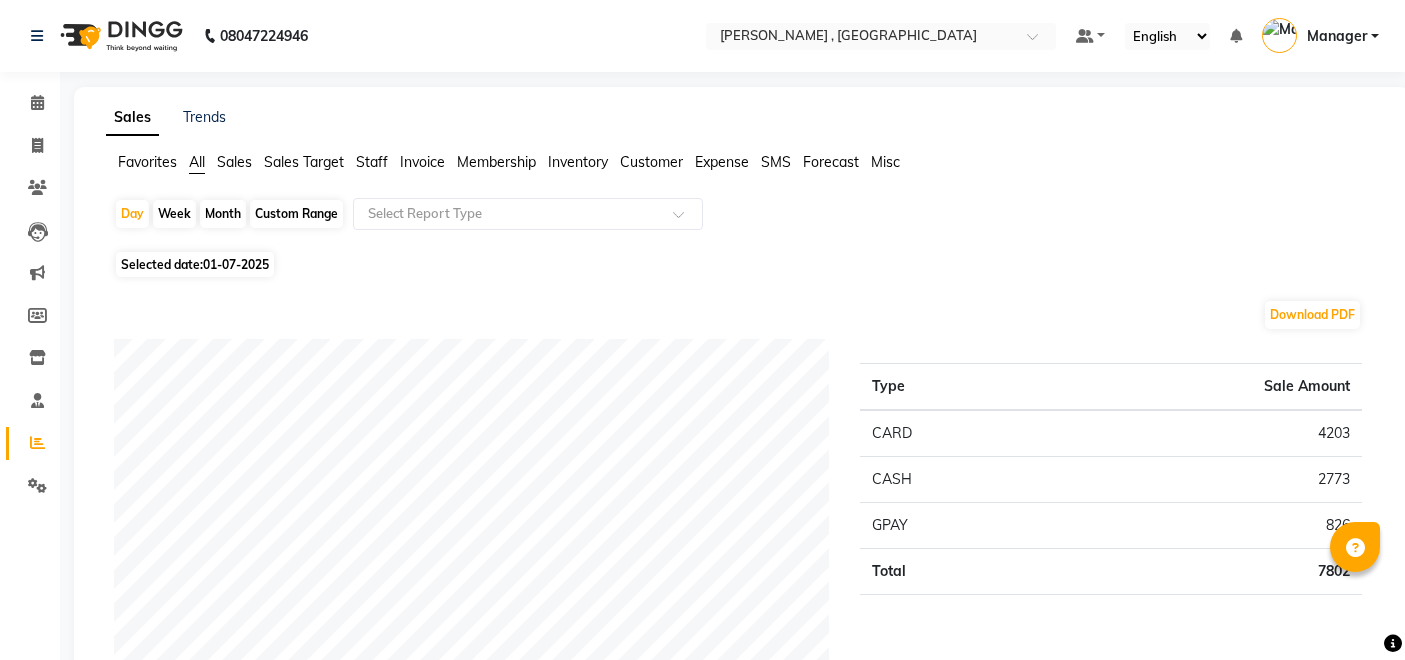 scroll, scrollTop: 0, scrollLeft: 0, axis: both 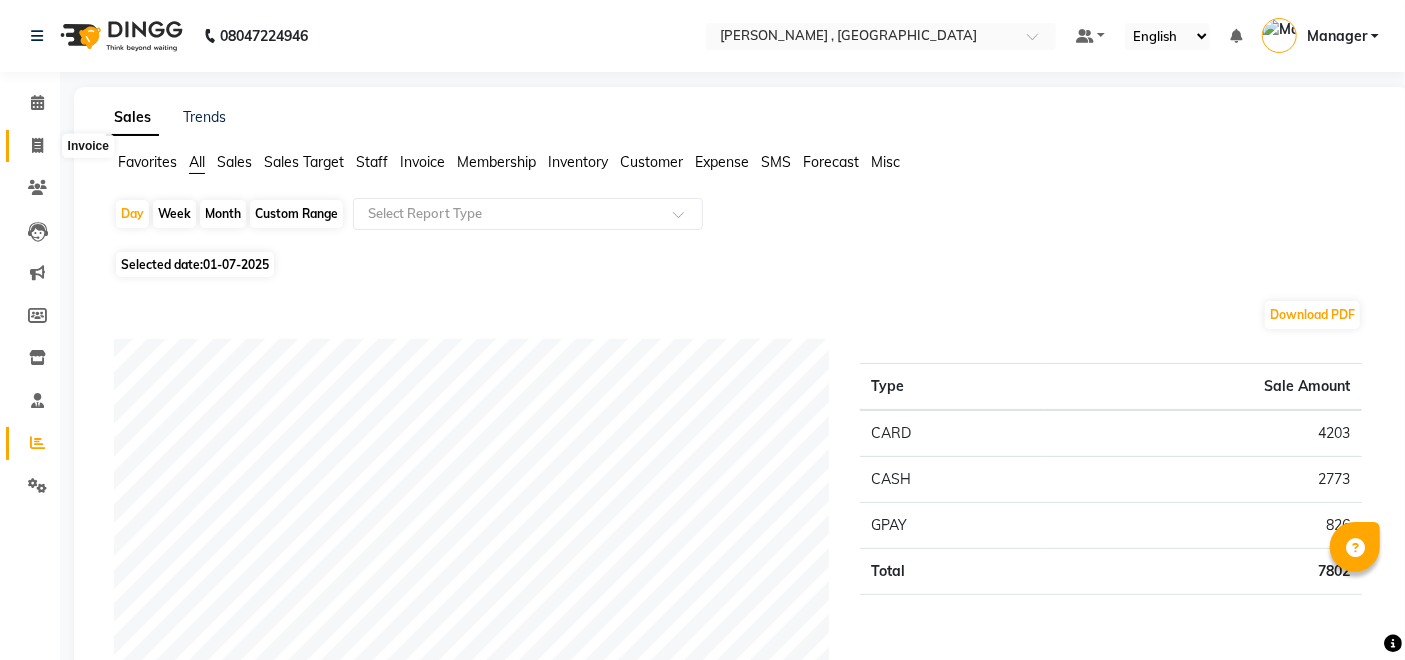 click 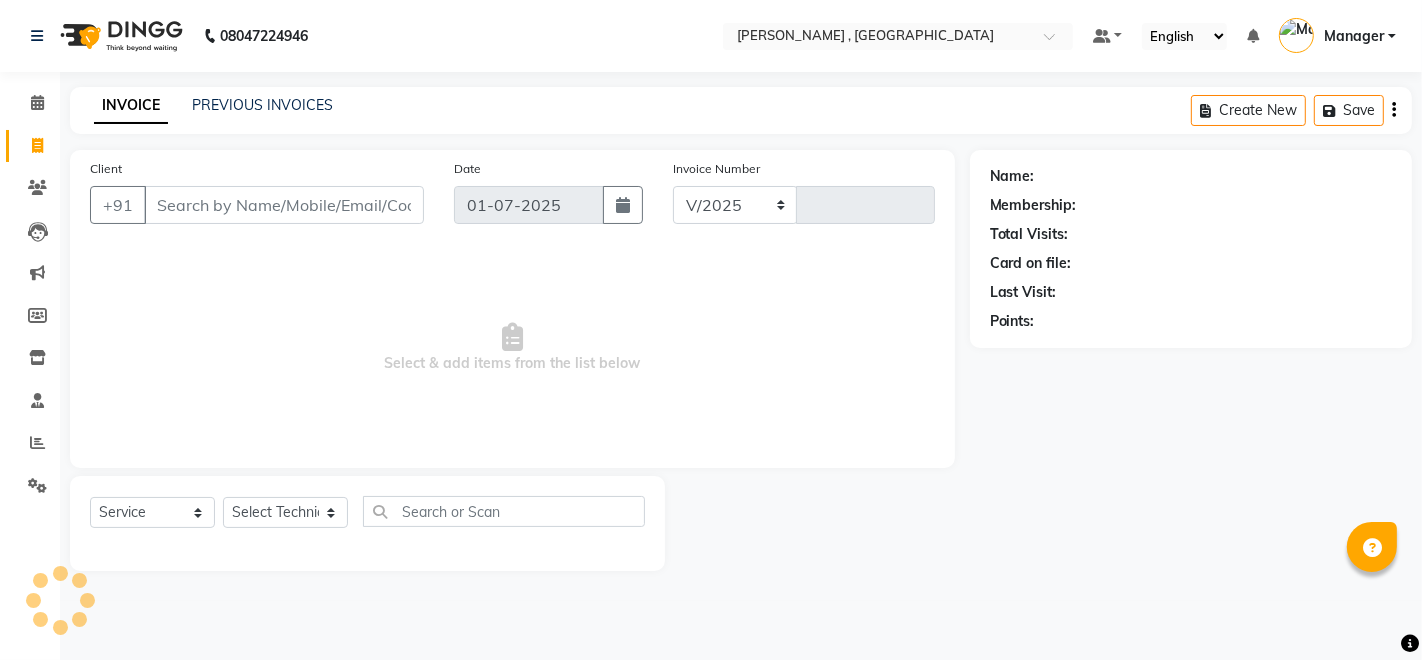 select on "4283" 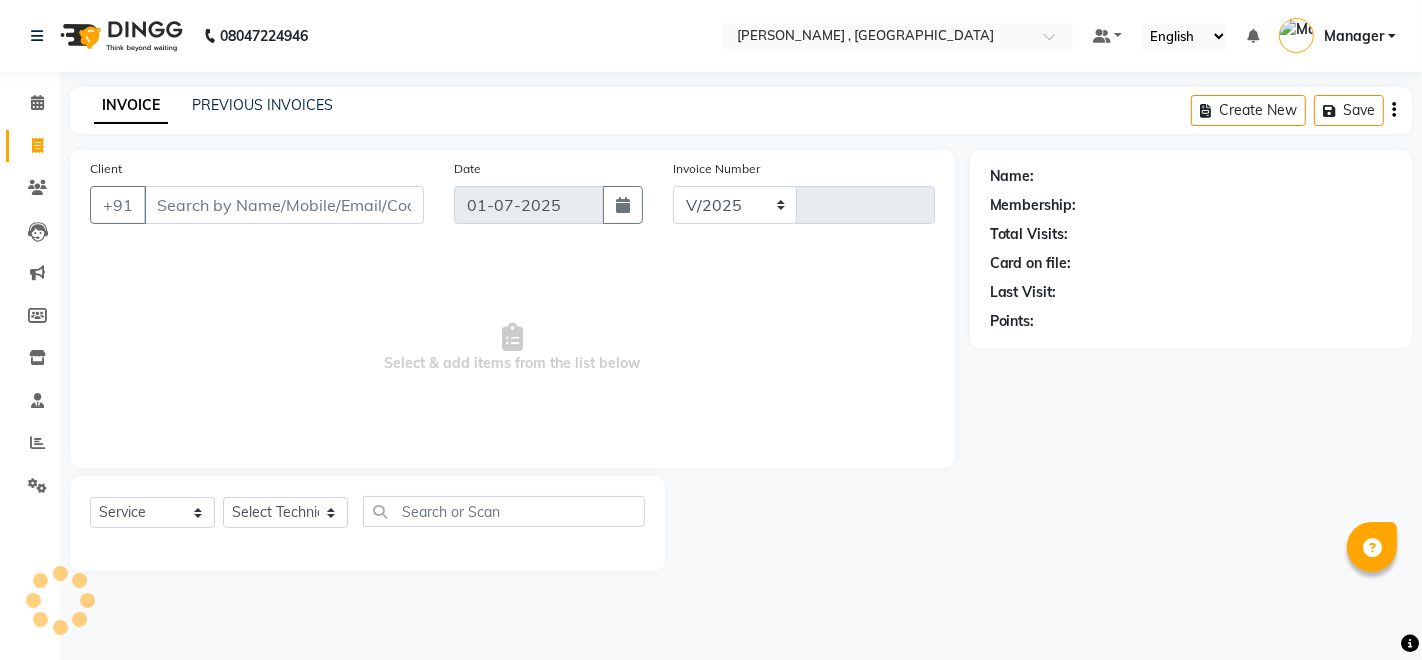 type on "1026" 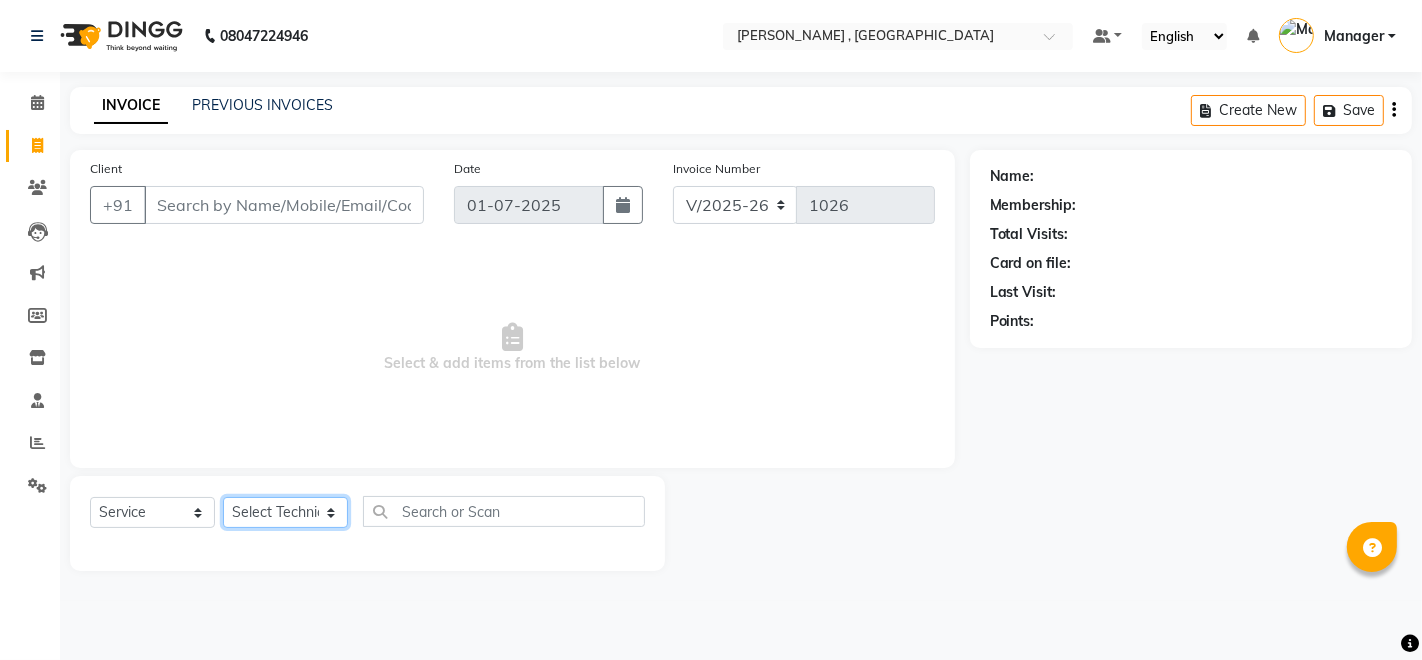 click on "Select Technician [PERSON_NAME] Manager [PERSON_NAME] Thangpi [PERSON_NAME]" 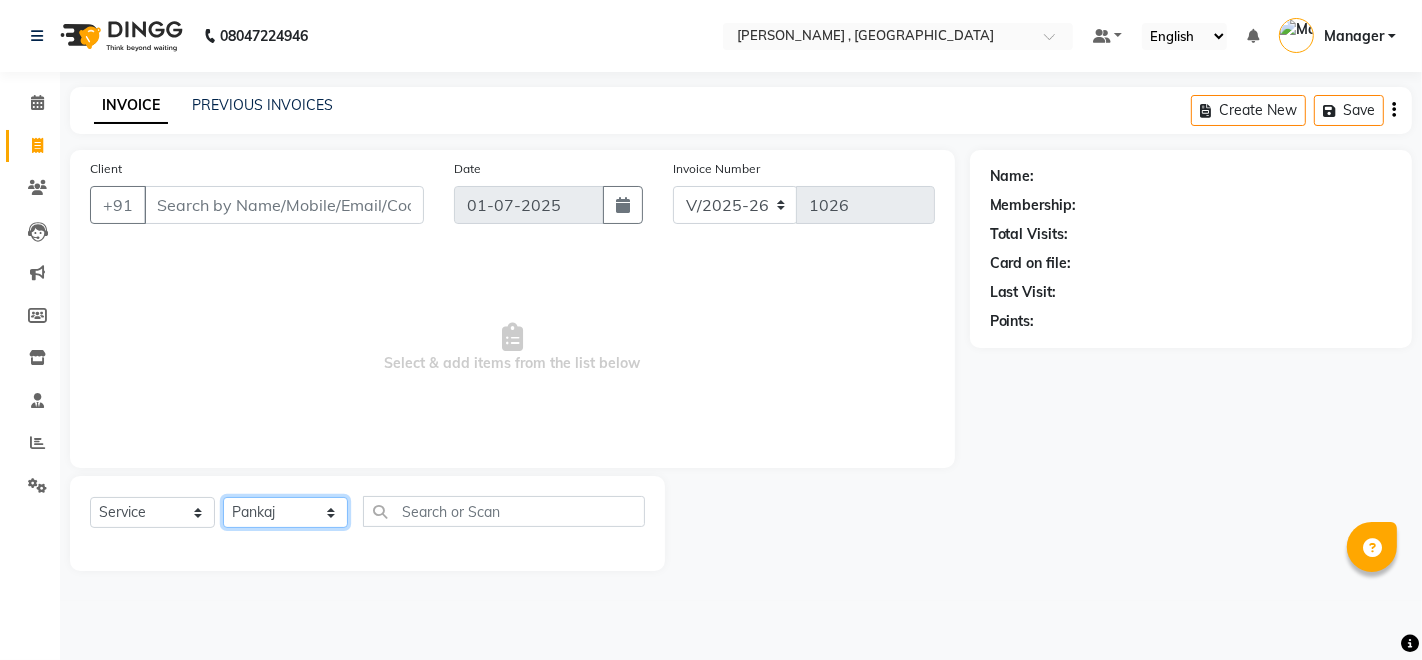 click on "Select Technician [PERSON_NAME] Manager [PERSON_NAME] Thangpi [PERSON_NAME]" 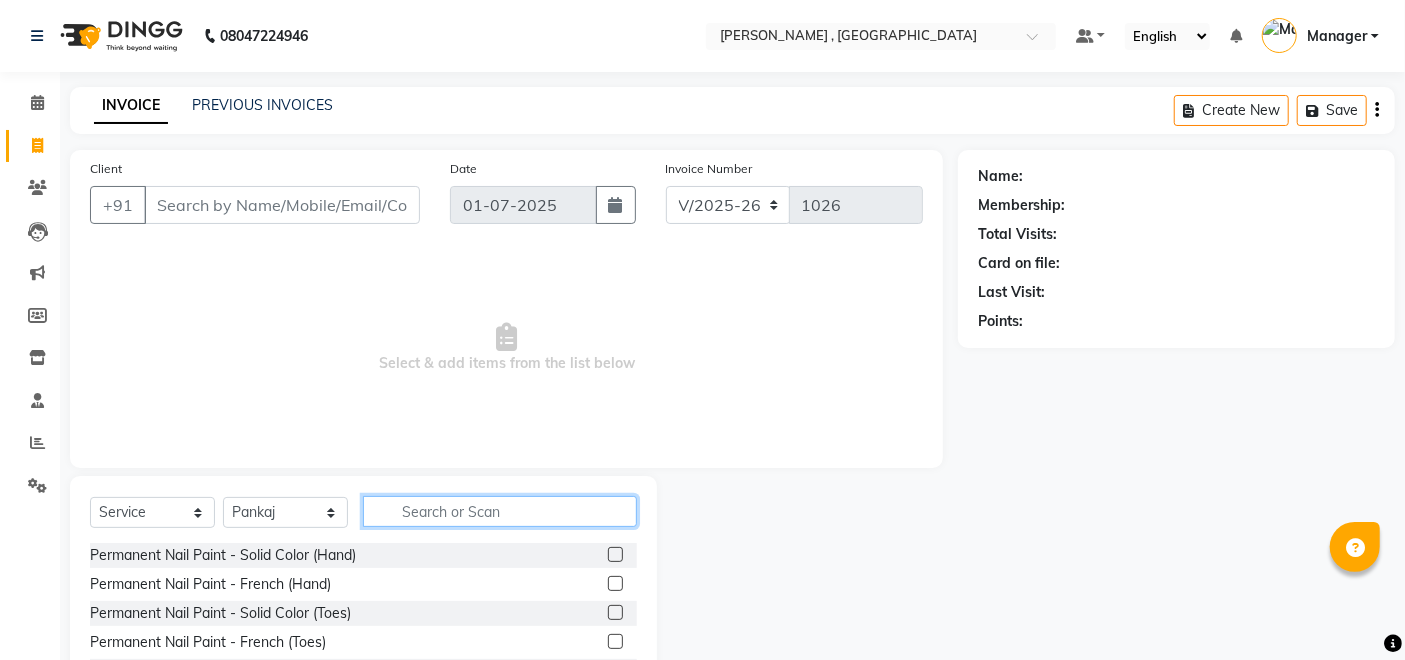 click 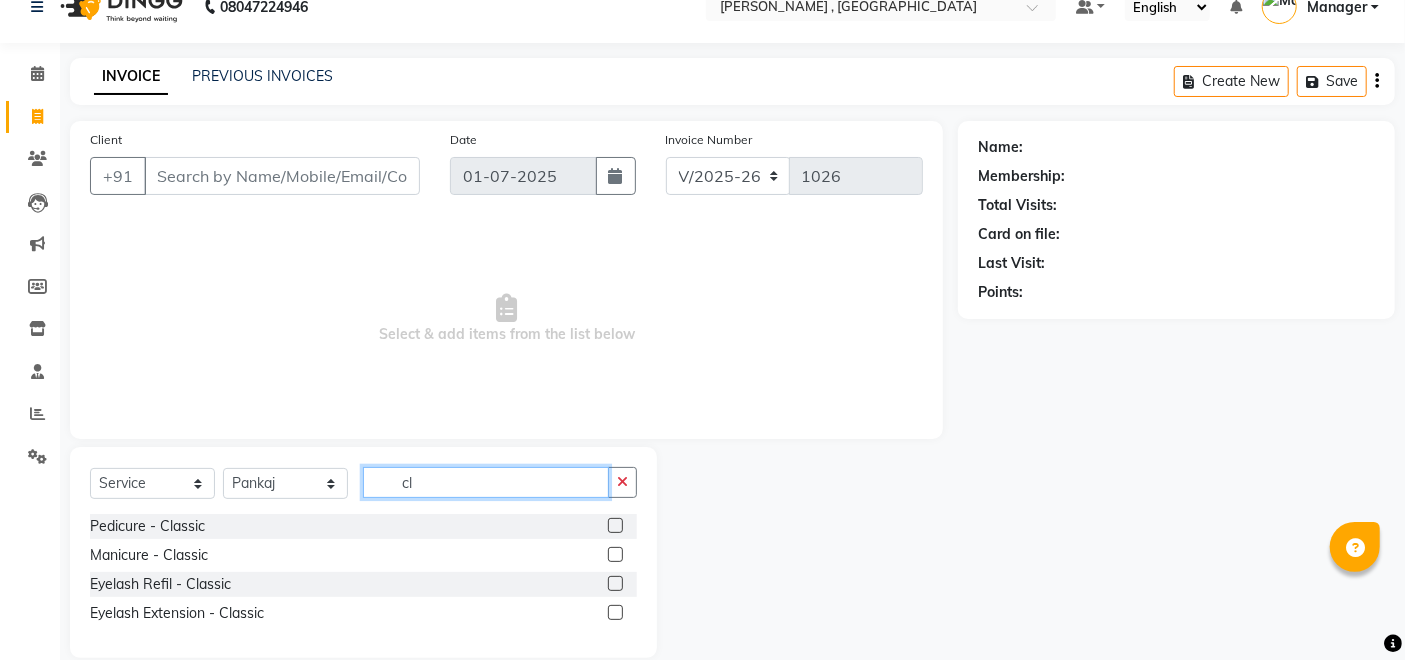 scroll, scrollTop: 56, scrollLeft: 0, axis: vertical 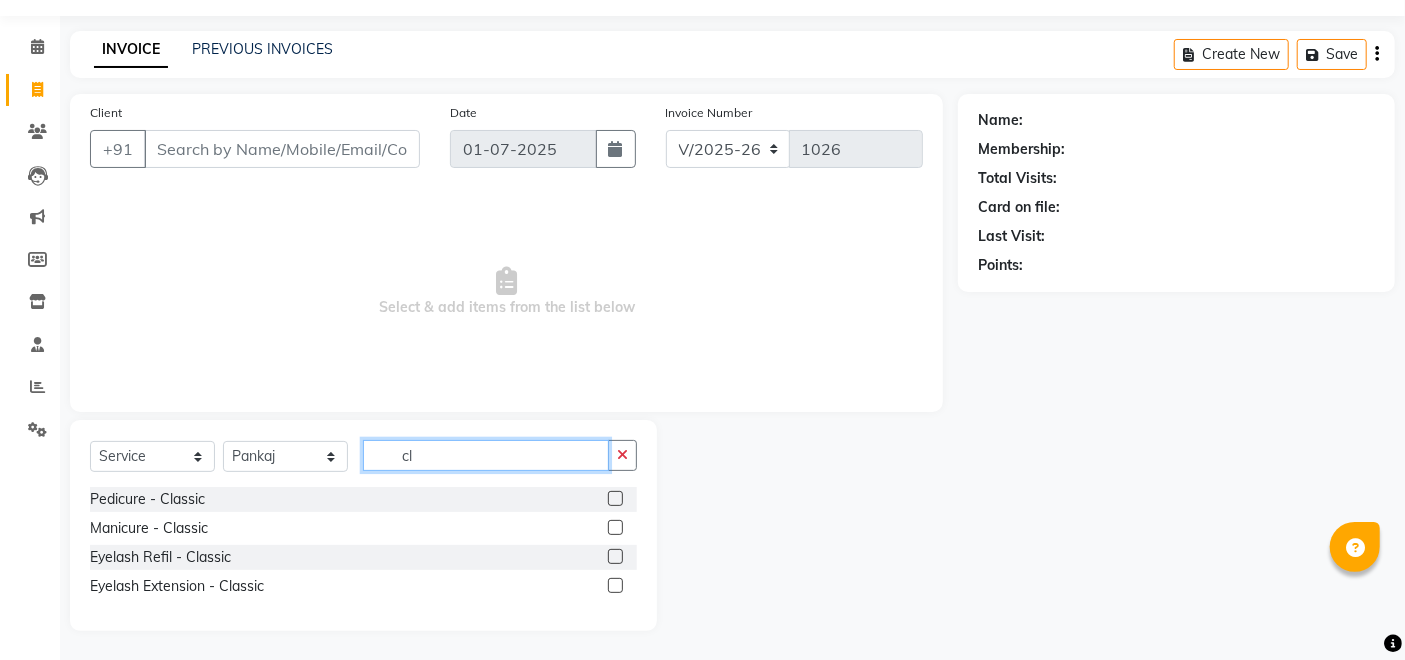 type on "cl" 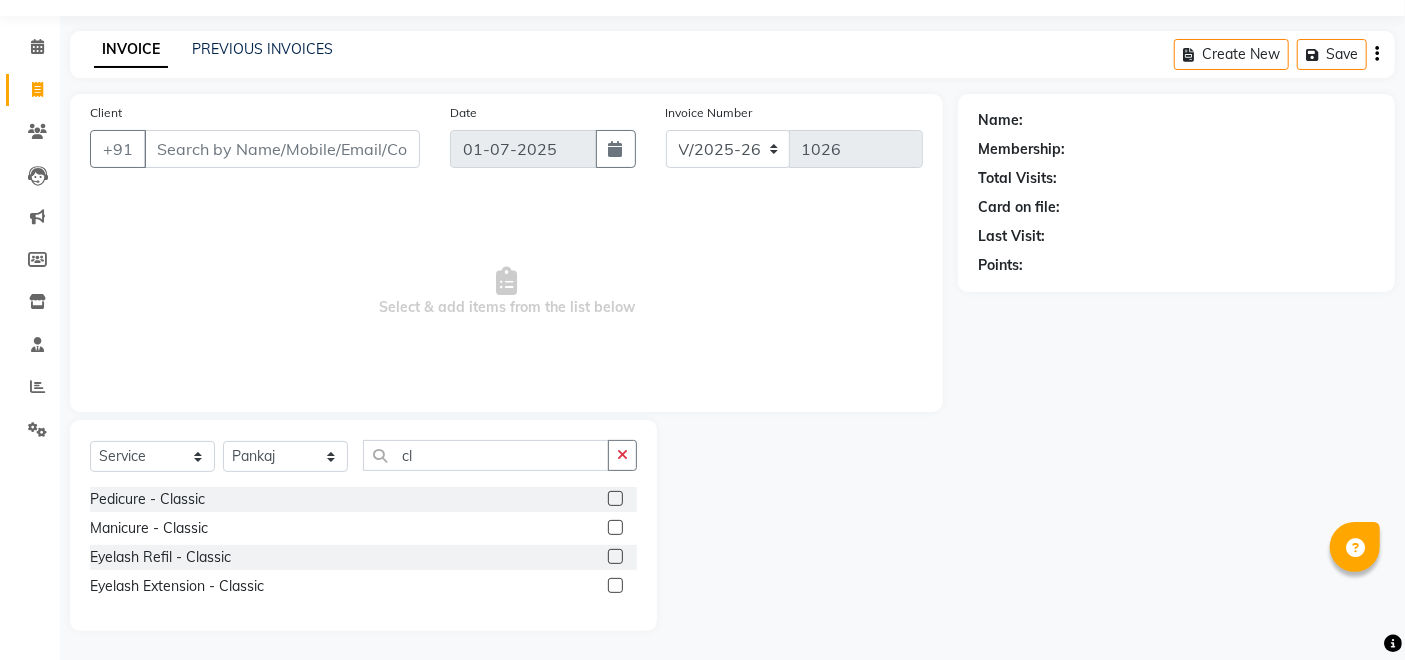 drag, startPoint x: 613, startPoint y: 578, endPoint x: 599, endPoint y: 546, distance: 34.928497 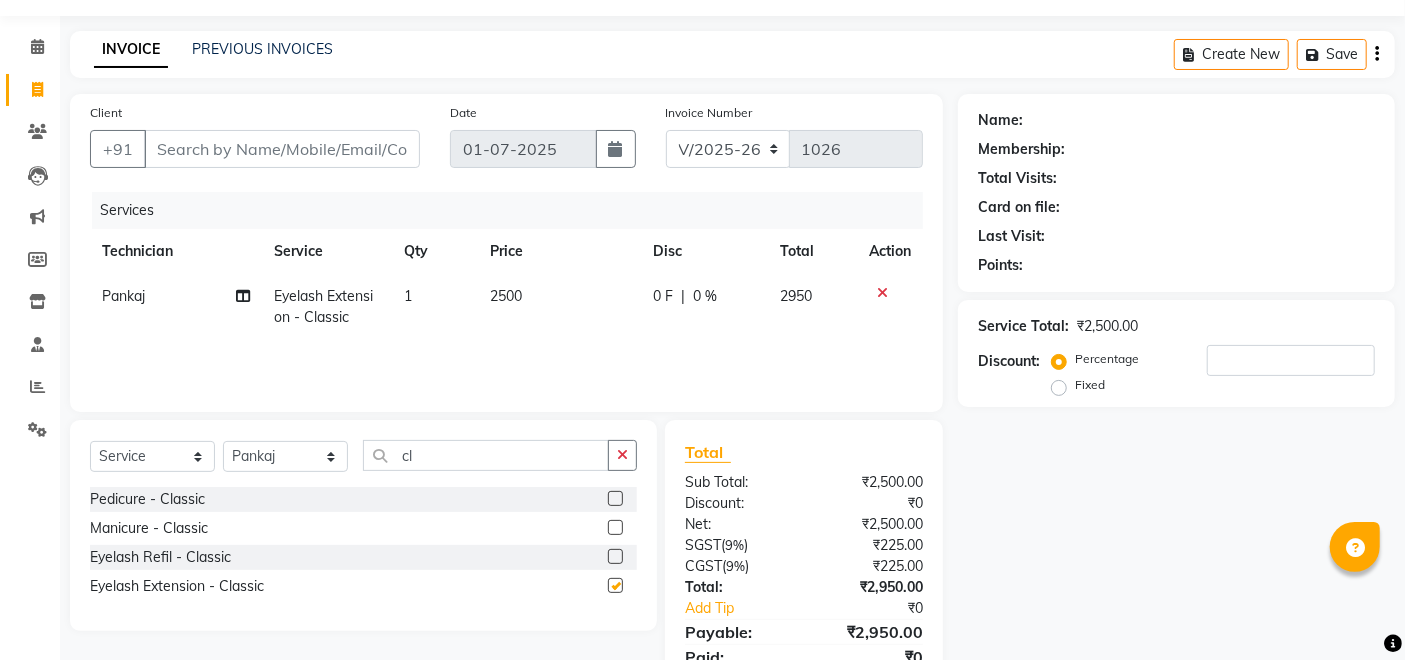 checkbox on "false" 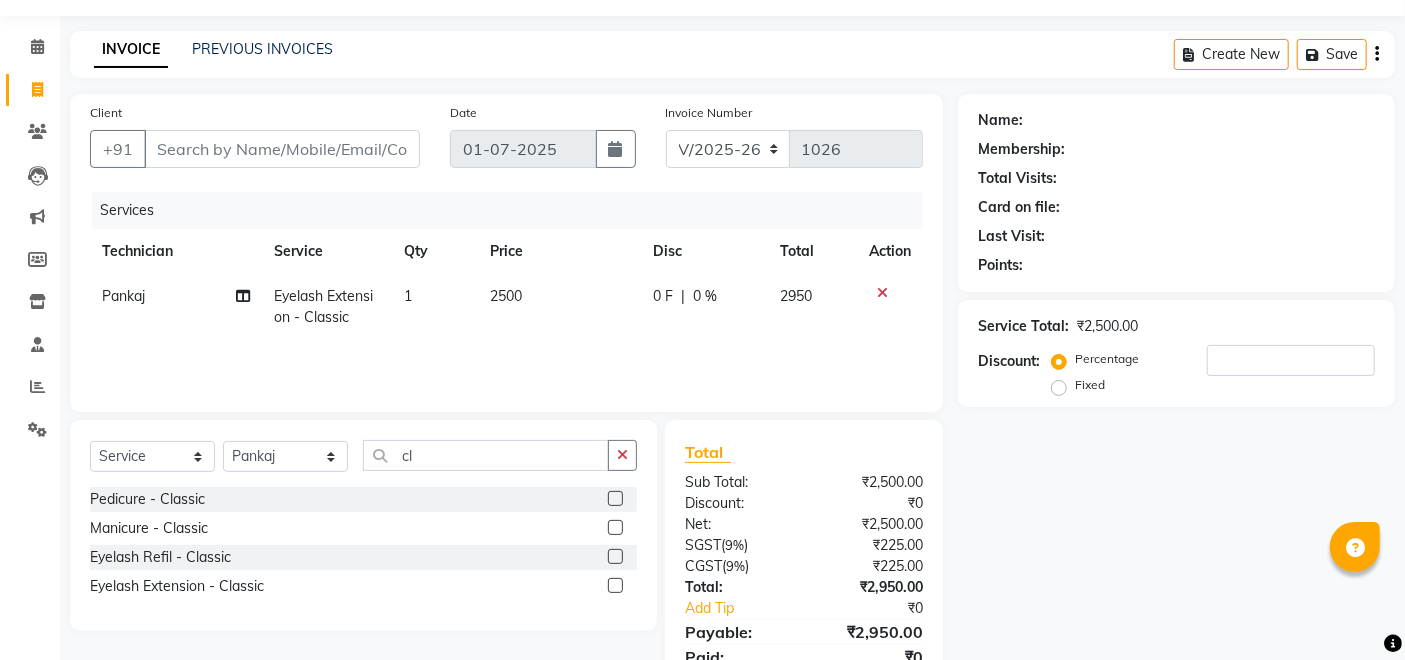 click on "2500" 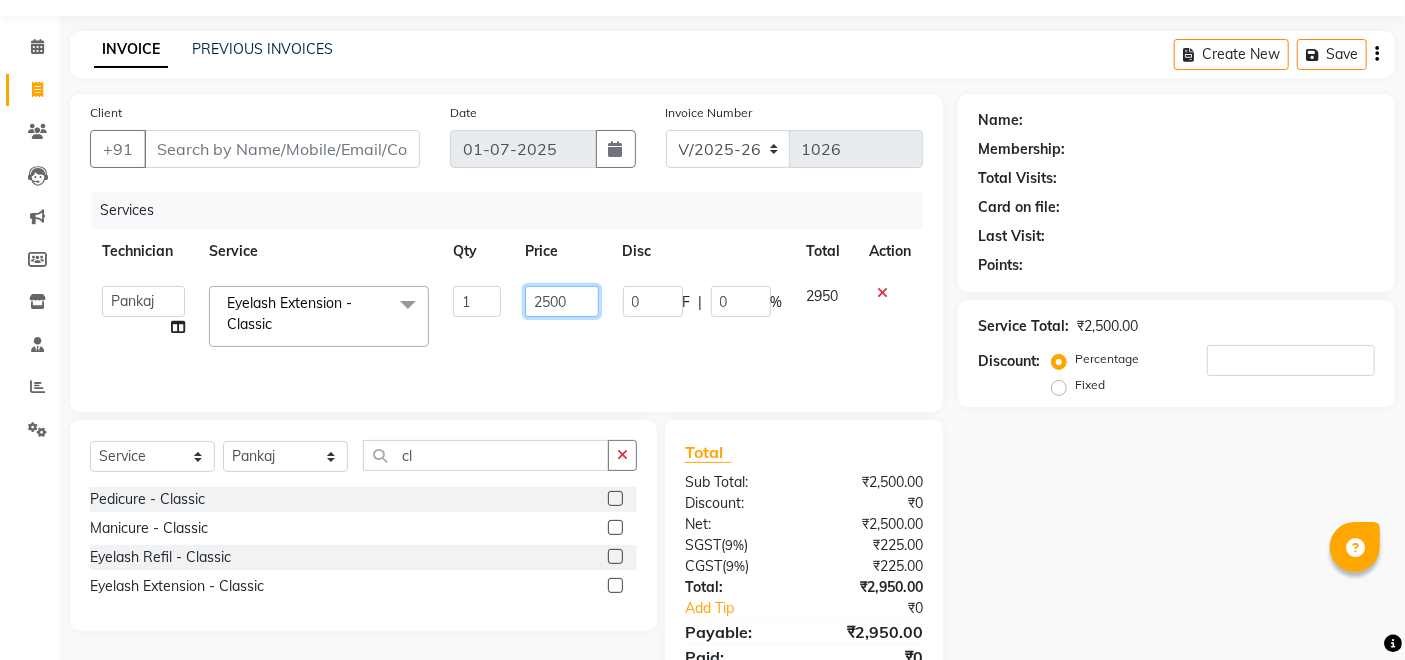click on "2500" 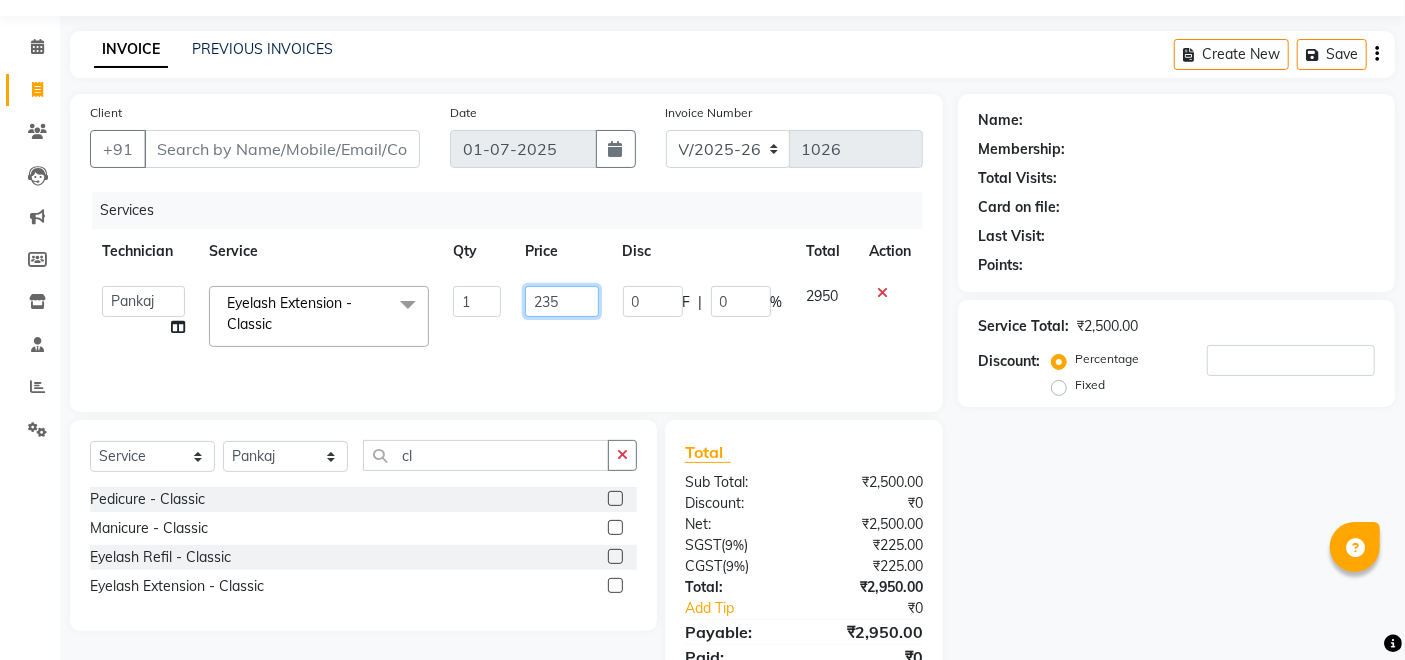 type on "2350" 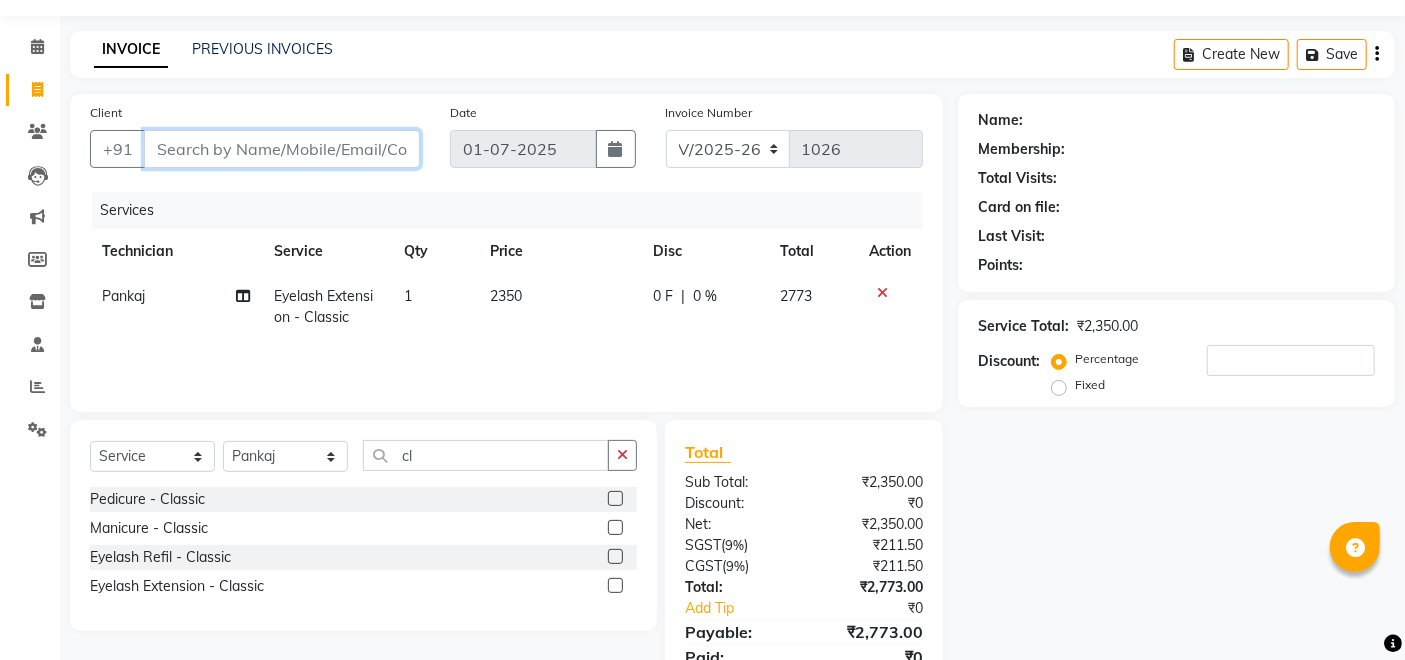 click on "Client" at bounding box center [282, 149] 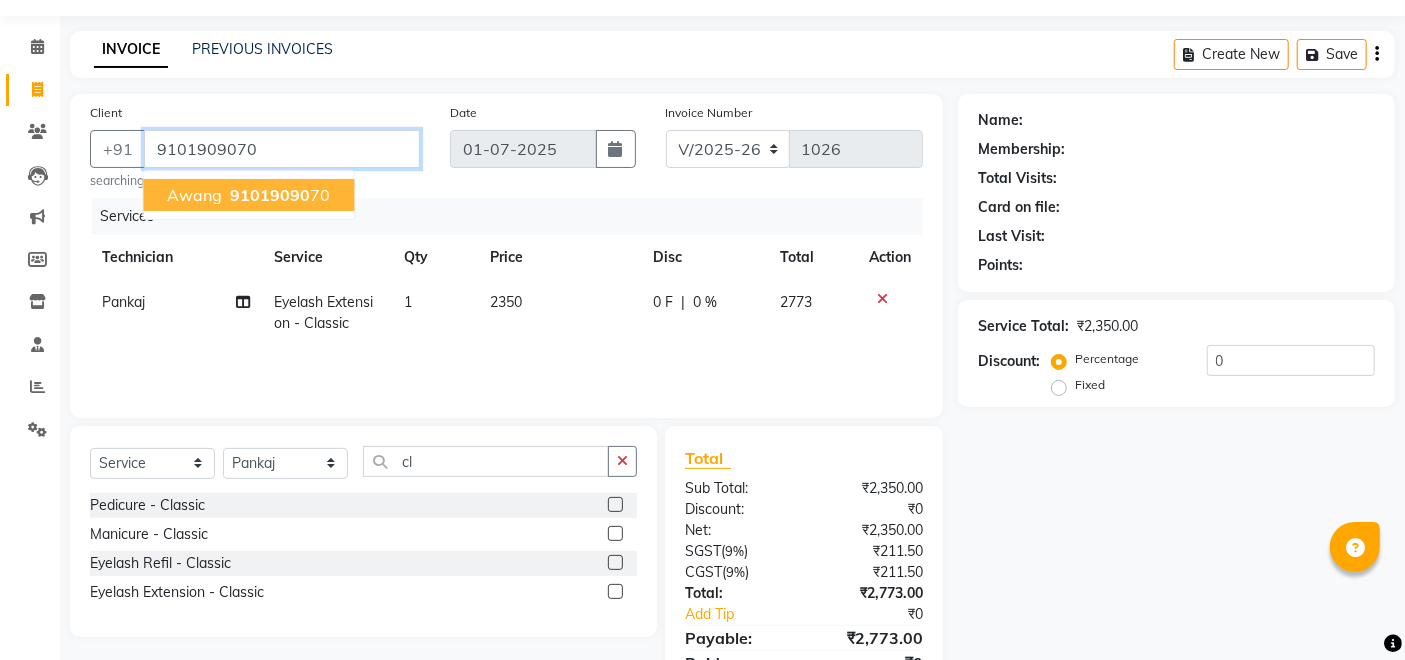 type on "9101909070" 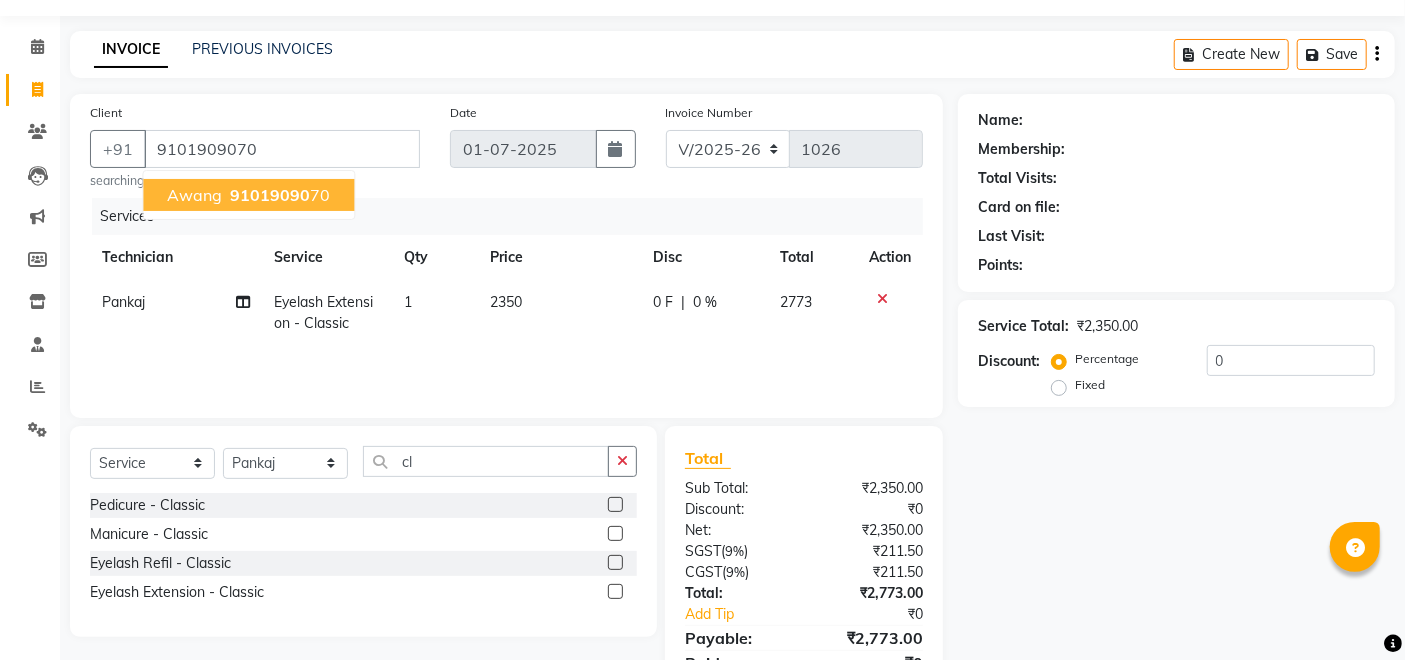 select on "1: Object" 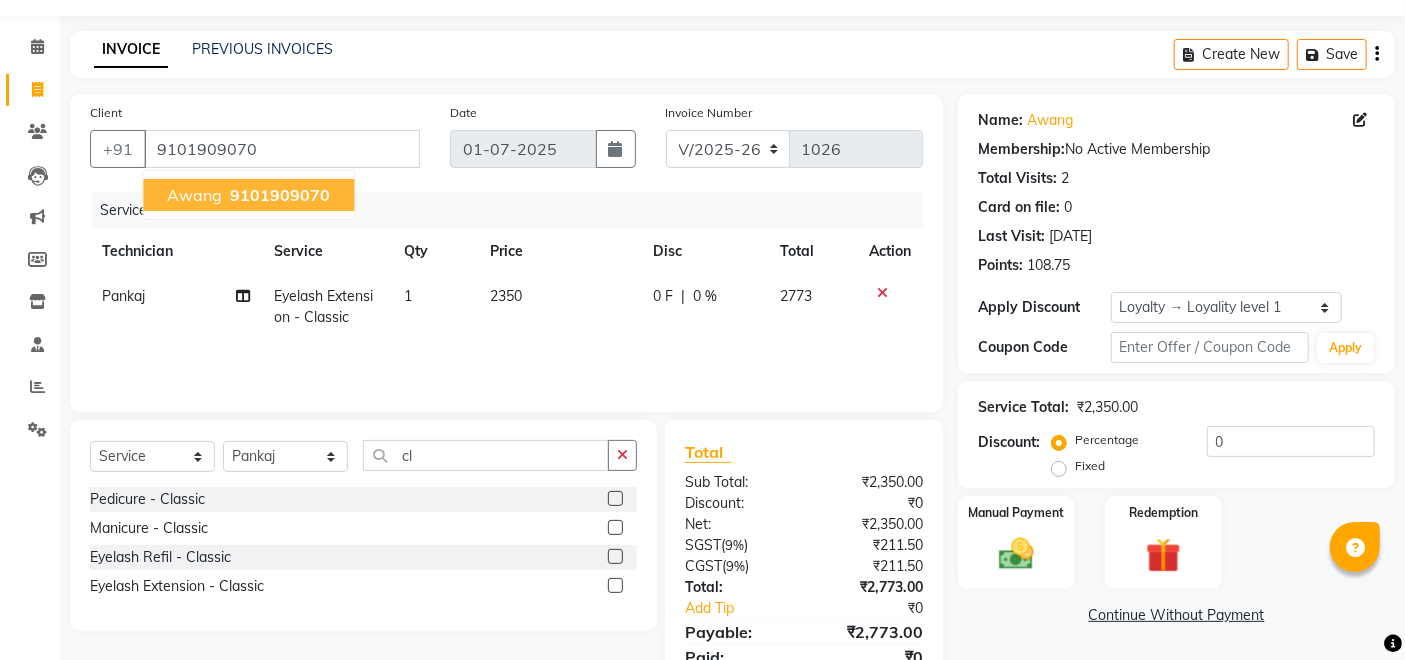 click on "9101909070" at bounding box center [280, 195] 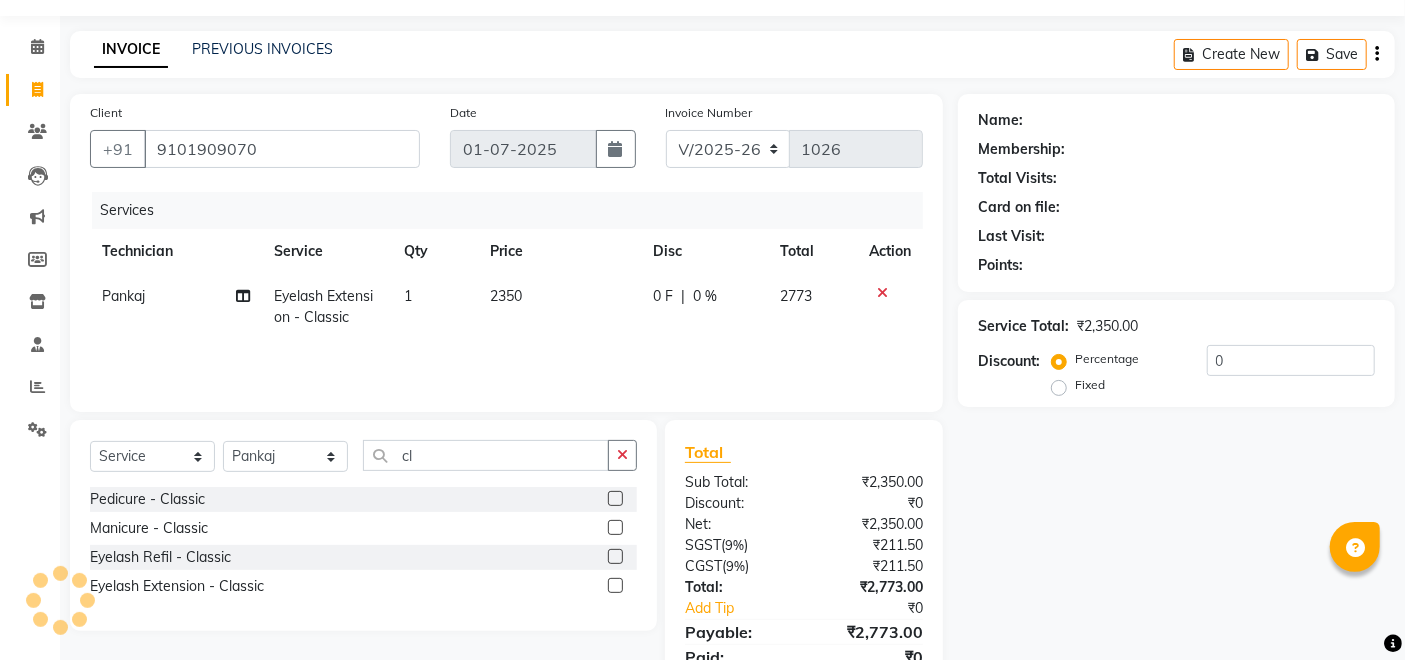 select on "1: Object" 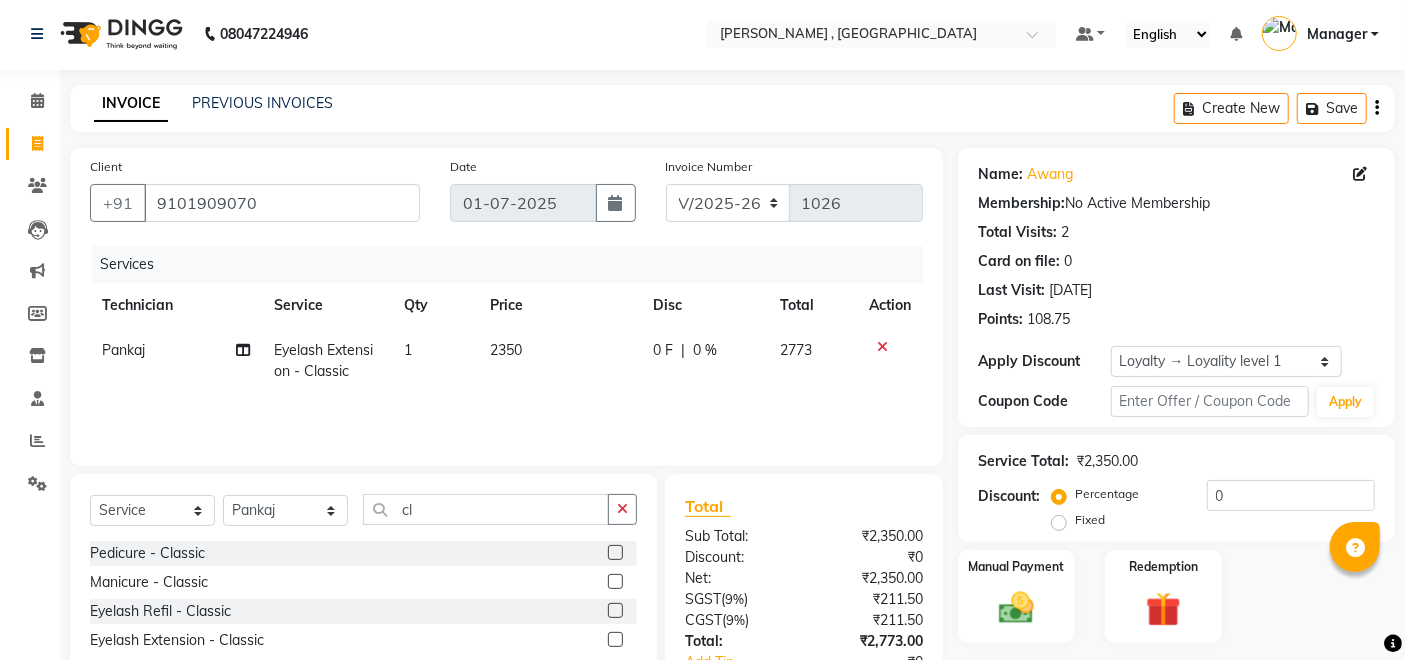 scroll, scrollTop: 0, scrollLeft: 0, axis: both 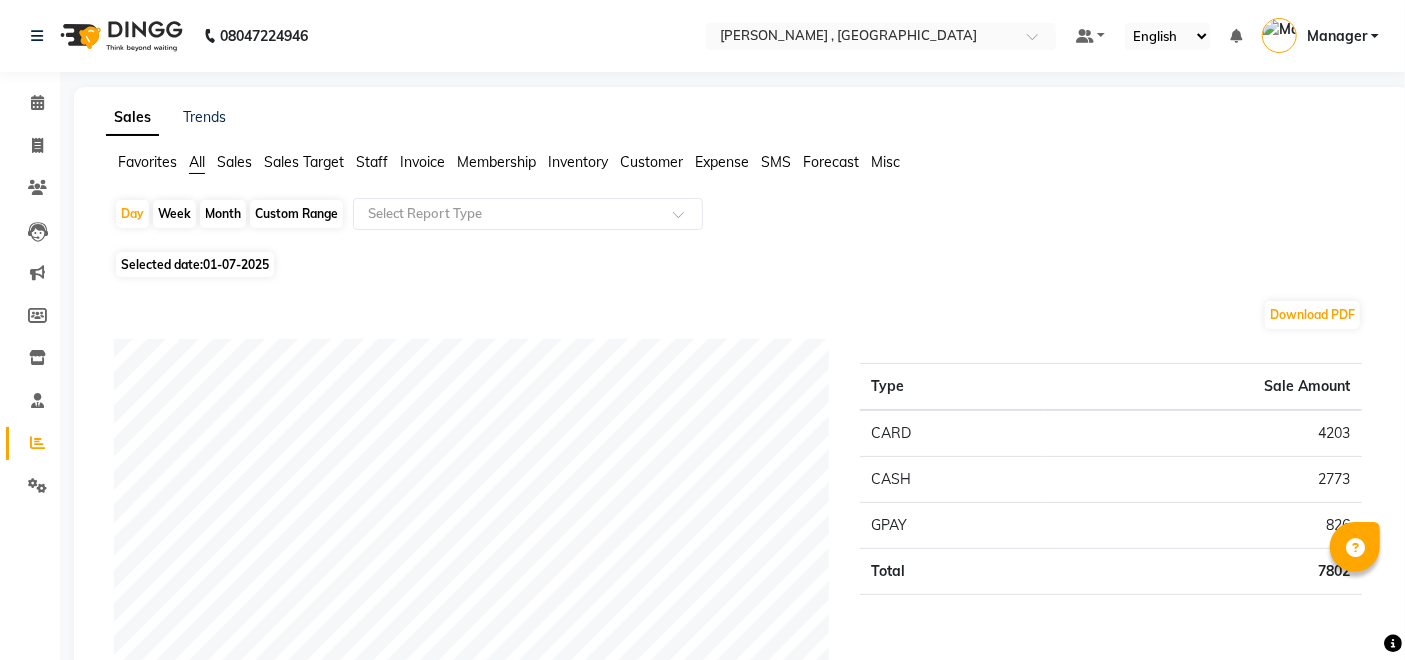 select on "service" 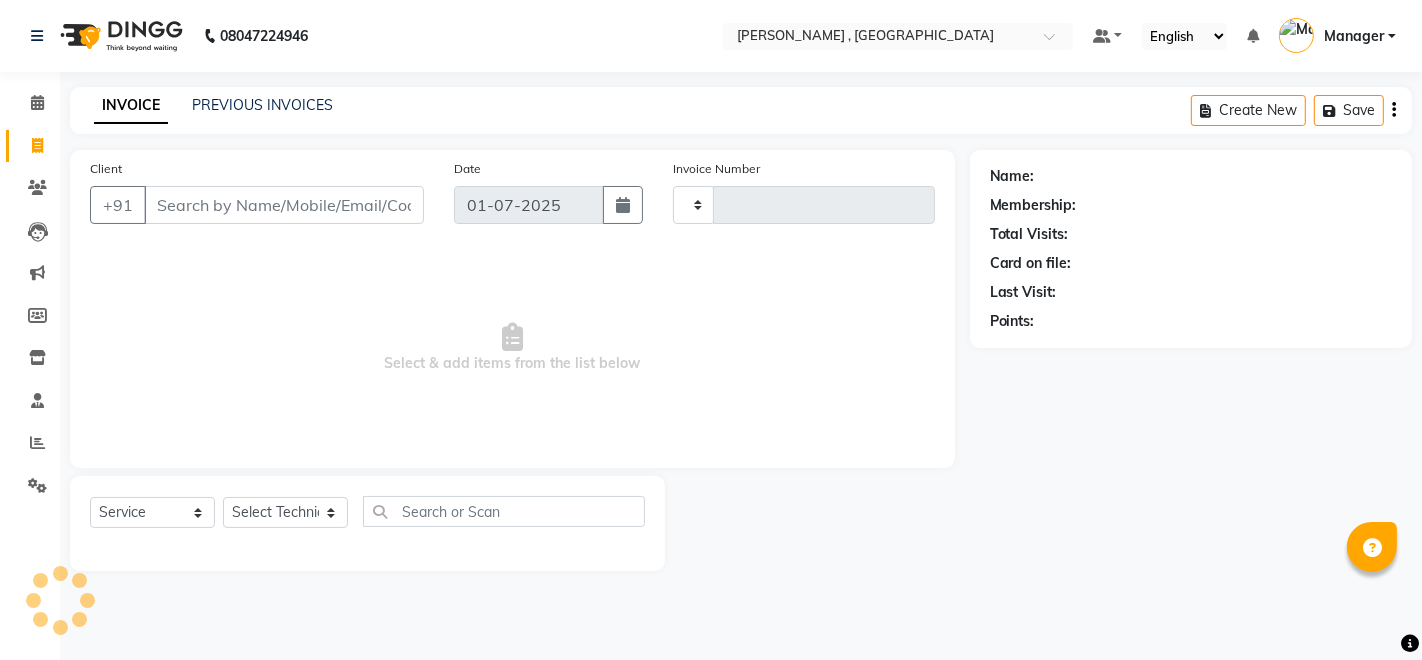 type on "1026" 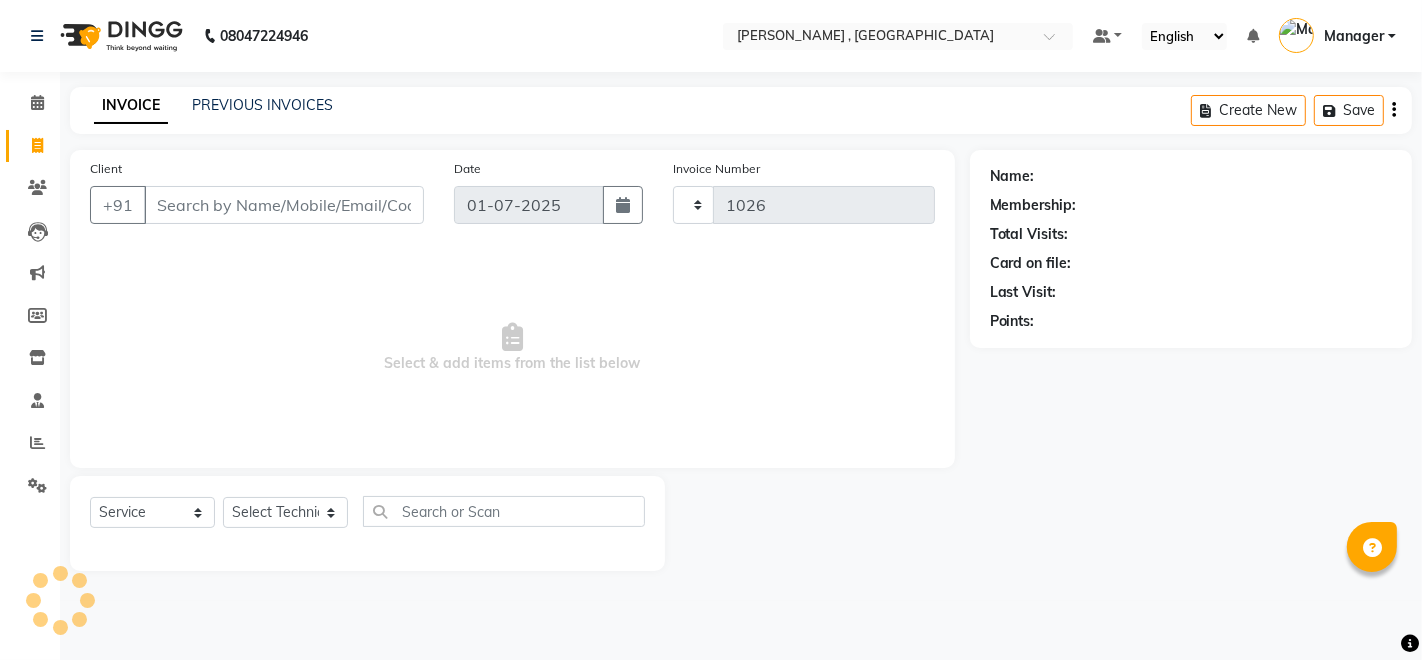 select on "4283" 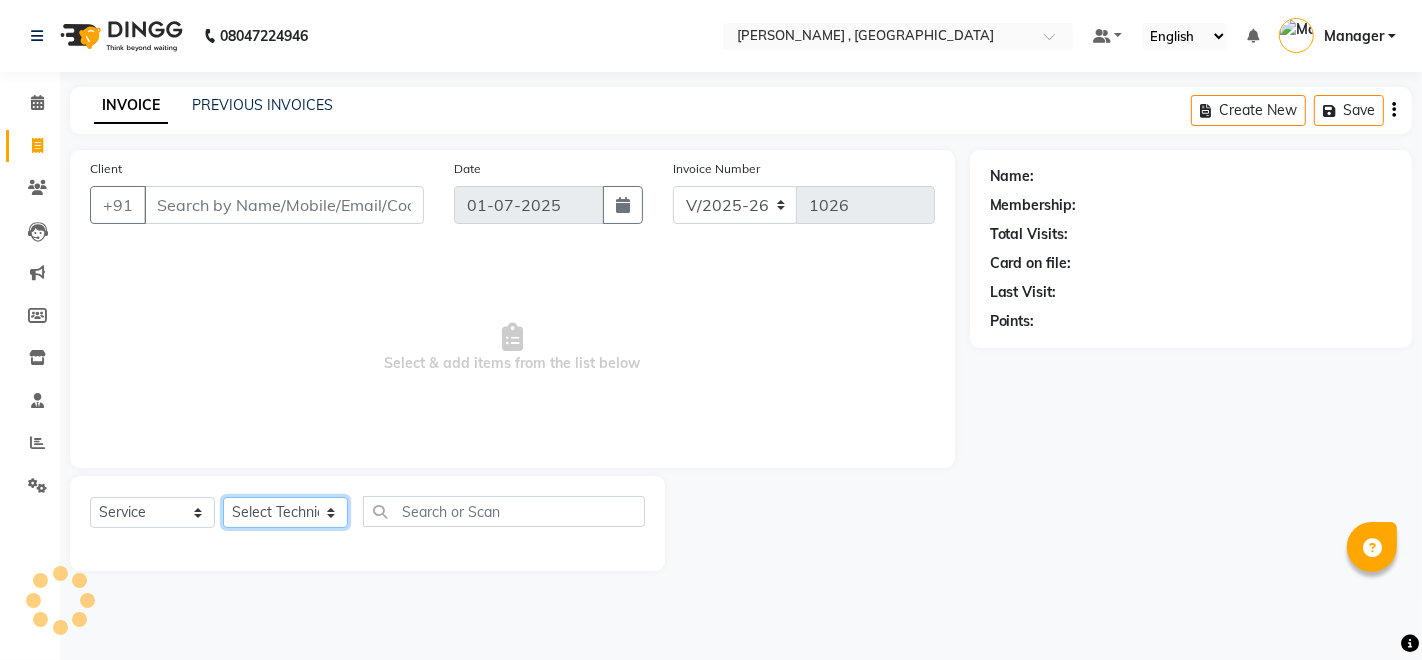 click on "Select Technician [PERSON_NAME] Manager [PERSON_NAME] Thangpi [PERSON_NAME]" 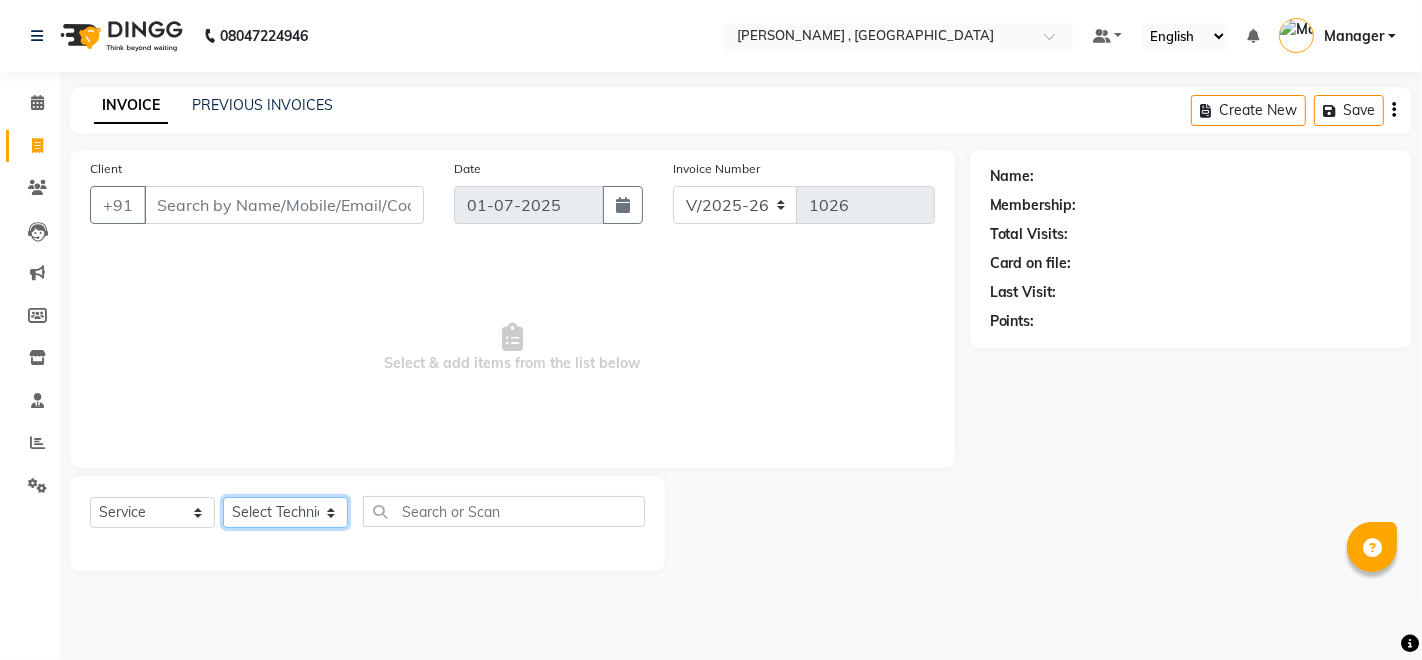 select on "23268" 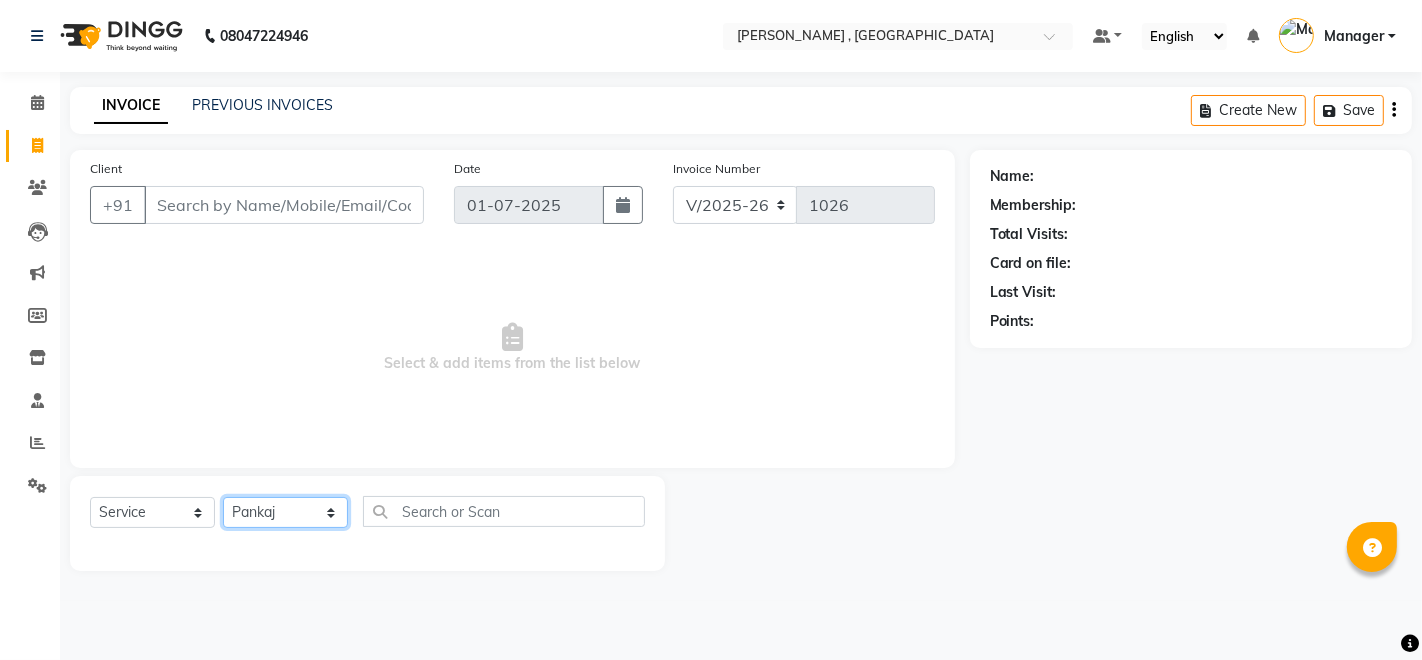 click on "Select Technician [PERSON_NAME] Manager [PERSON_NAME] Thangpi [PERSON_NAME]" 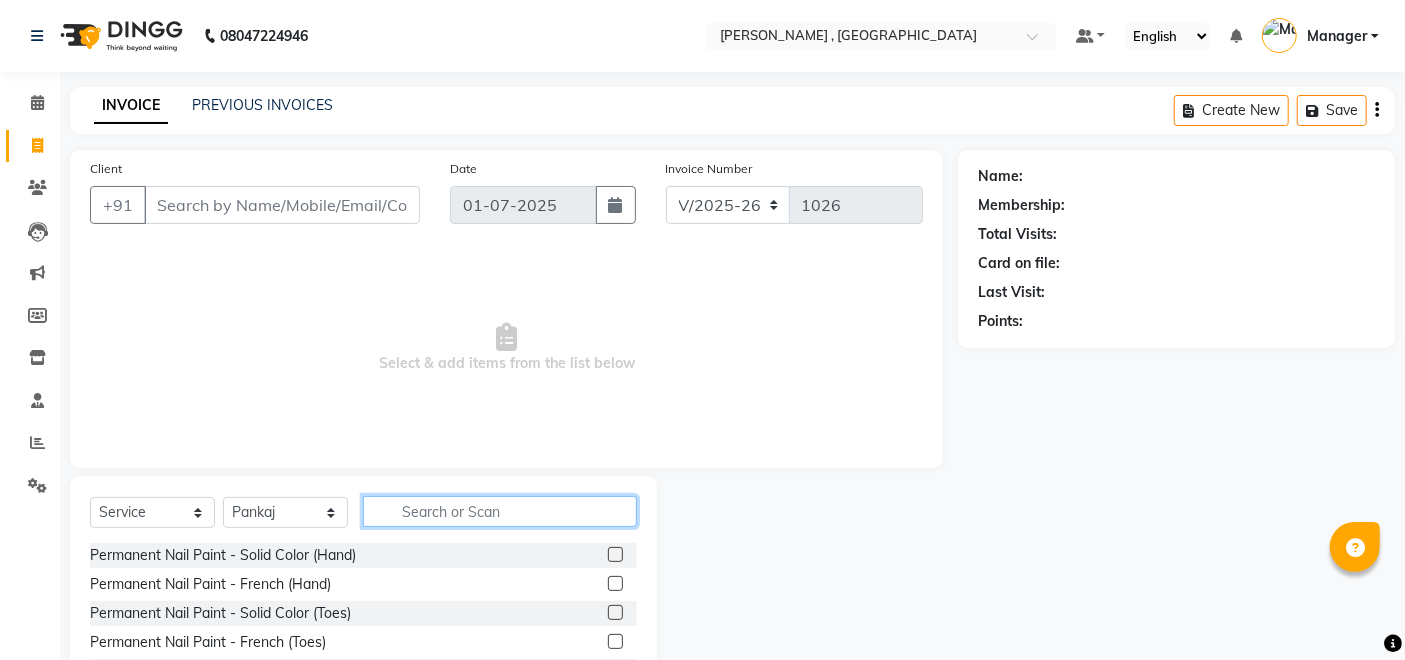 click 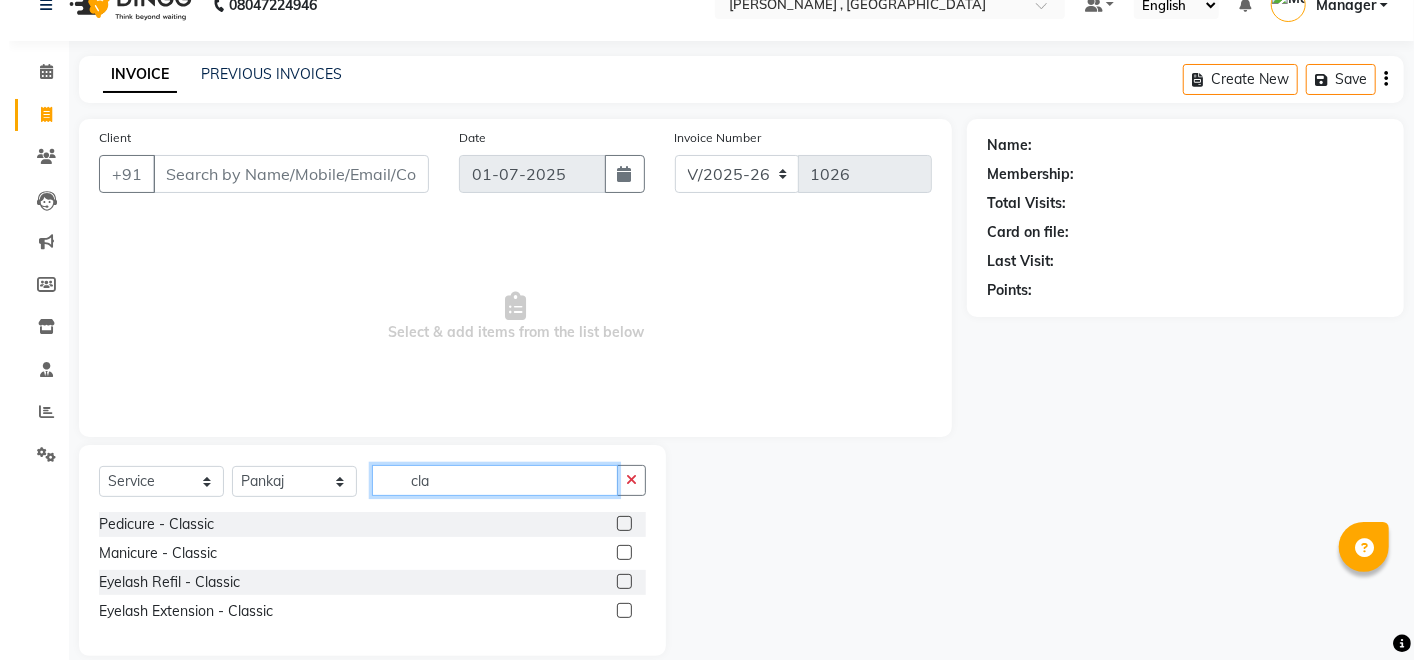 scroll, scrollTop: 56, scrollLeft: 0, axis: vertical 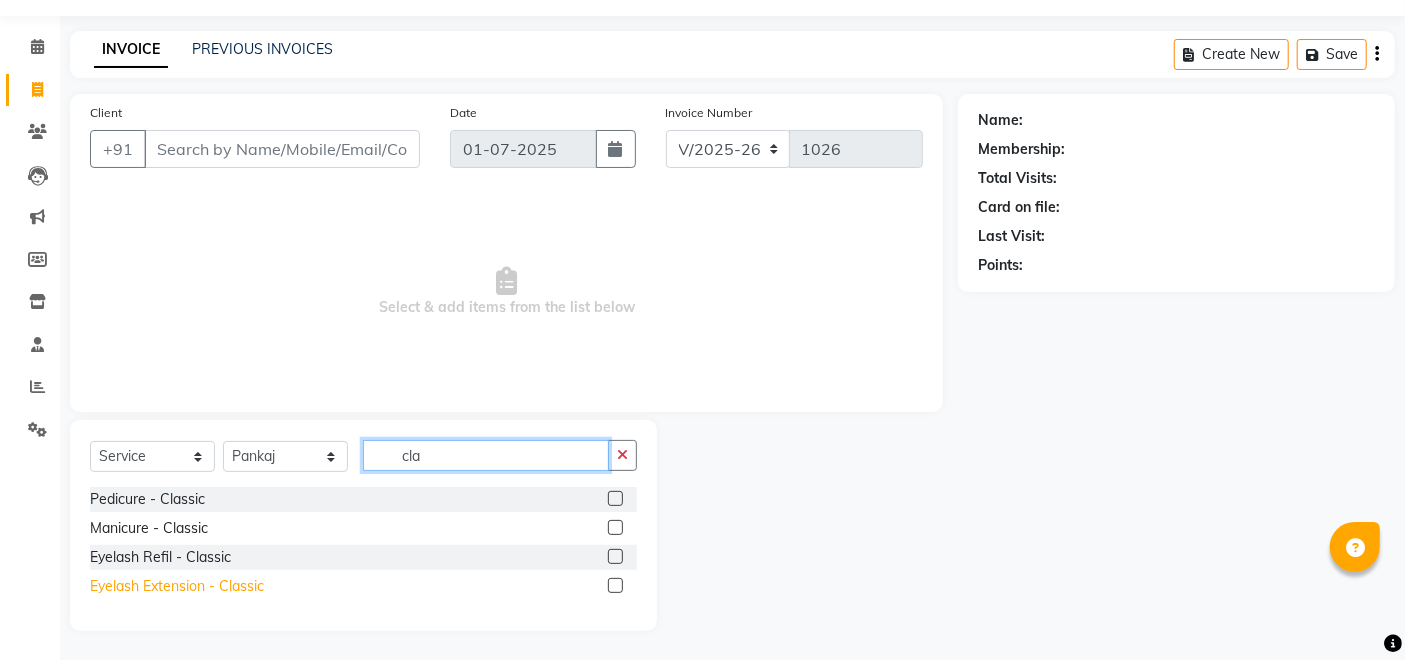 type on "cla" 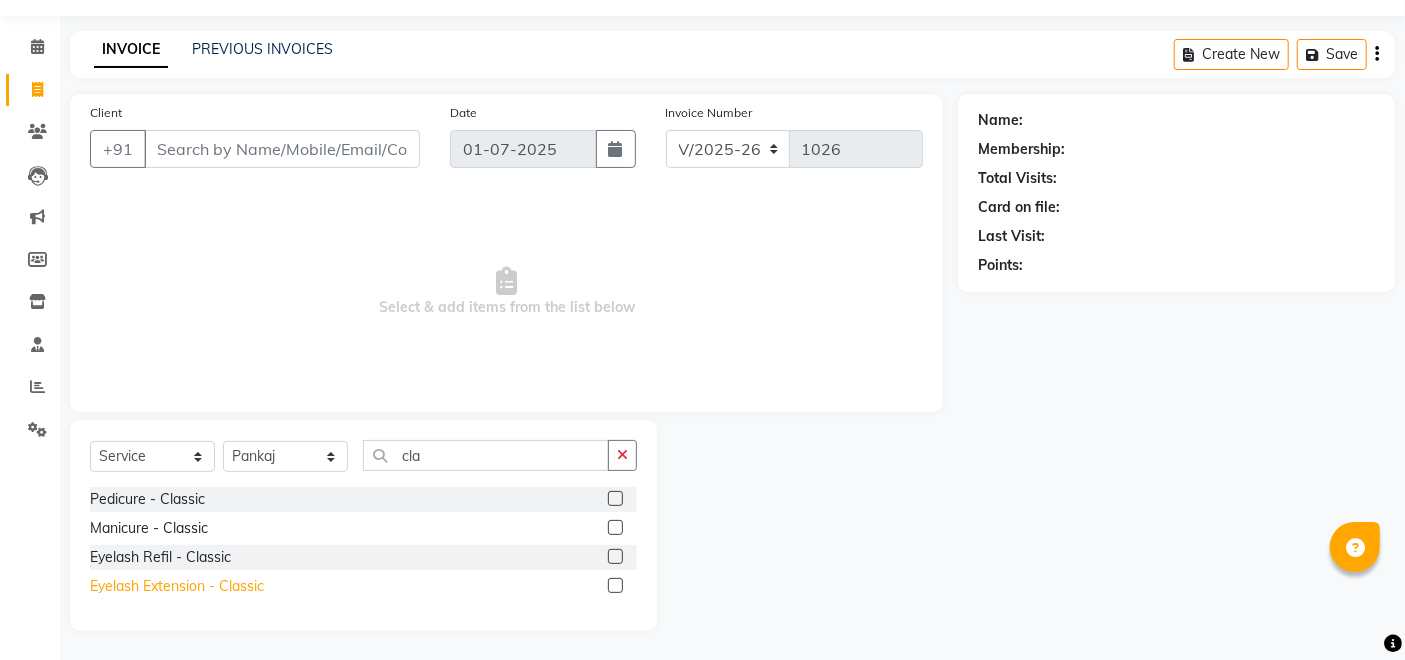 click on "Eyelash Extension - Classic" 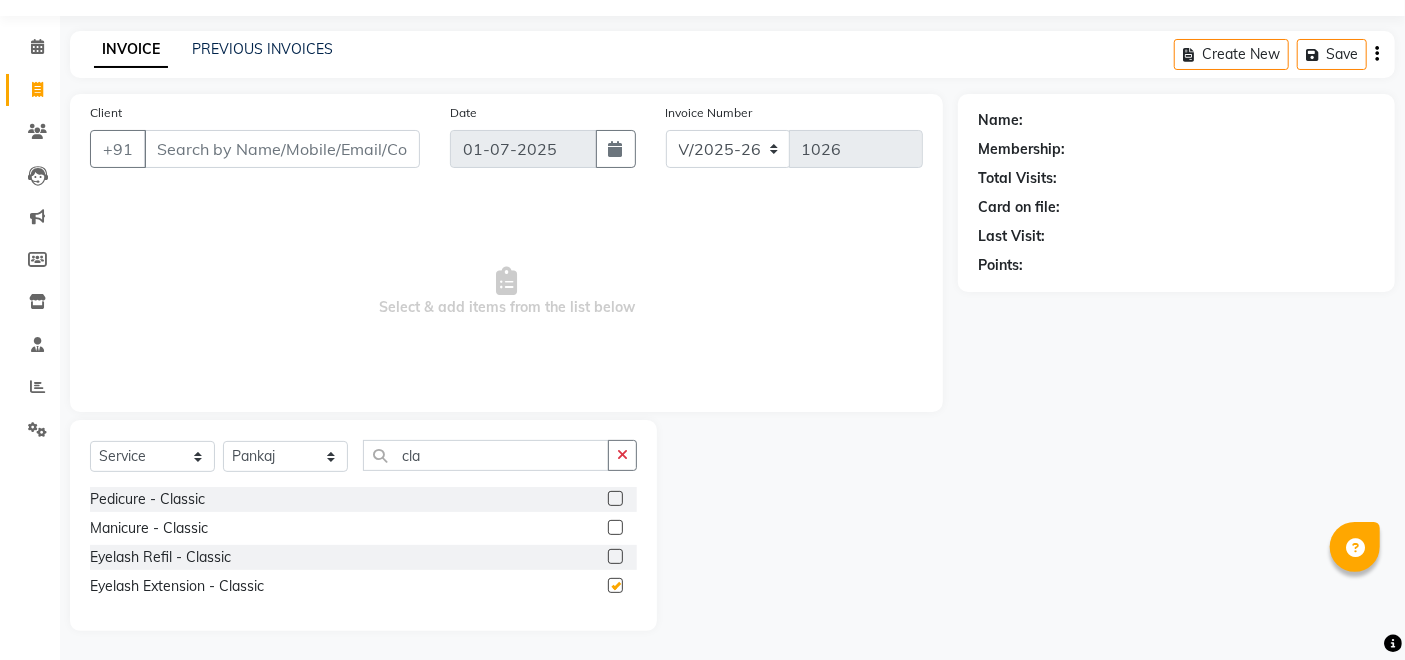 checkbox on "false" 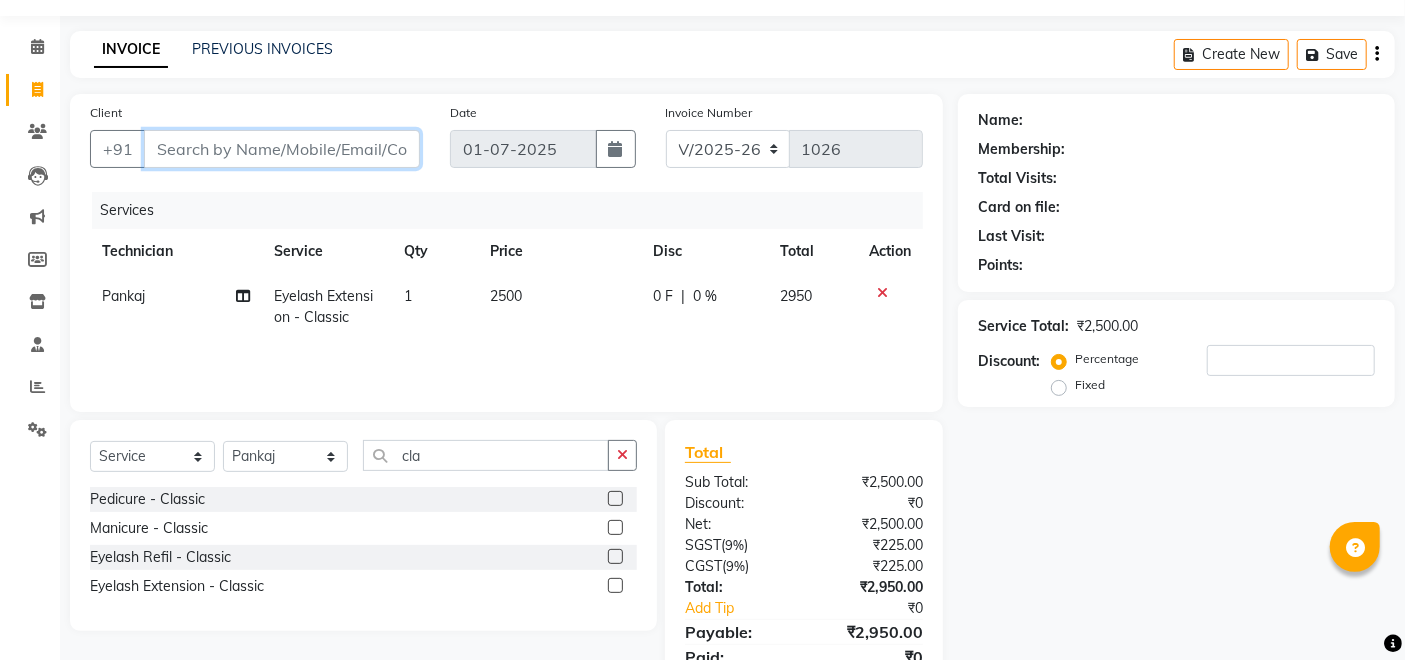 click on "Client" at bounding box center [282, 149] 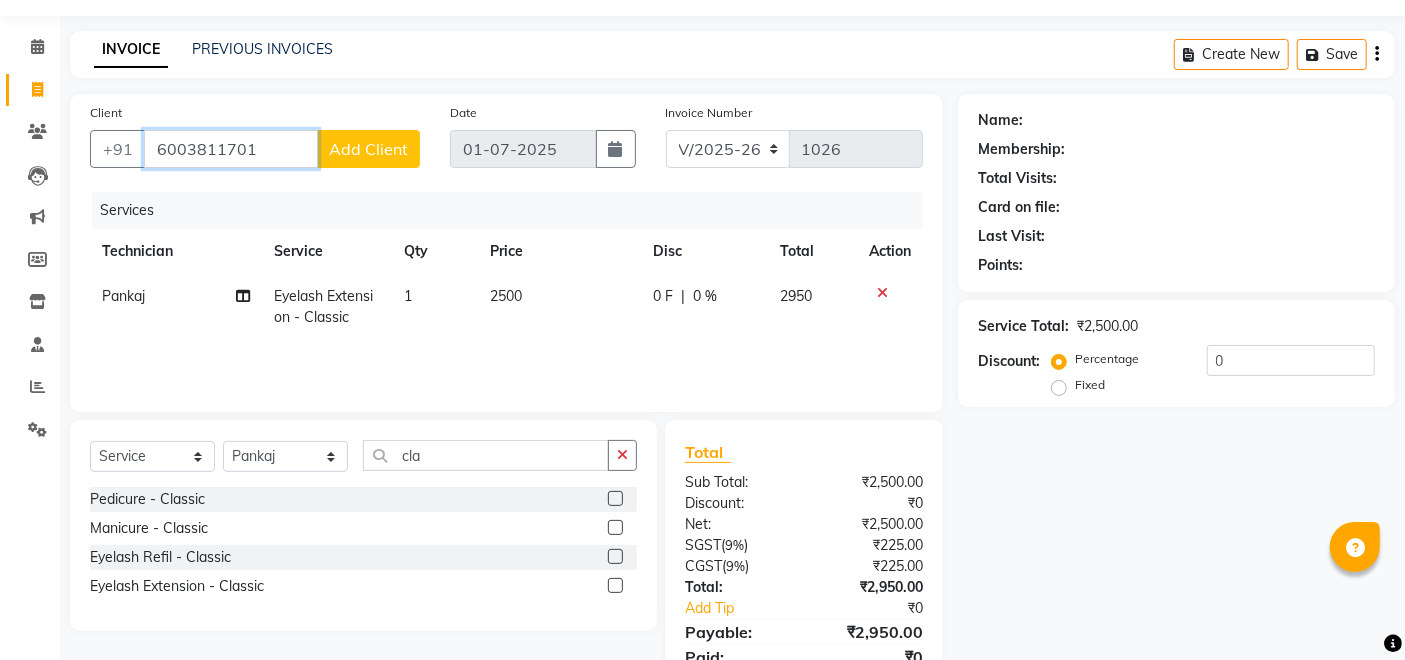 type on "6003811701" 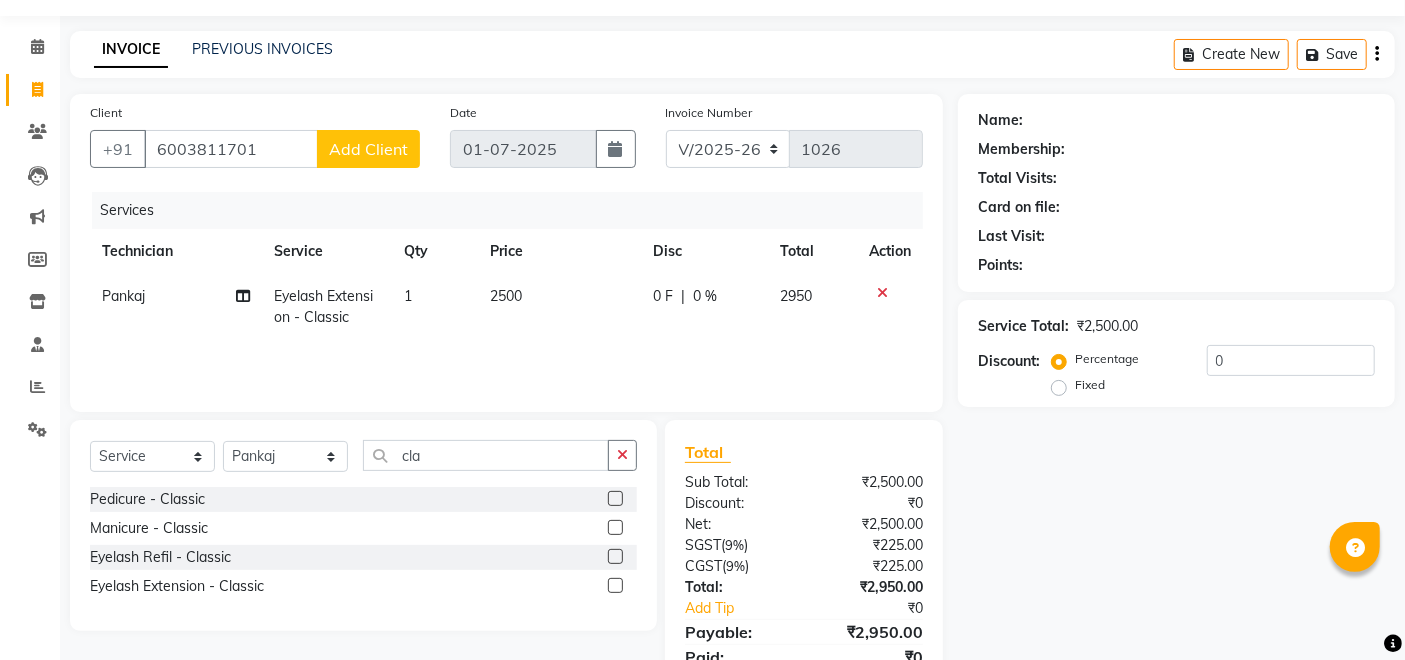 click on "Add Client" 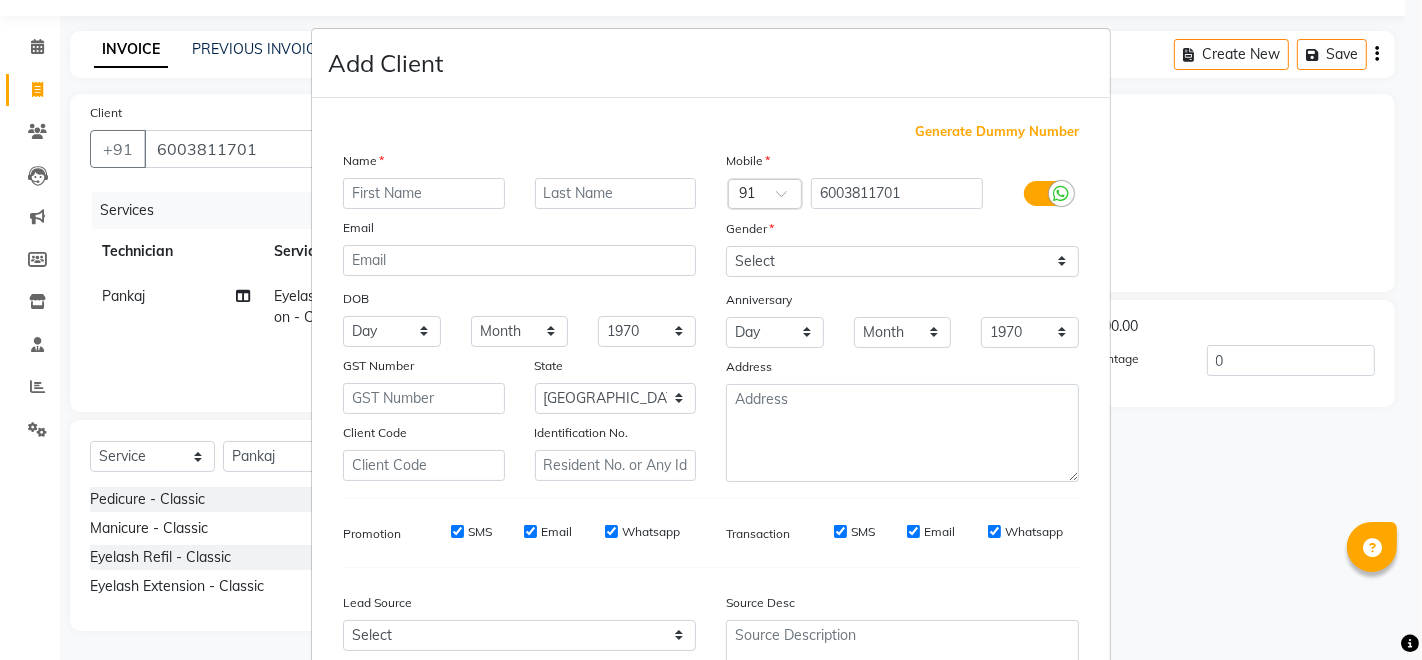 click at bounding box center (424, 193) 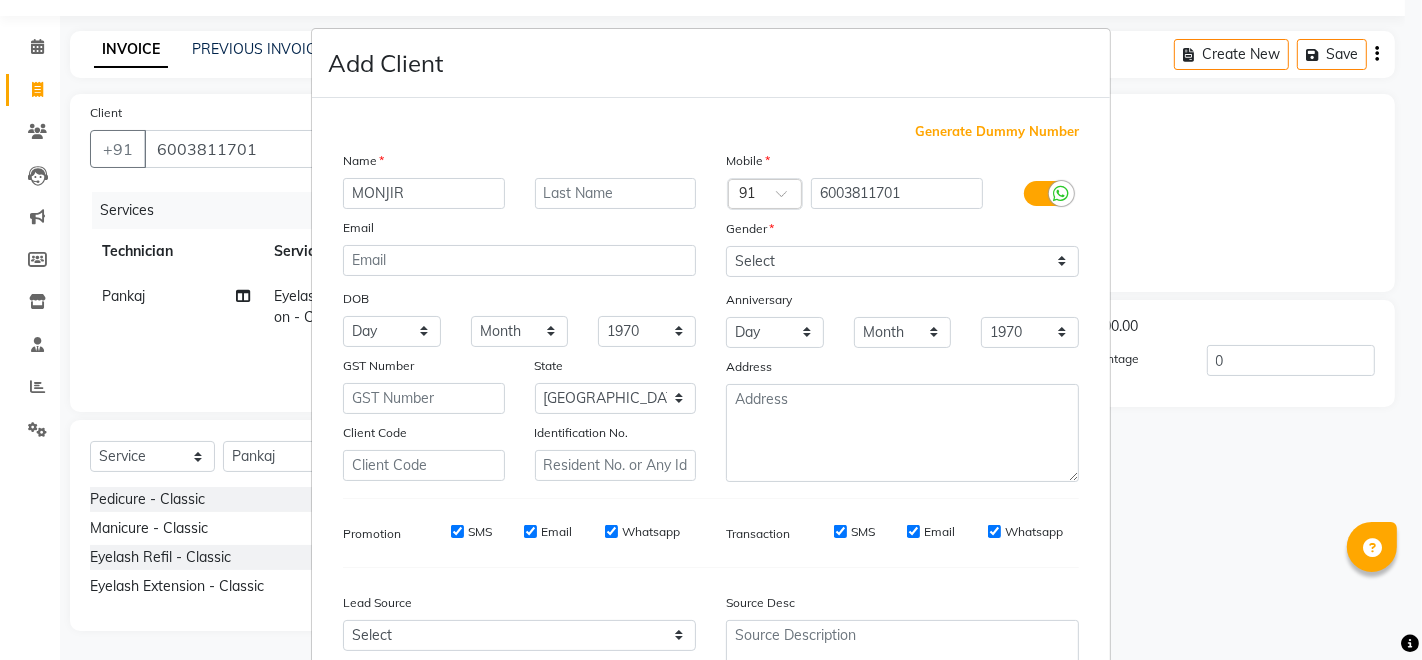 type on "MONJIR" 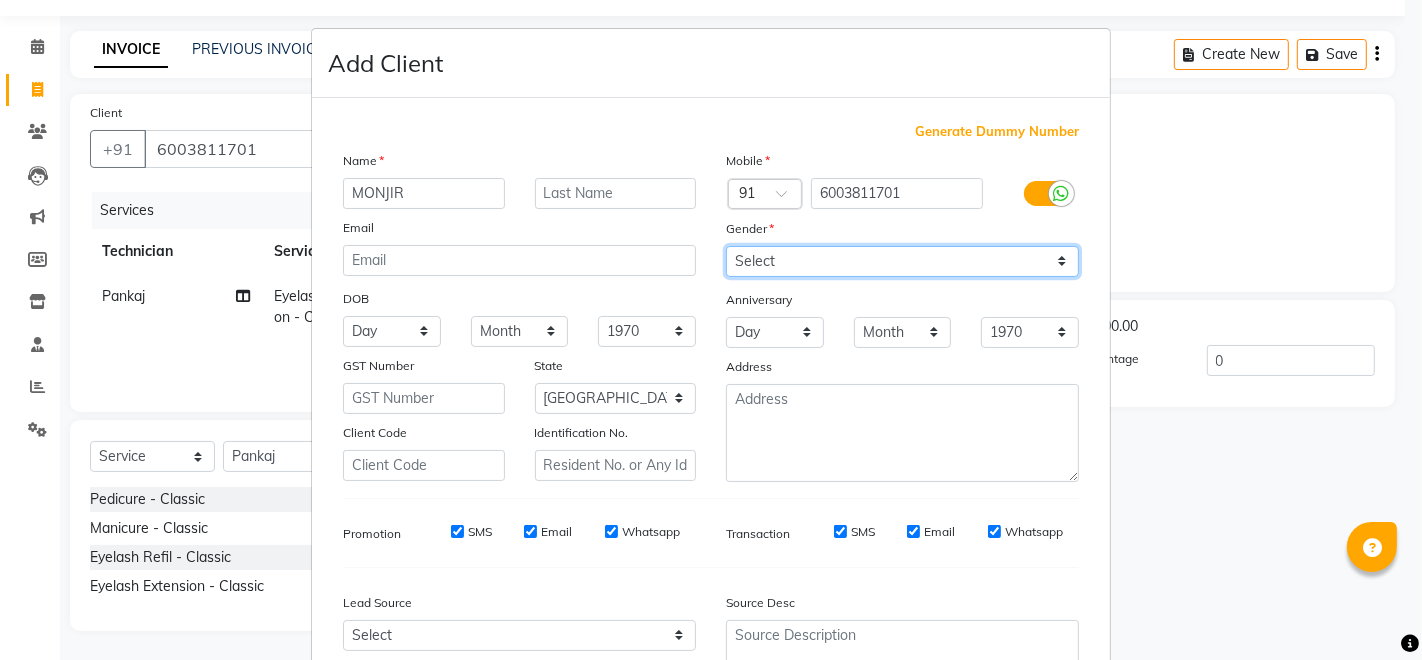 click on "Select [DEMOGRAPHIC_DATA] [DEMOGRAPHIC_DATA] Other Prefer Not To Say" at bounding box center [902, 261] 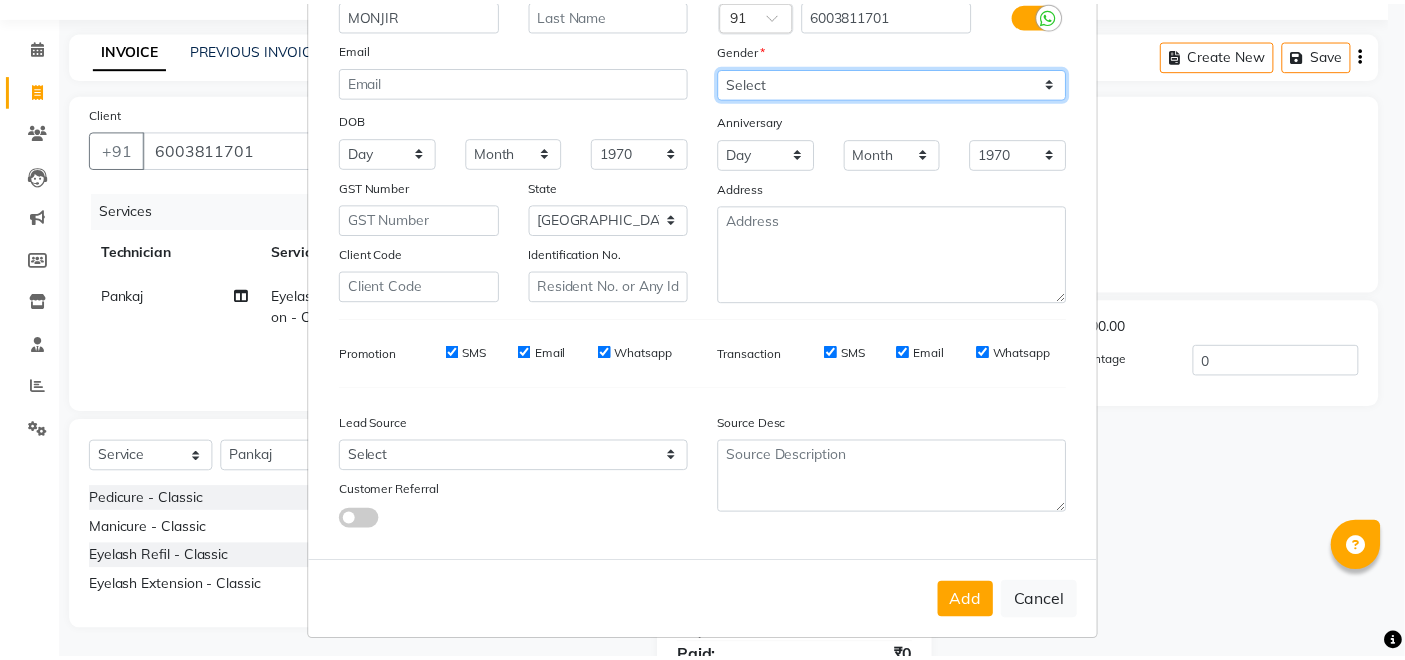 scroll, scrollTop: 185, scrollLeft: 0, axis: vertical 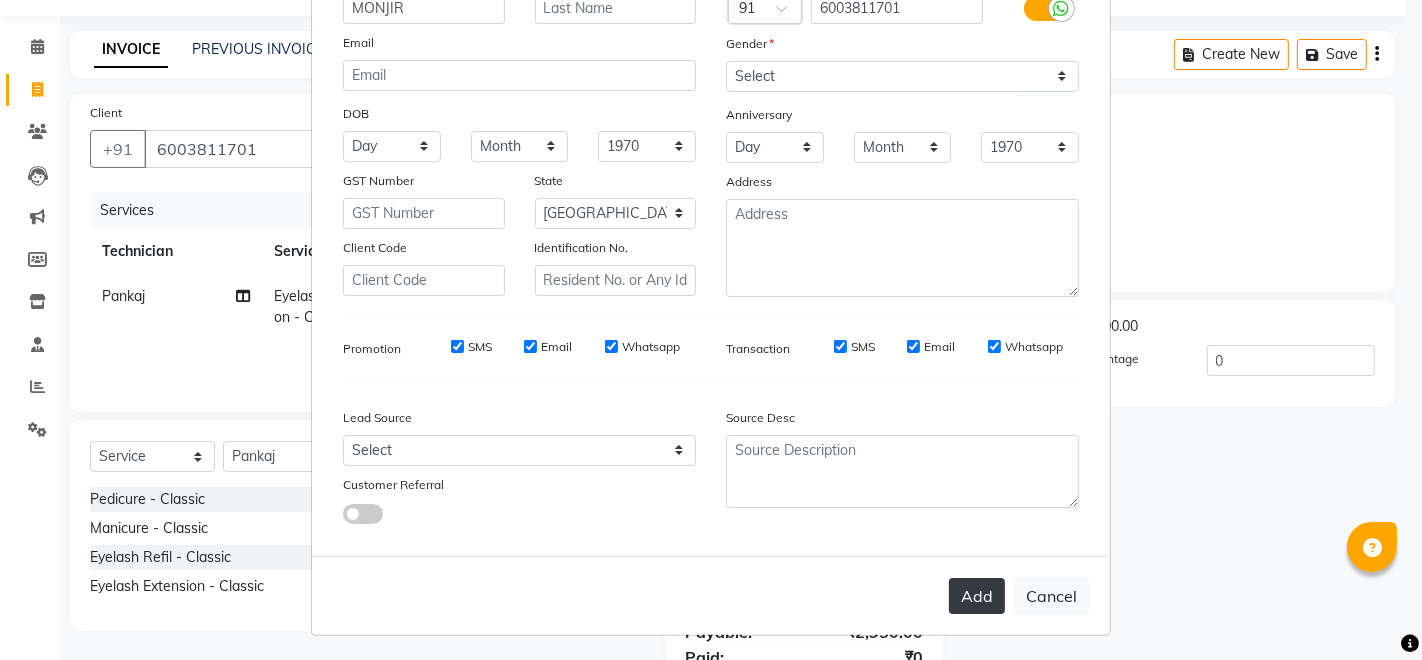 click on "Add" at bounding box center [977, 596] 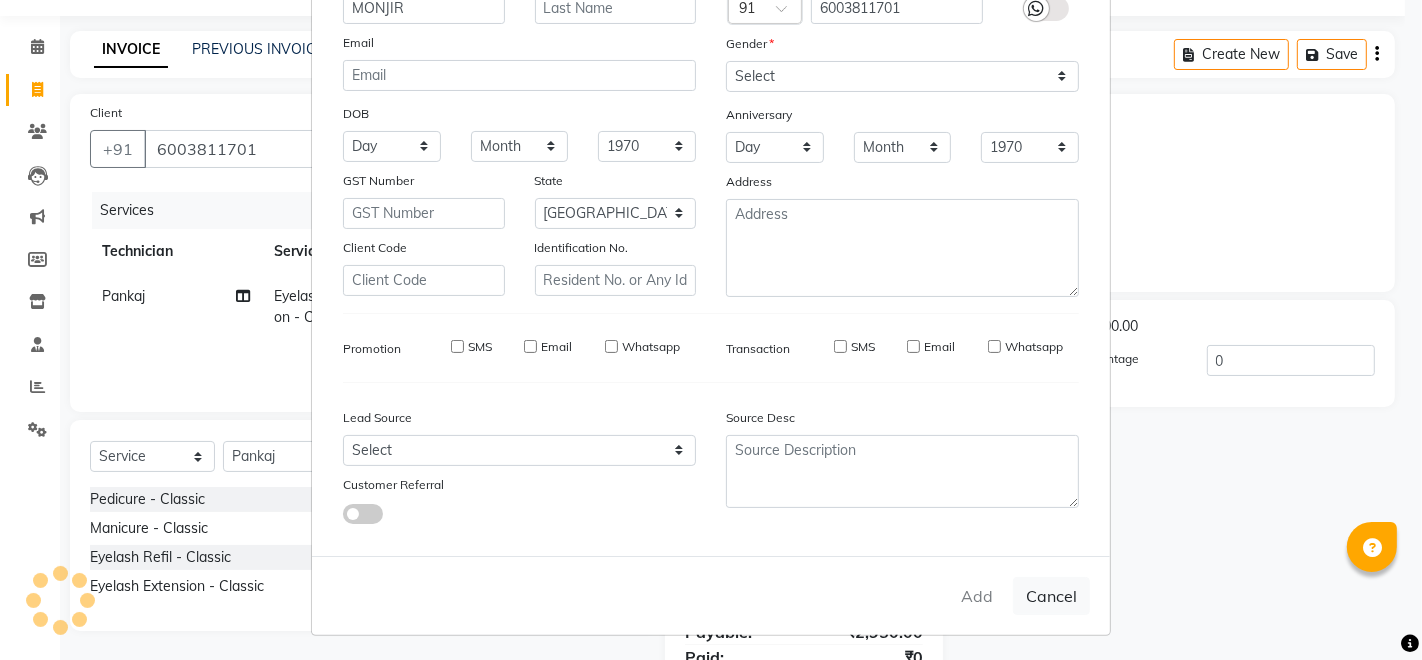type 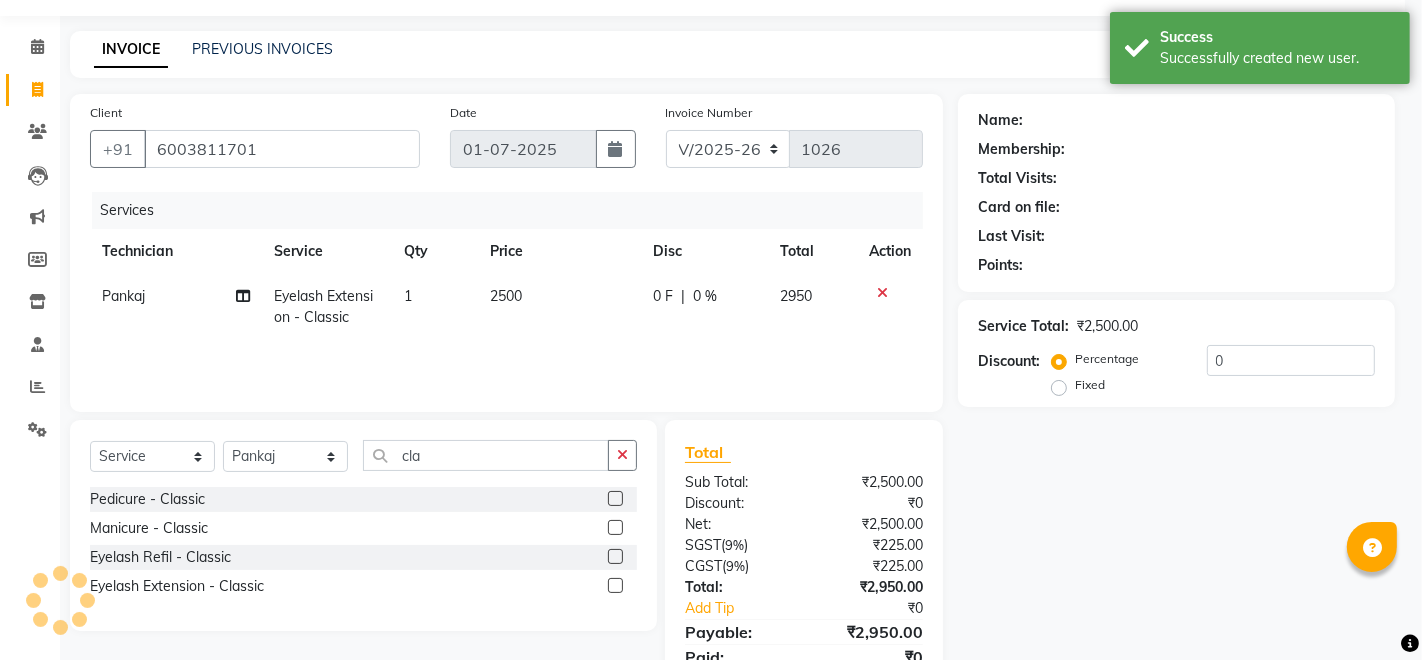select on "1: Object" 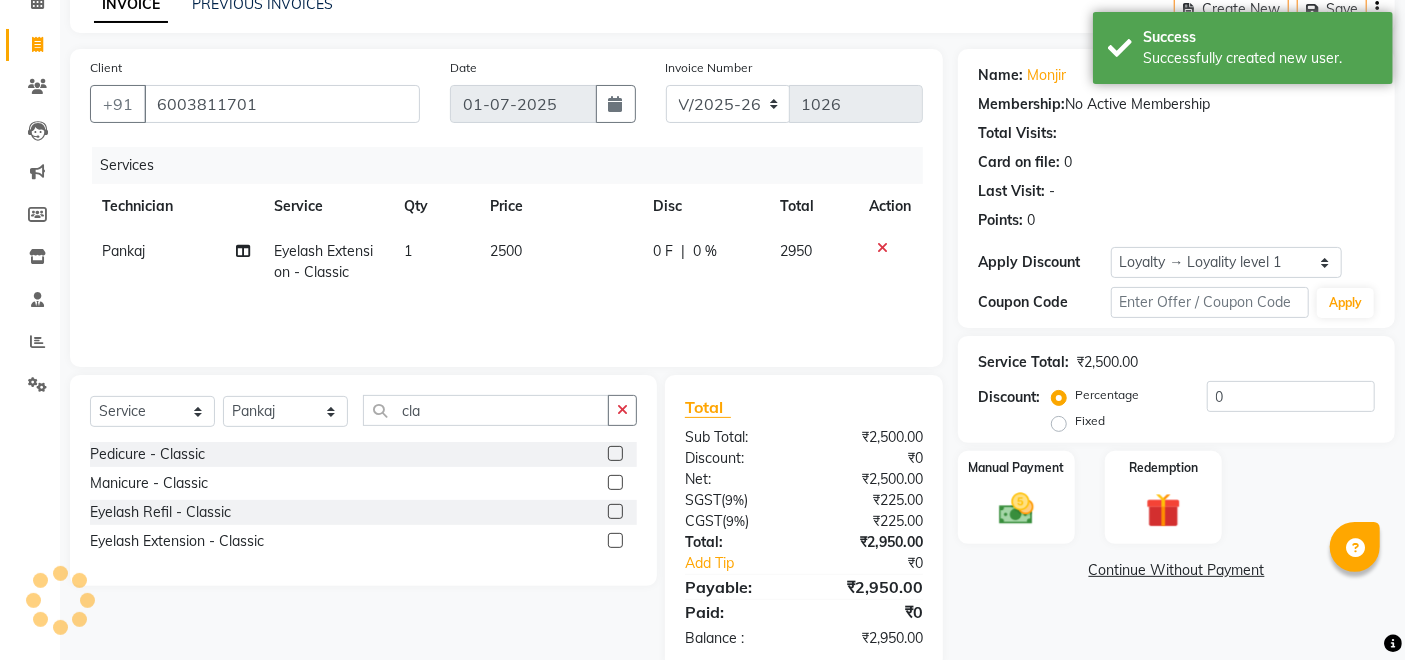 scroll, scrollTop: 139, scrollLeft: 0, axis: vertical 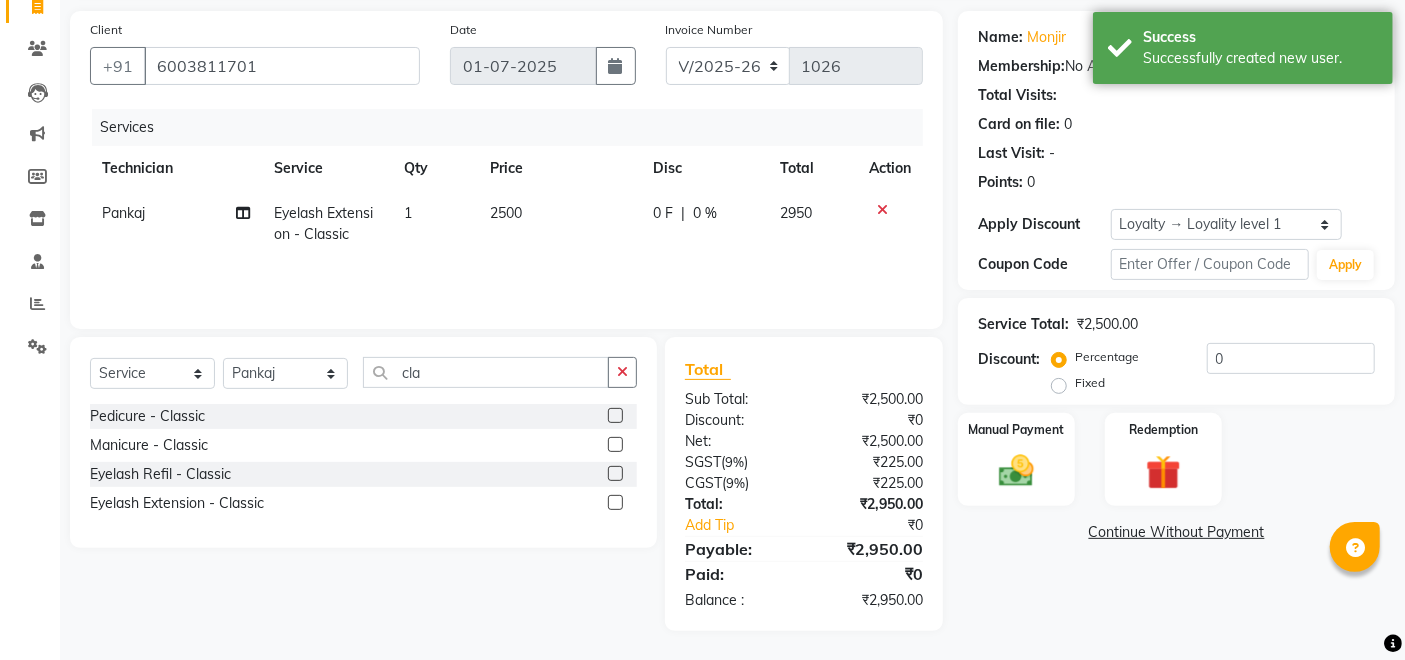 click on "2500" 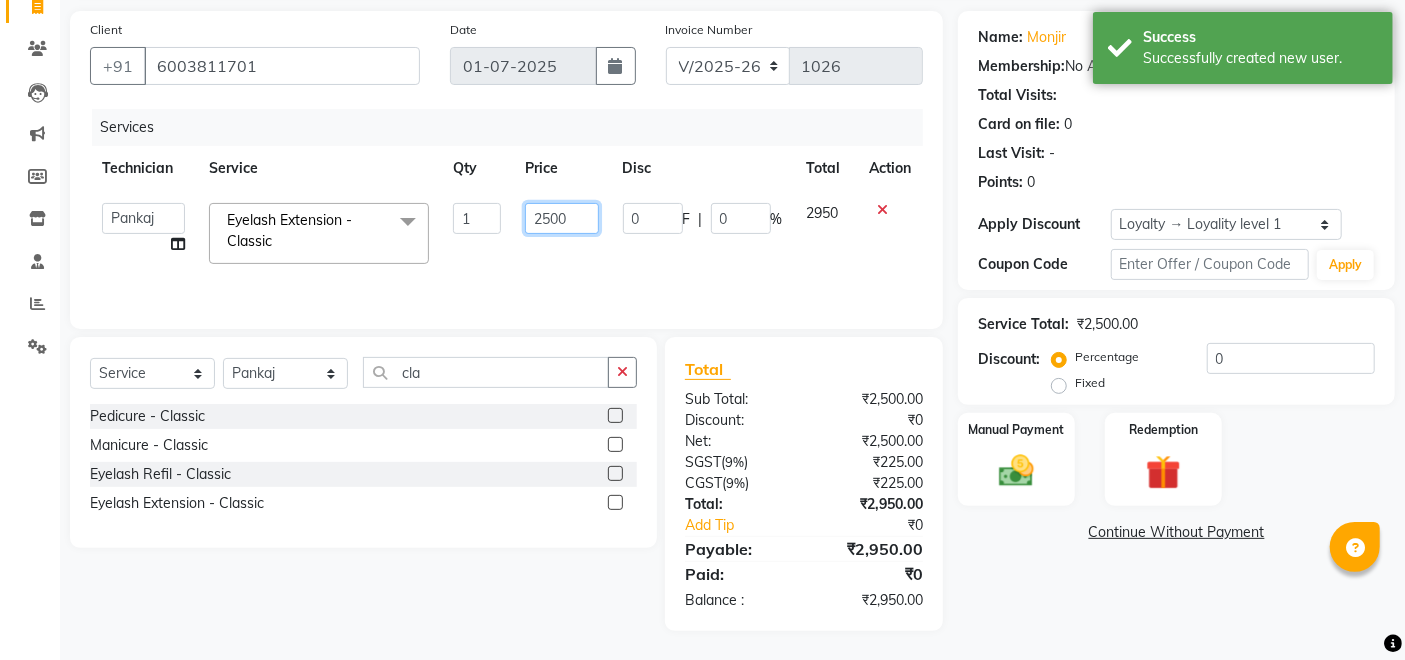 click on "2500" 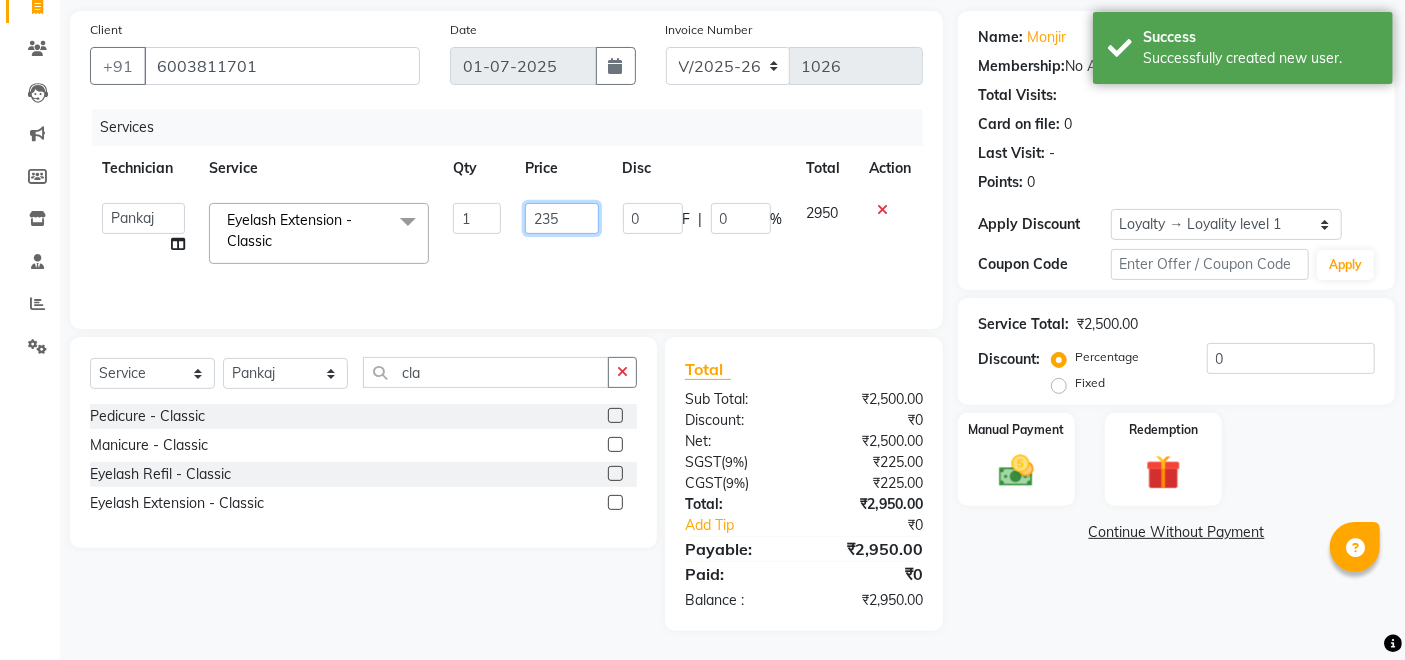 type on "2350" 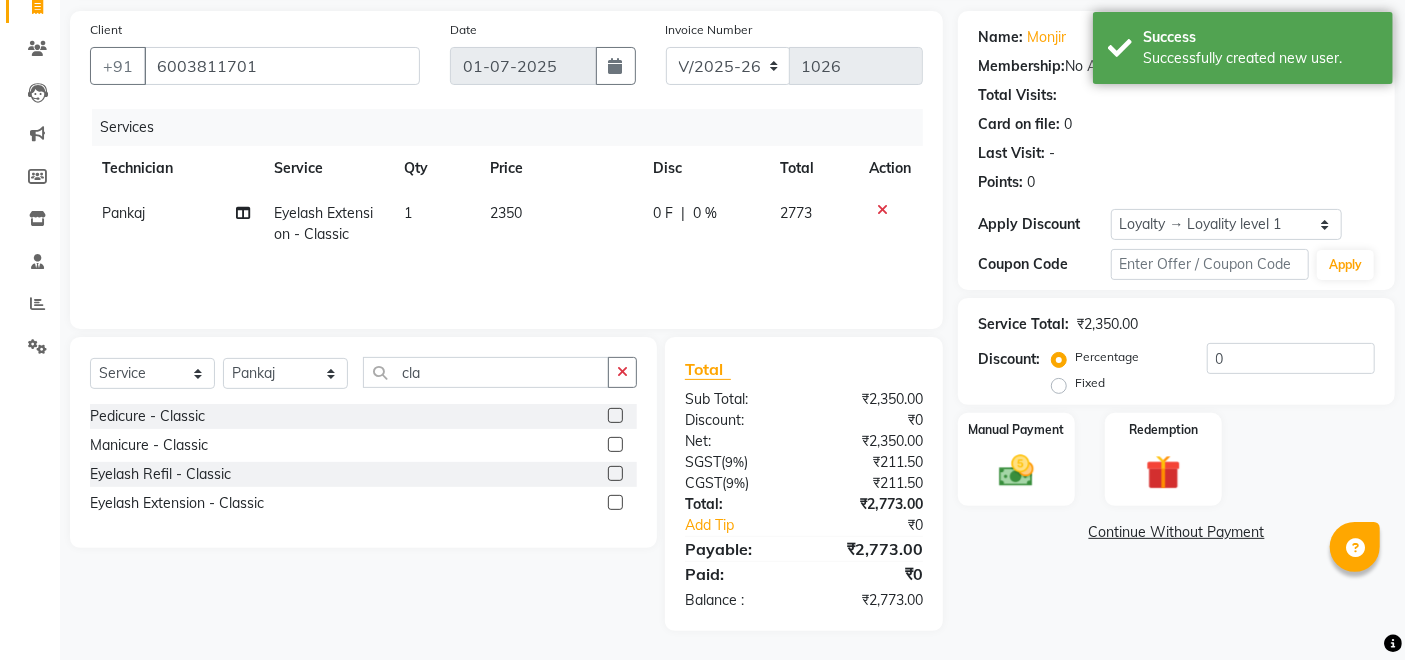 click on "Services Technician Service Qty Price Disc Total Action Pankaj Eyelash Extension - Classic 1 2350 0 F | 0 % 2773" 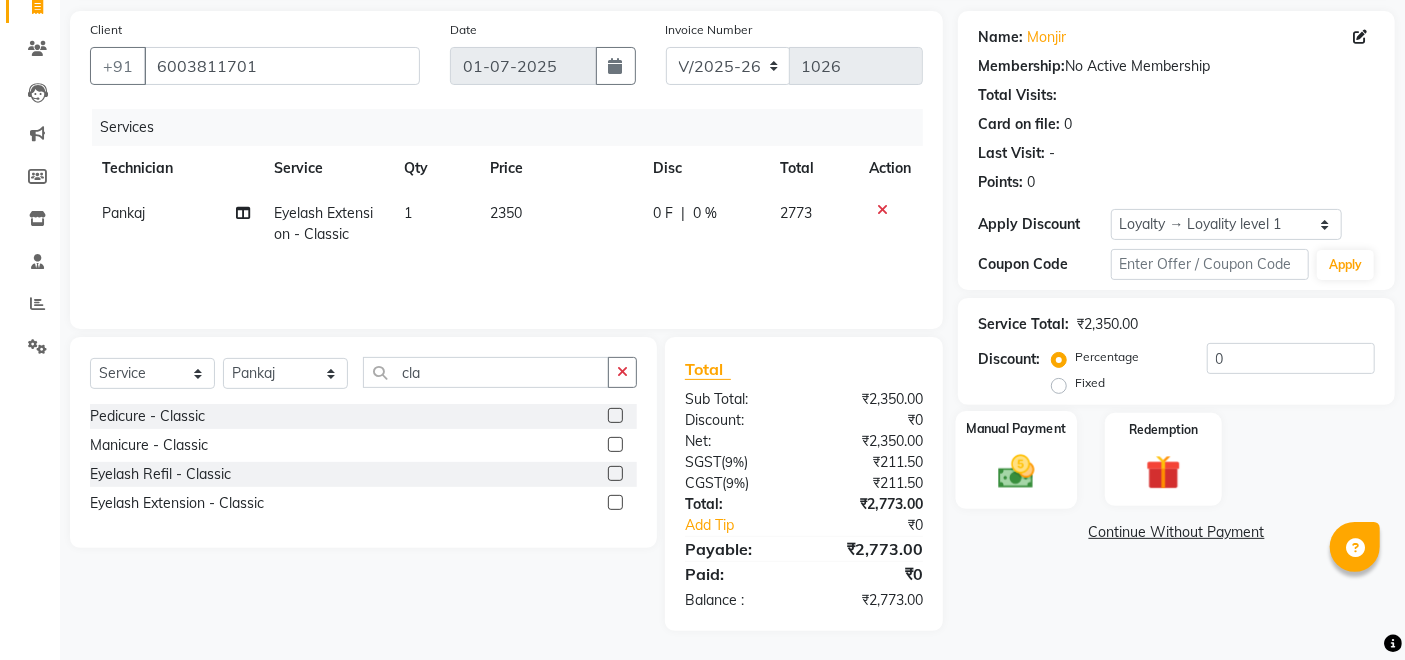 click 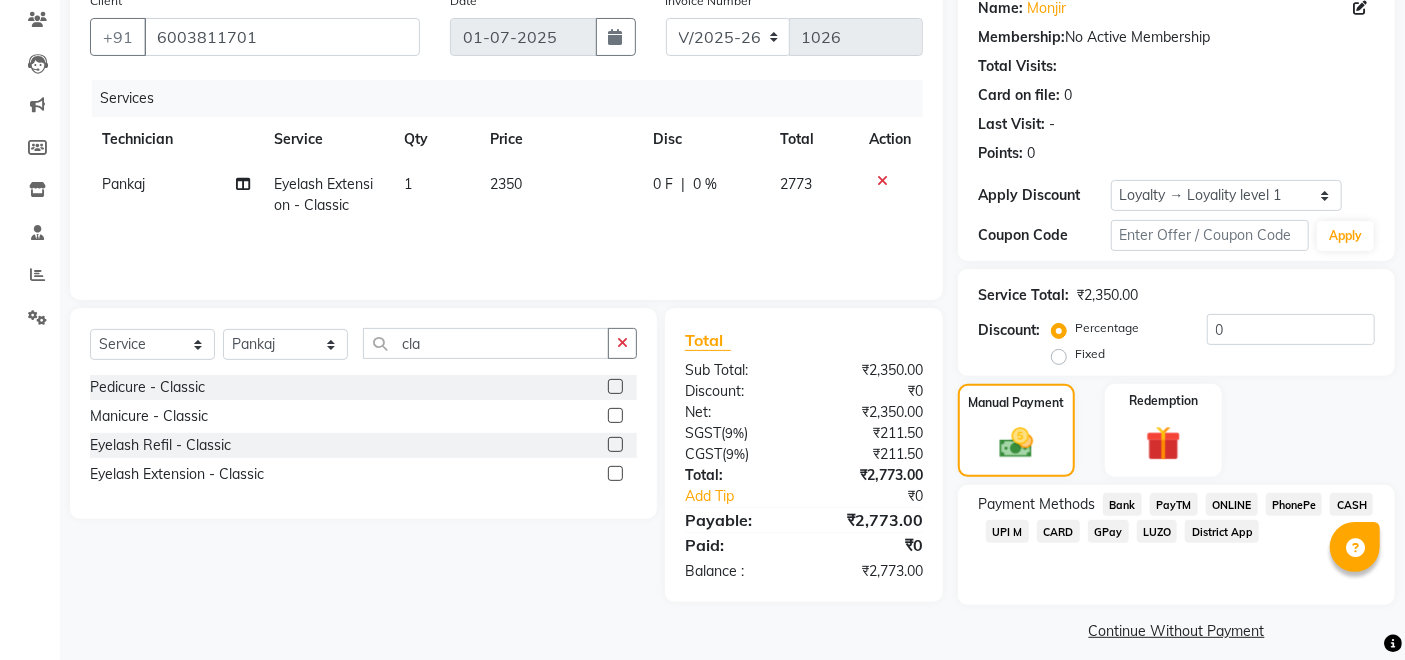 scroll, scrollTop: 184, scrollLeft: 0, axis: vertical 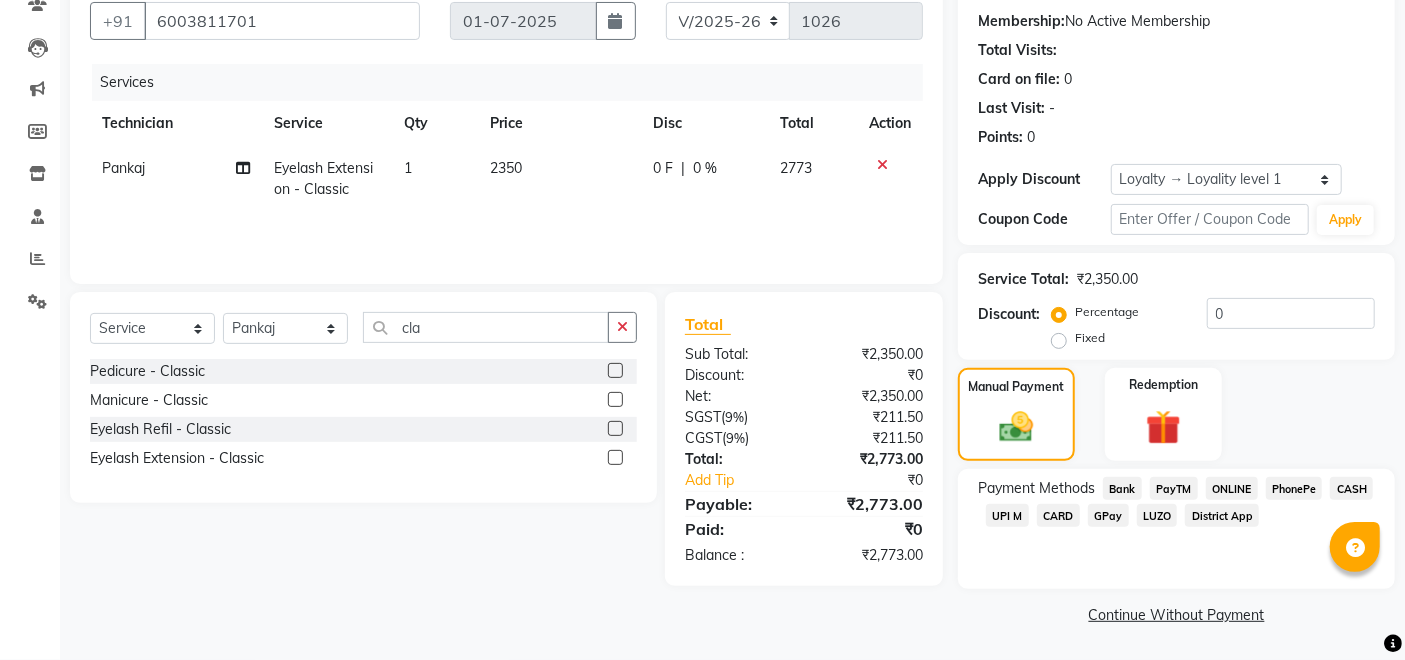 click on "GPay" 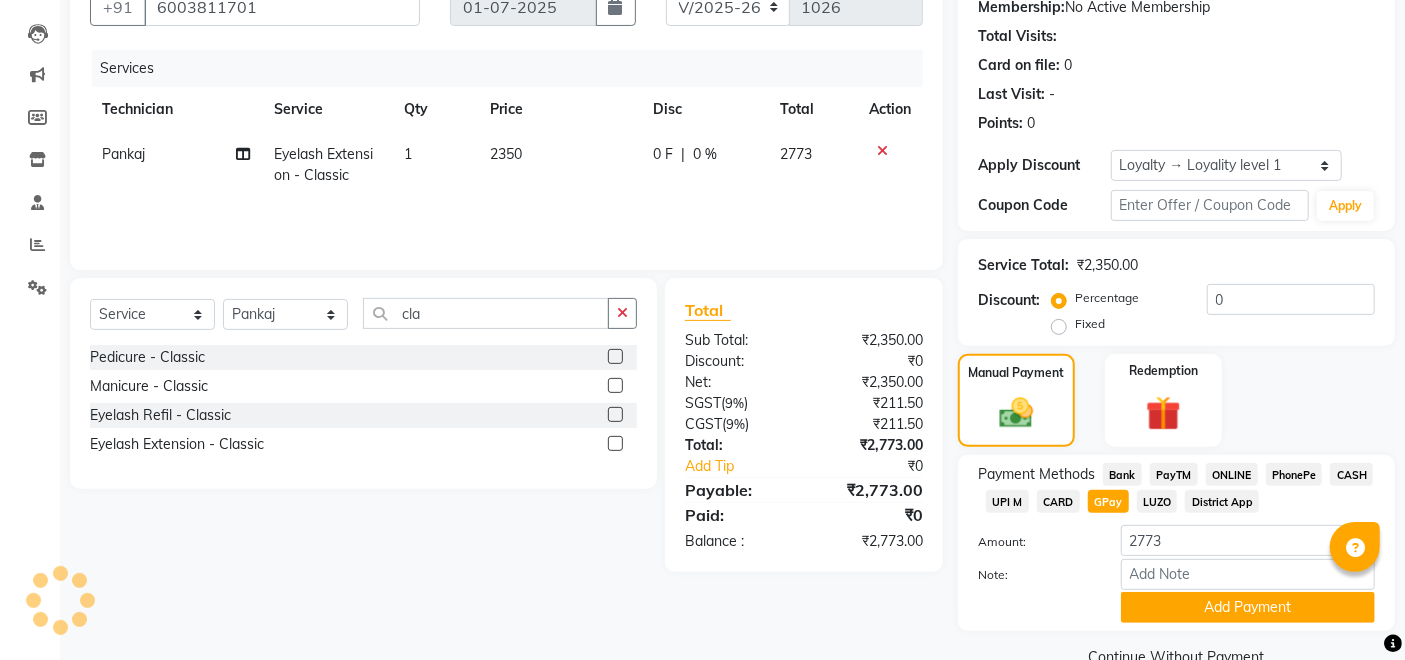 scroll, scrollTop: 240, scrollLeft: 0, axis: vertical 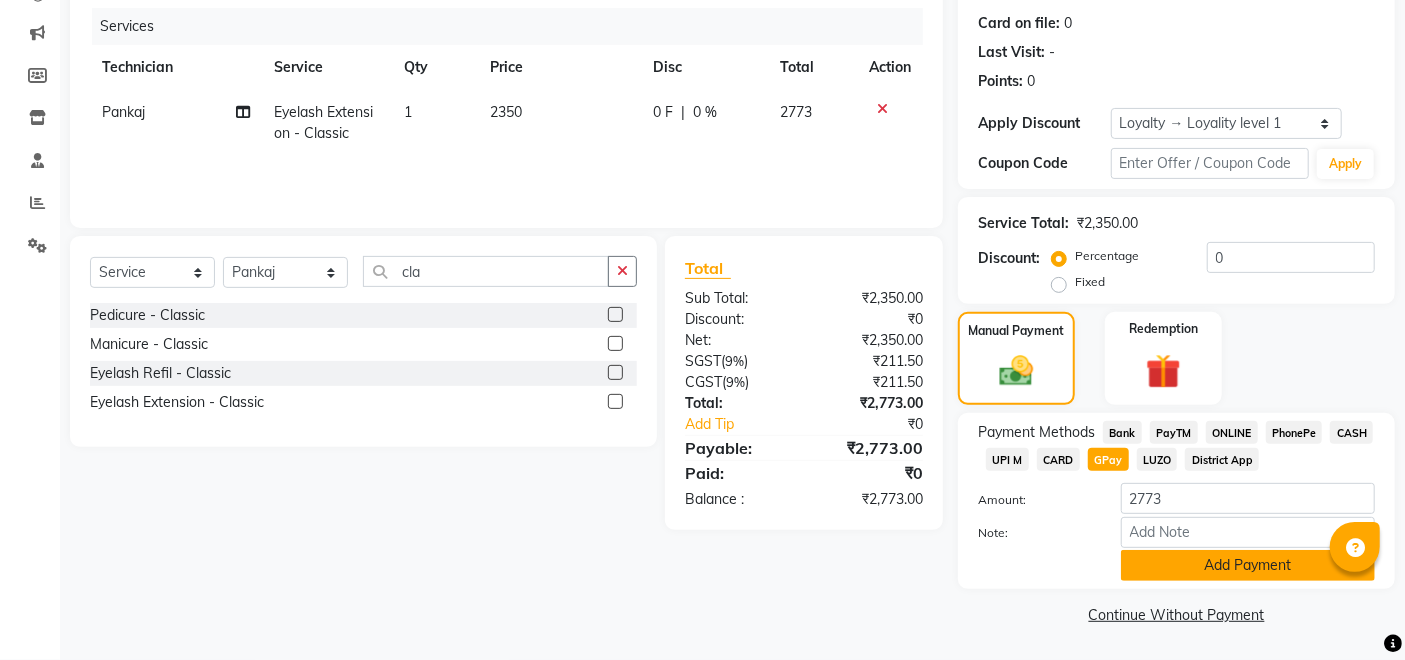 click on "Add Payment" 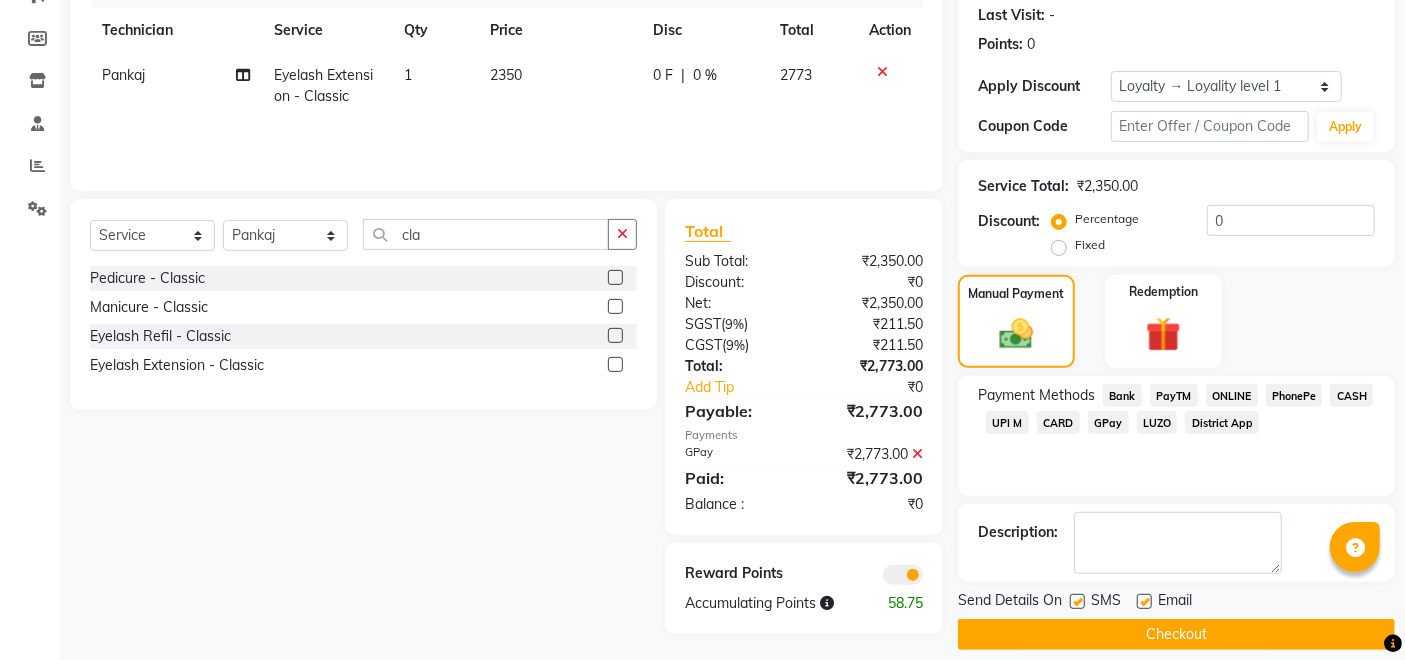 scroll, scrollTop: 297, scrollLeft: 0, axis: vertical 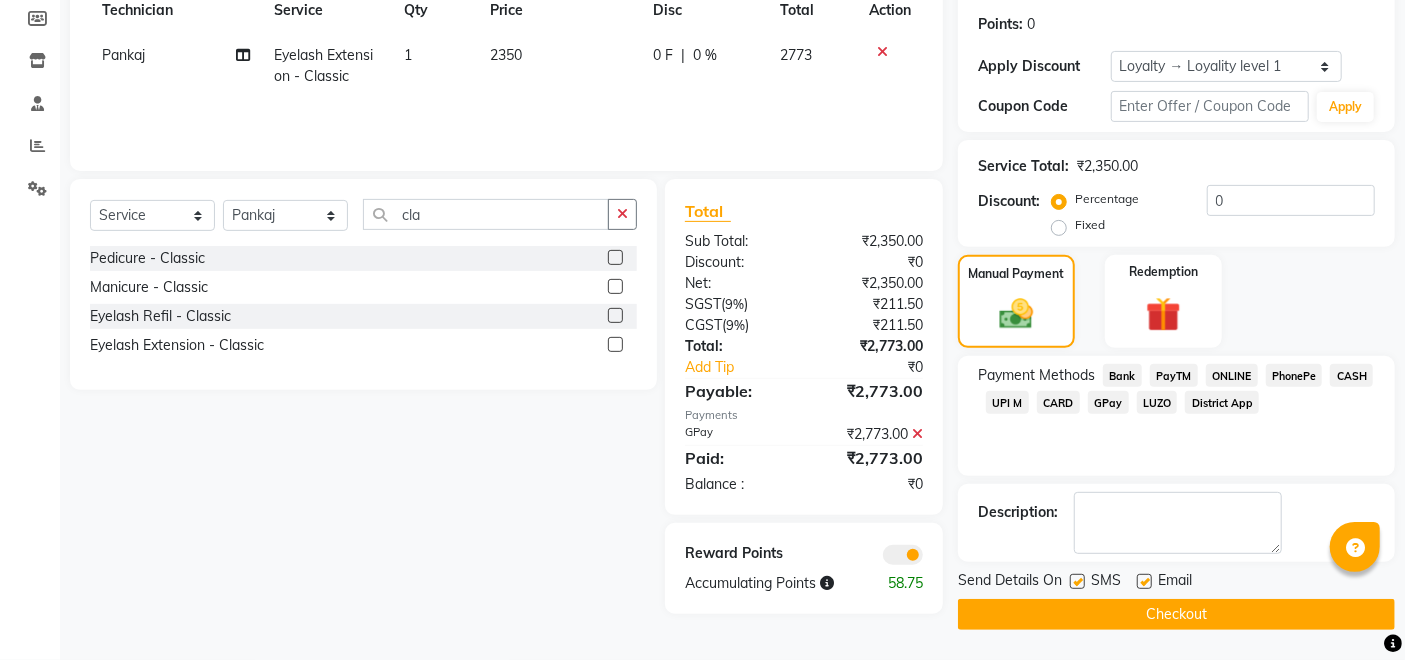 click on "Checkout" 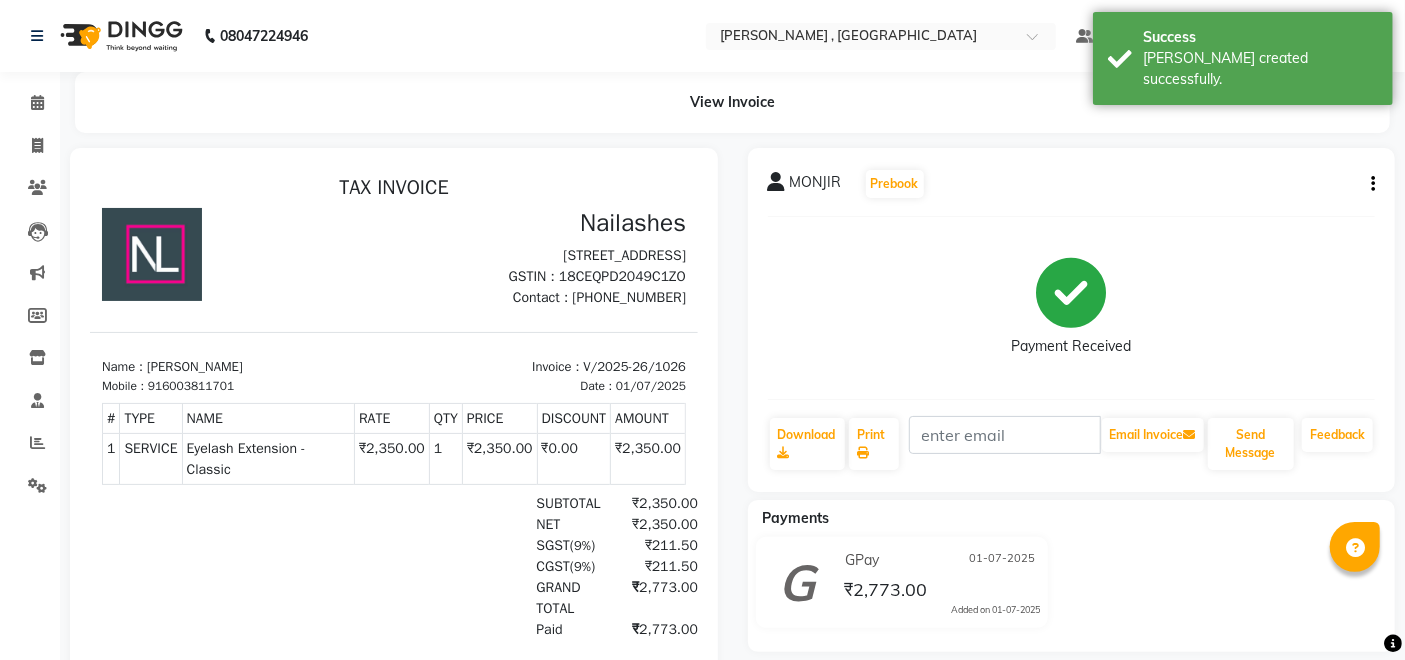 scroll, scrollTop: 0, scrollLeft: 0, axis: both 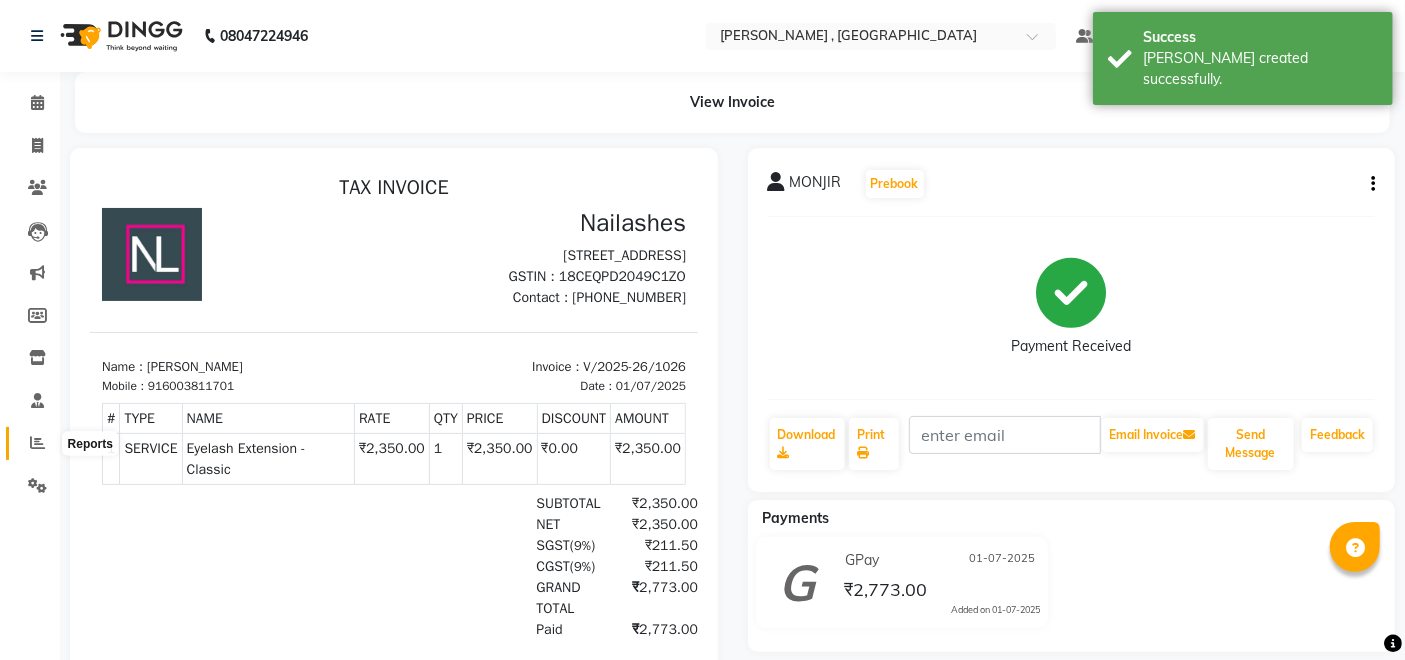 click 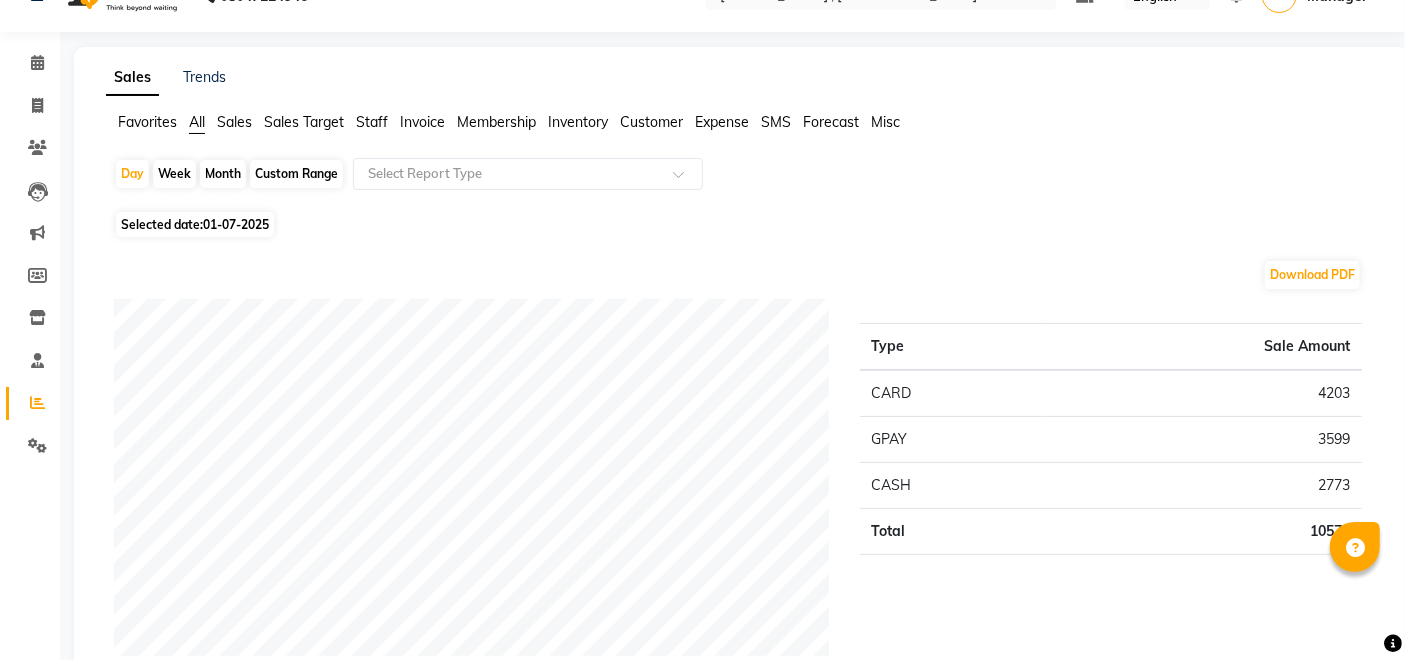 scroll, scrollTop: 0, scrollLeft: 0, axis: both 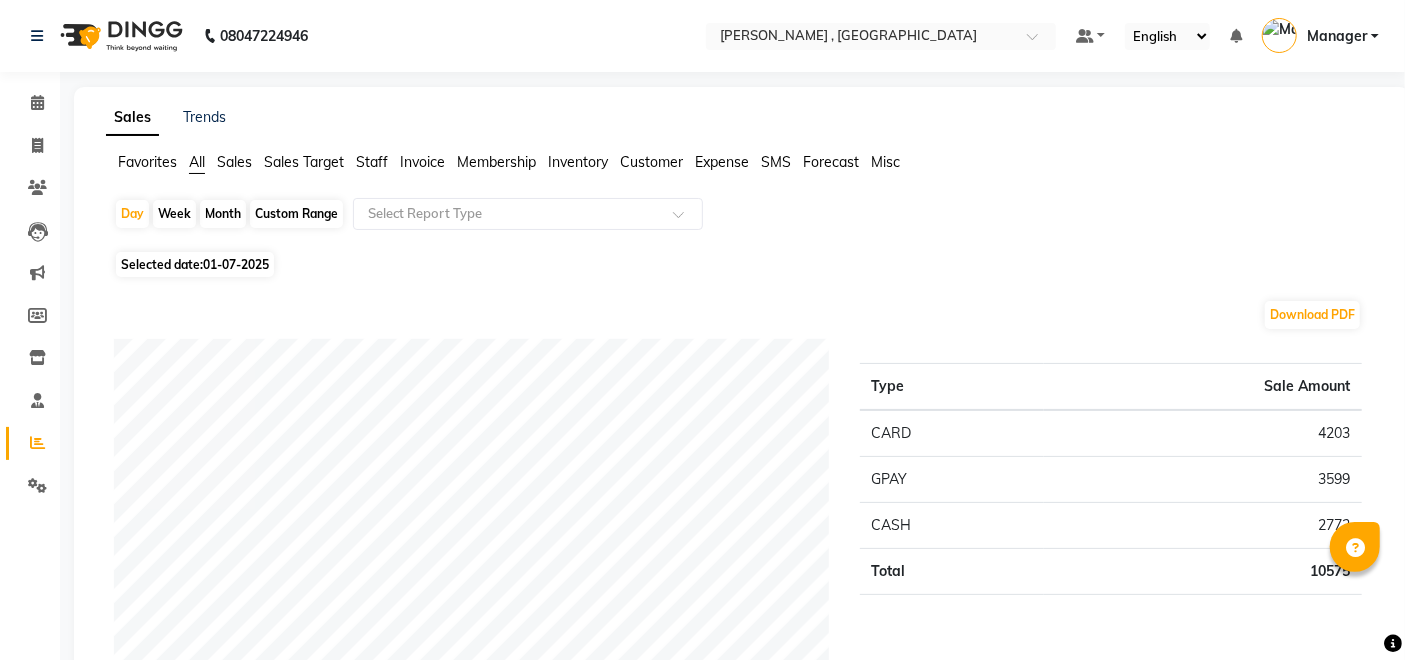 click on "Month" 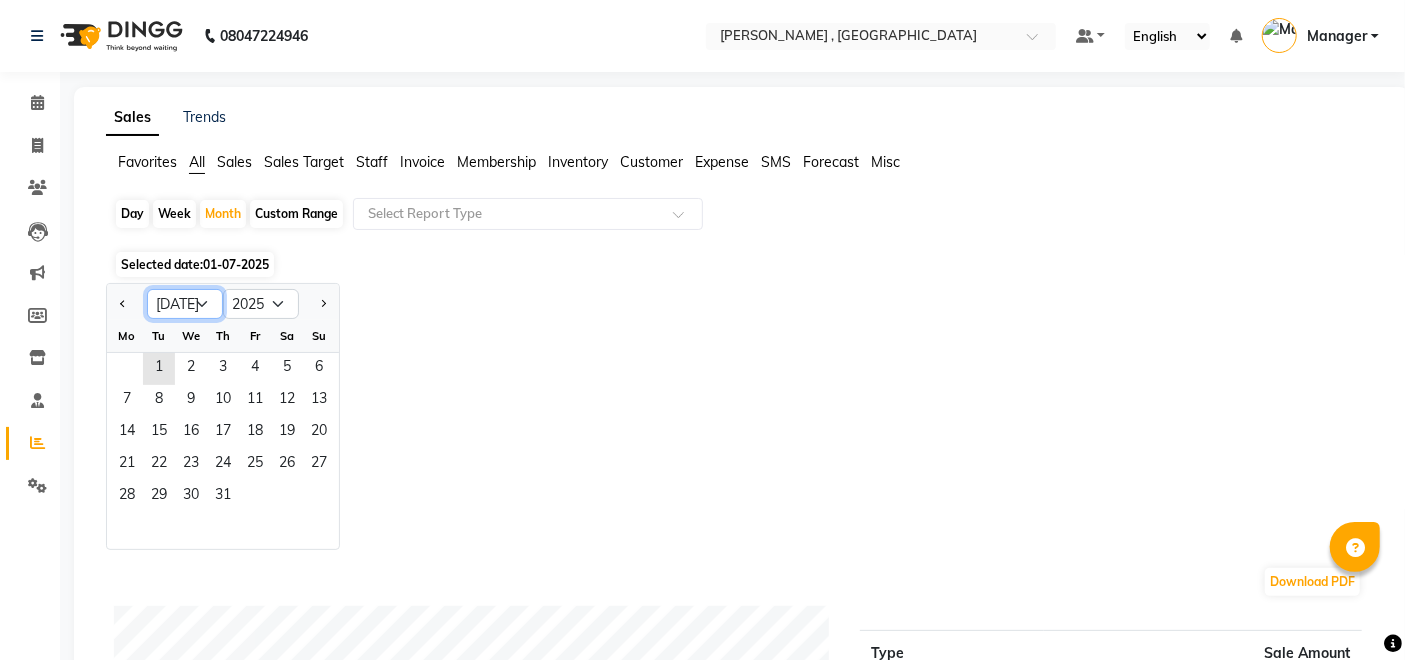 click on "Jan Feb Mar Apr May Jun [DATE] Aug Sep Oct Nov Dec" 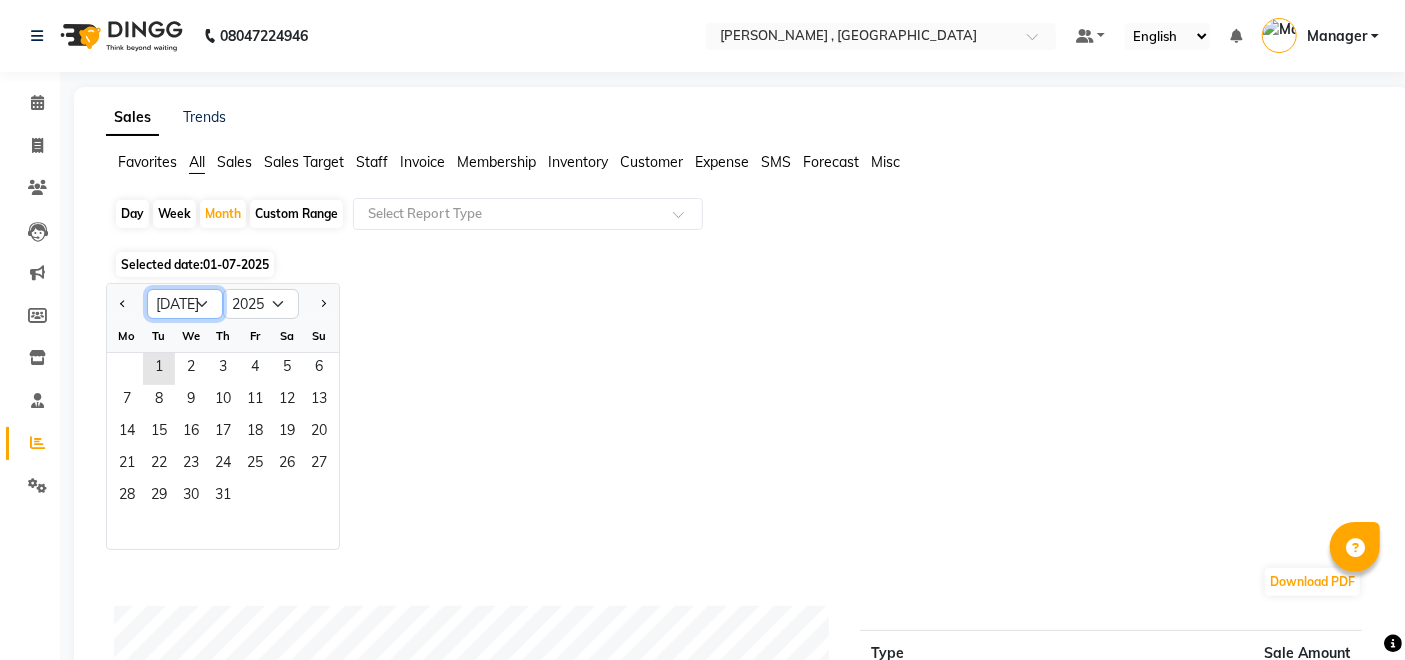 select on "6" 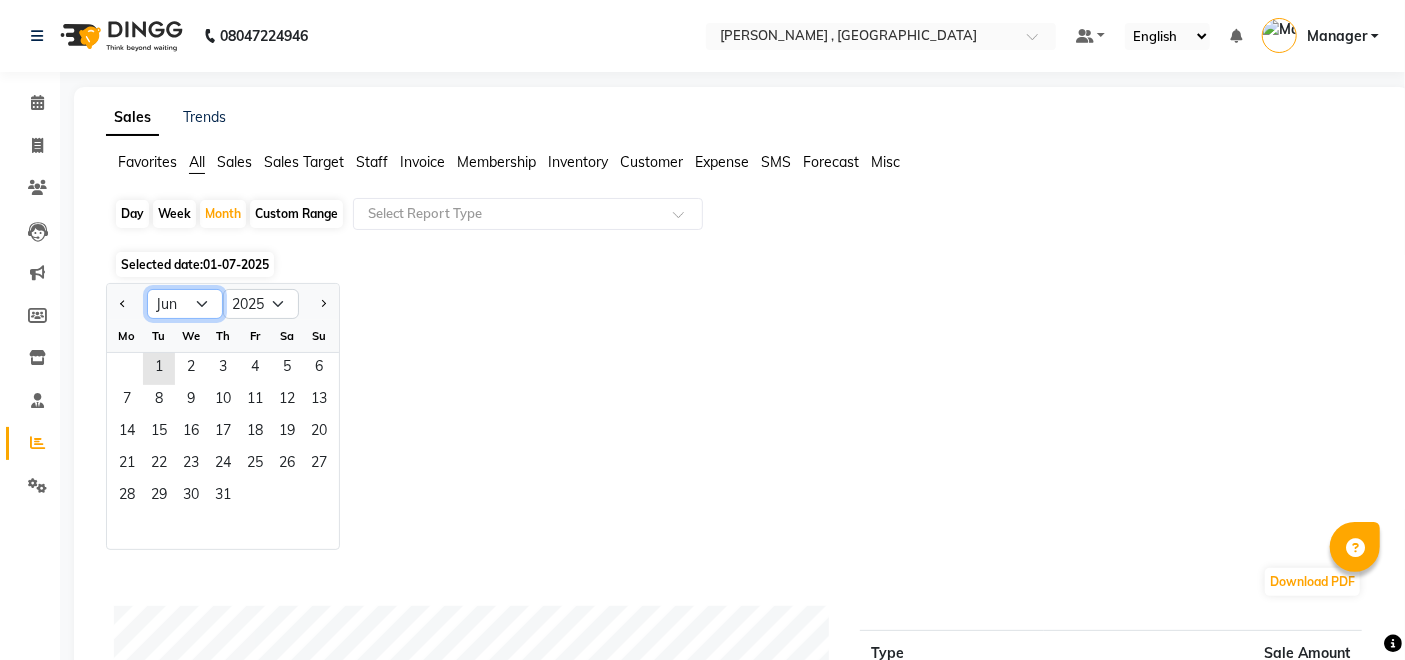 click on "Jan Feb Mar Apr May Jun [DATE] Aug Sep Oct Nov Dec" 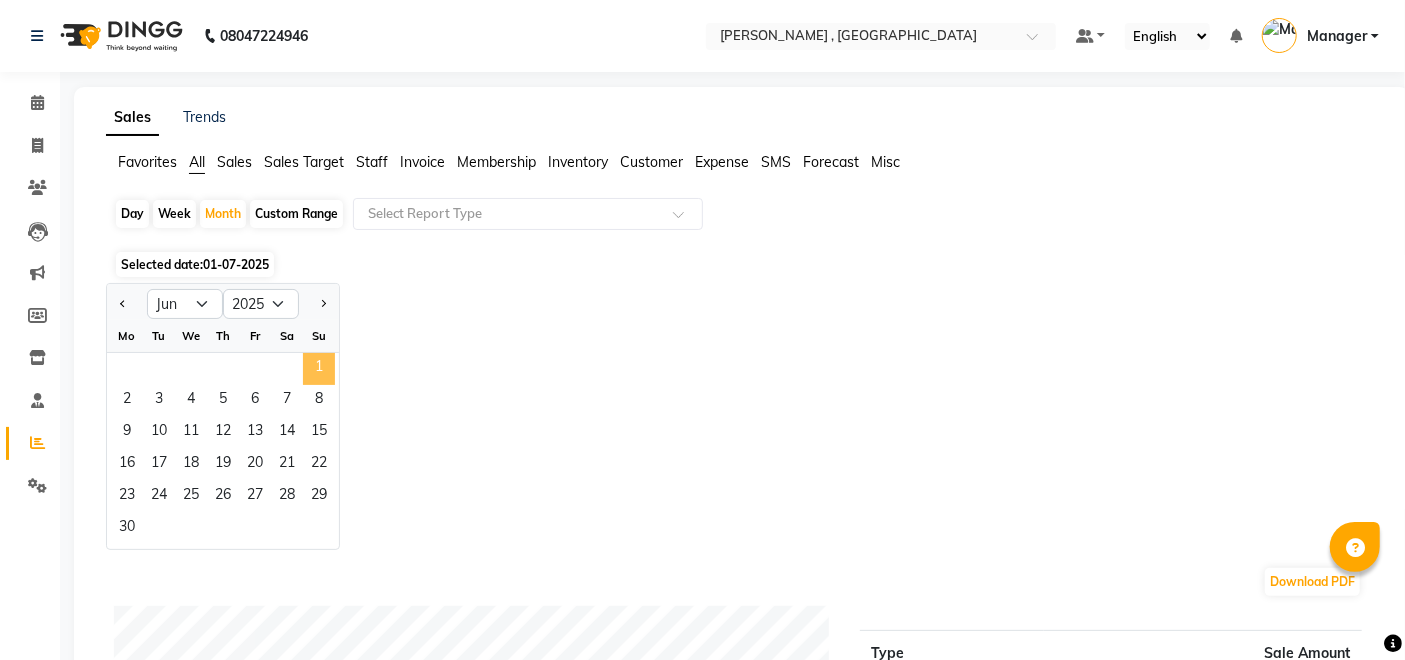 click on "1" 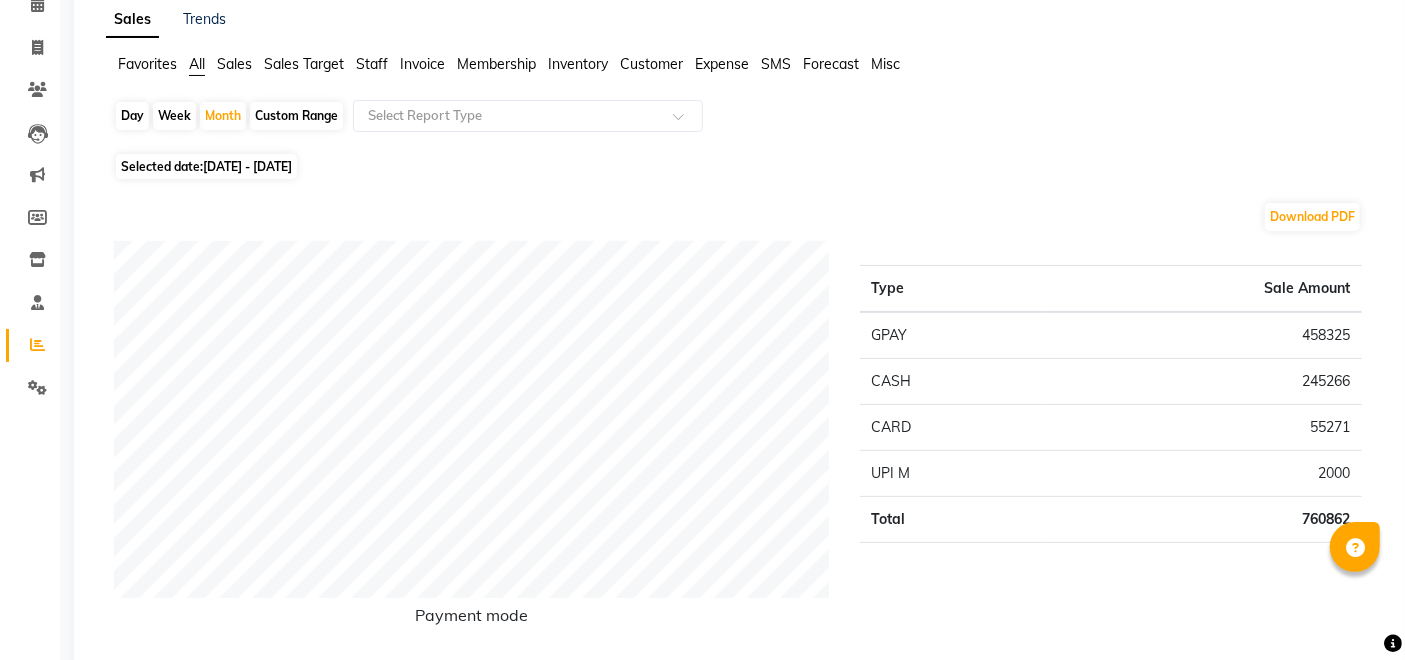 scroll, scrollTop: 96, scrollLeft: 0, axis: vertical 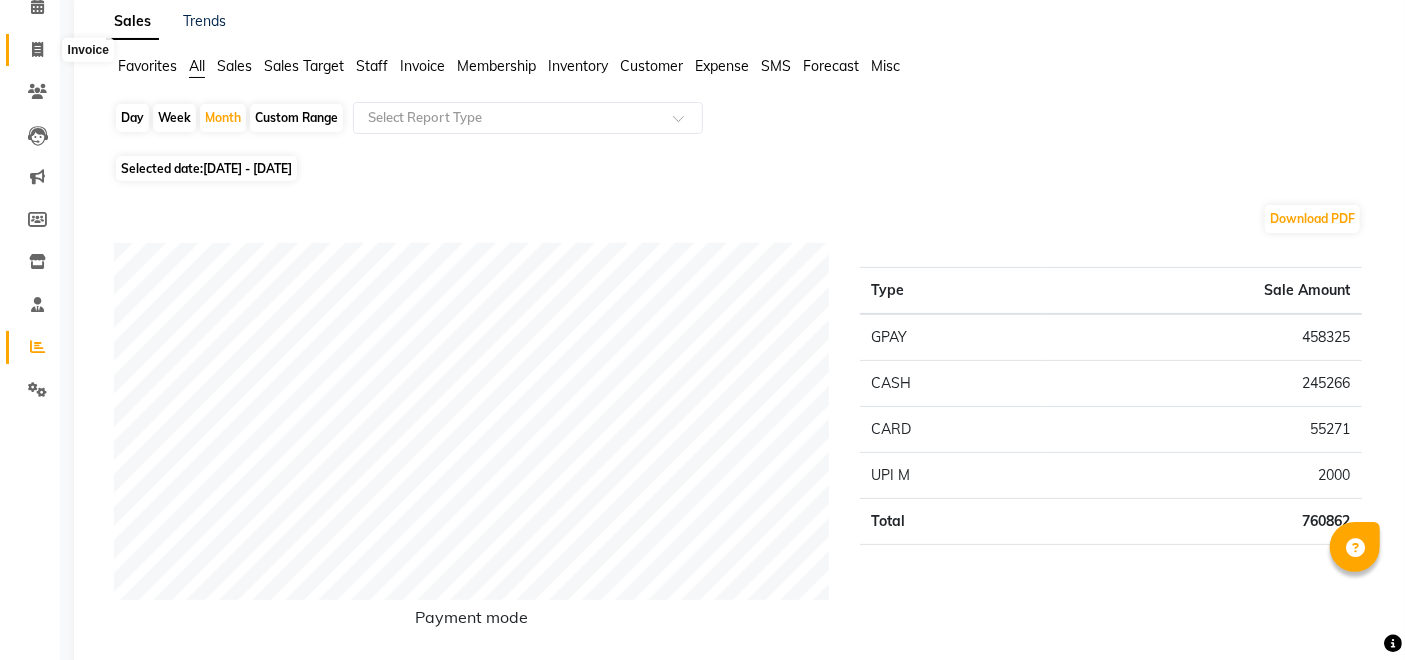 click 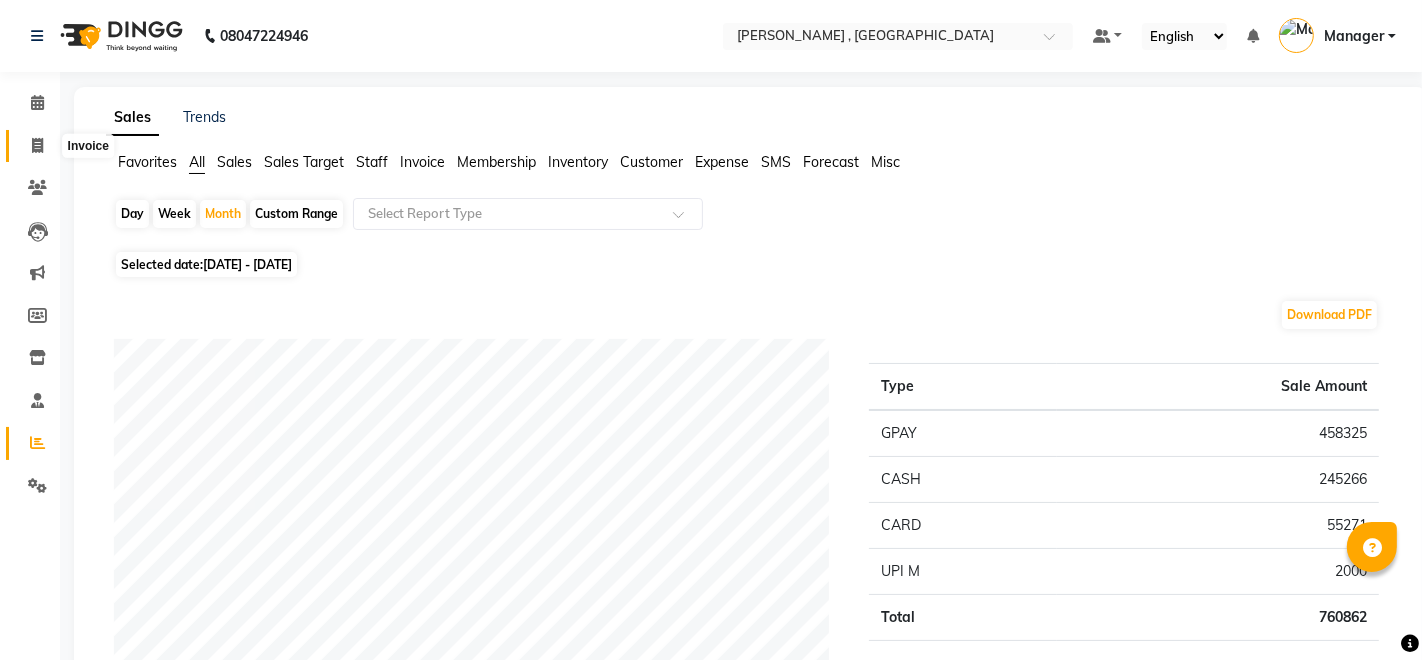 select on "service" 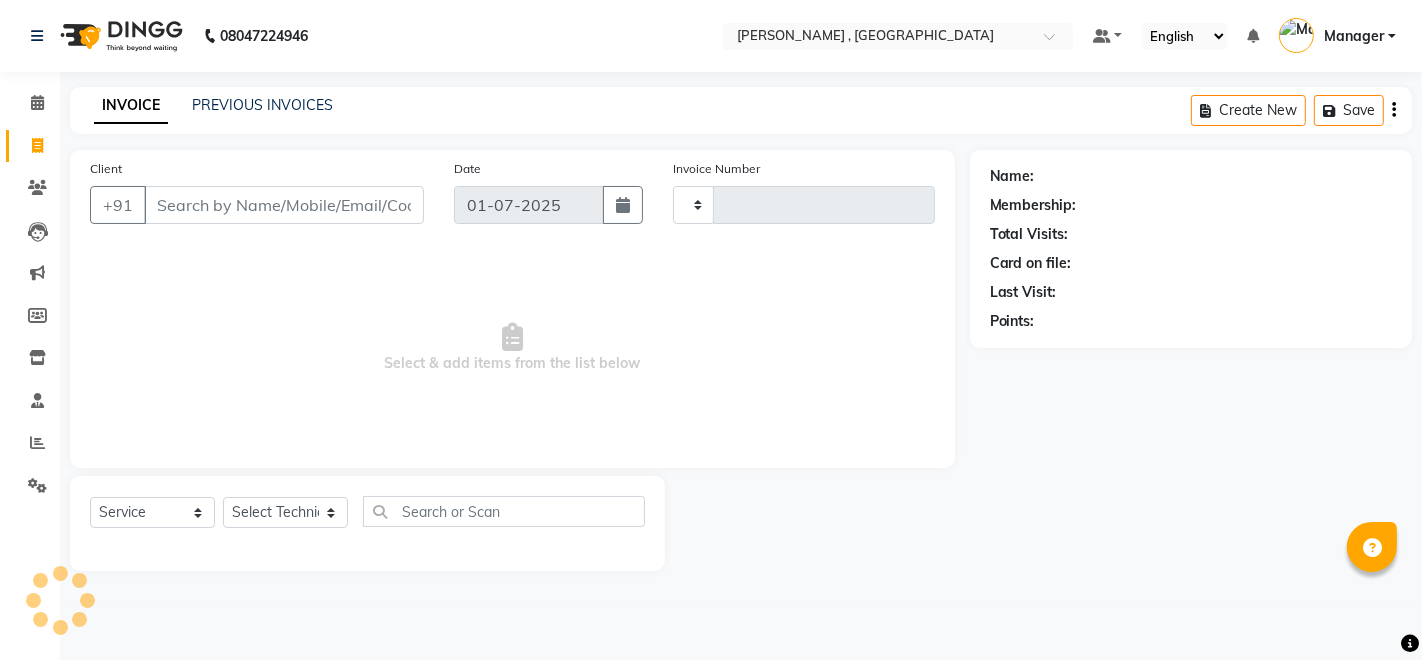 type on "1027" 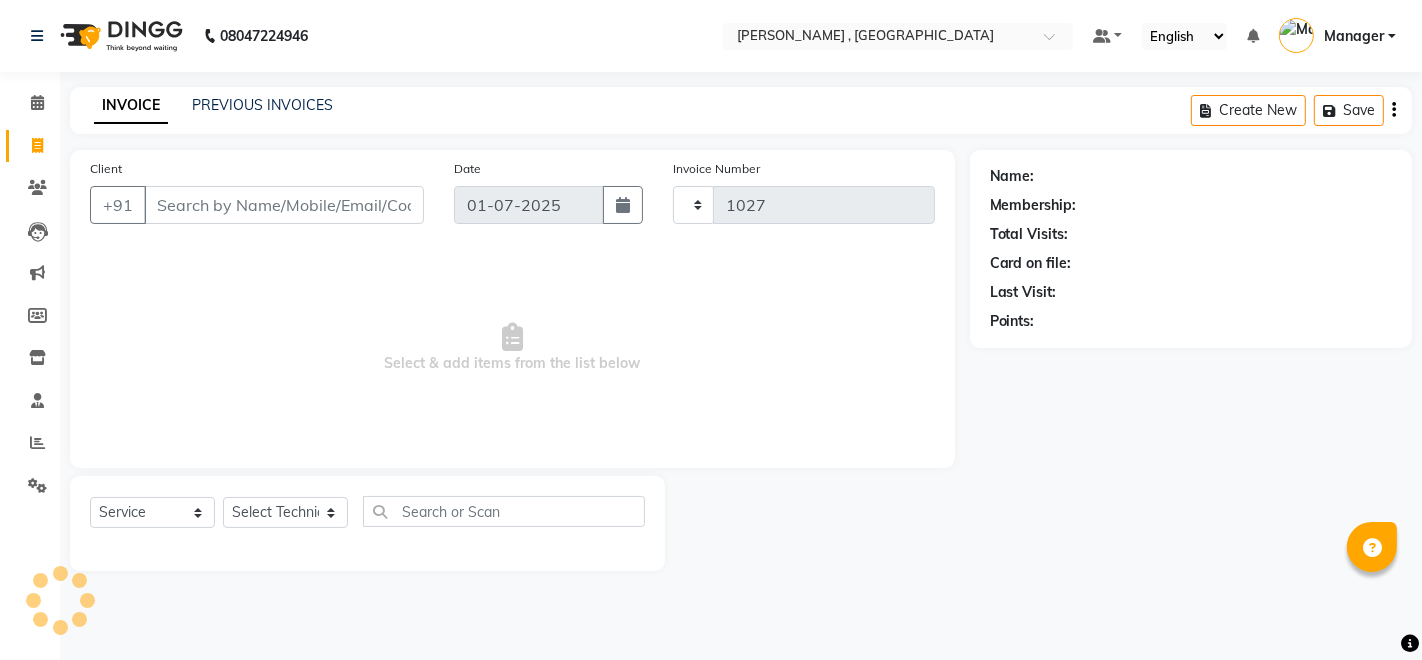 select on "4283" 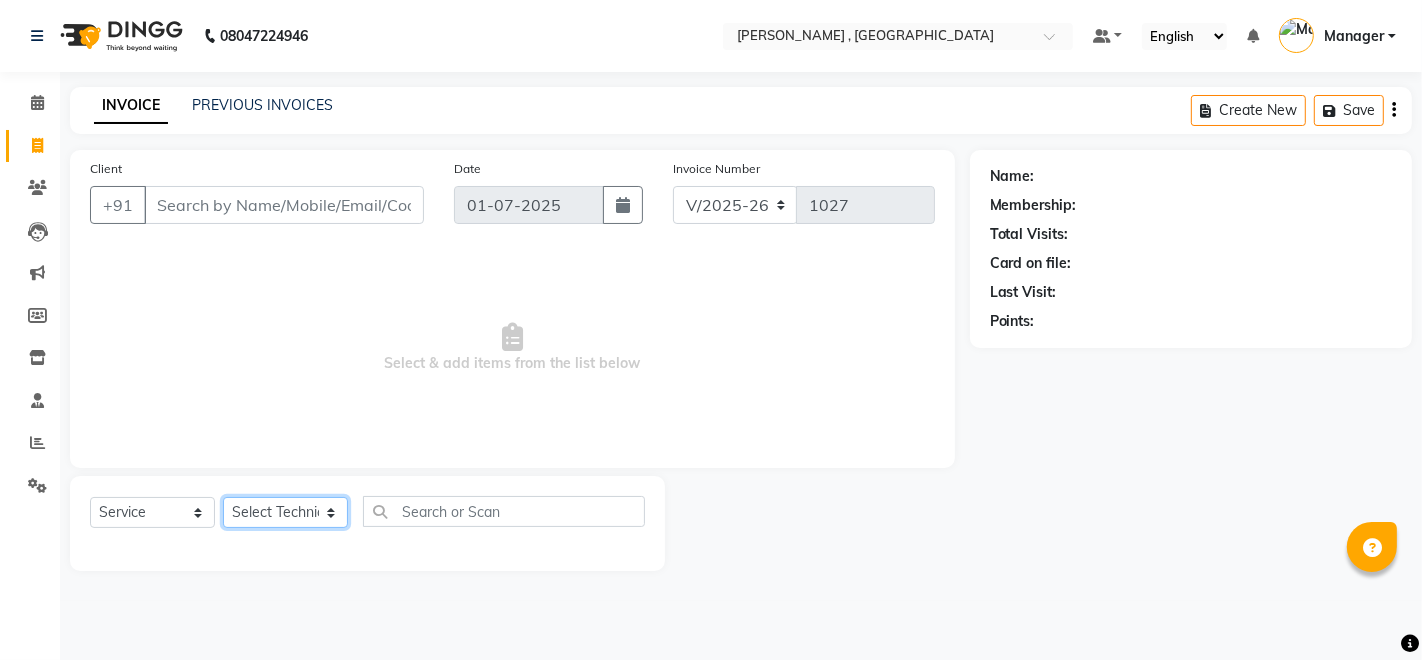 click on "Select Technician [PERSON_NAME] Manager [PERSON_NAME] Thangpi [PERSON_NAME]" 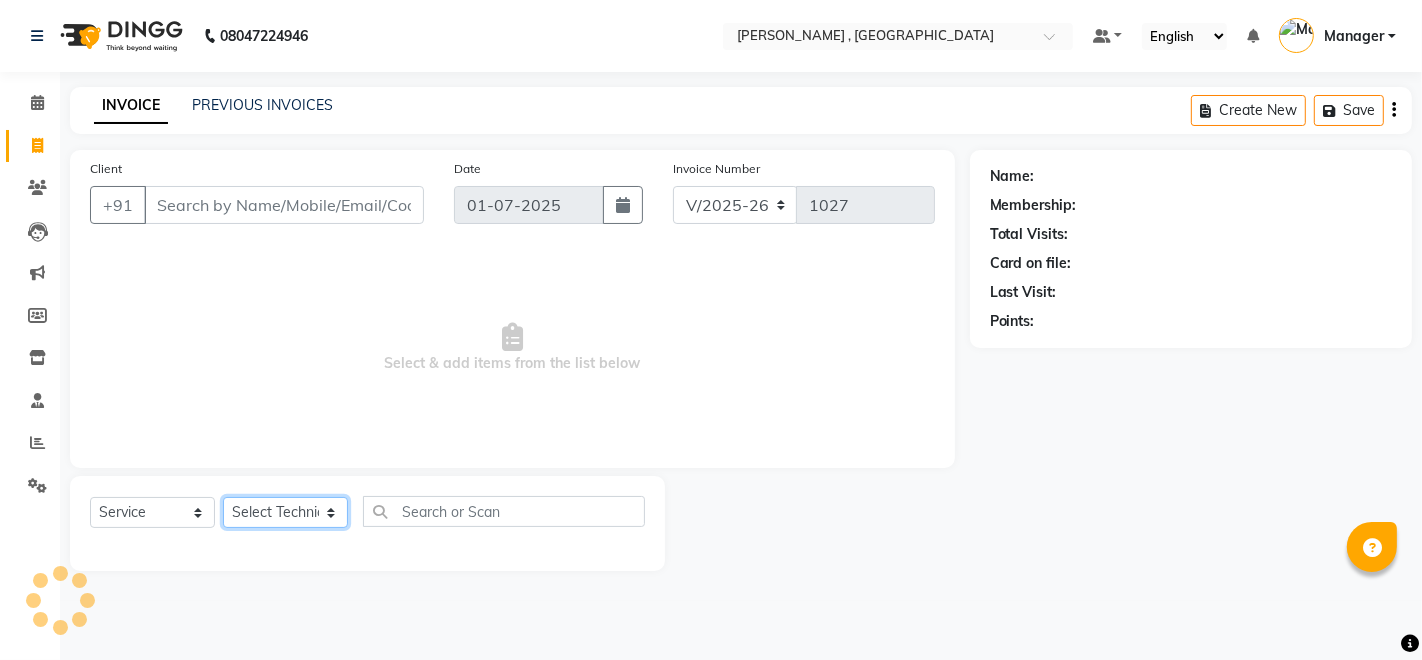 select on "23265" 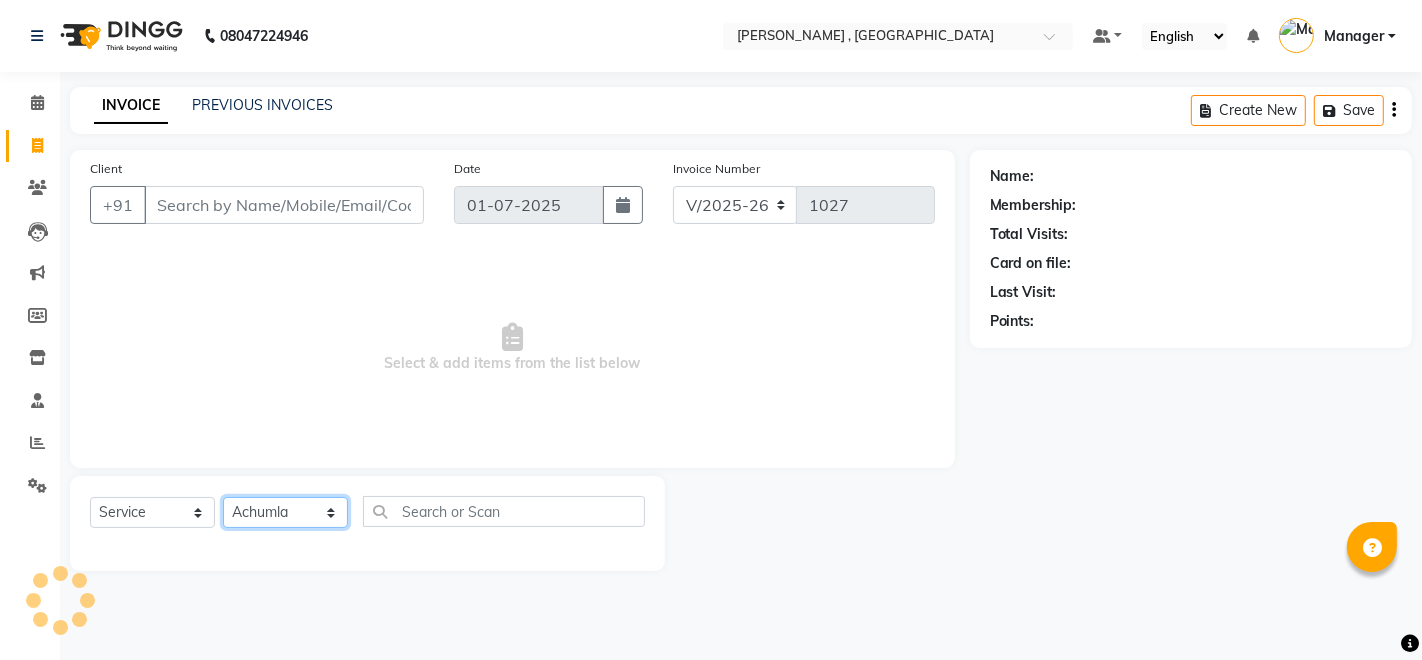 click on "Select Technician [PERSON_NAME] Manager [PERSON_NAME] Thangpi [PERSON_NAME]" 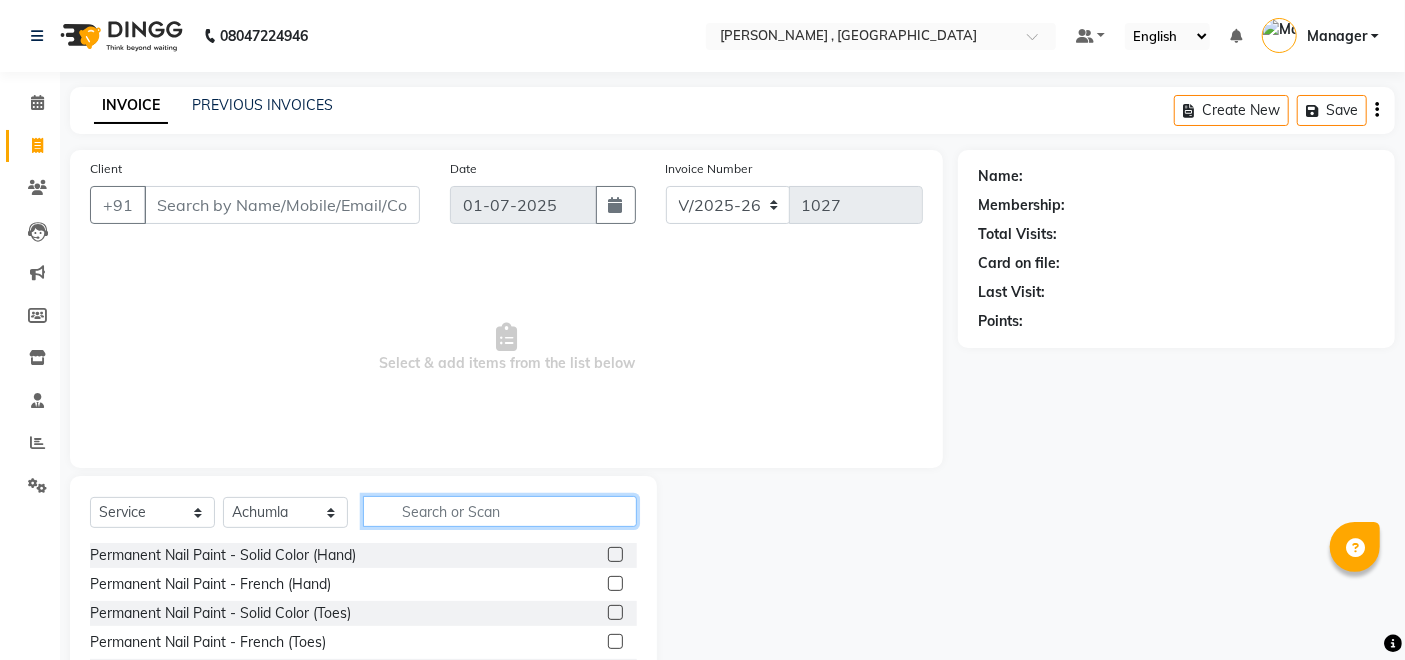 click 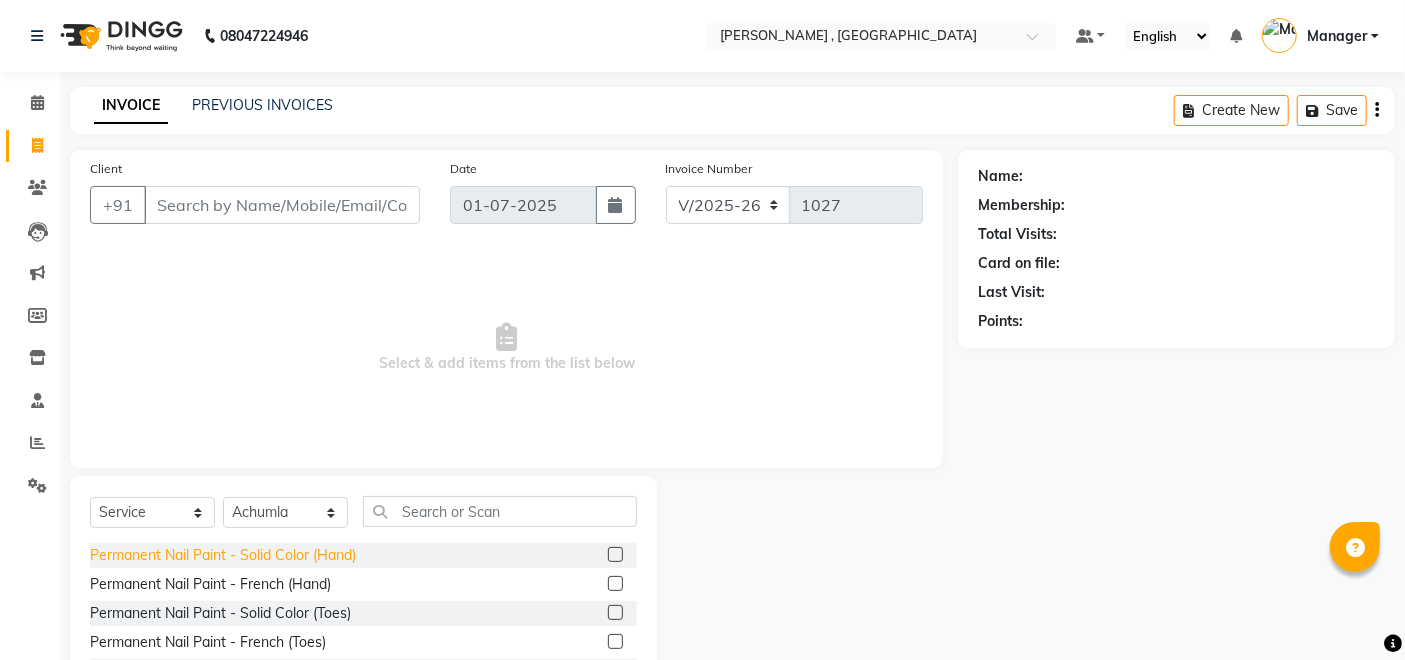 click on "Permanent Nail Paint - Solid Color (Hand)" 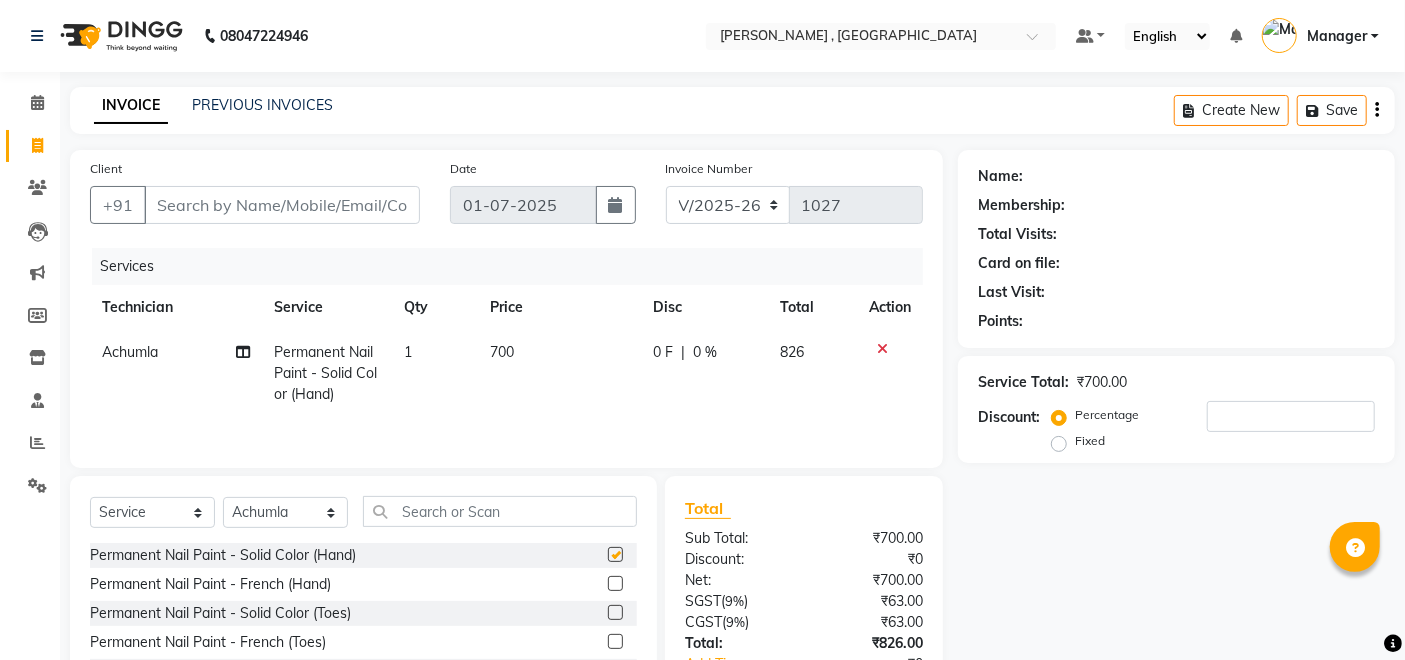 checkbox on "false" 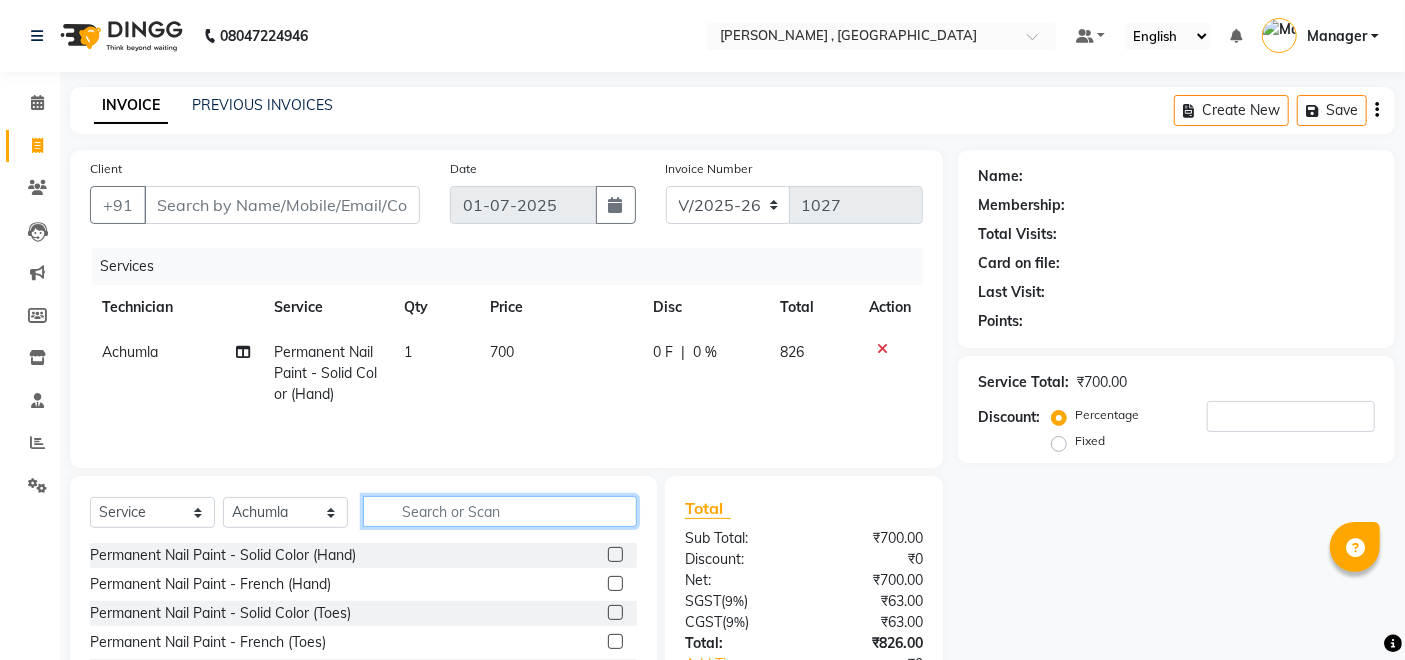 click 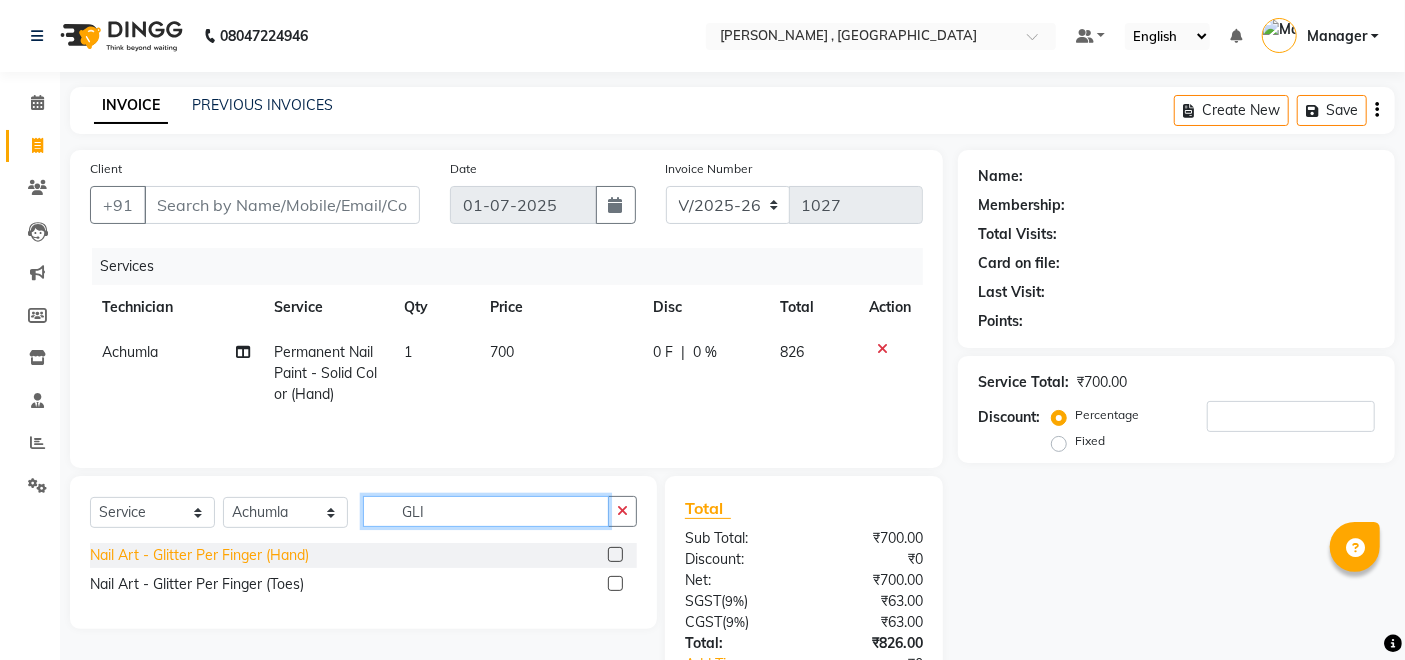type on "GLI" 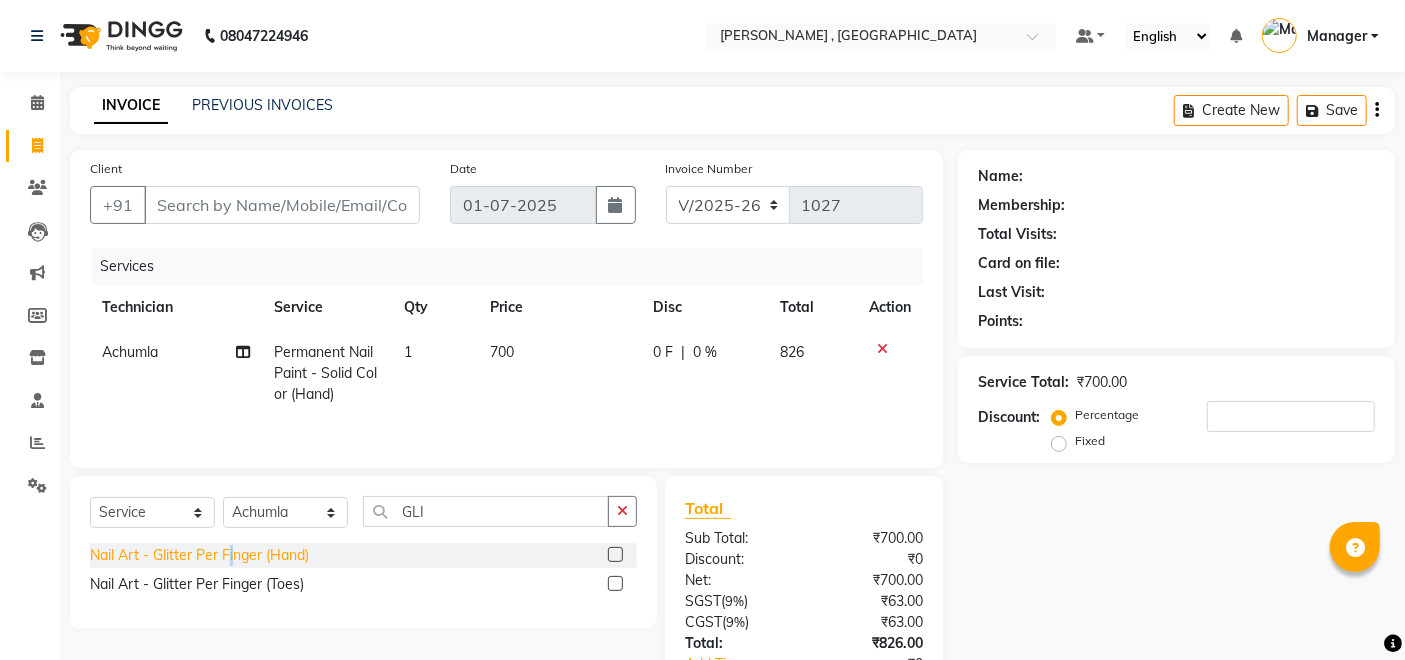 click on "Nail Art - Glitter Per Finger (Hand)" 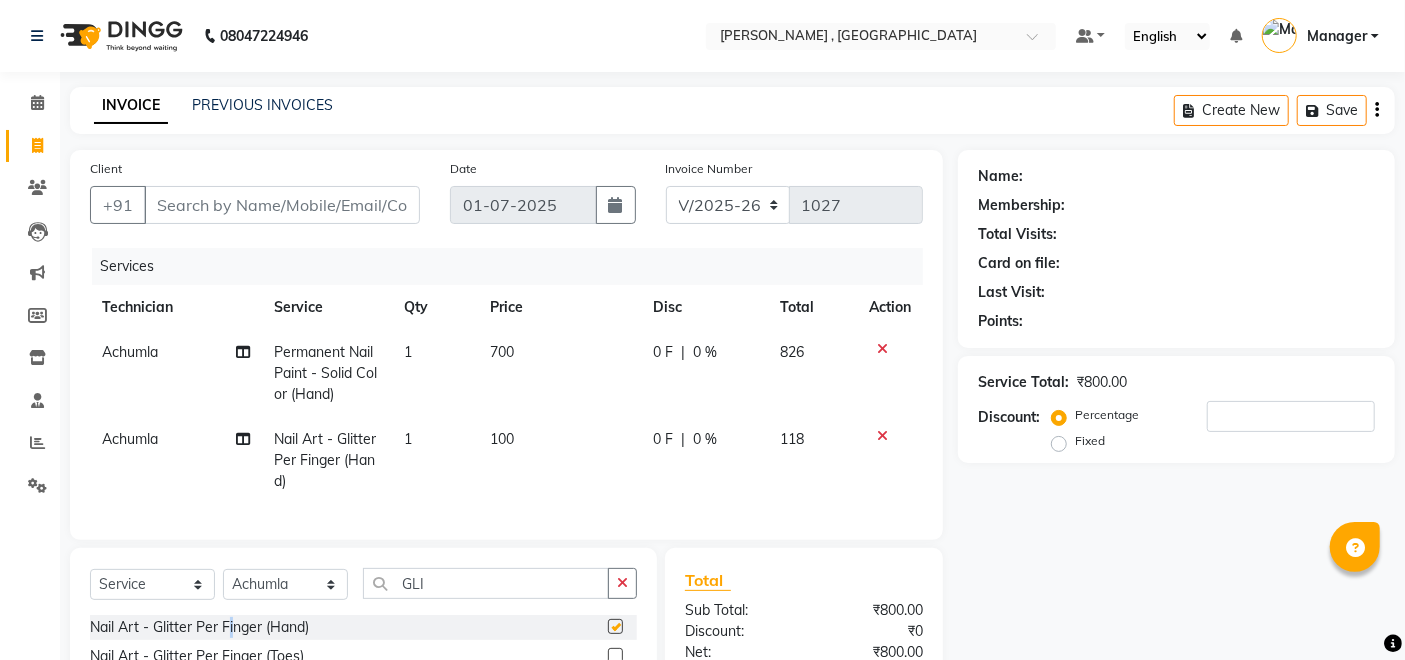 checkbox on "false" 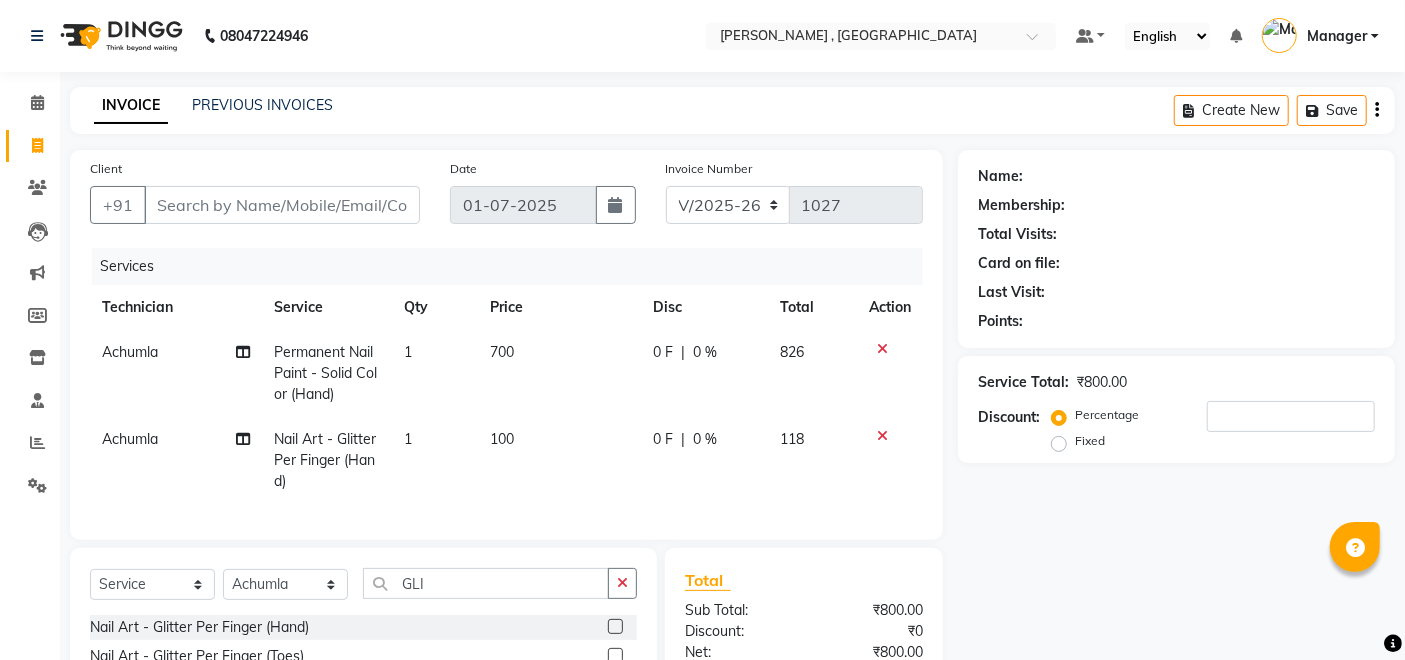 click on "1" 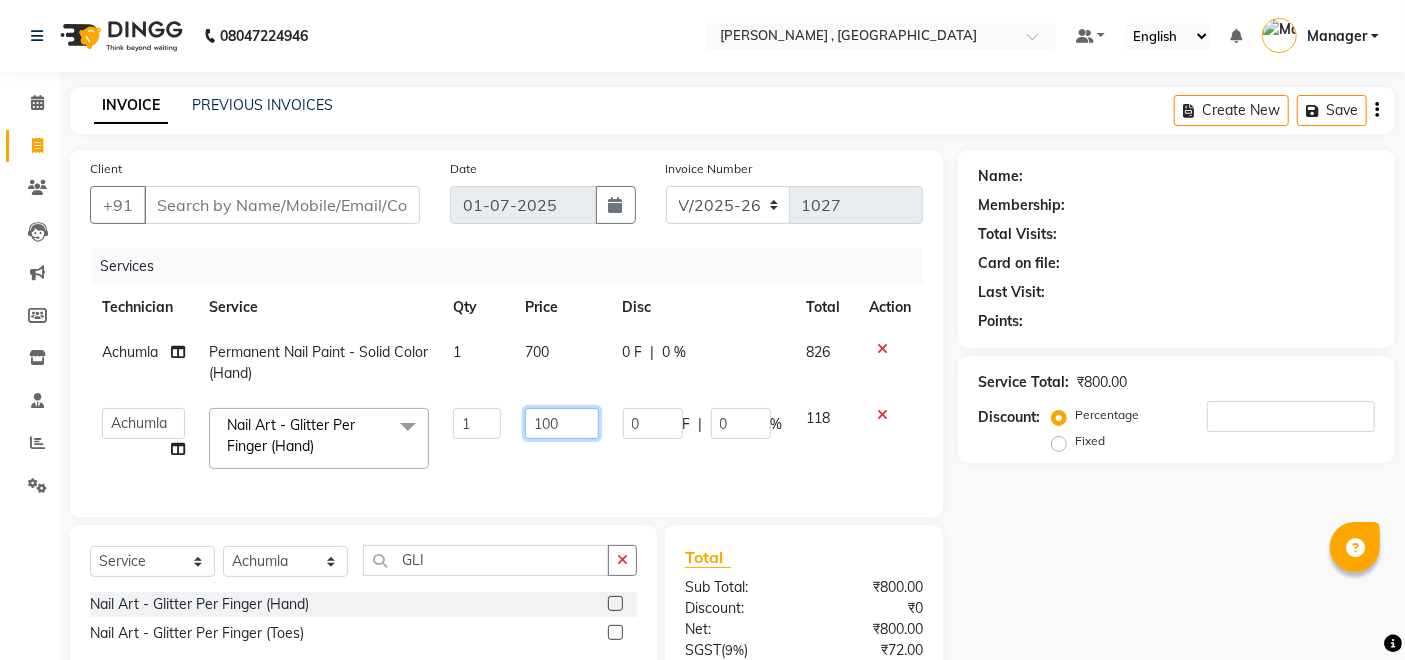 click on "100" 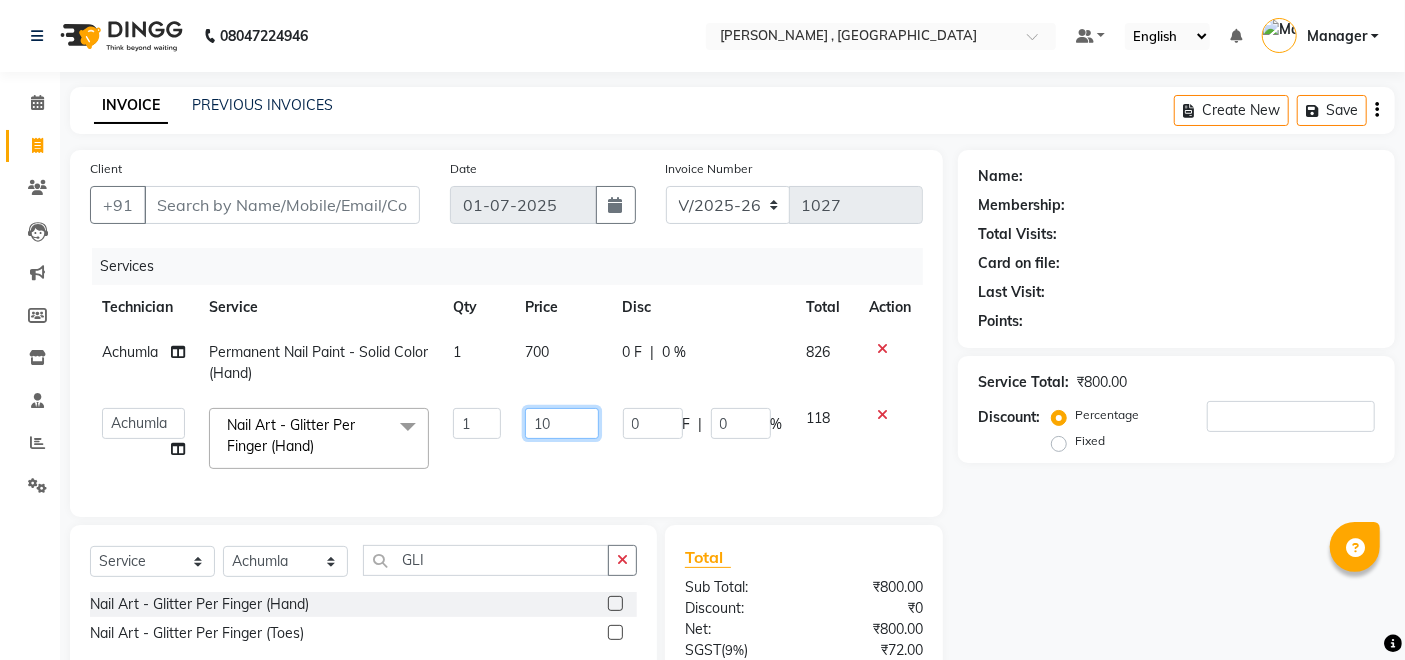 type on "1" 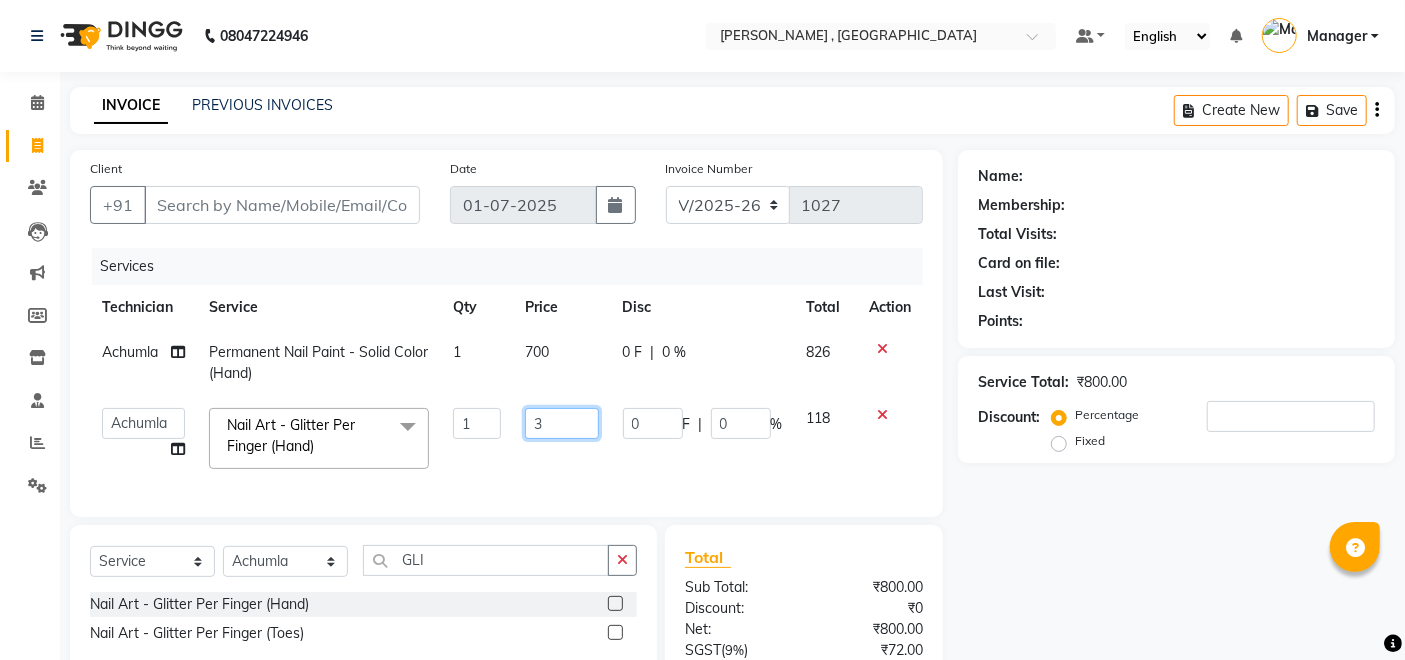 type on "30" 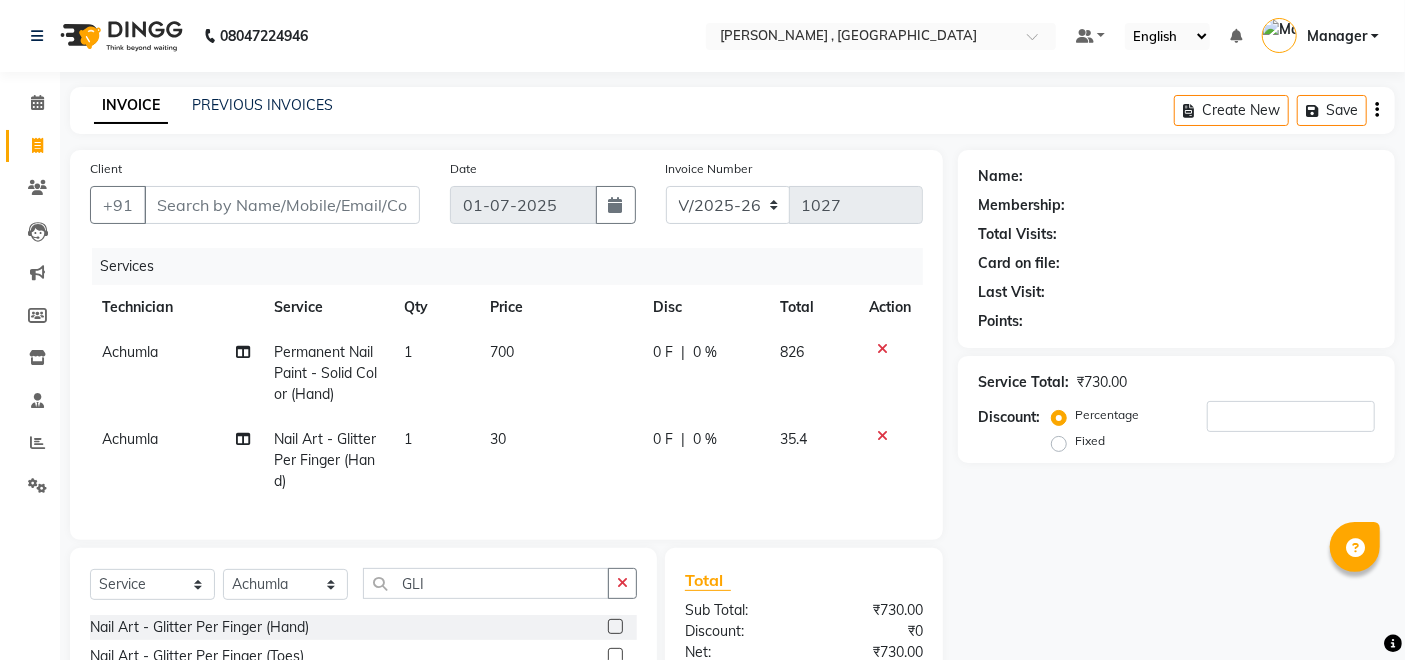 click on "30" 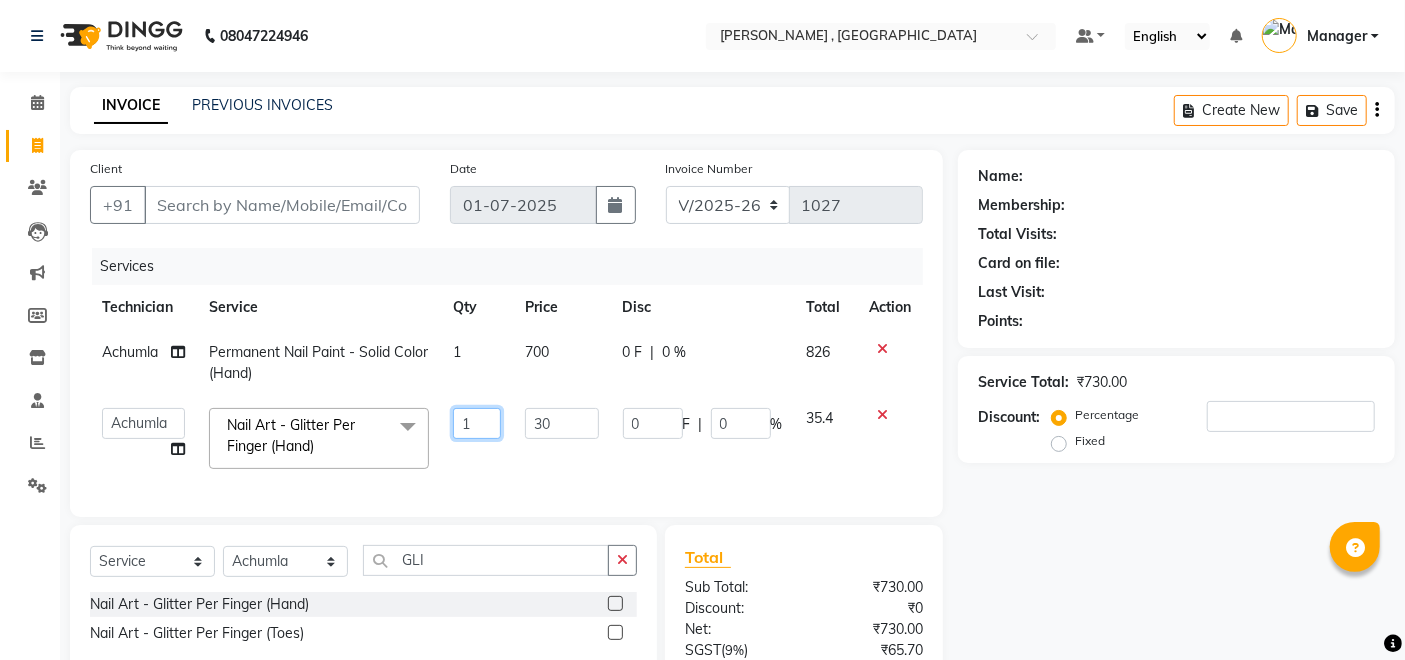 click on "1" 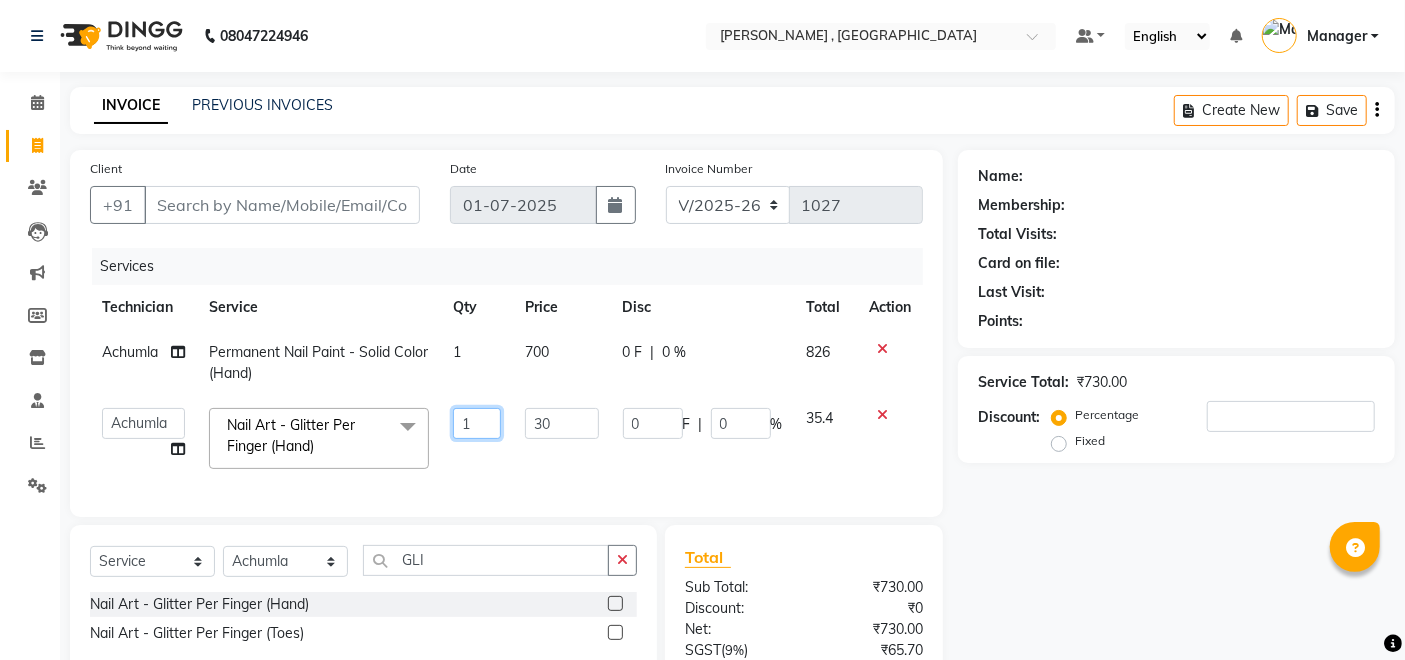 type on "10" 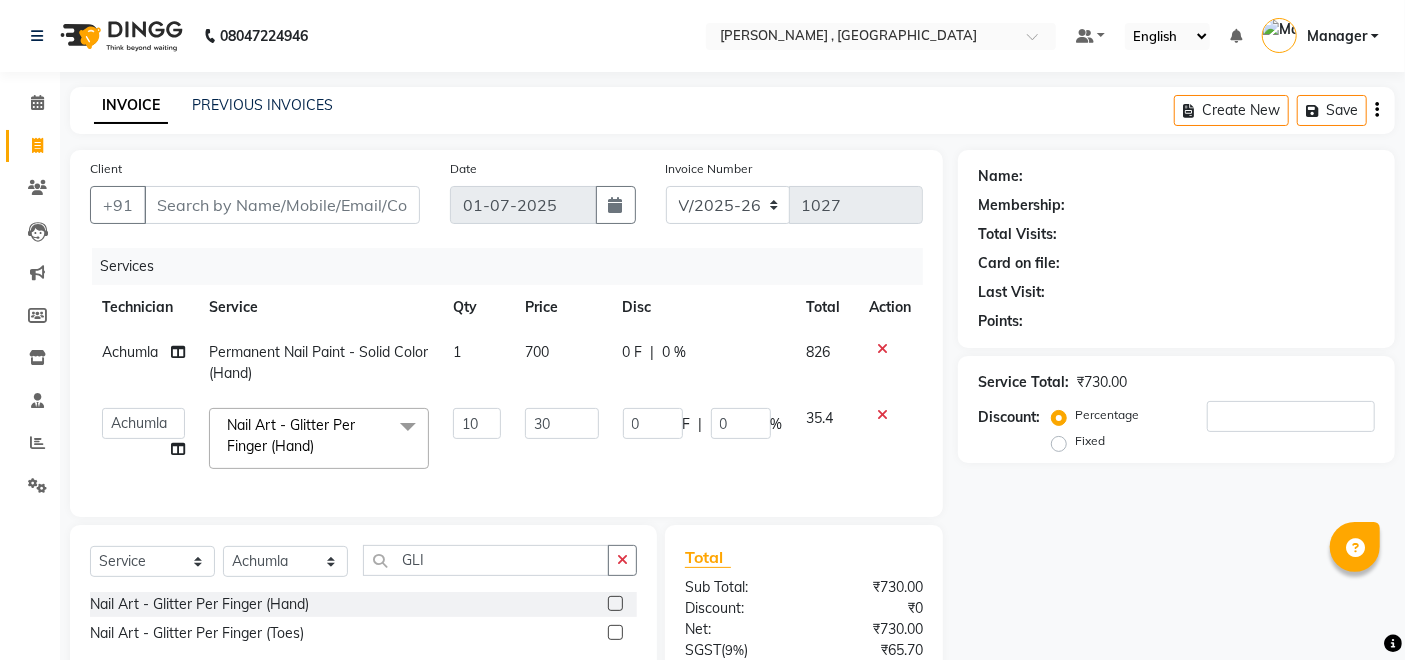 click on "30" 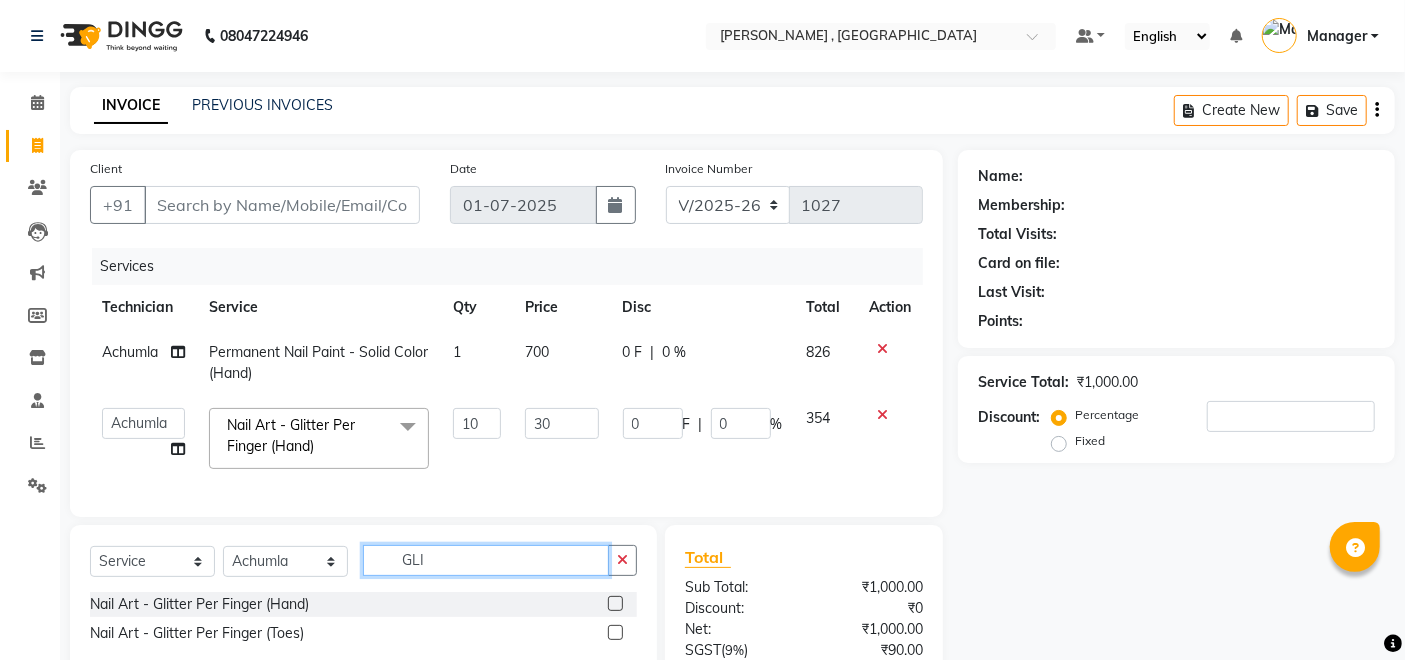 click on "GLI" 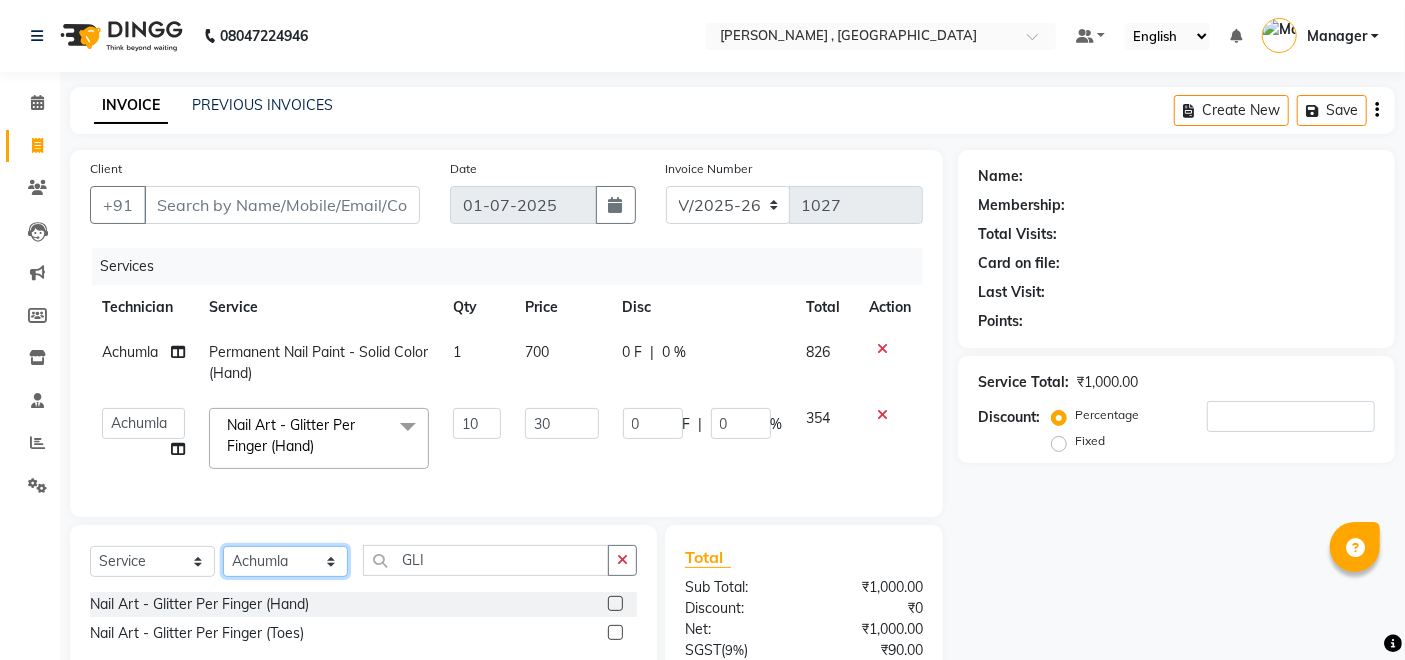 click on "Select Technician [PERSON_NAME] Manager [PERSON_NAME] Thangpi [PERSON_NAME]" 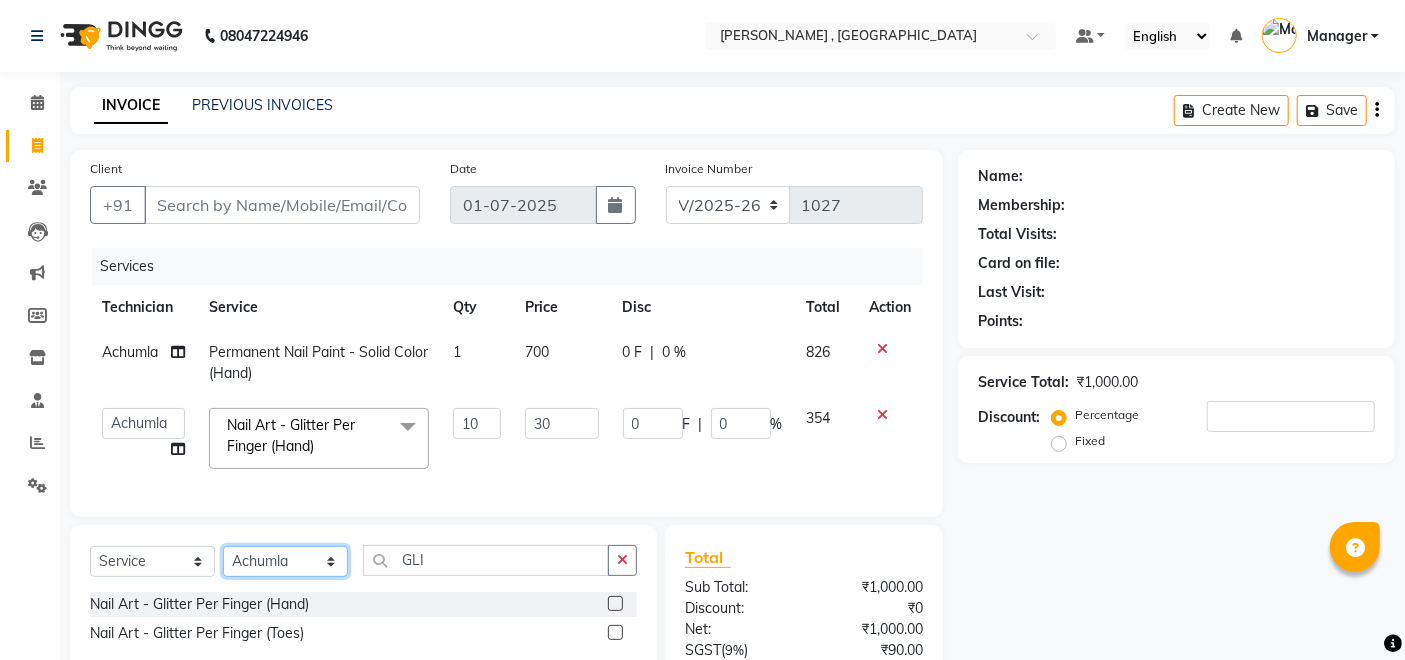 select on "37285" 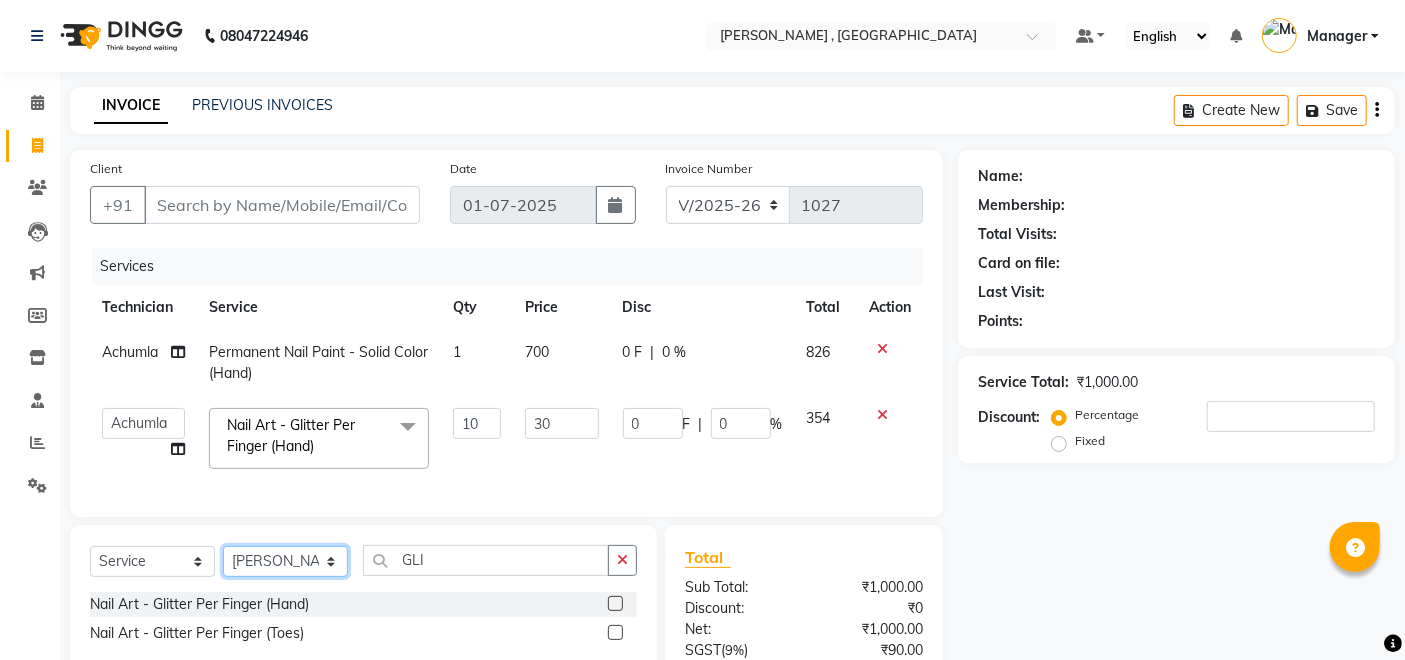 click on "Select Technician [PERSON_NAME] Manager [PERSON_NAME] Thangpi [PERSON_NAME]" 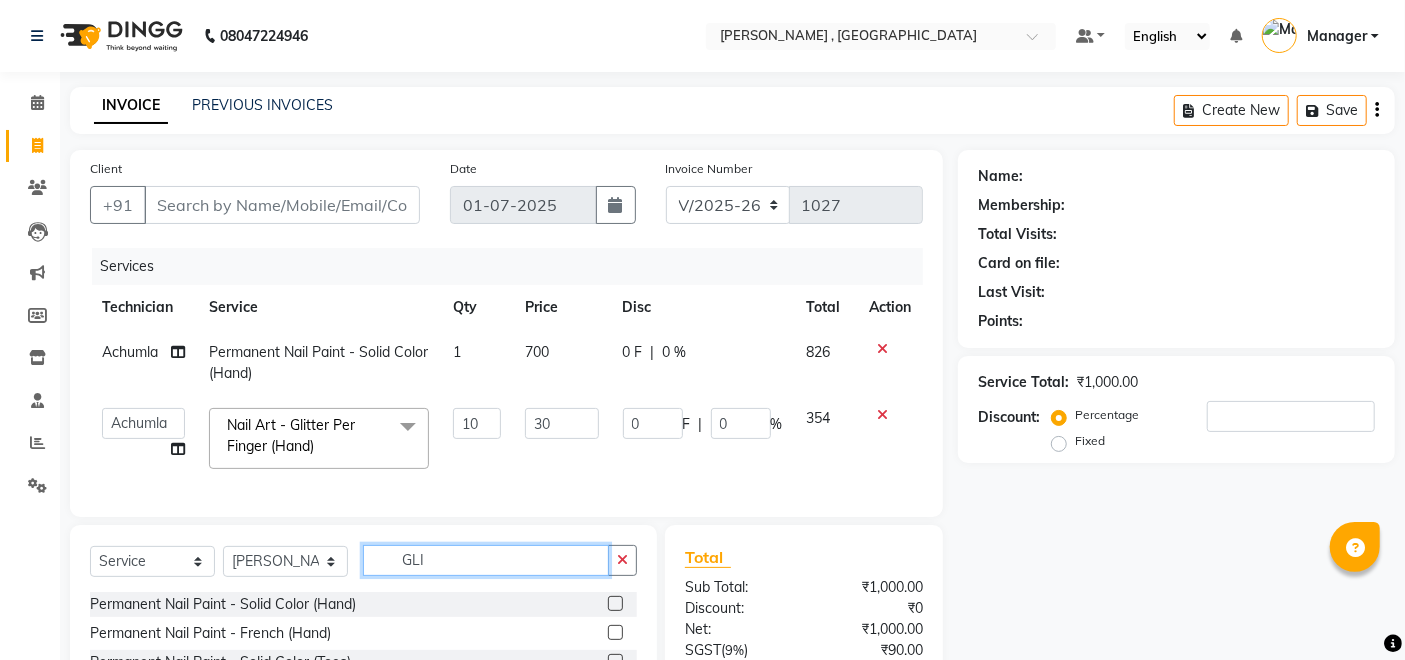 click on "GLI" 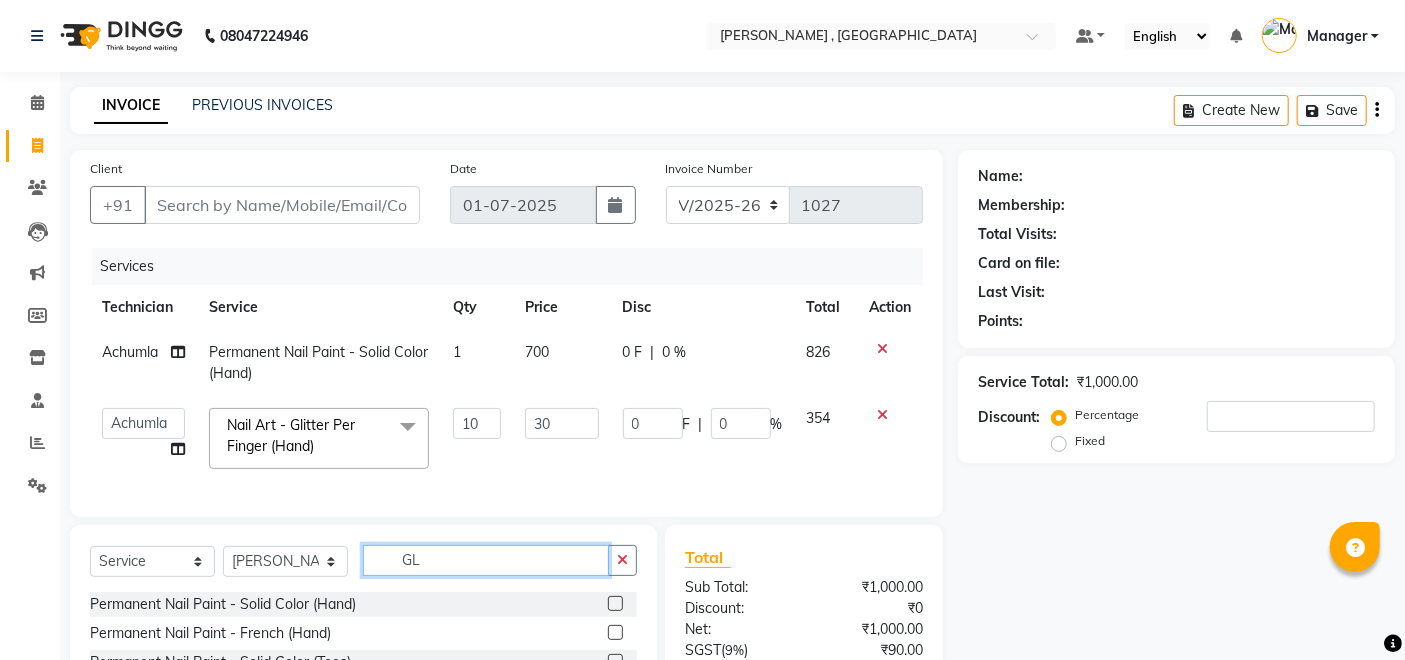 type on "G" 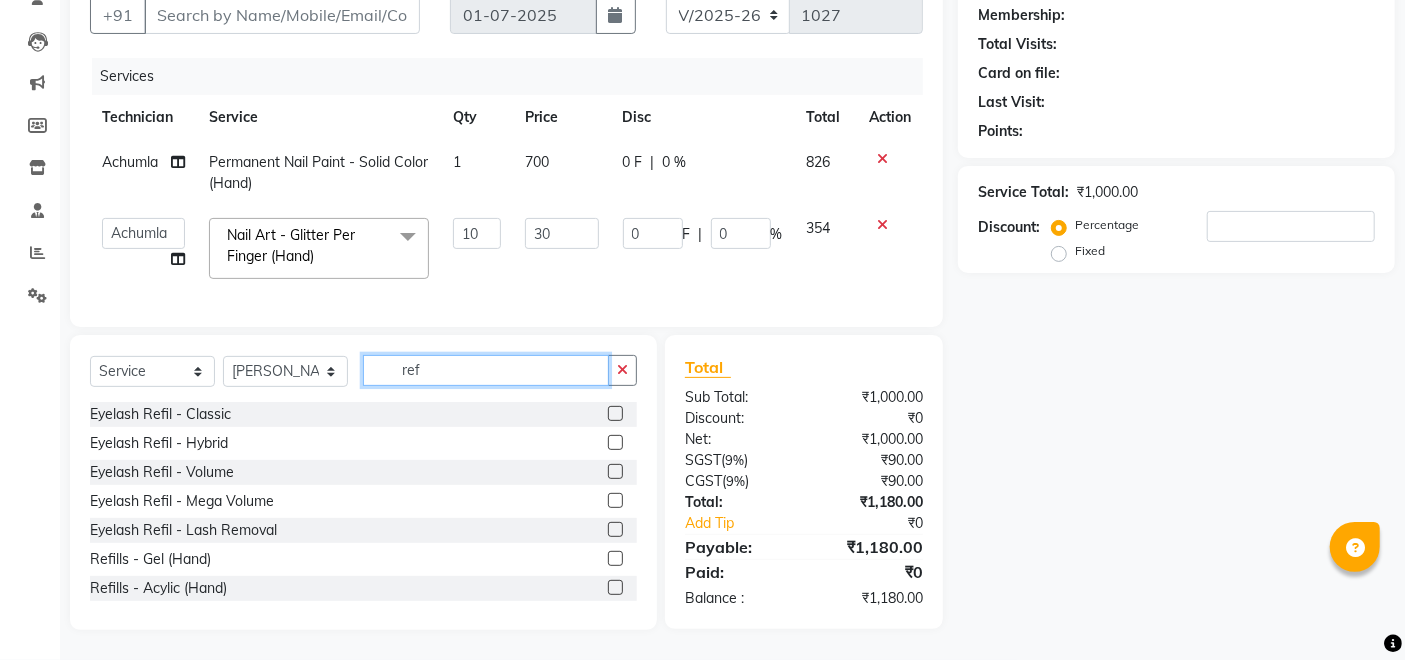 scroll, scrollTop: 206, scrollLeft: 0, axis: vertical 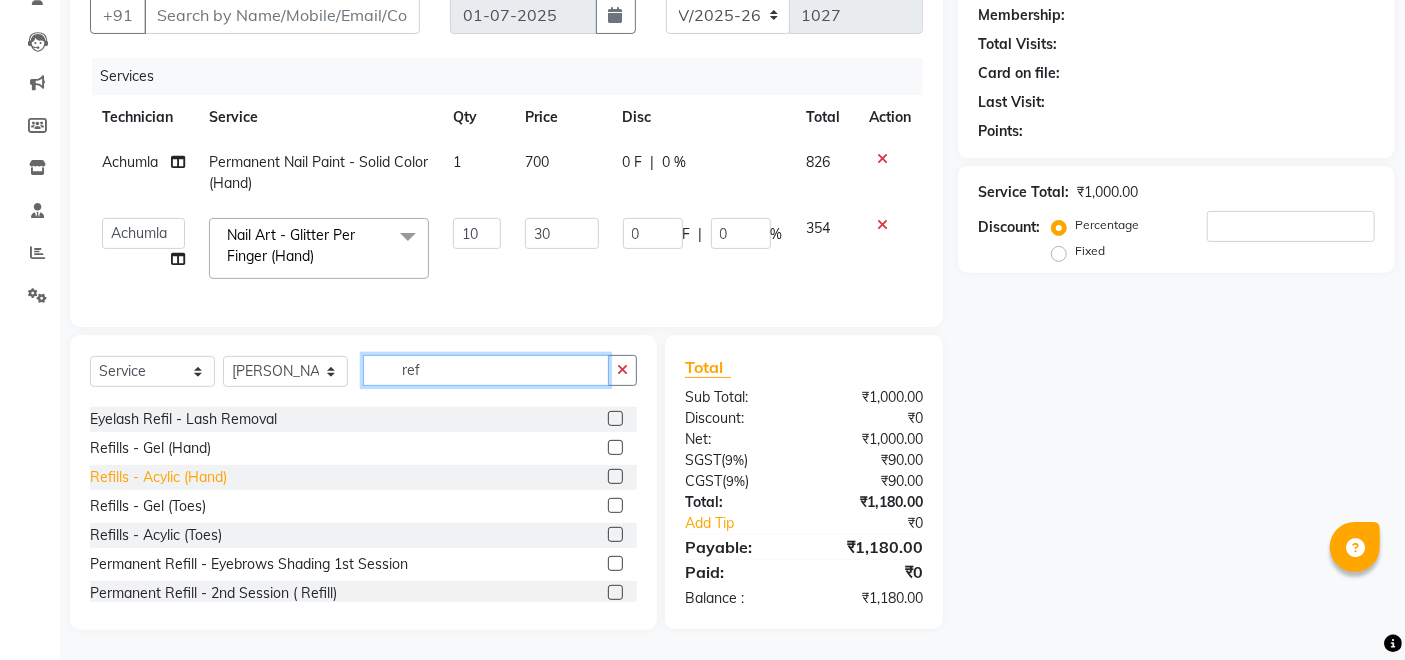 type on "ref" 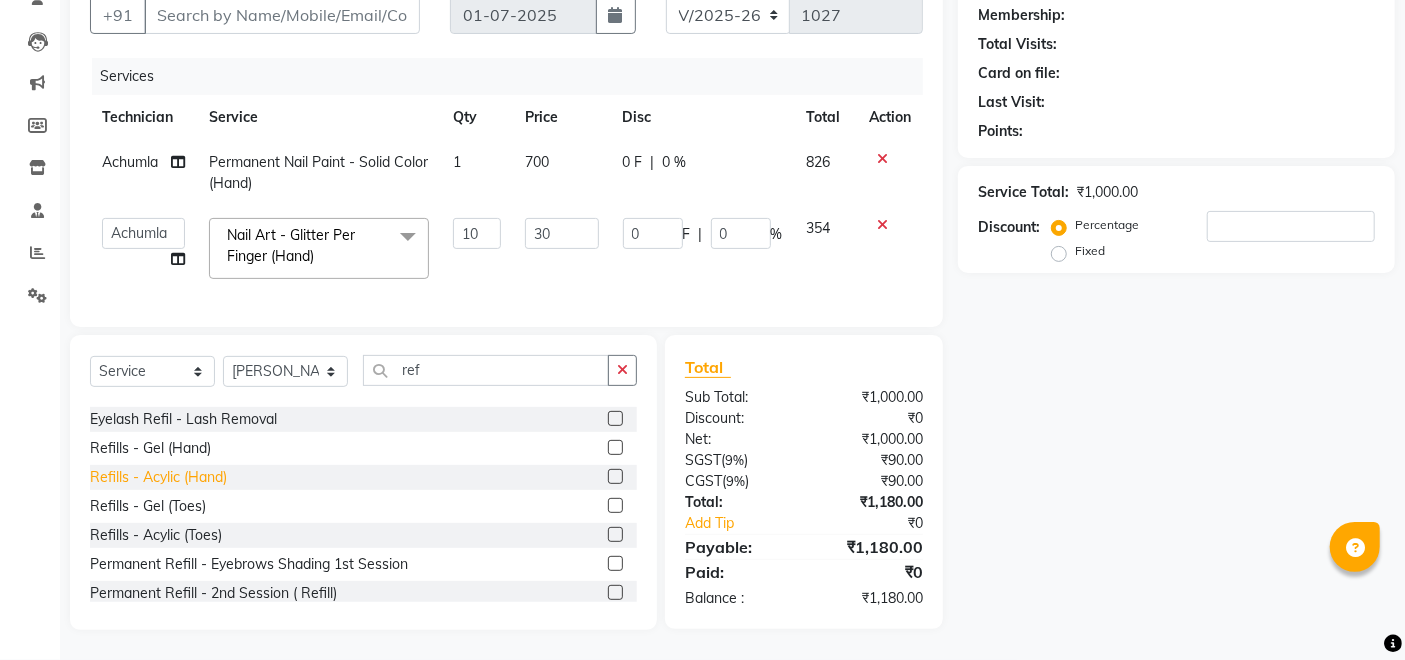 click on "Refills - Acylic (Hand)" 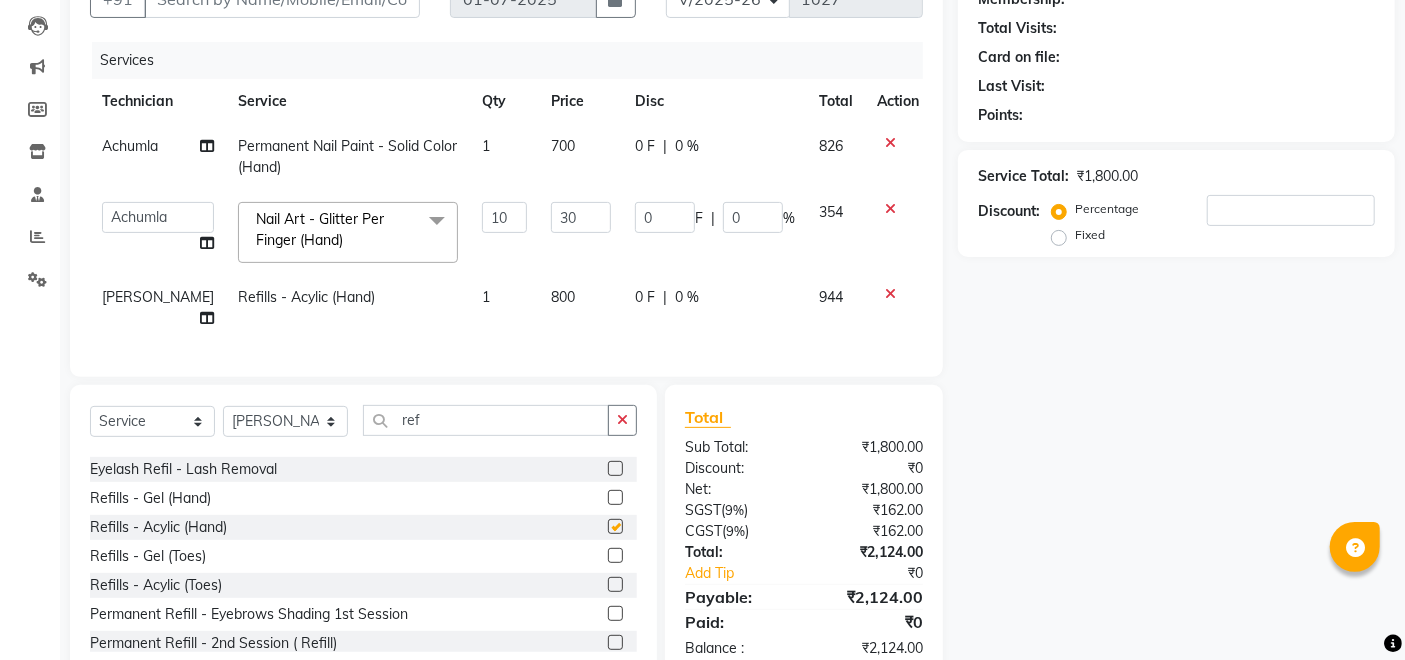 checkbox on "false" 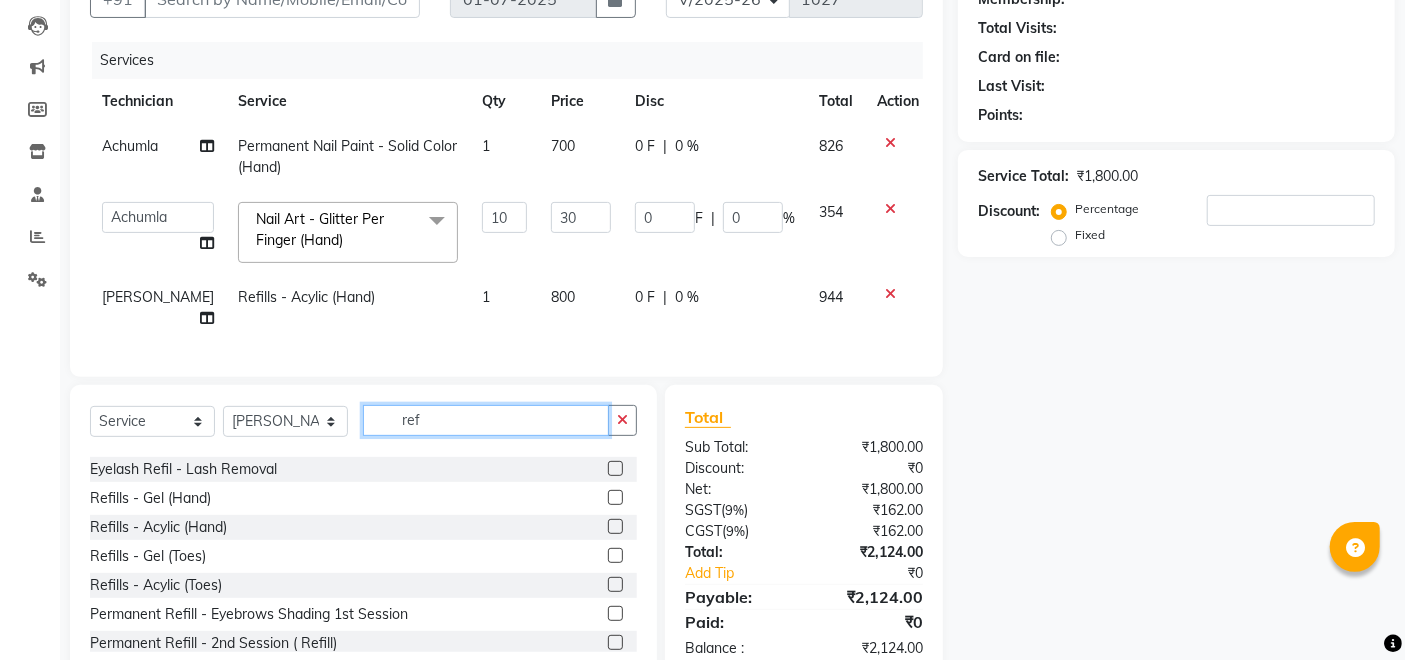 drag, startPoint x: 498, startPoint y: 437, endPoint x: 507, endPoint y: 431, distance: 10.816654 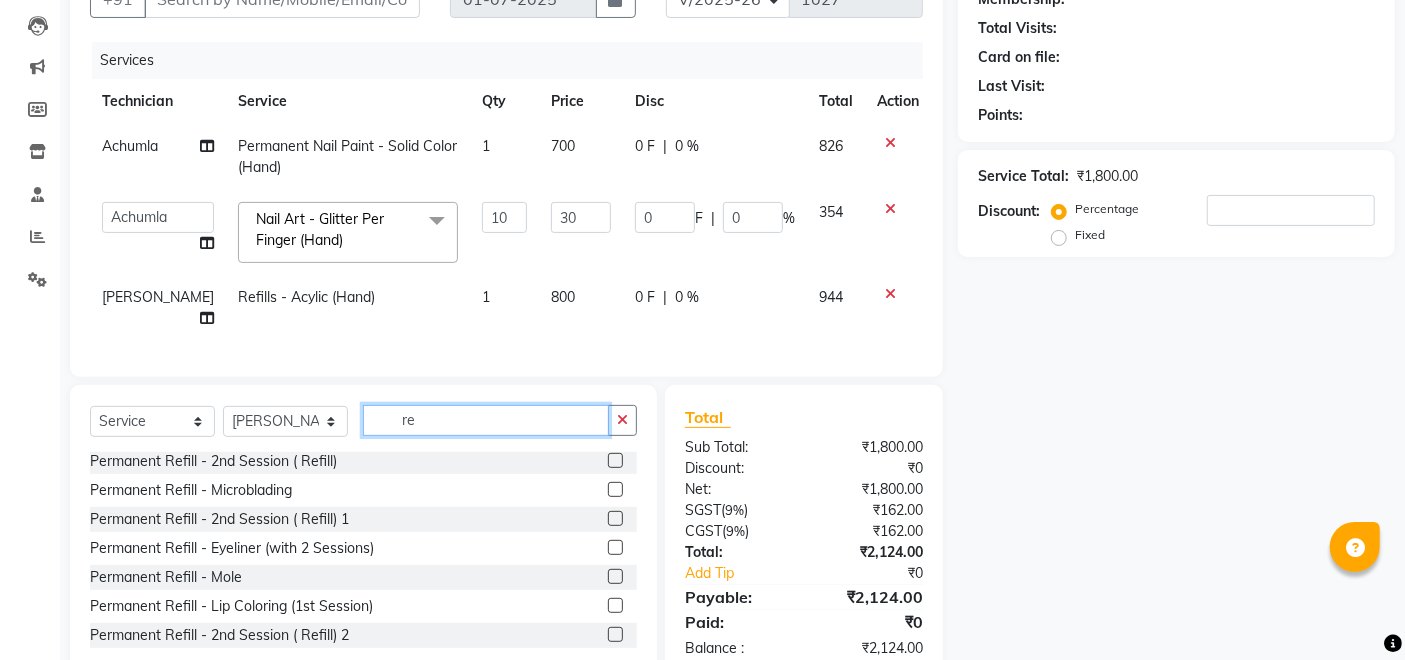 type on "r" 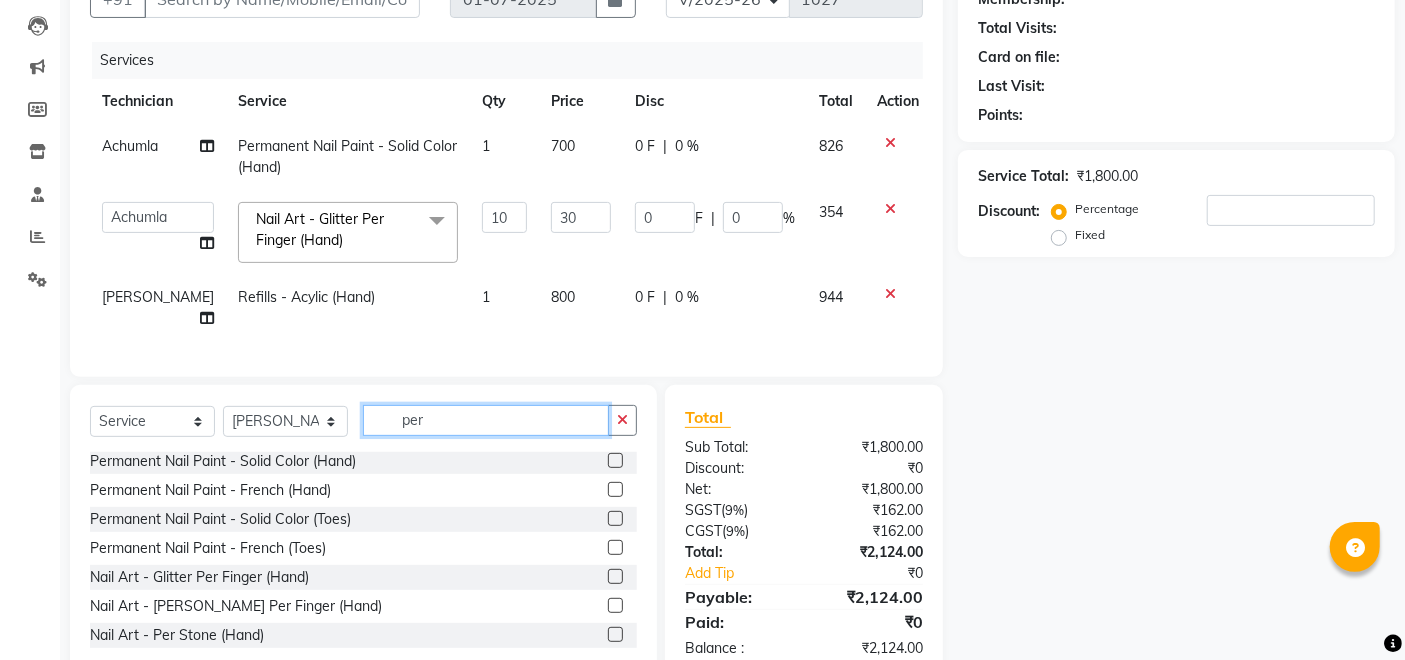 scroll, scrollTop: 0, scrollLeft: 0, axis: both 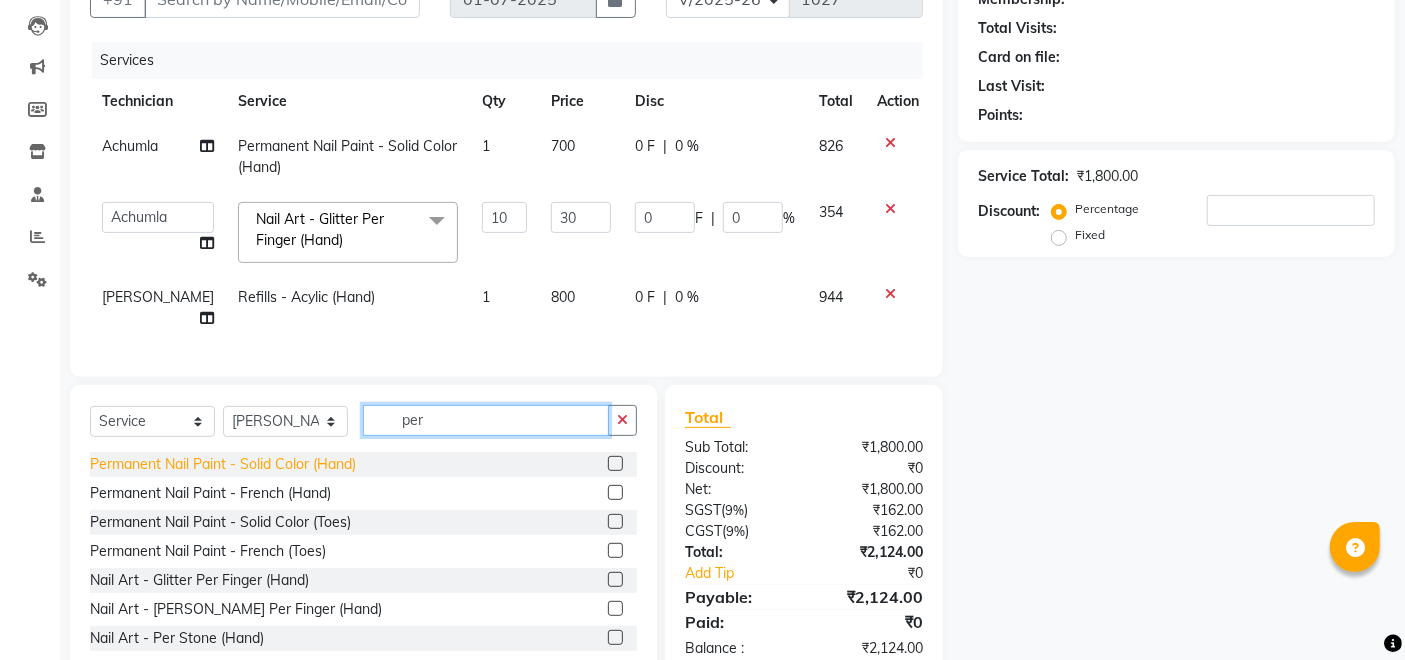 type on "per" 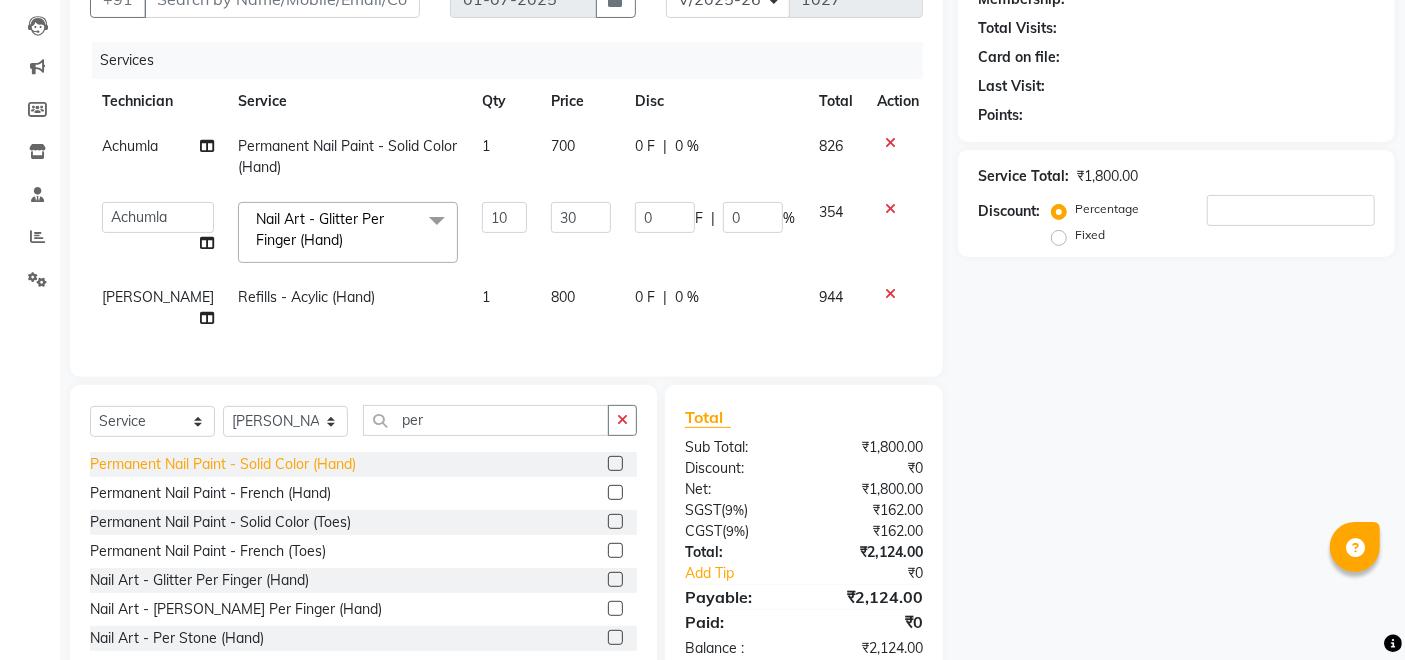 click on "Permanent Nail Paint - Solid Color (Hand)" 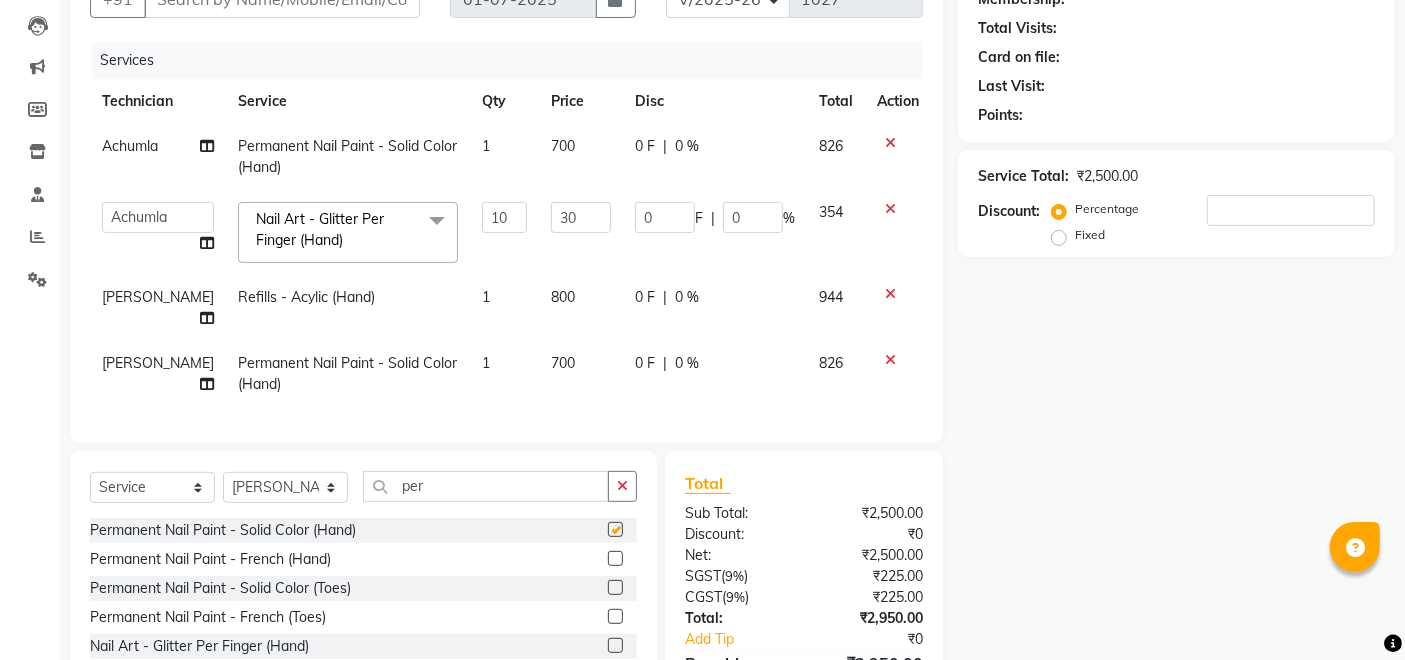 checkbox on "false" 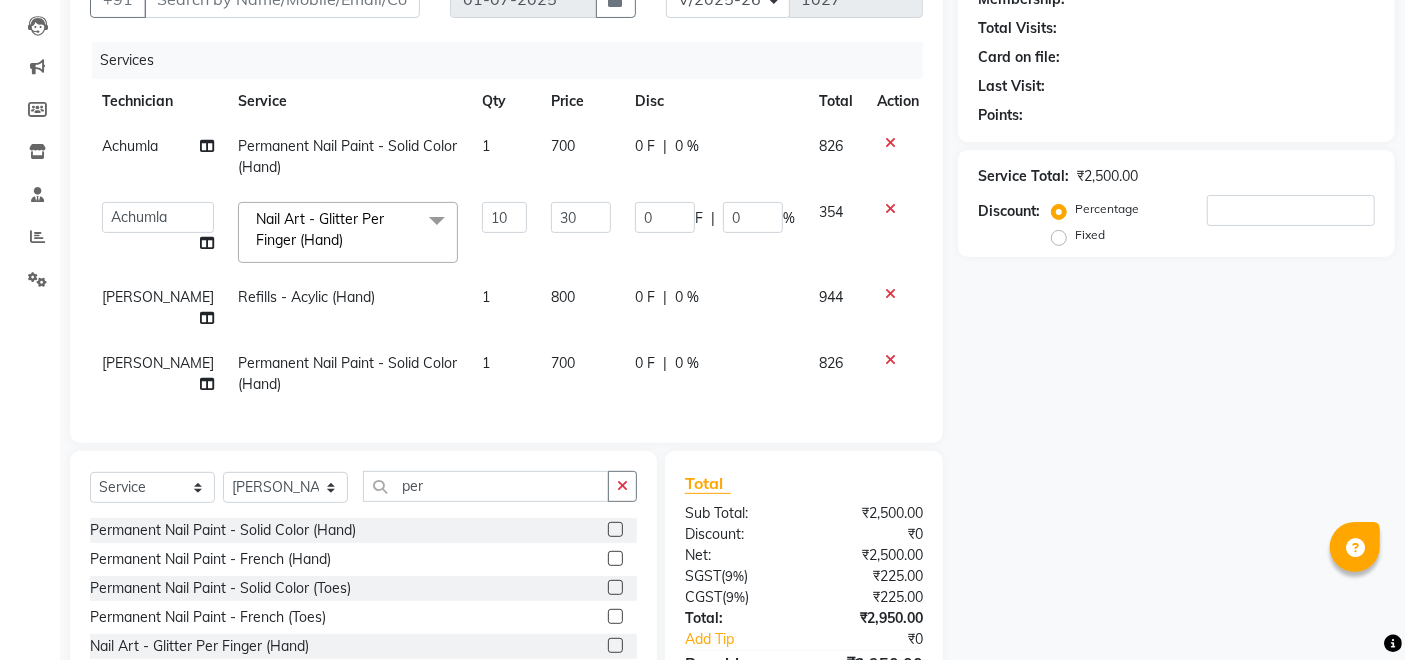 click on "700" 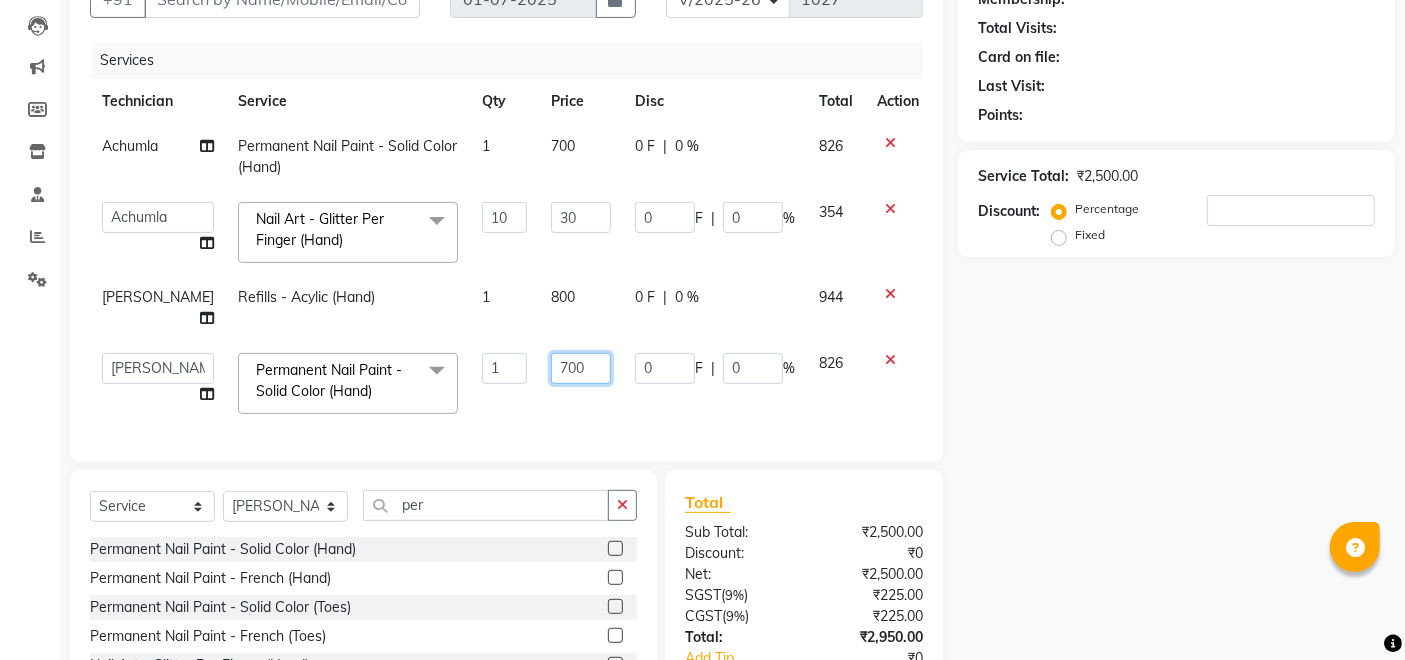 click on "700" 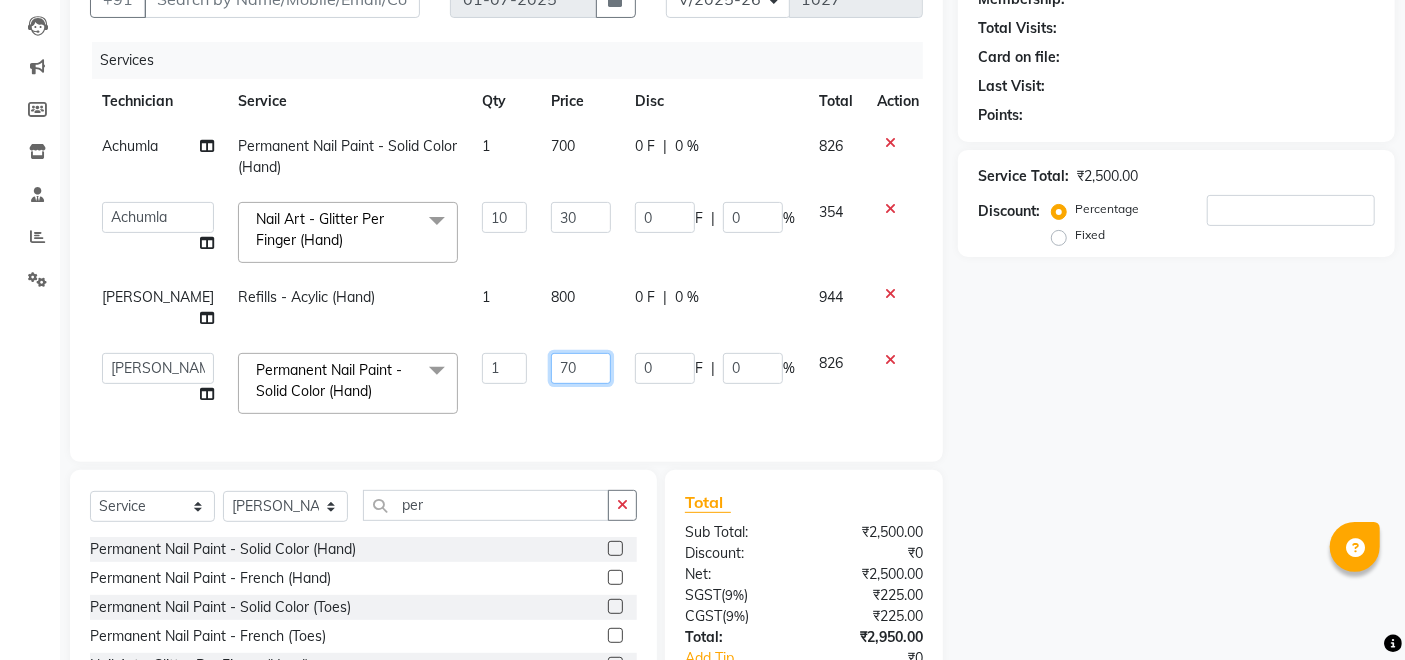 type on "7" 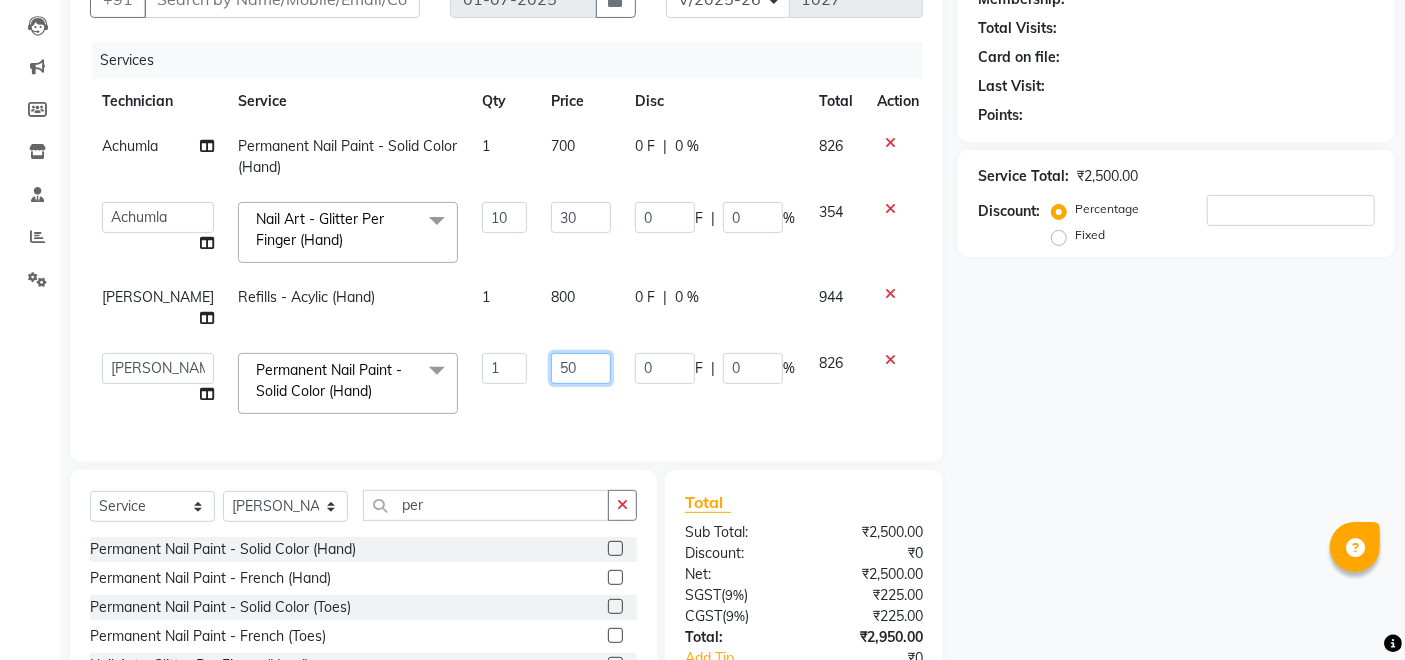 type on "500" 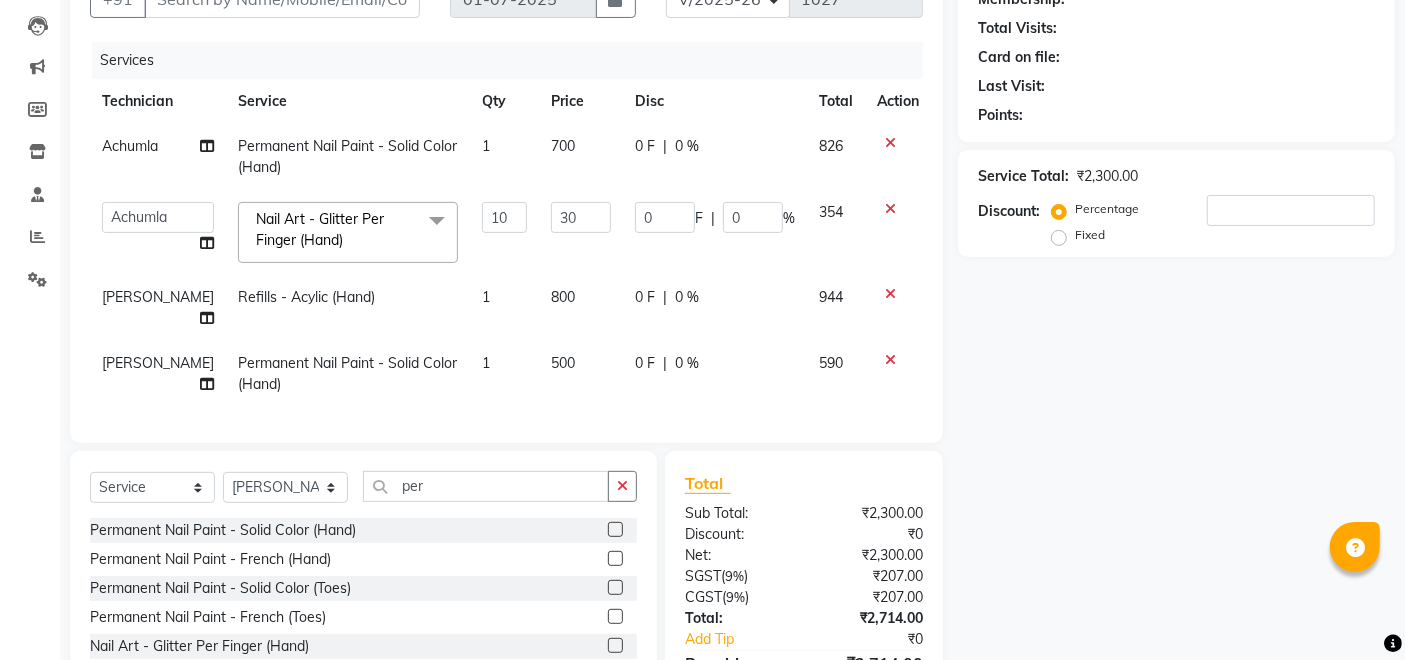 click on "1" 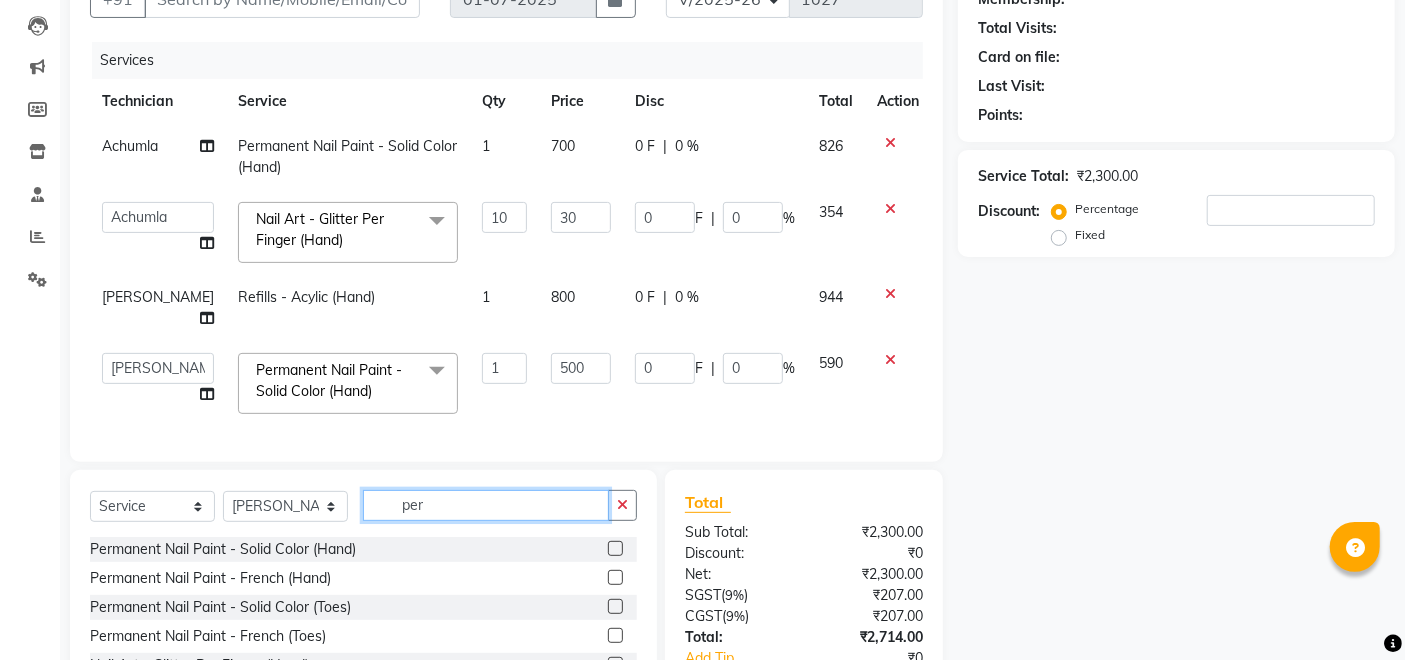 click on "per" 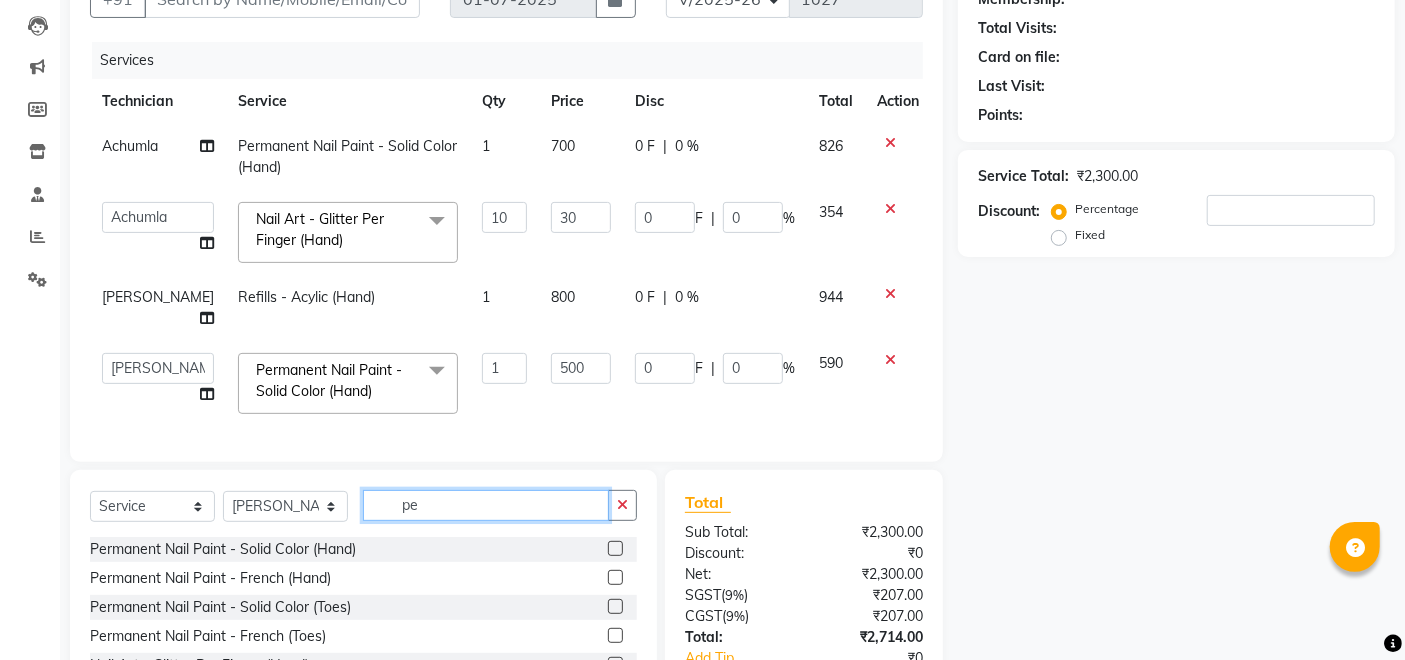 type on "p" 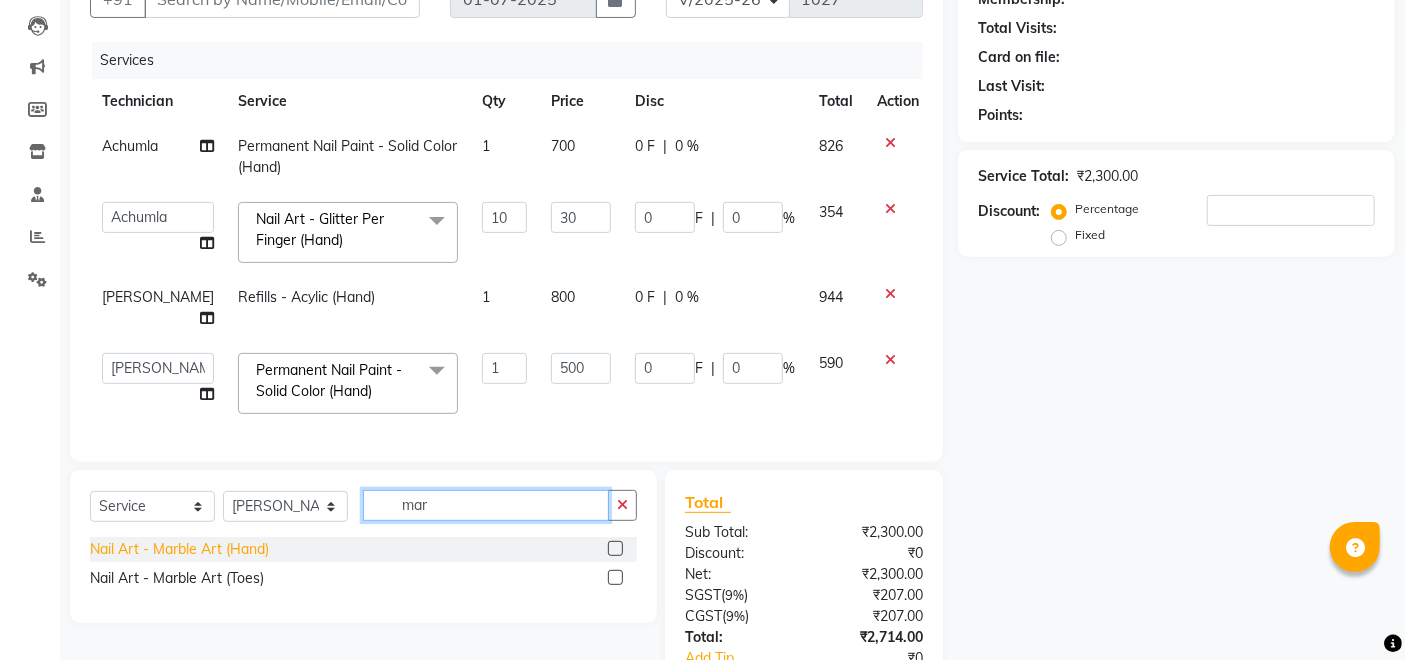 type on "mar" 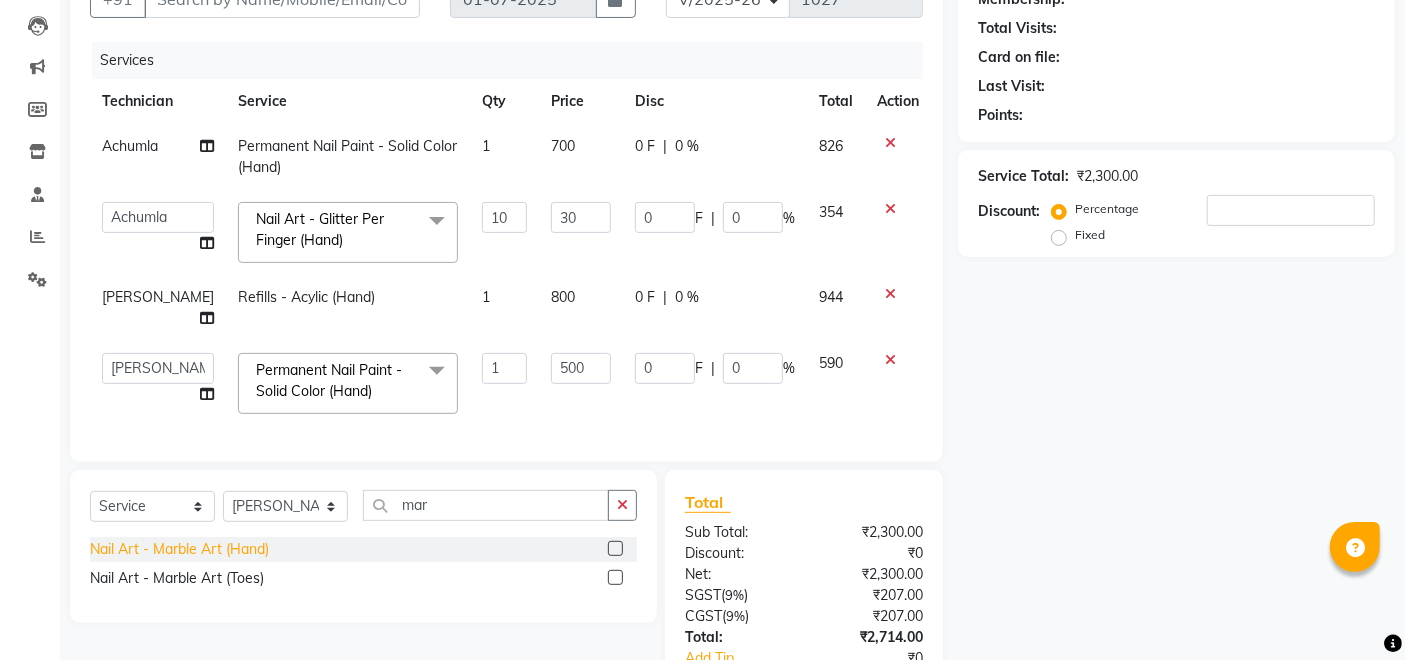 click on "Nail Art - Marble Art (Hand)" 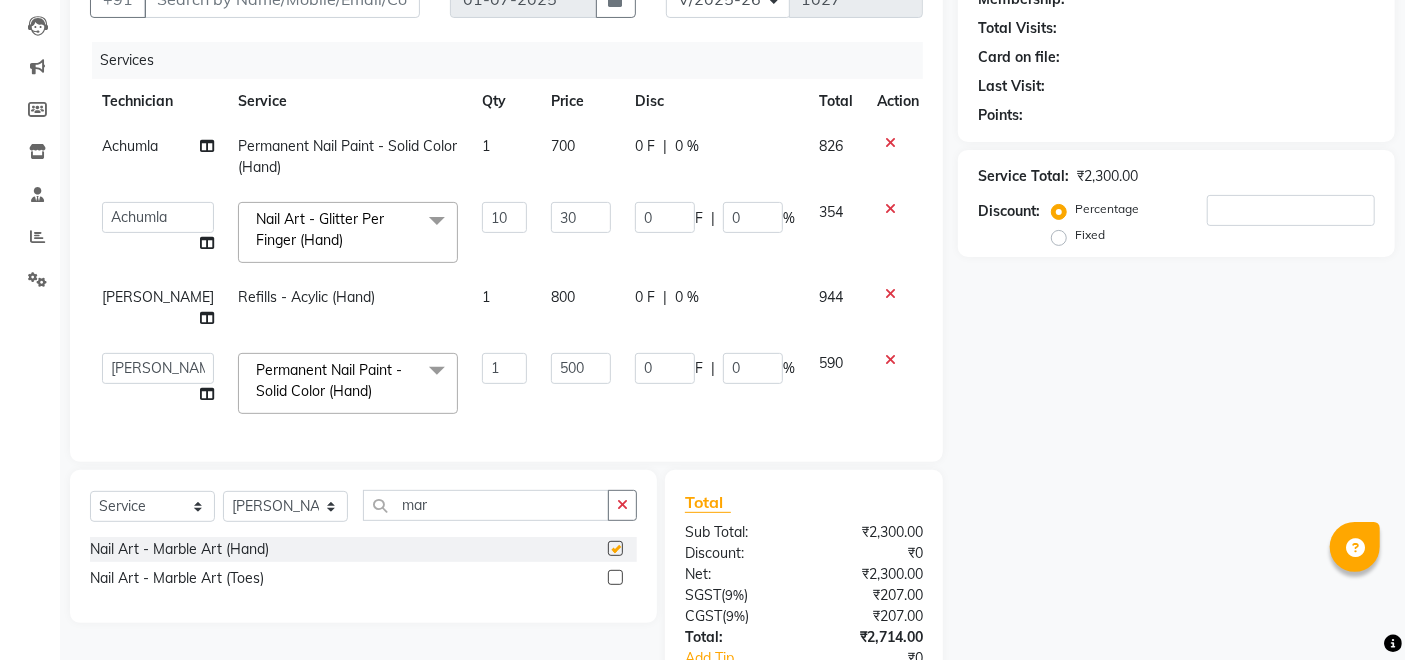 click on "Select  Service  Product  Membership  Package Voucher Prepaid Gift Card  Select Technician [PERSON_NAME] Manager [PERSON_NAME] Thangpi [PERSON_NAME] mar Nail Art - Marble Art (Hand)  Nail Art - Marble Art  (Toes)" 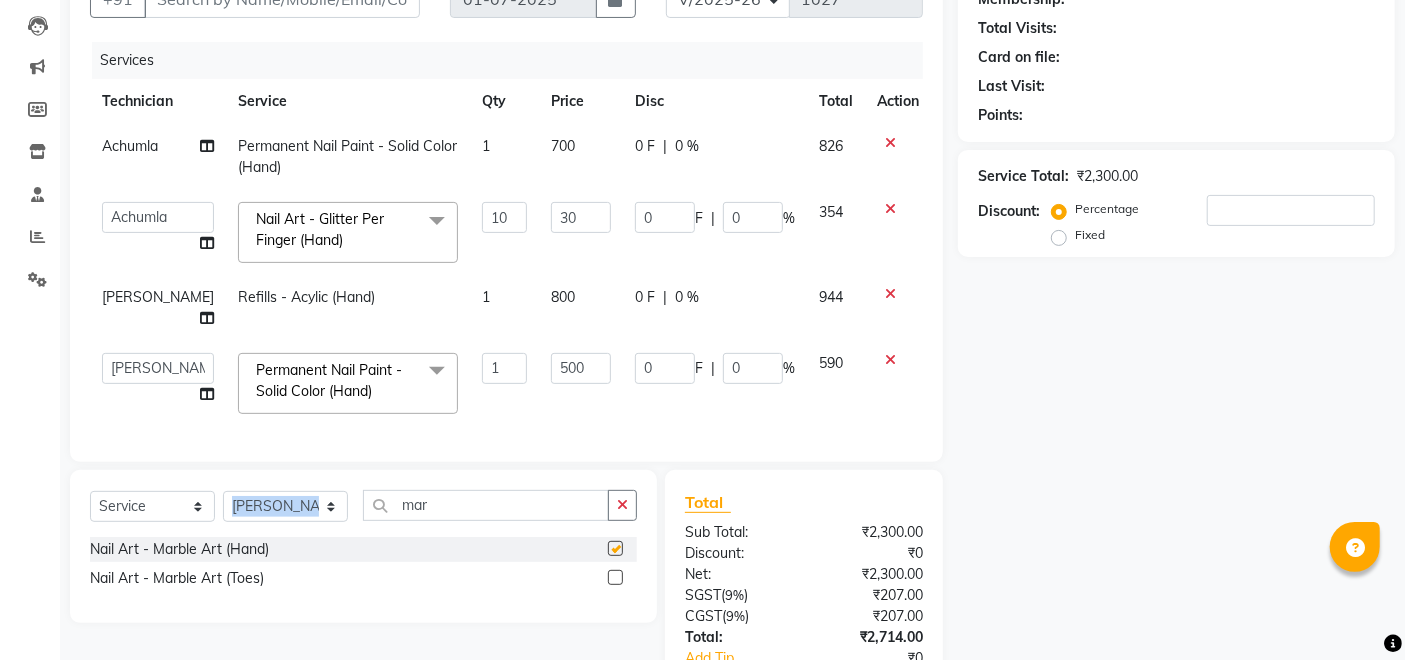 checkbox on "false" 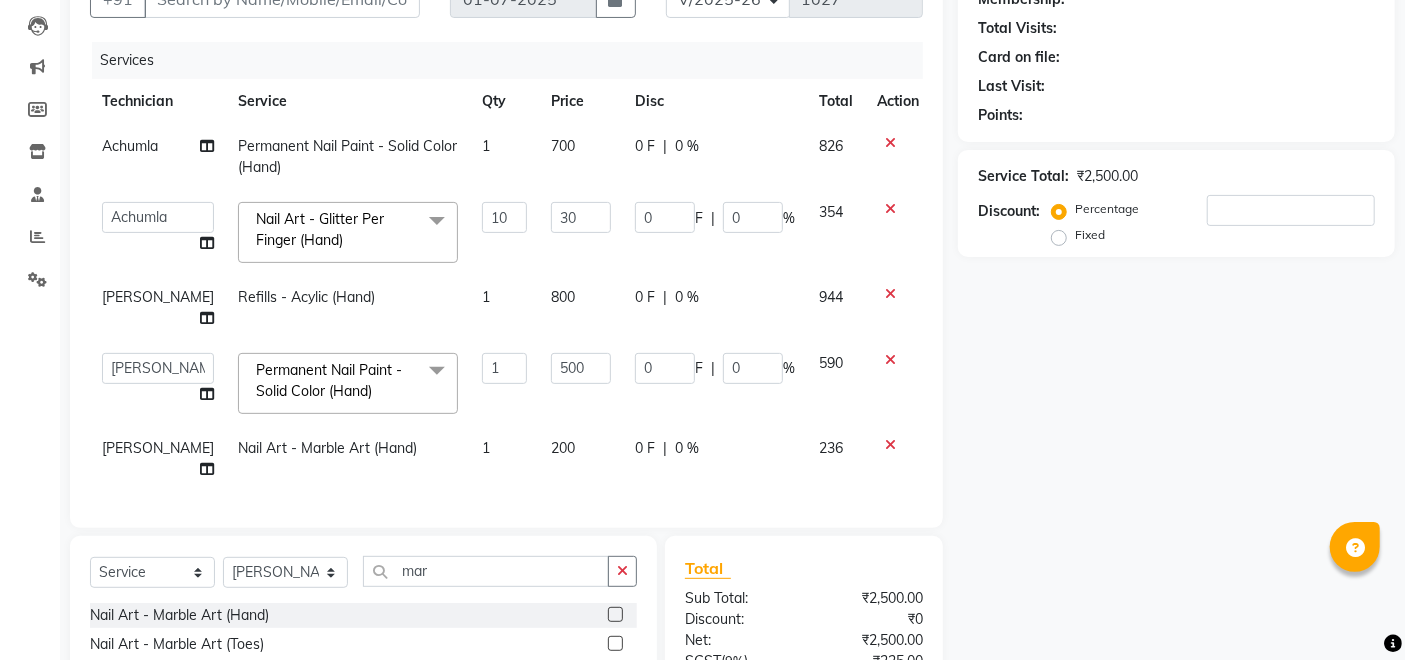 click on "200" 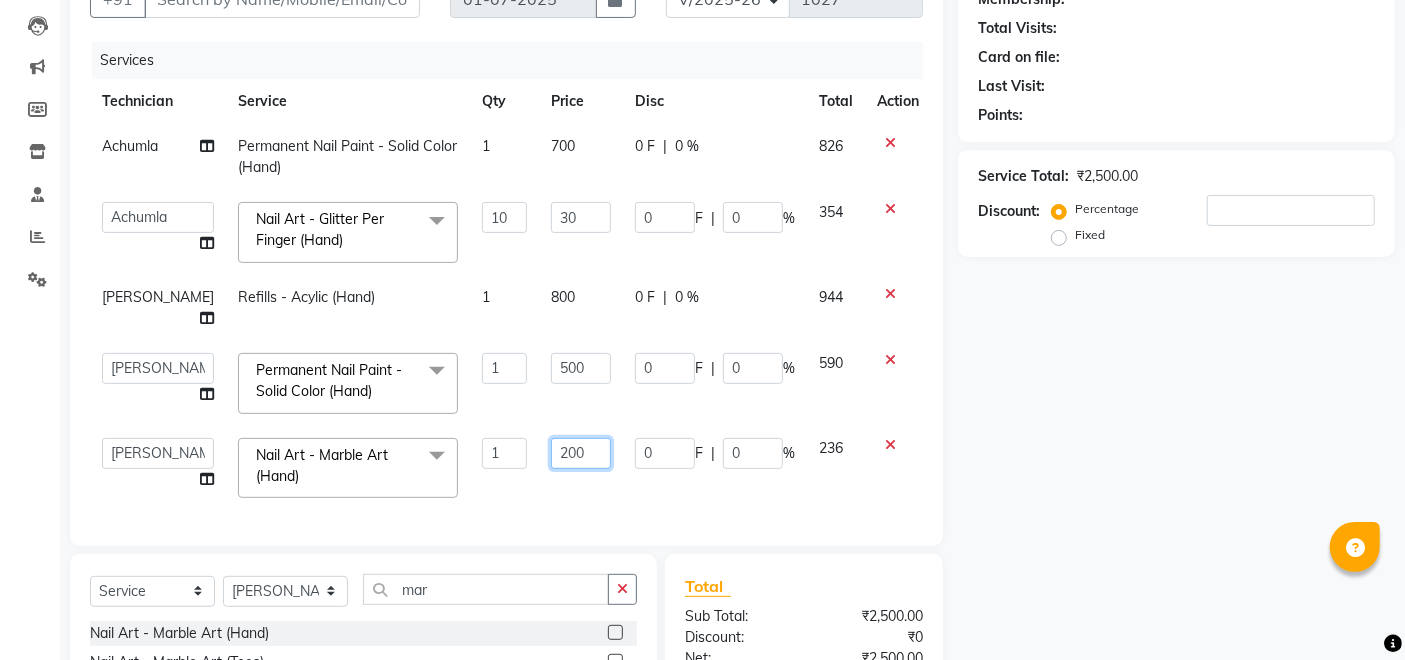 click on "200" 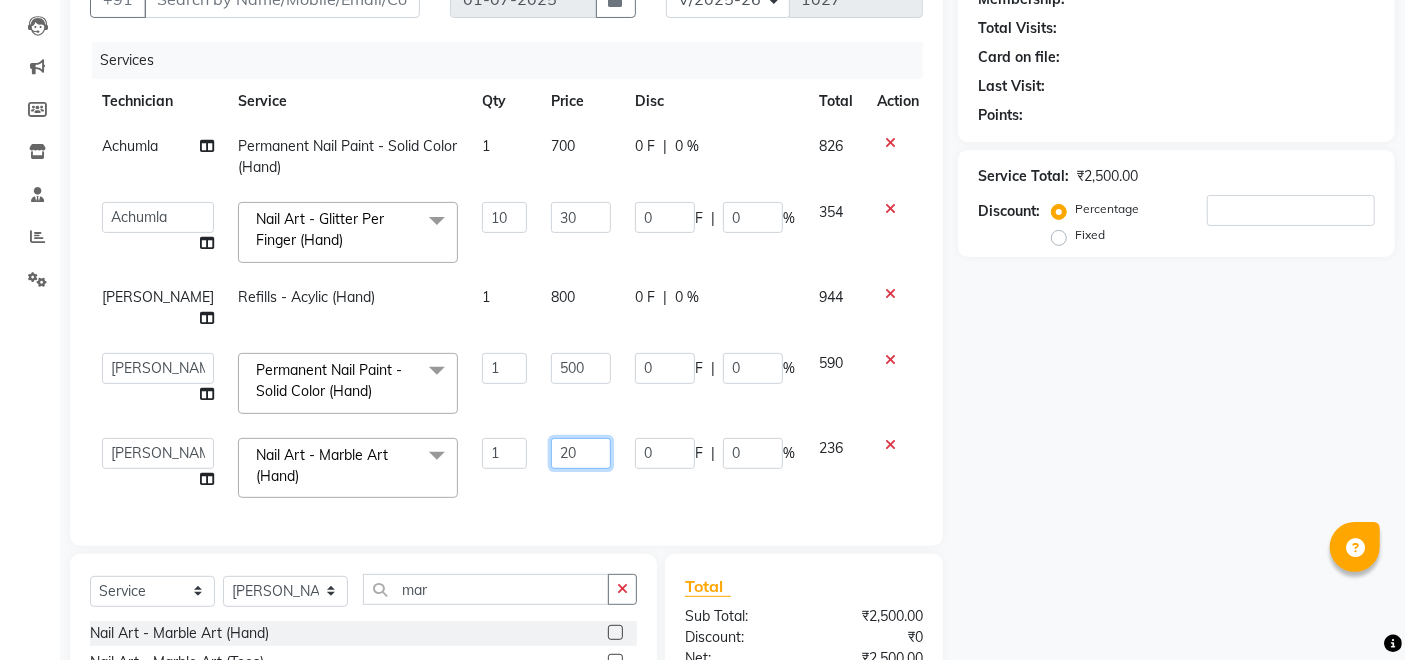 type on "2" 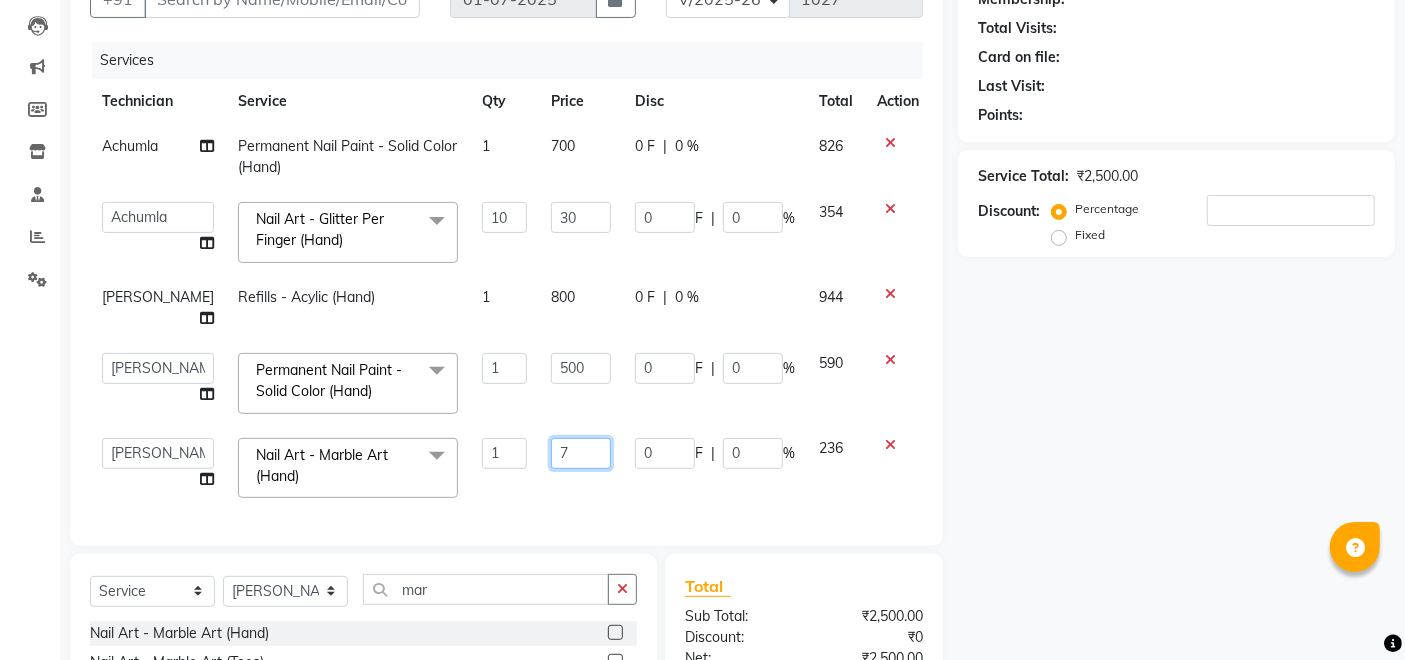 type on "70" 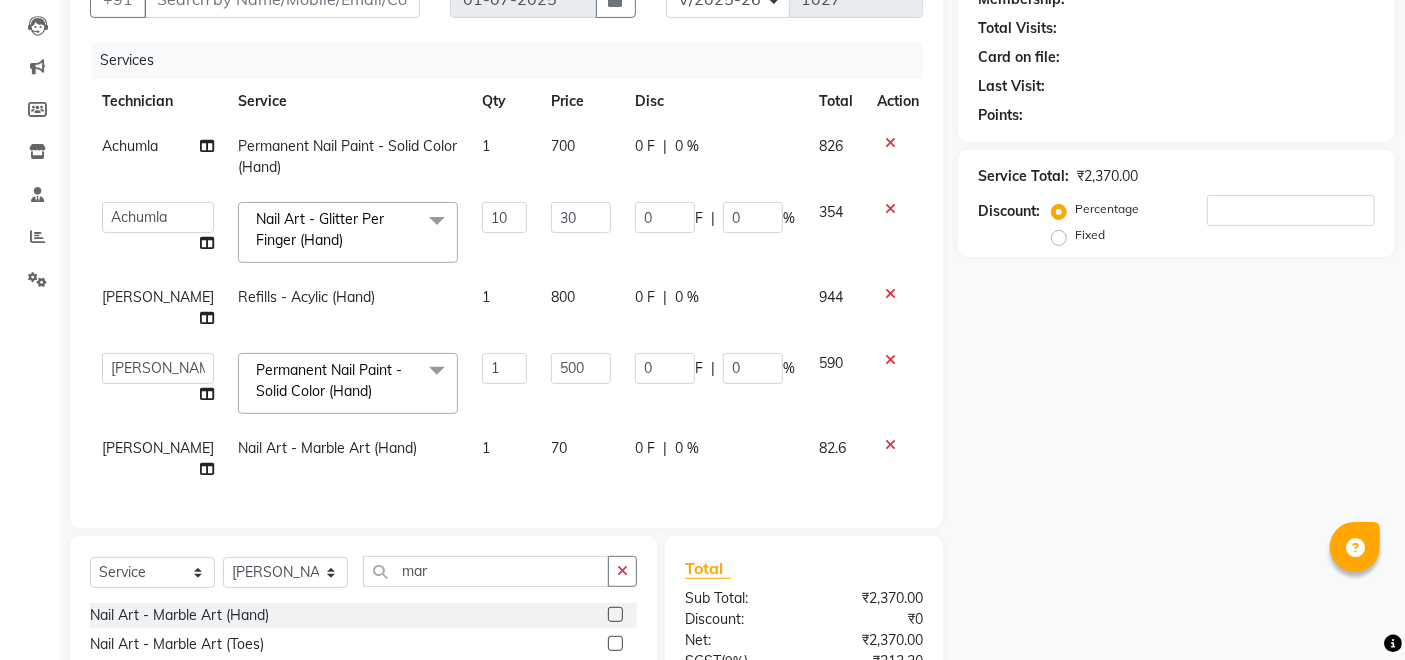 click on "Services Technician Service Qty Price Disc Total Action Achumla Permanent Nail Paint - Solid Color (Hand) 1 700 0 F | 0 % 826  Achumla   [PERSON_NAME]   Manager   [PERSON_NAME]   Thangpi   [PERSON_NAME]  Nail Art - Glitter Per Finger (Hand)  x Permanent Nail Paint - Solid Color (Hand) Permanent Nail Paint - French (Hand) Permanent Nail Paint - Solid Color (Toes) Permanent Nail Paint - French (Toes) Nail Course Eyelash Course  Restoration - Gel (Hand) Restoration - Tip Replacement (Hand) Restoration - Touch -up (Hand) Restoration - Gel Color Changes (Hand) Restoration - Removal of Extension (Hand) Restoration - Removal of Nail Paint (Hand) Restoration - Gel (Toes) Restoration - Tip Replacement (Toes) Restoration - Touch -up (Toes) Restoration - Gel Color Changes (Toes) Restoration - Removal of Extension (Toes) Restoration - Removal of Nail Paint (Toes) Pedicure - Classic Pedicure - Deluxe Pedicure - Premium Pedicure - Platinum Manicure  - Classic Manicure  - Deluxe Manicure  - Premium Eyelash Refil - Classic 10" 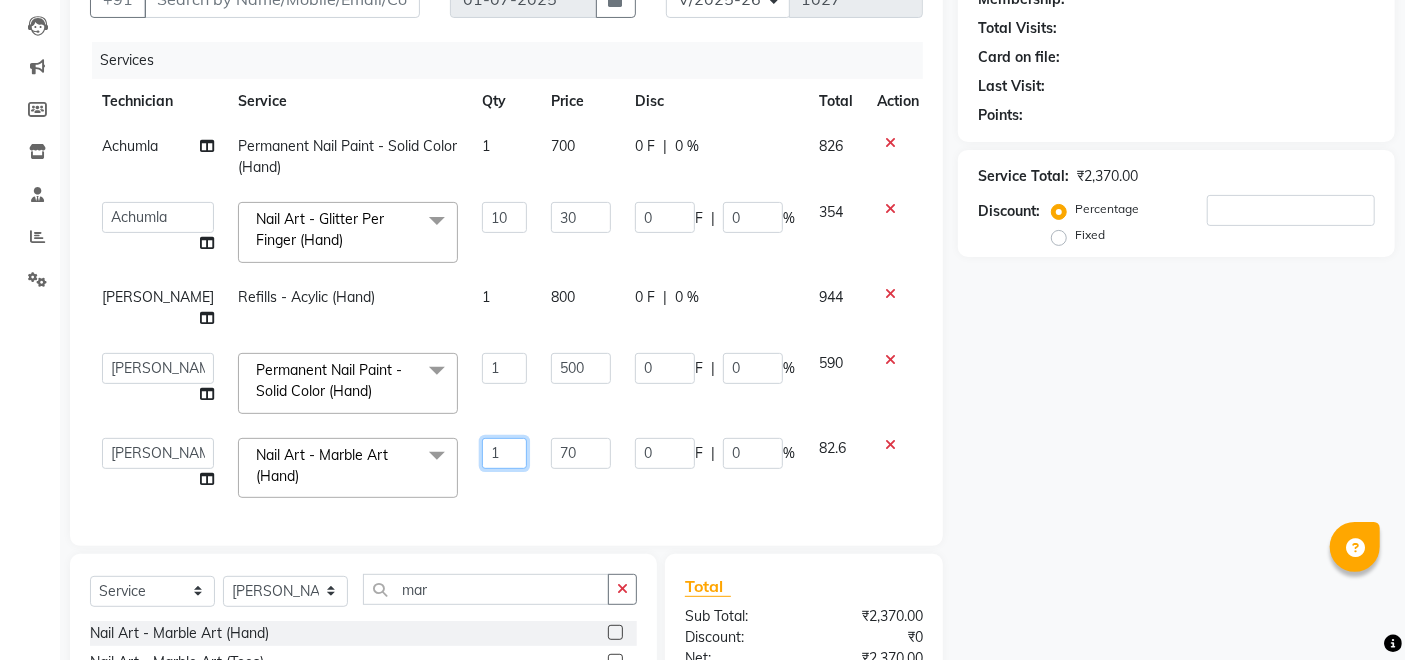 click on "1" 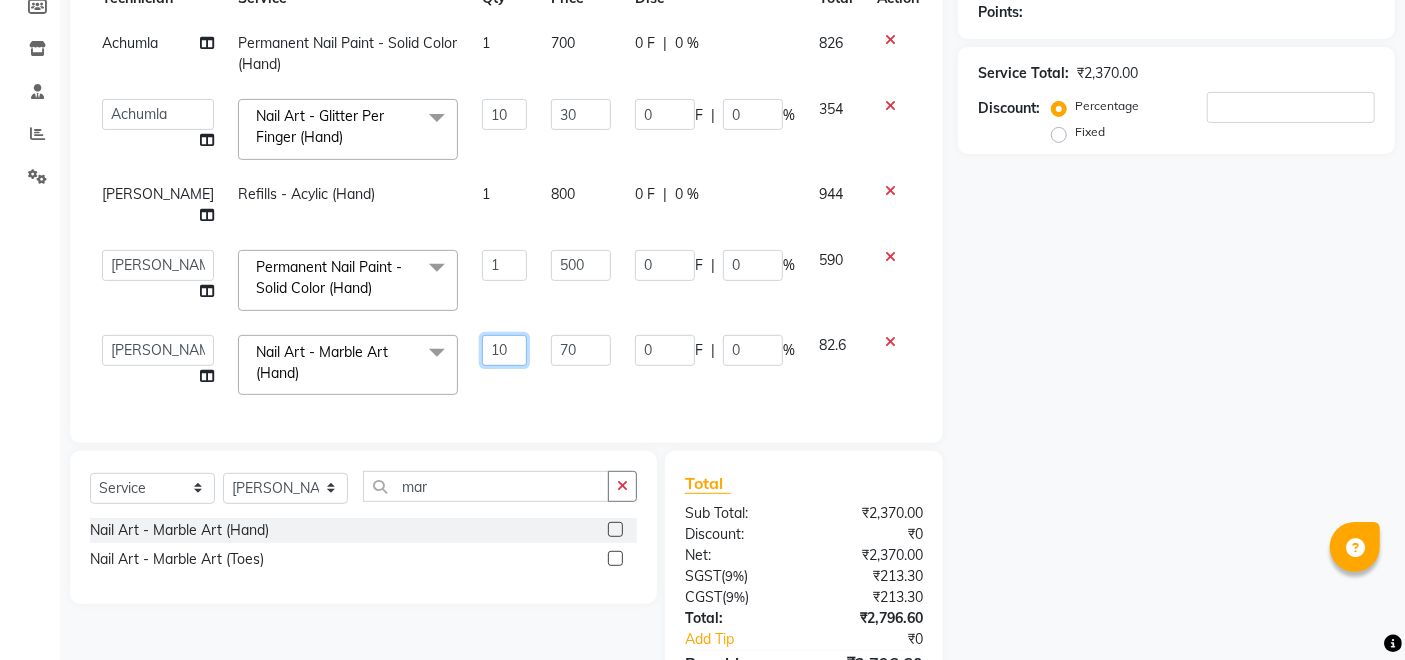 scroll, scrollTop: 317, scrollLeft: 0, axis: vertical 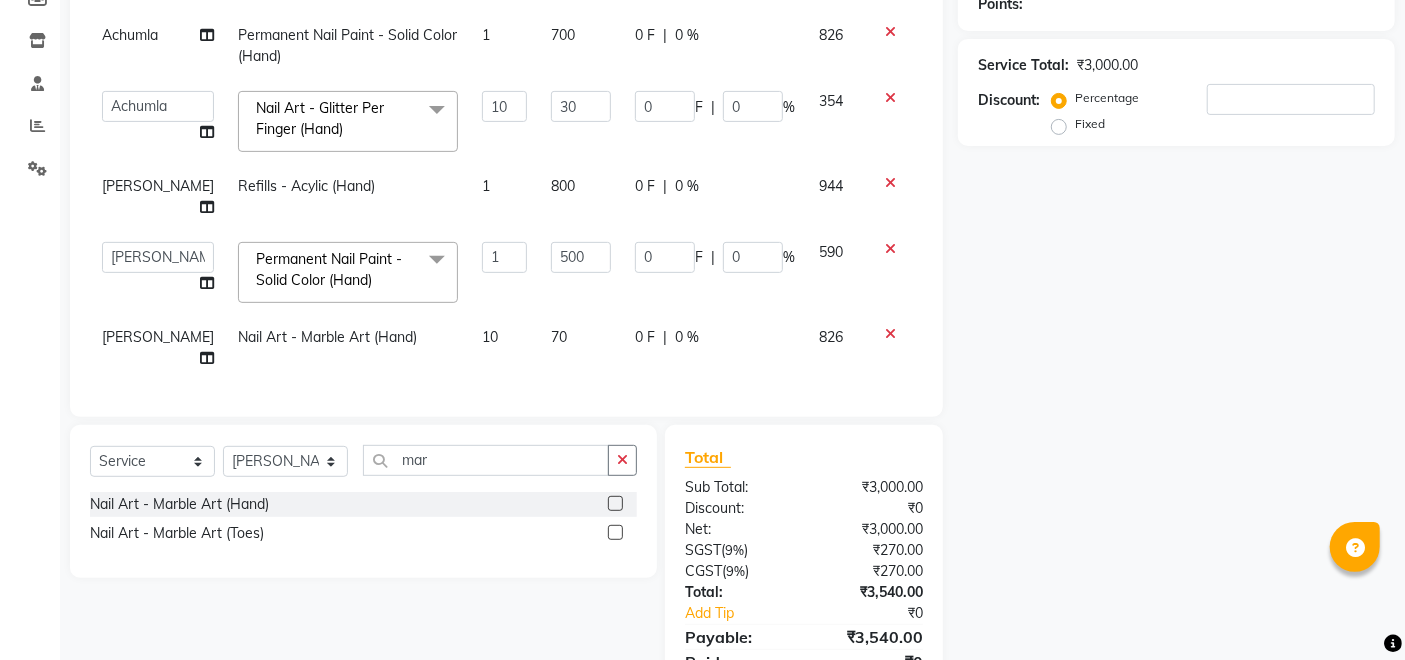 click on "70" 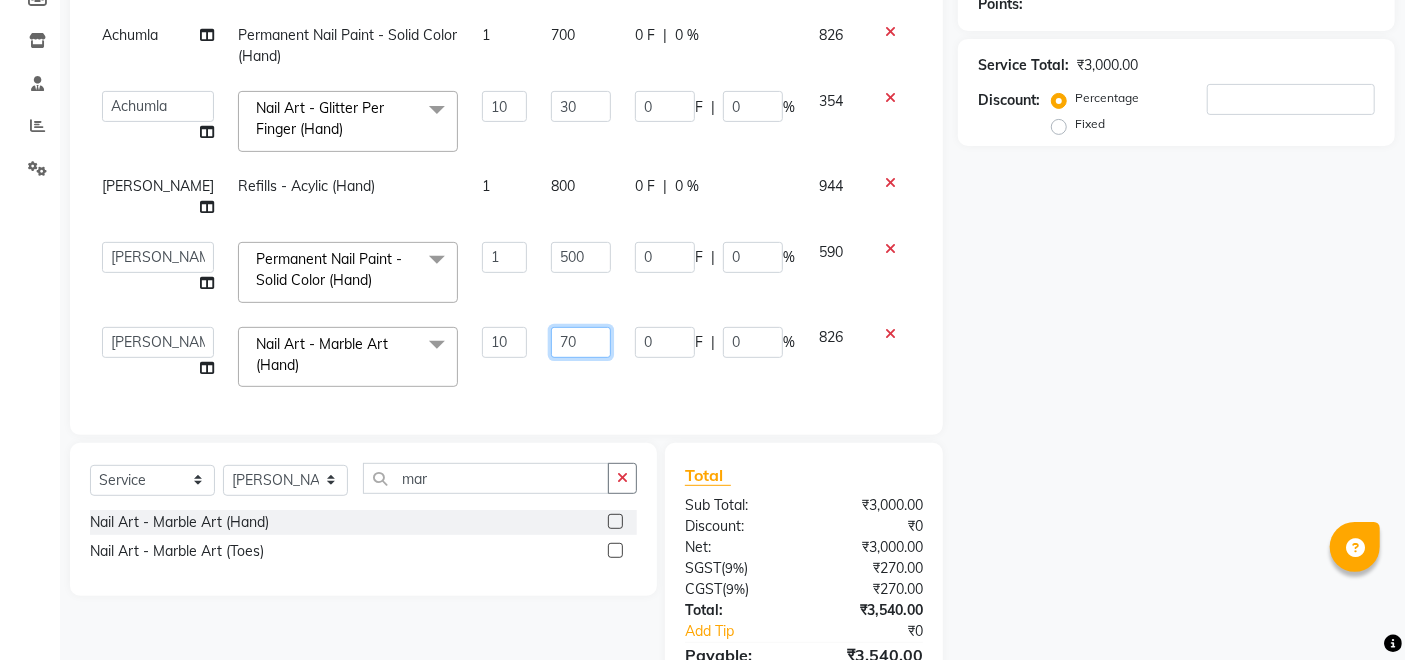 click on "70" 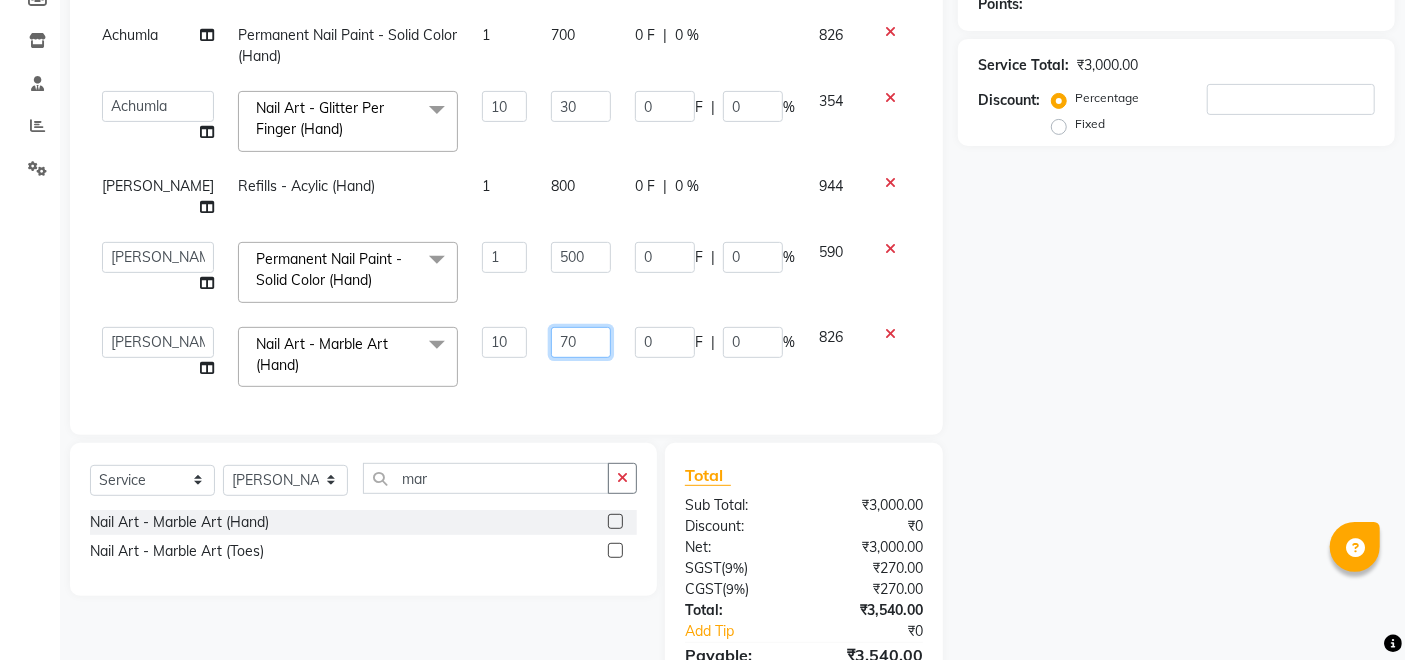 type on "7" 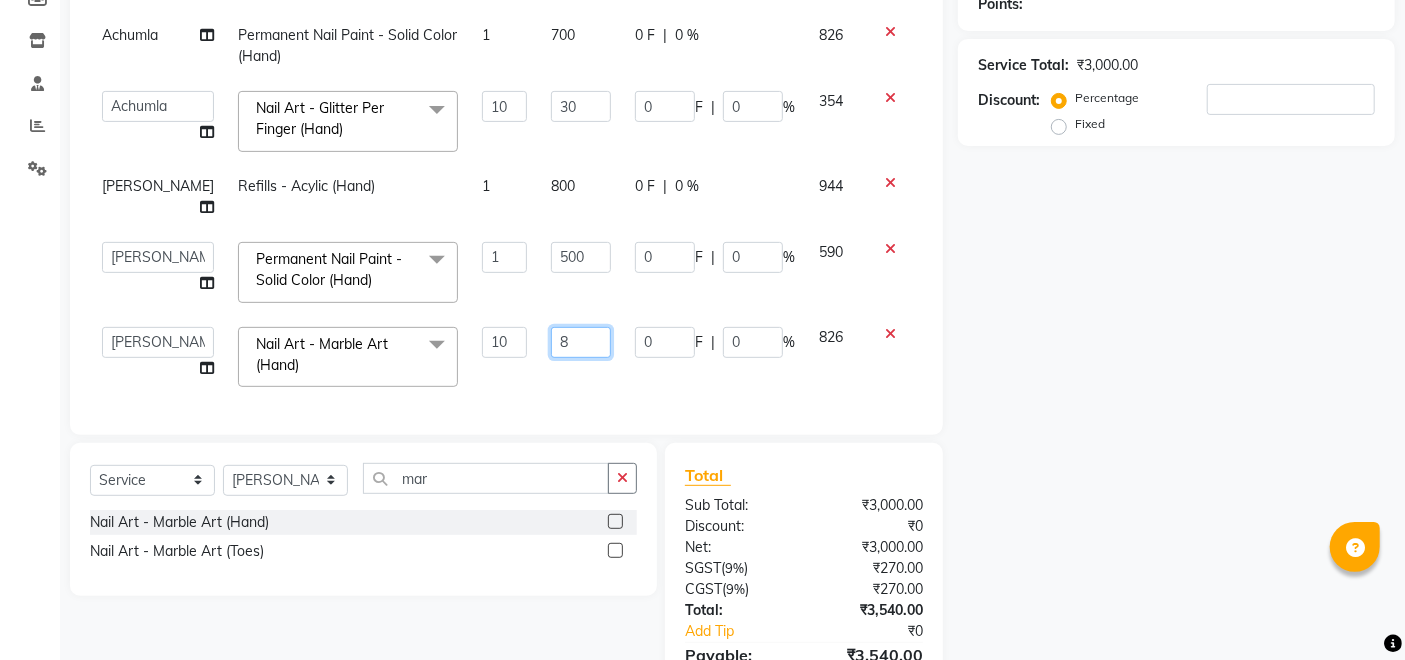 type on "80" 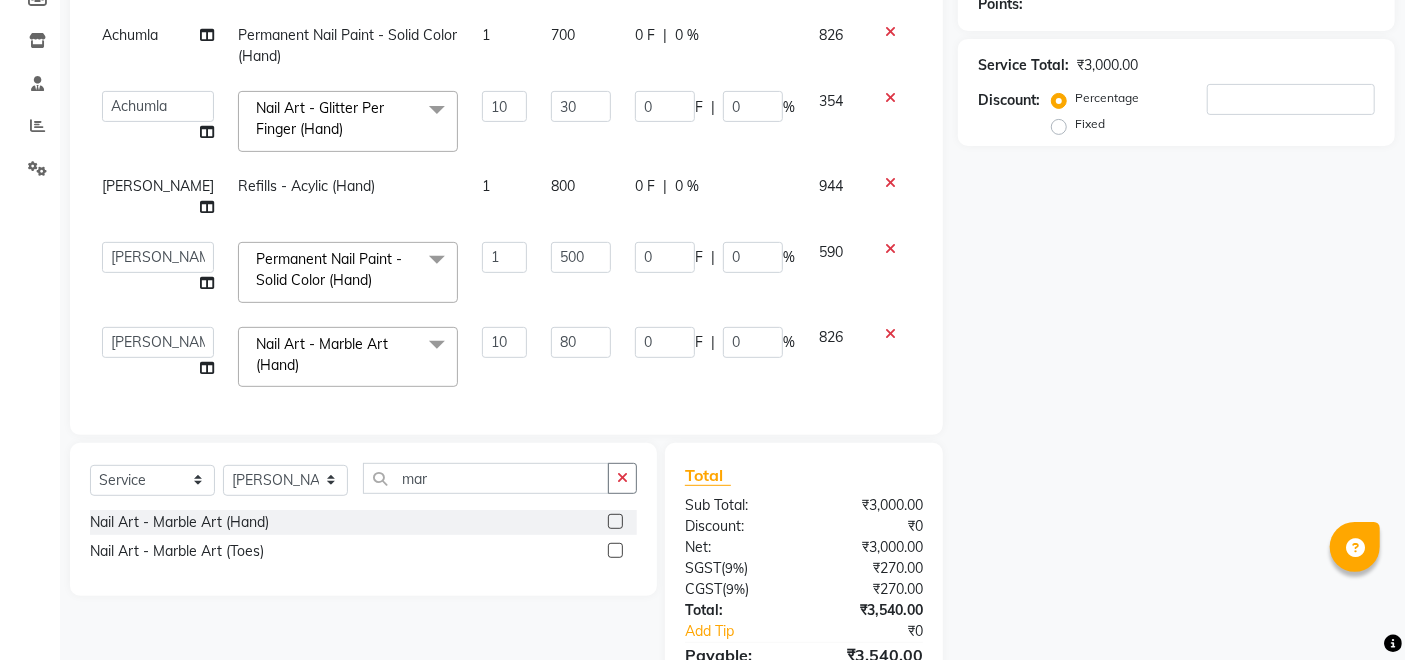 click on "Services Technician Service Qty Price Disc Total Action Achumla Permanent Nail Paint - Solid Color (Hand) 1 700 0 F | 0 % 826  Achumla   [PERSON_NAME]   Manager   [PERSON_NAME]   Thangpi   [PERSON_NAME]  Nail Art - Glitter Per Finger (Hand)  x Permanent Nail Paint - Solid Color (Hand) Permanent Nail Paint - French (Hand) Permanent Nail Paint - Solid Color (Toes) Permanent Nail Paint - French (Toes) Nail Course Eyelash Course  Restoration - Gel (Hand) Restoration - Tip Replacement (Hand) Restoration - Touch -up (Hand) Restoration - Gel Color Changes (Hand) Restoration - Removal of Extension (Hand) Restoration - Removal of Nail Paint (Hand) Restoration - Gel (Toes) Restoration - Tip Replacement (Toes) Restoration - Touch -up (Toes) Restoration - Gel Color Changes (Toes) Restoration - Removal of Extension (Toes) Restoration - Removal of Nail Paint (Toes) Pedicure - Classic Pedicure - Deluxe Pedicure - Premium Pedicure - Platinum Manicure  - Classic Manicure  - Deluxe Manicure  - Premium Eyelash Refil - Classic 10" 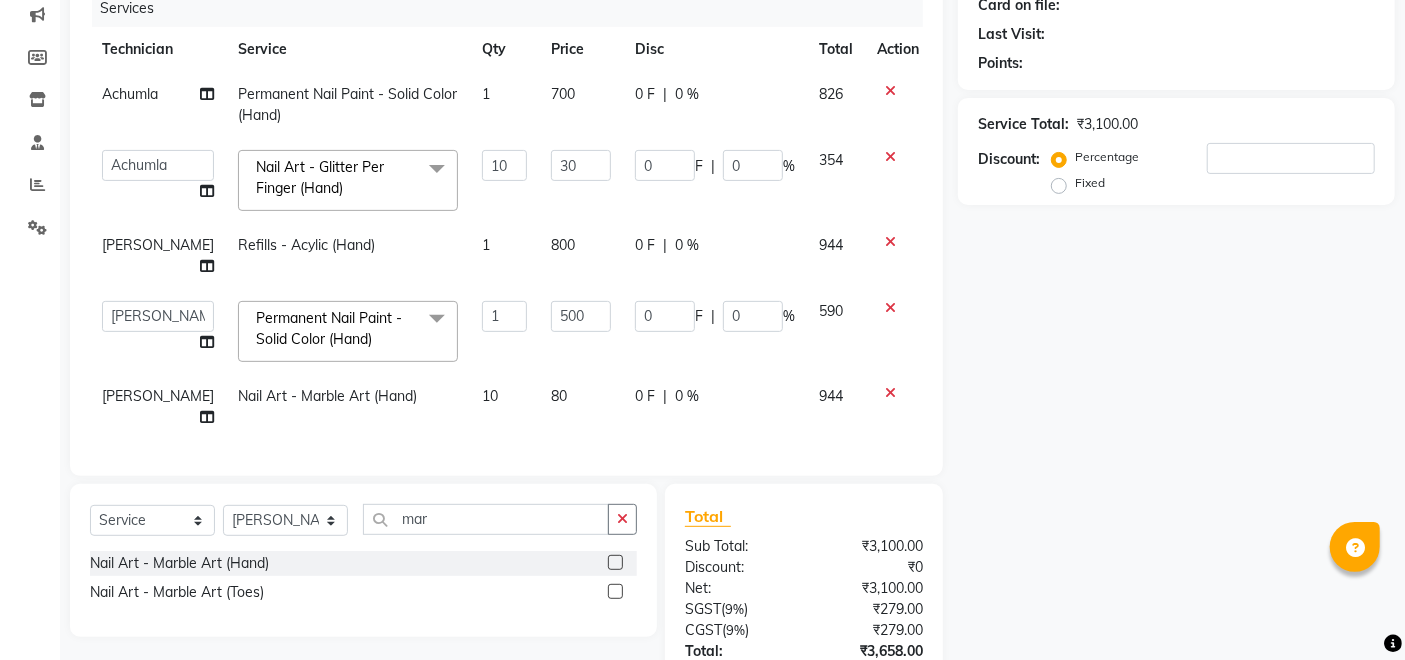 scroll, scrollTop: 111, scrollLeft: 0, axis: vertical 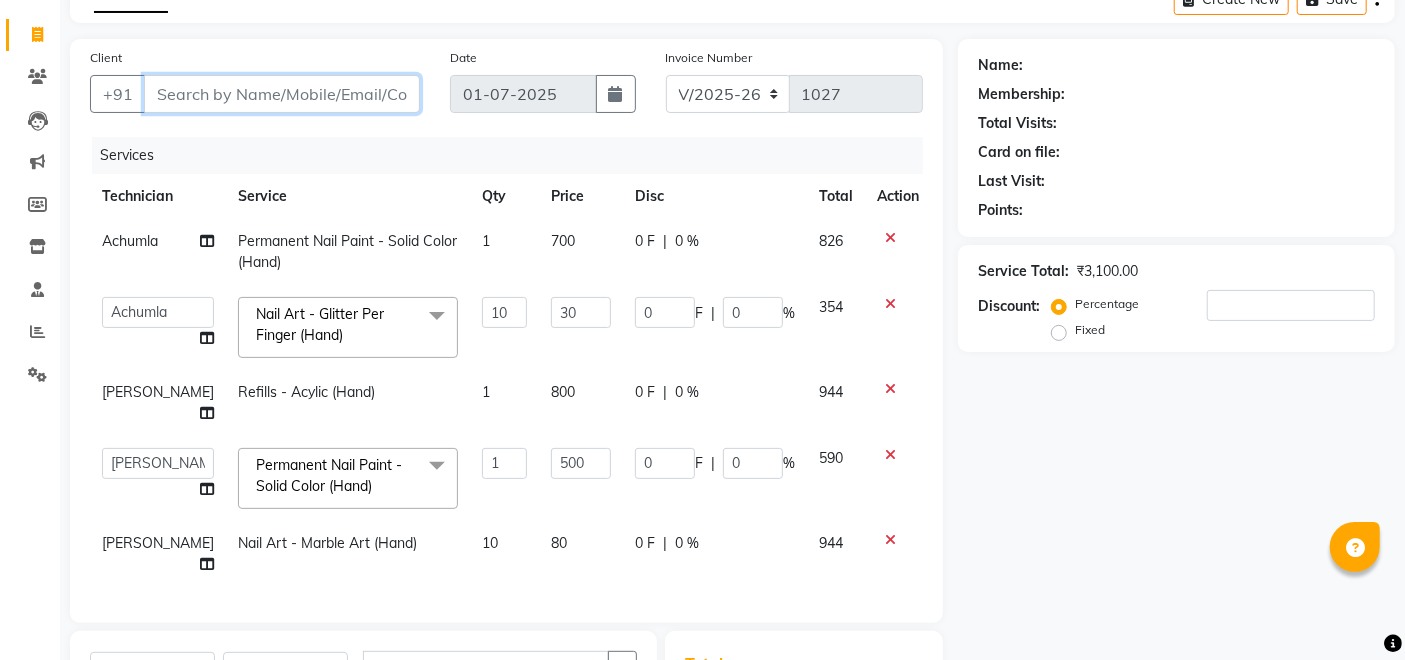 click on "Client" at bounding box center (282, 94) 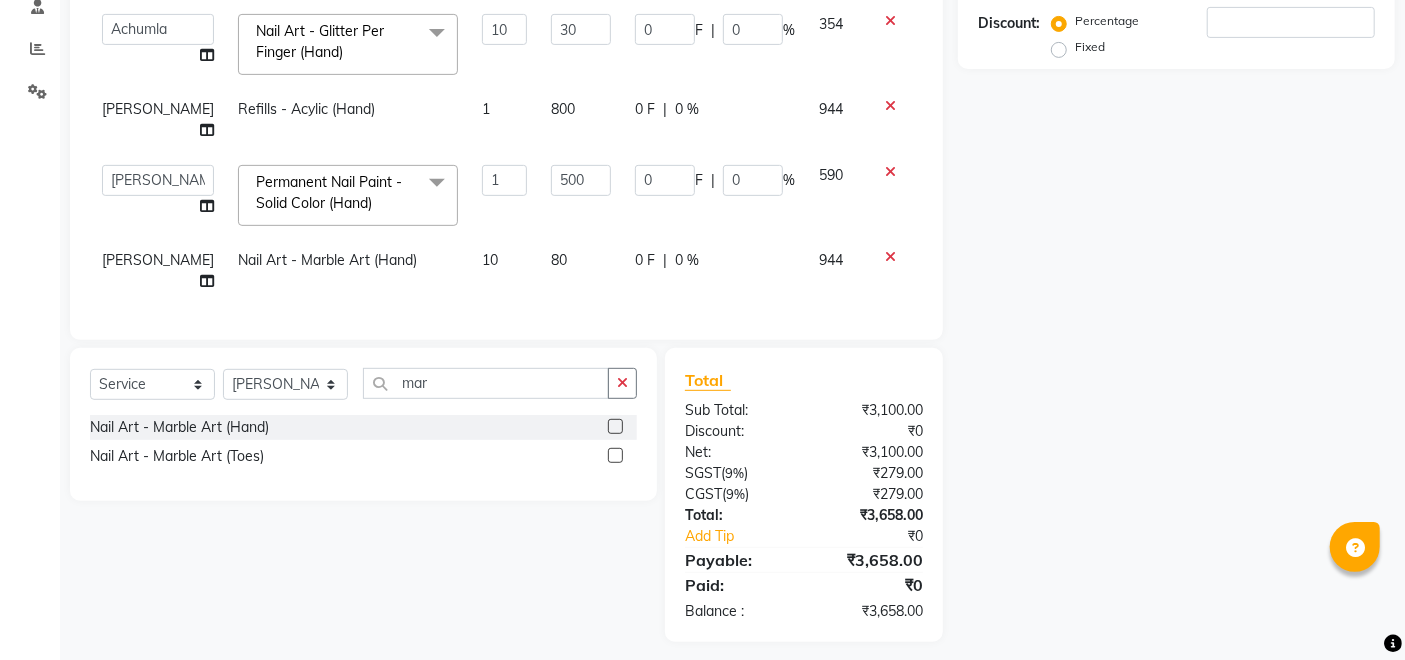 scroll, scrollTop: 422, scrollLeft: 0, axis: vertical 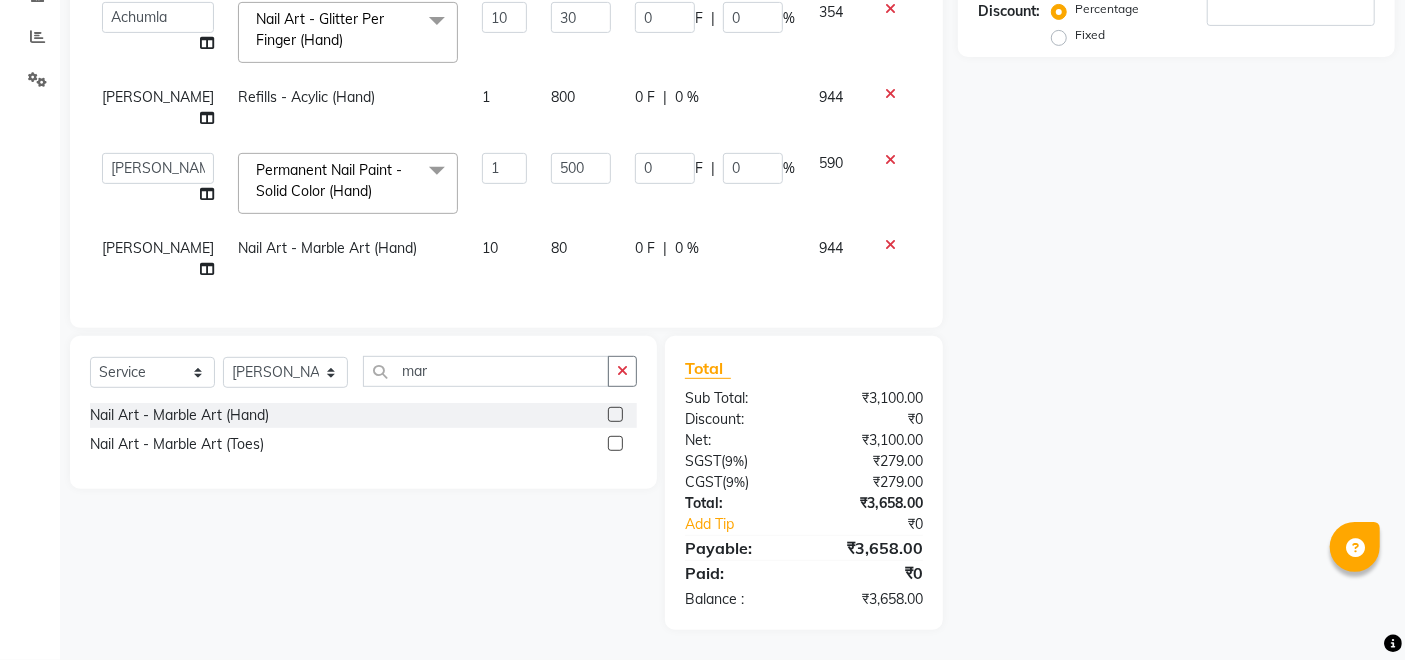 click on "80" 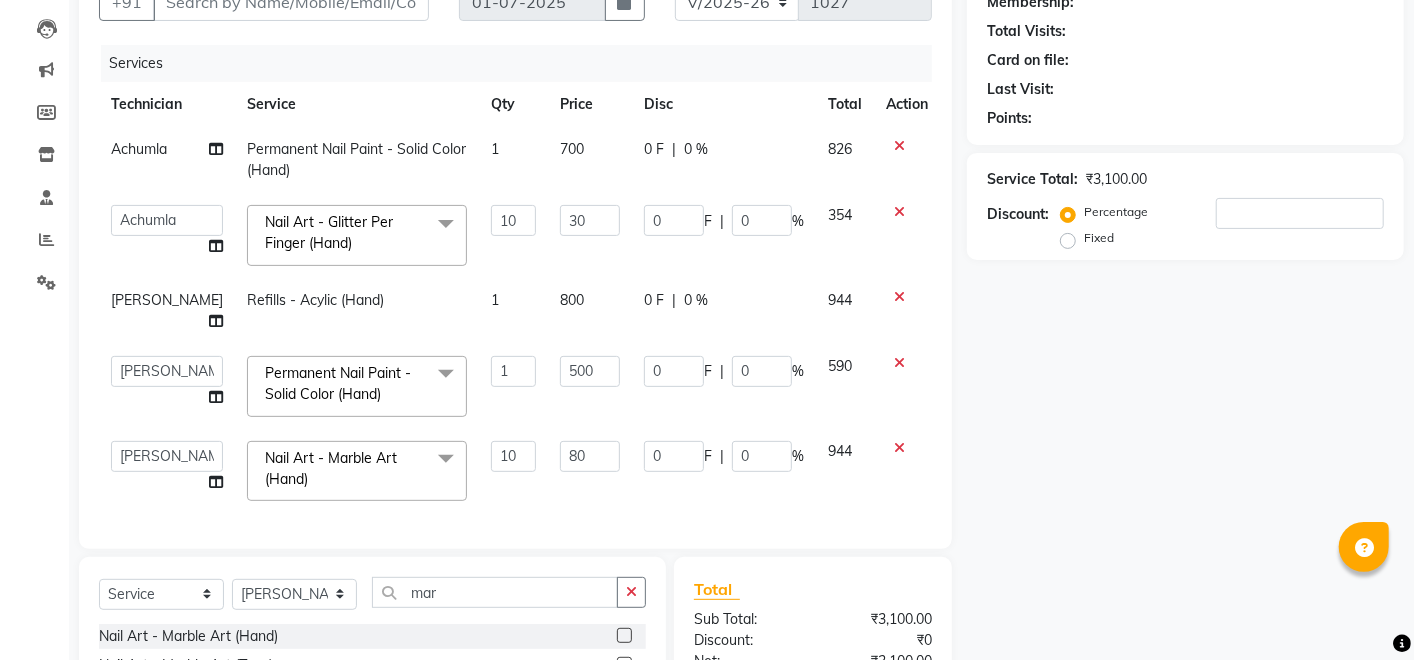scroll, scrollTop: 0, scrollLeft: 0, axis: both 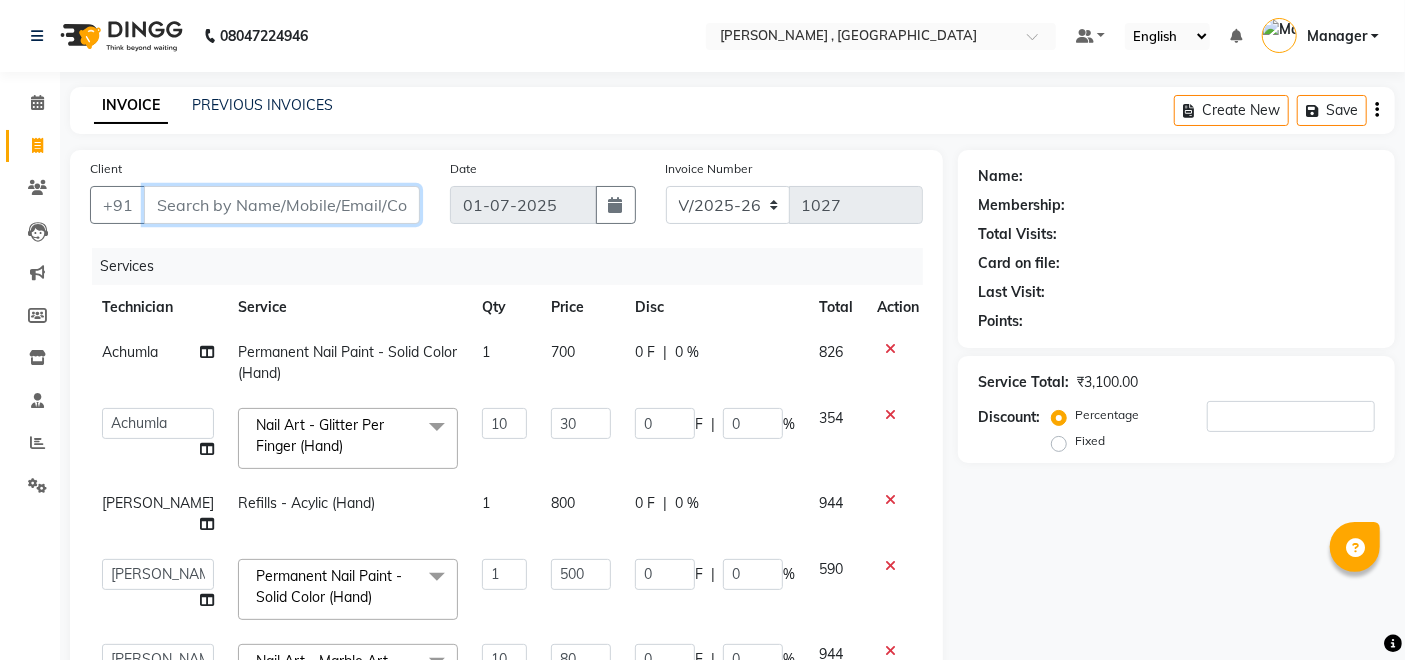 click on "Client" at bounding box center [282, 205] 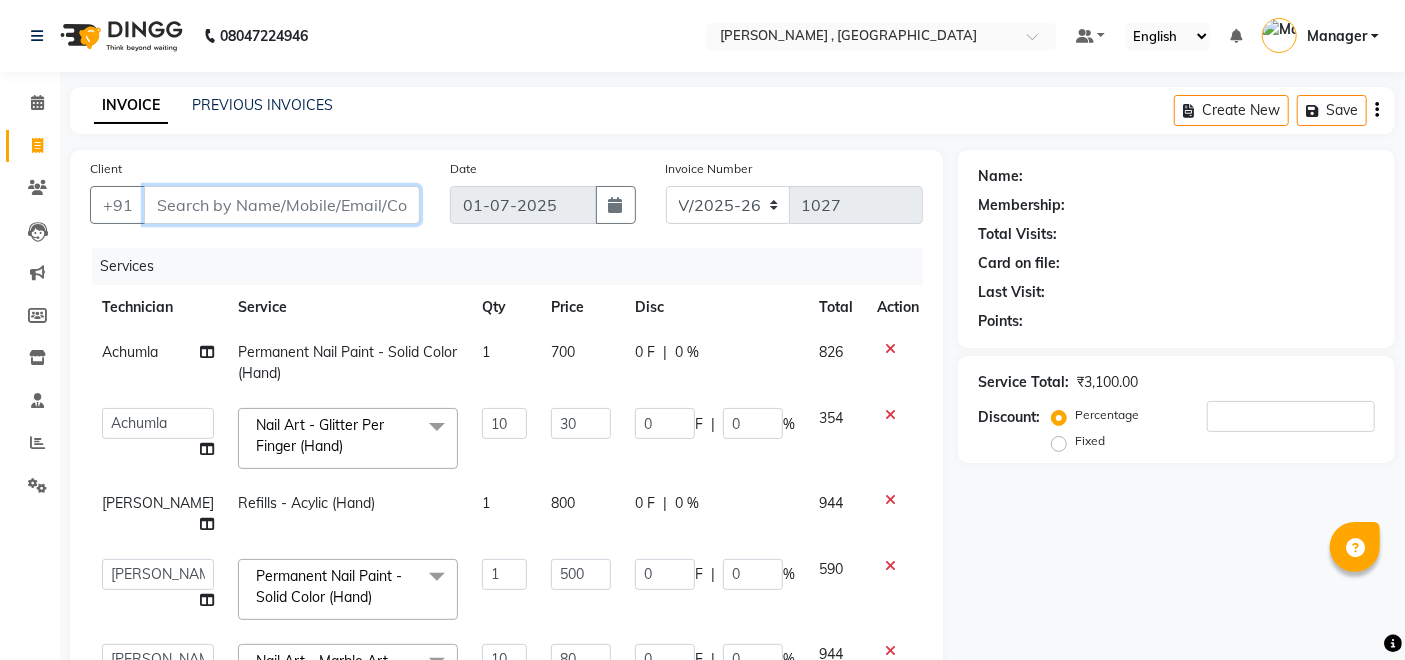 type on "9" 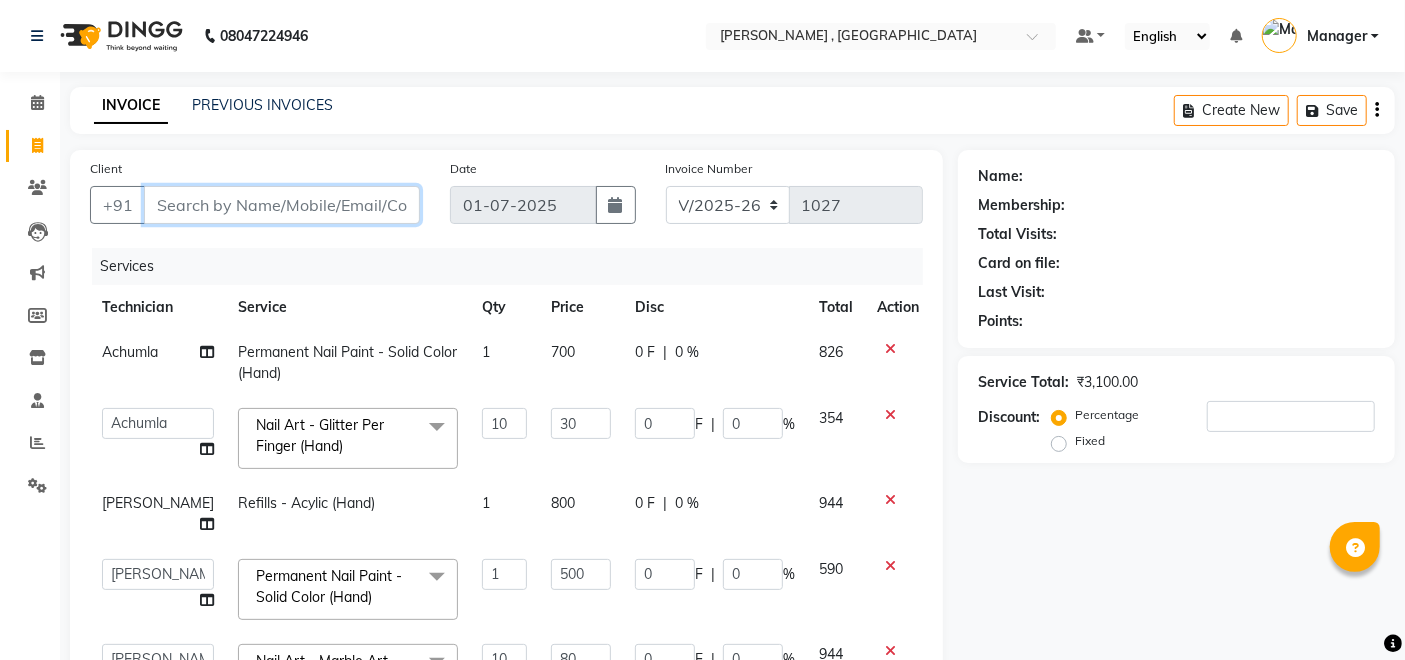 type on "0" 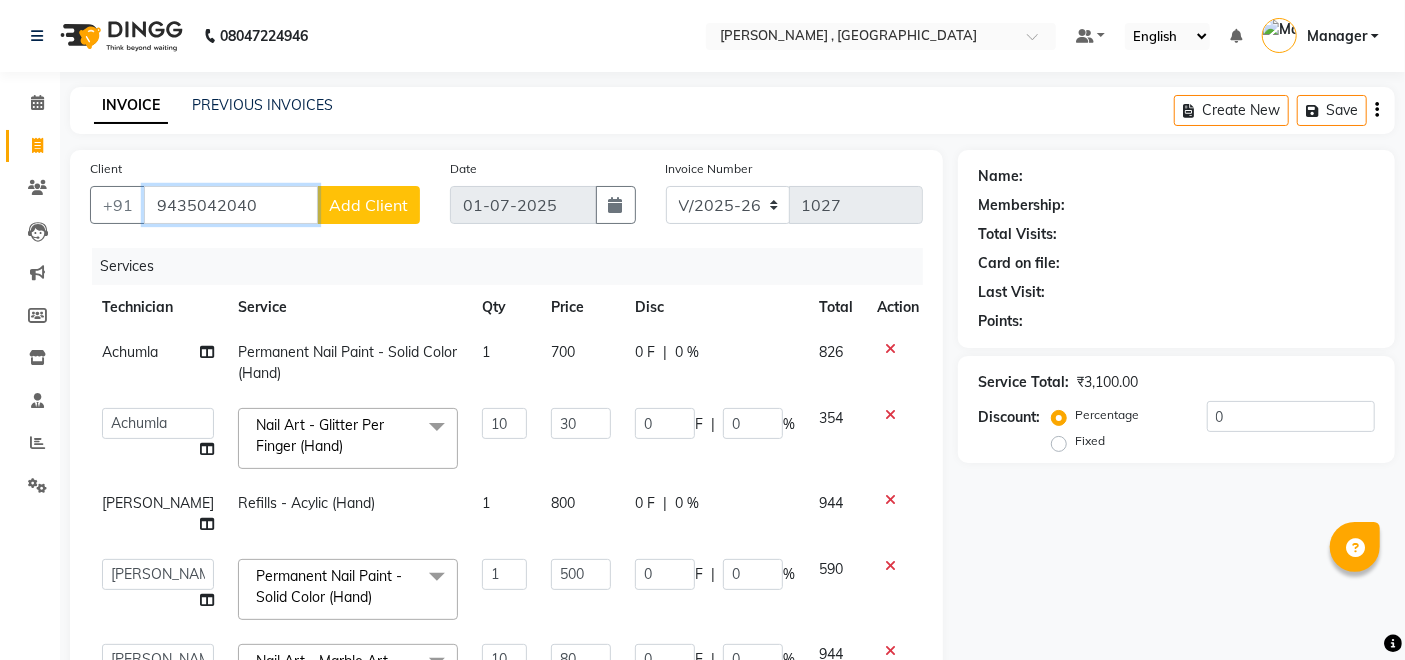 type on "9435042040" 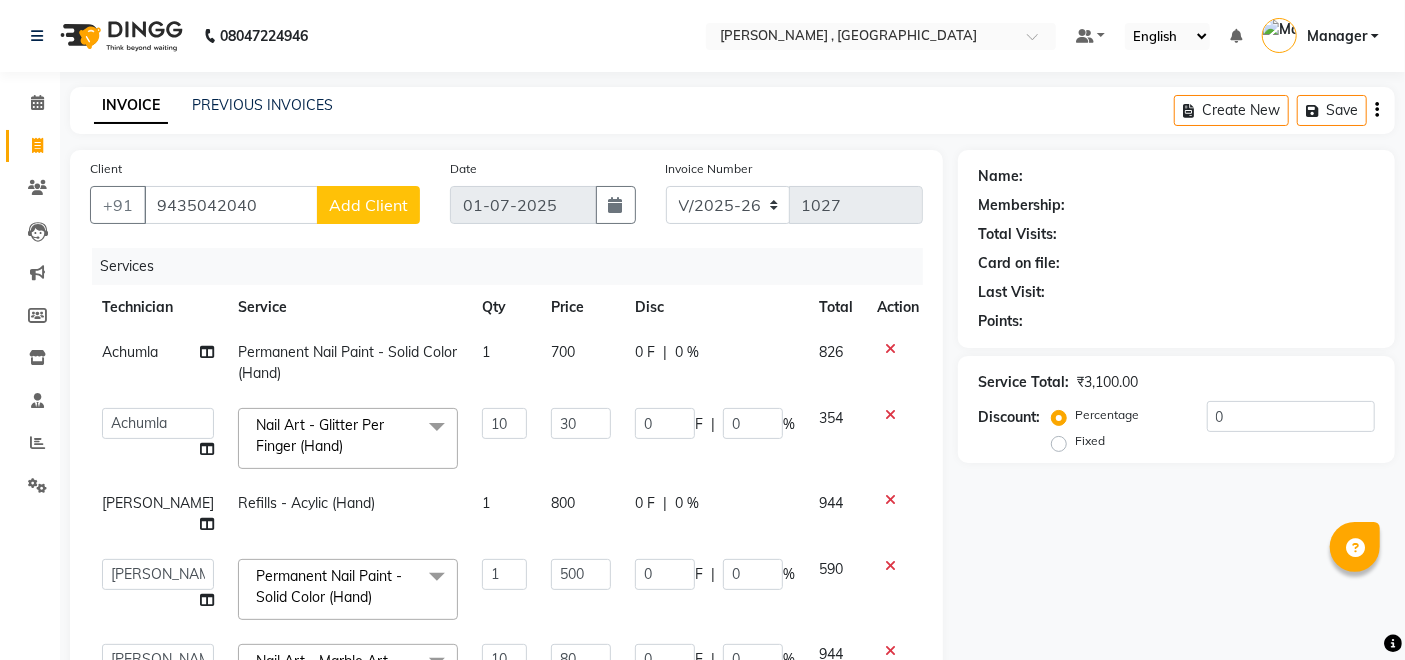 click on "Add Client" 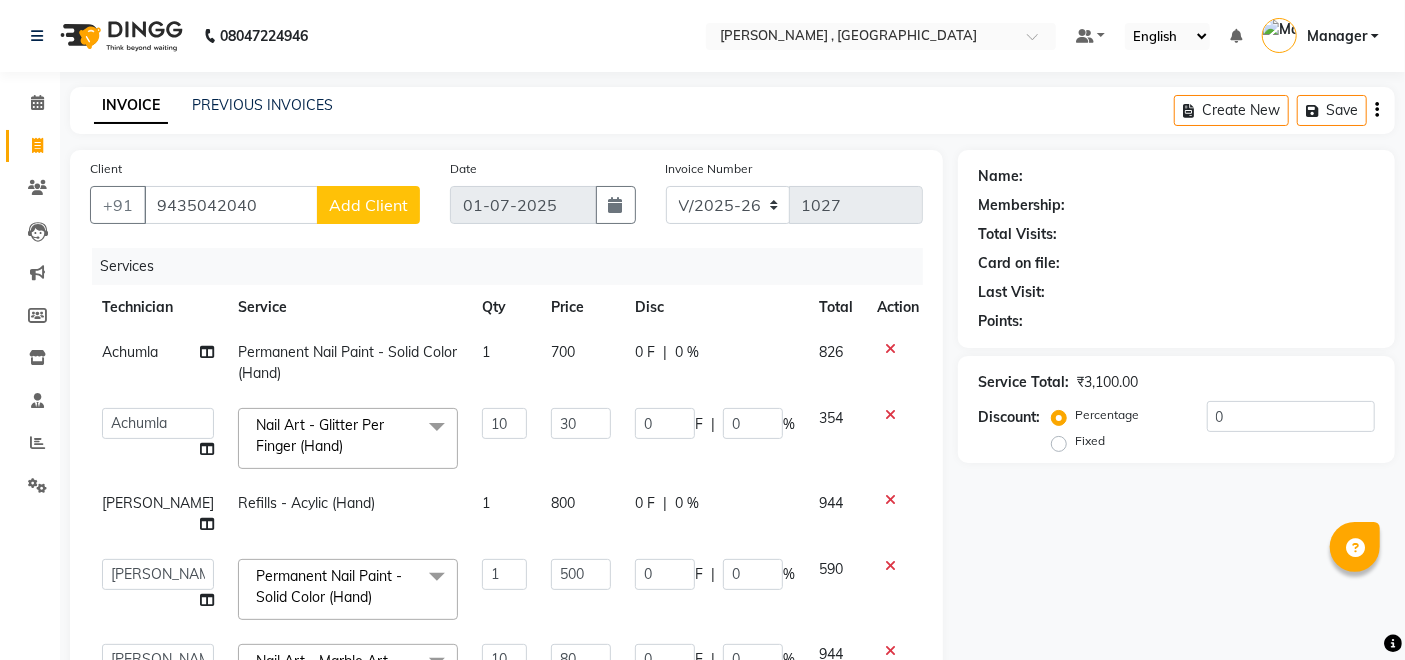 select on "21" 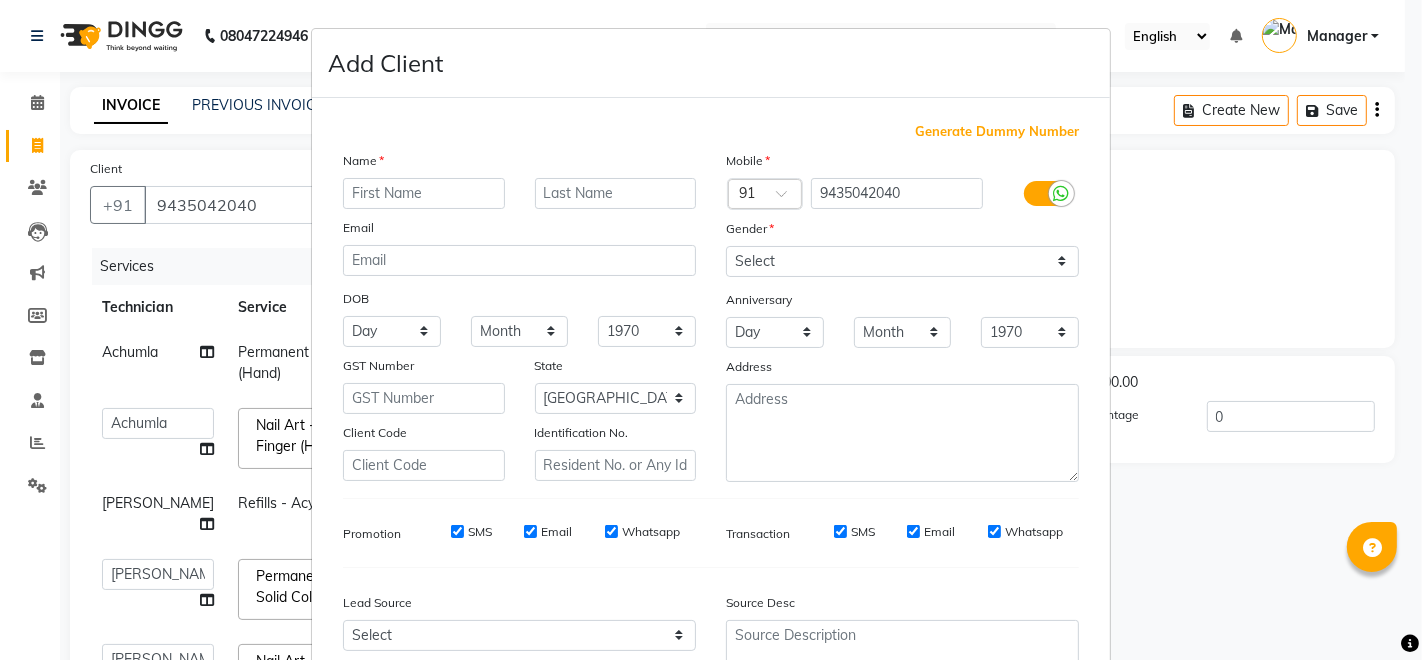 click at bounding box center [424, 193] 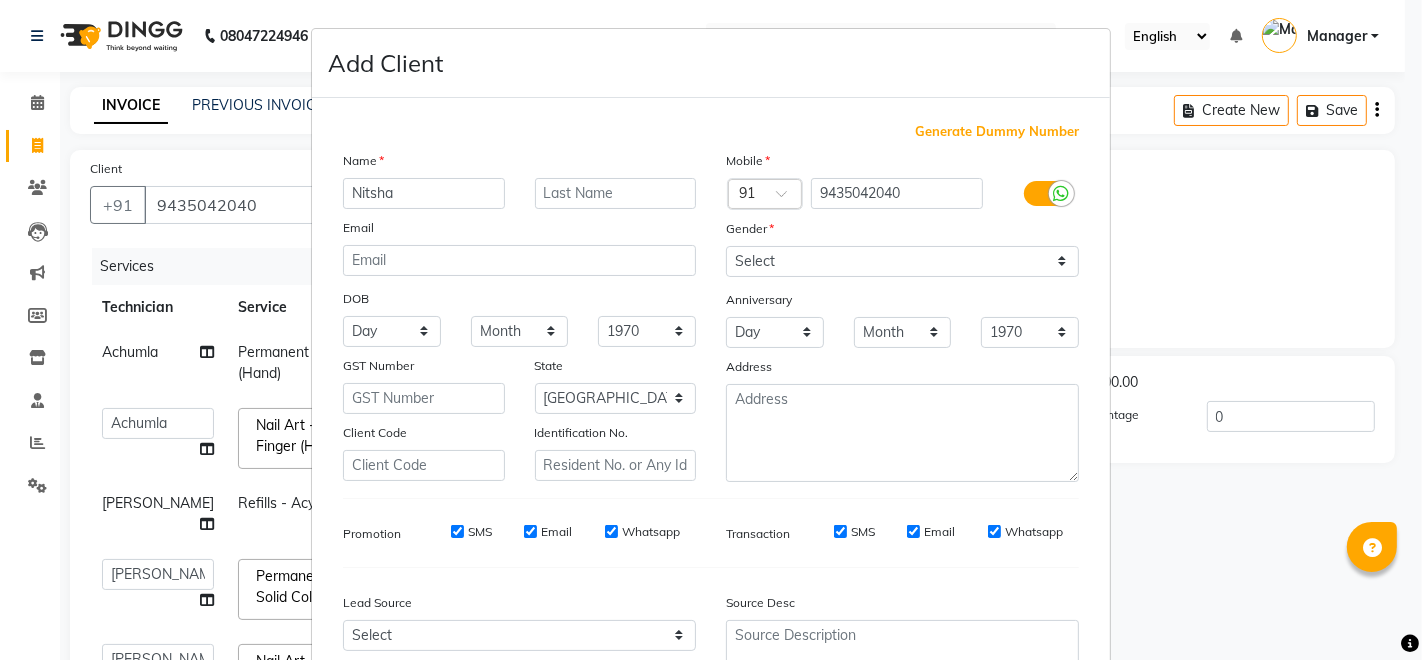 type on "Nitsha" 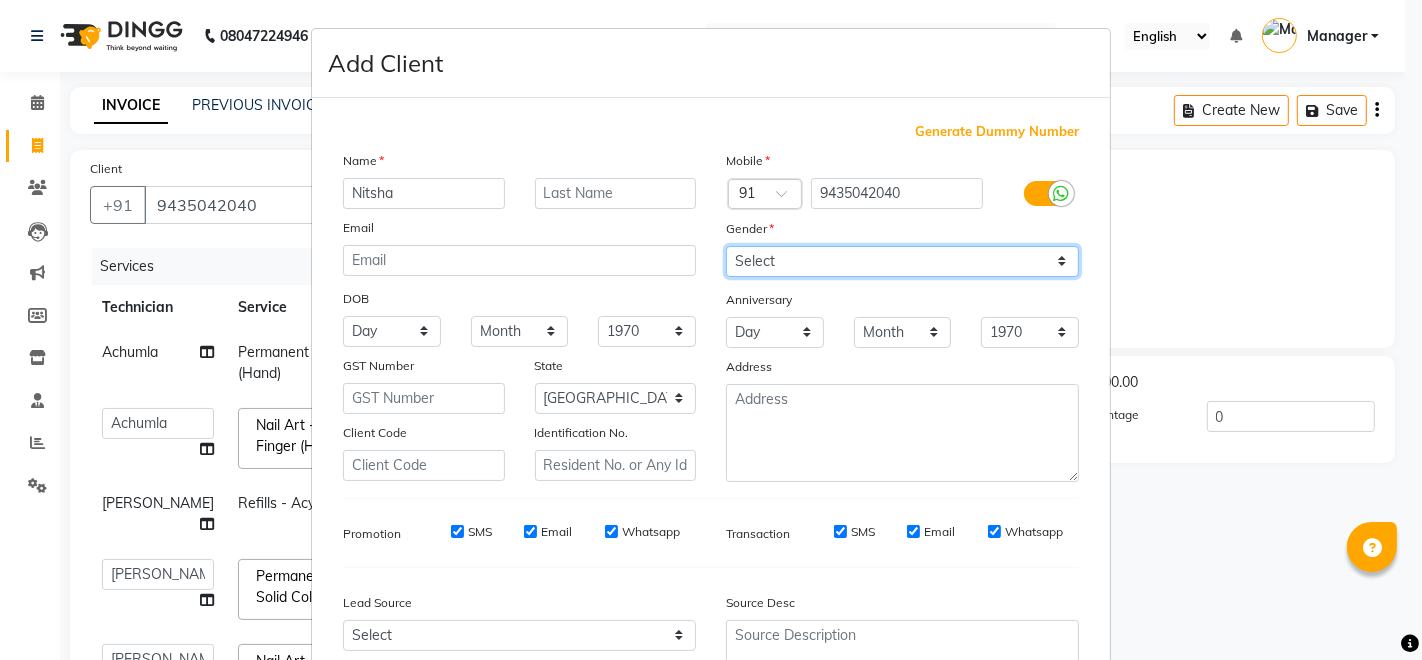 click on "Select [DEMOGRAPHIC_DATA] [DEMOGRAPHIC_DATA] Other Prefer Not To Say" at bounding box center (902, 261) 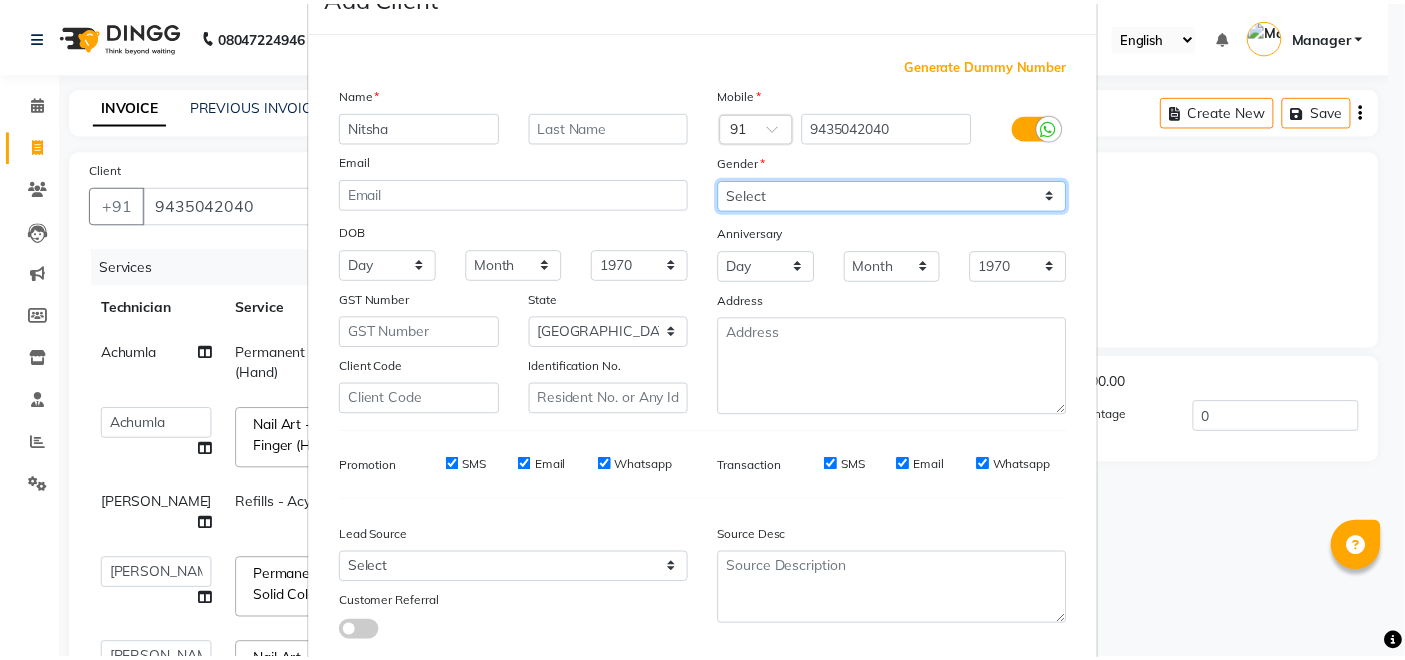 scroll, scrollTop: 185, scrollLeft: 0, axis: vertical 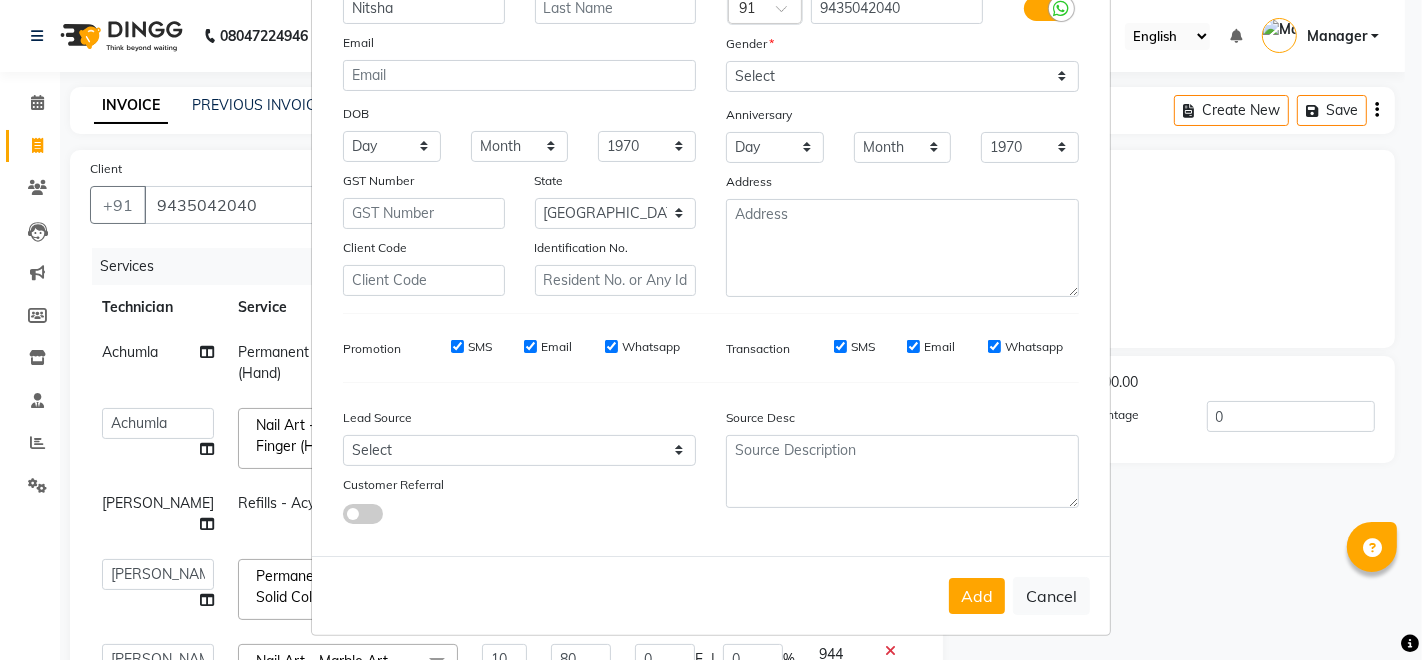 click on "Add" at bounding box center (977, 596) 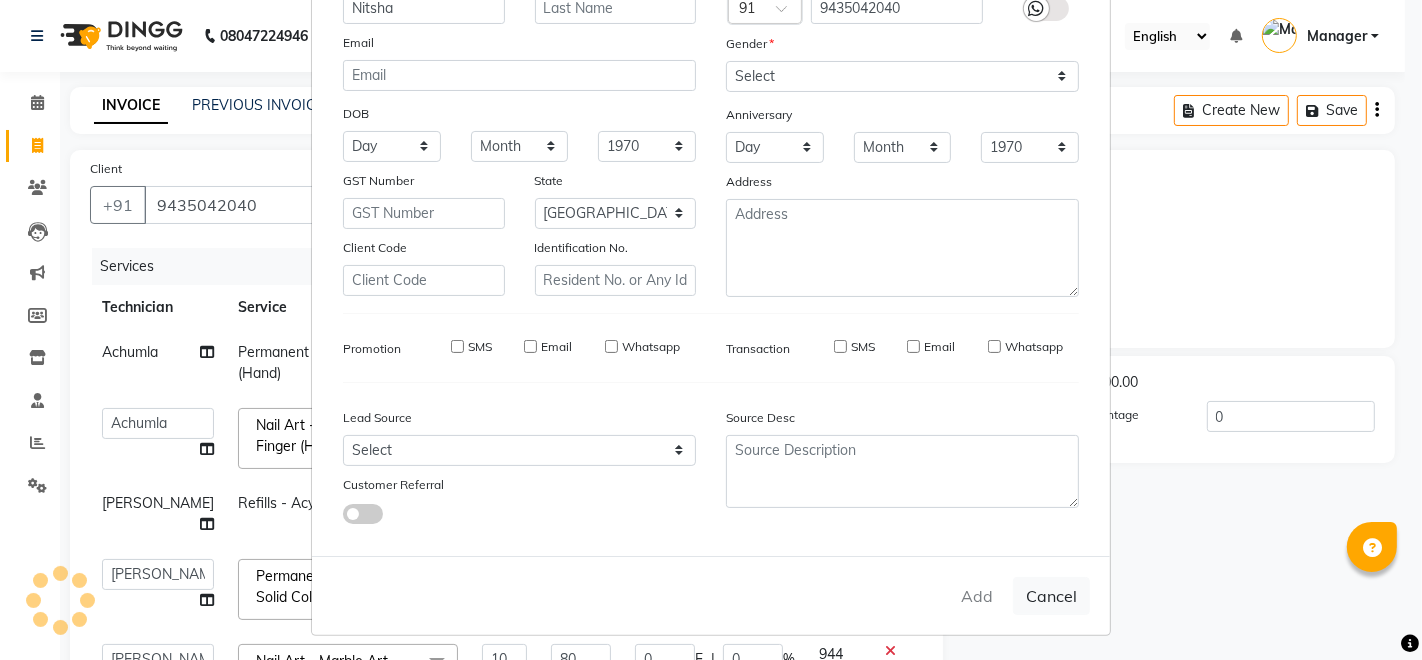 type 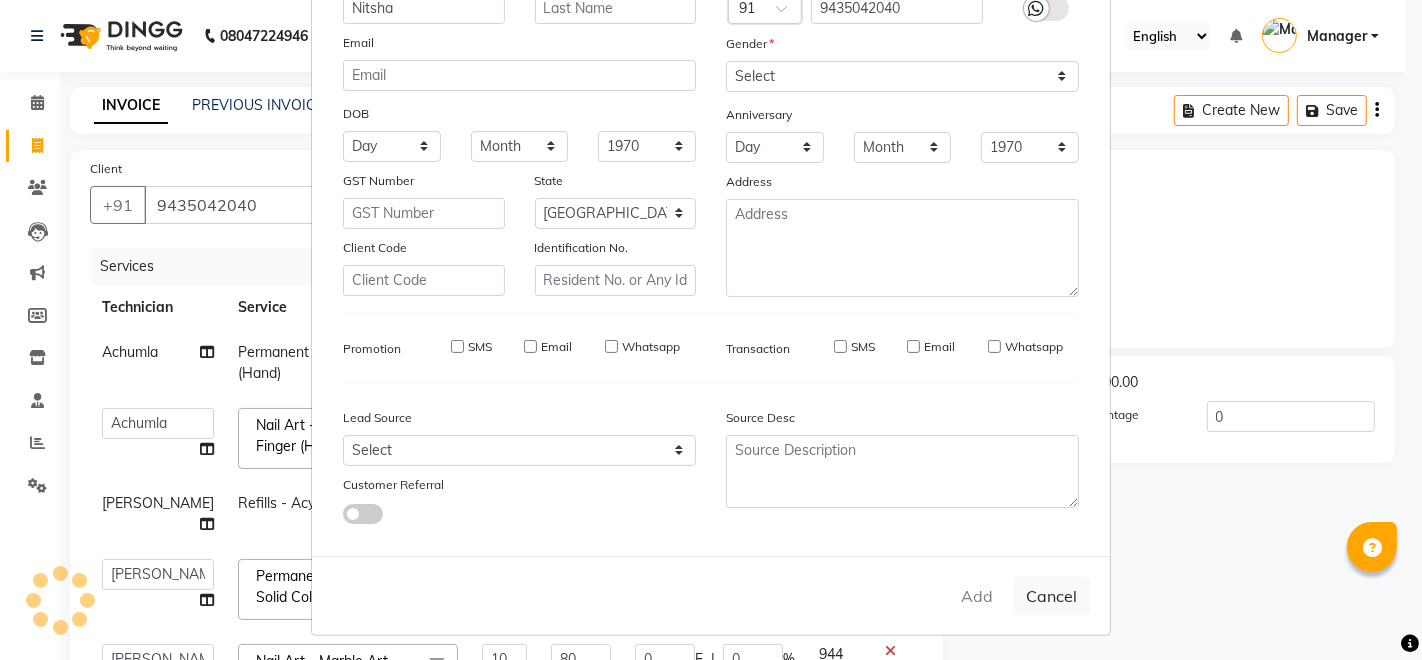 select 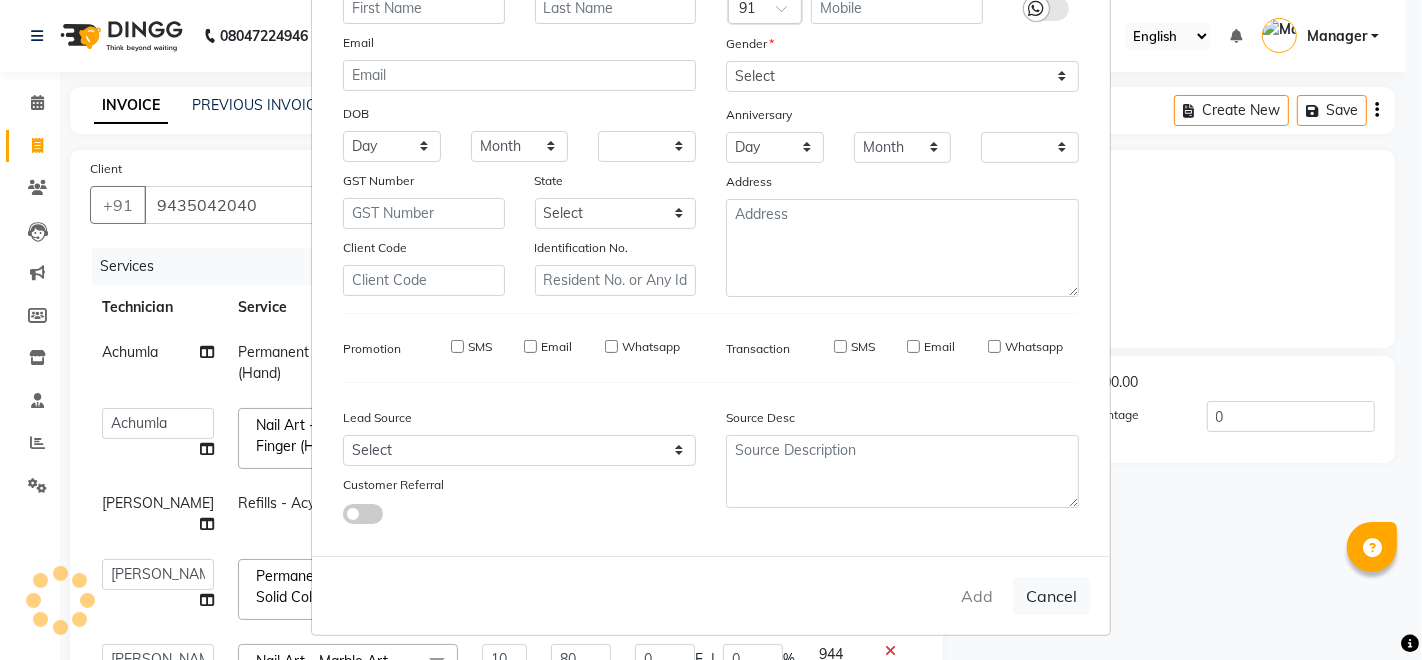 checkbox on "false" 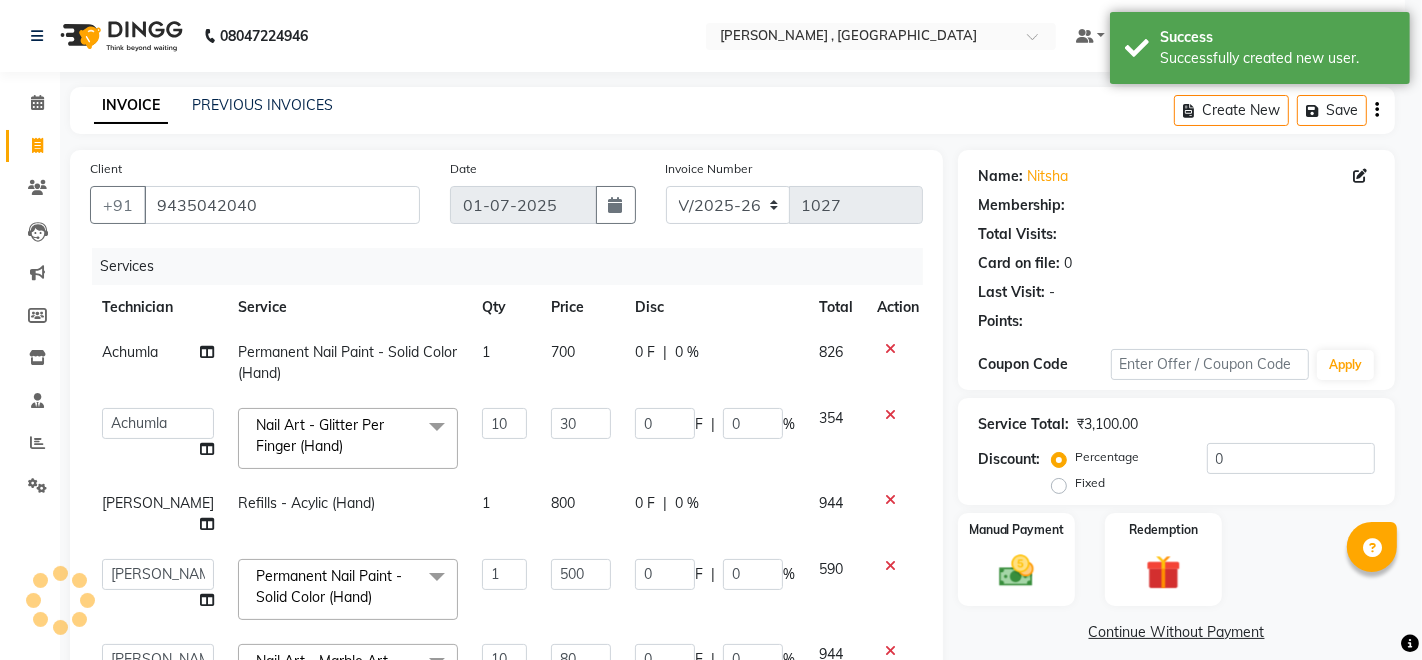 select on "1: Object" 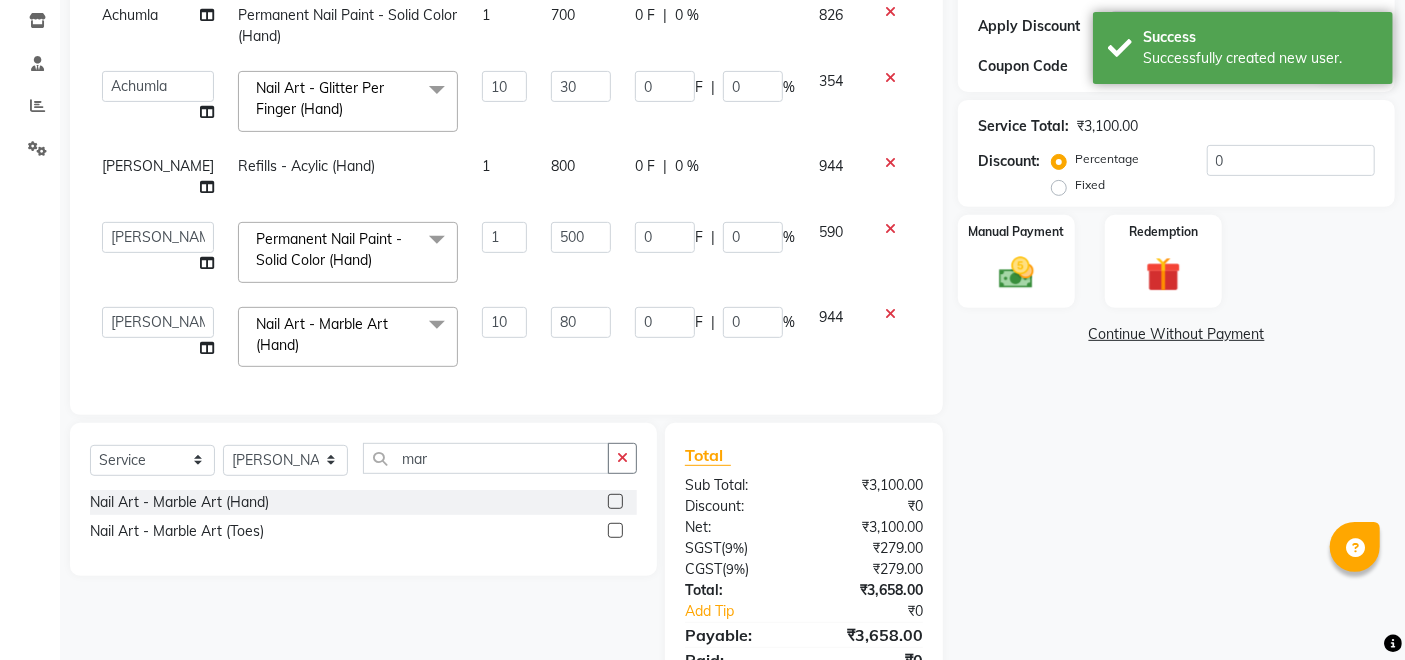 scroll, scrollTop: 217, scrollLeft: 0, axis: vertical 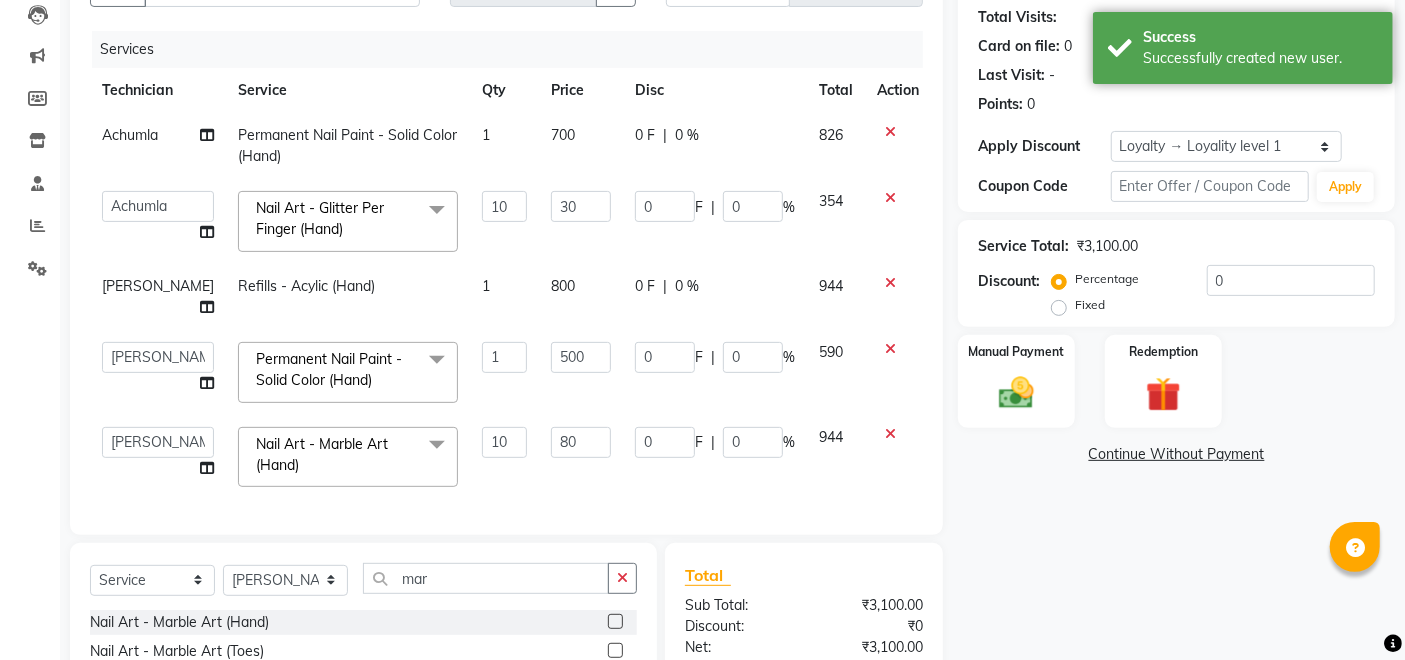 click on "80" 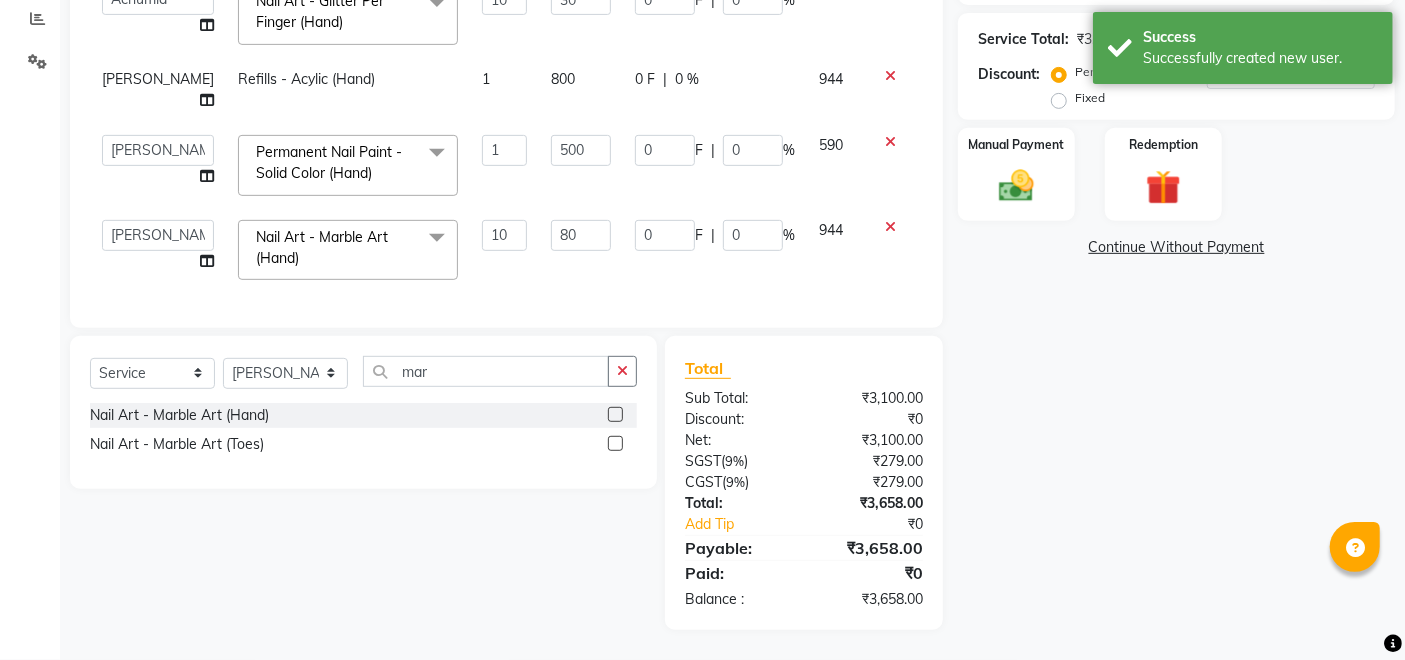 scroll, scrollTop: 440, scrollLeft: 0, axis: vertical 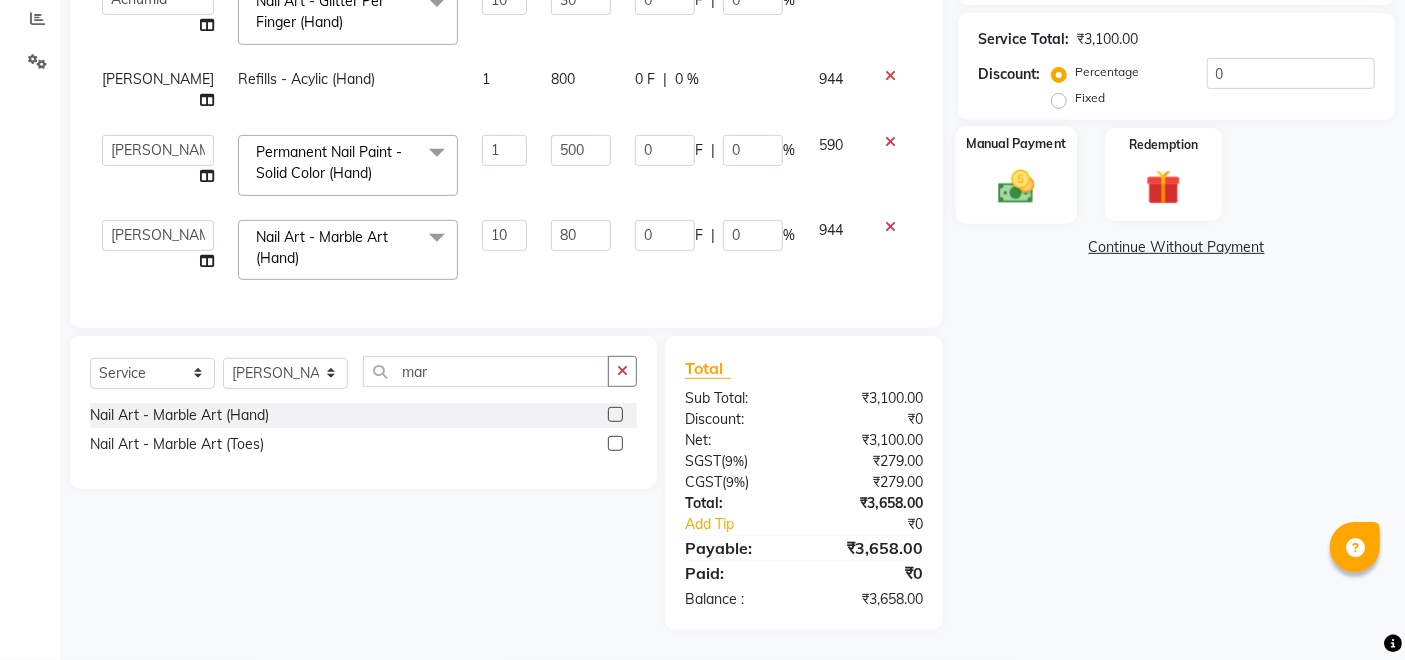 click 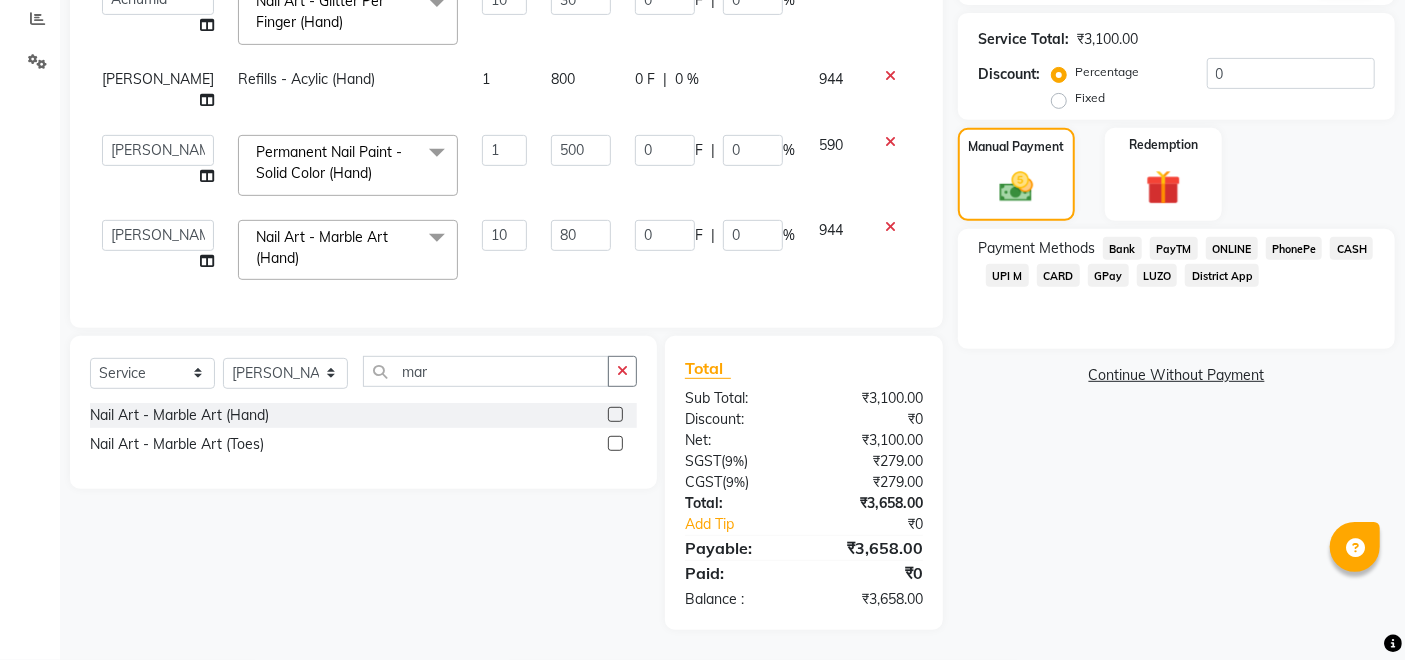 click on "GPay" 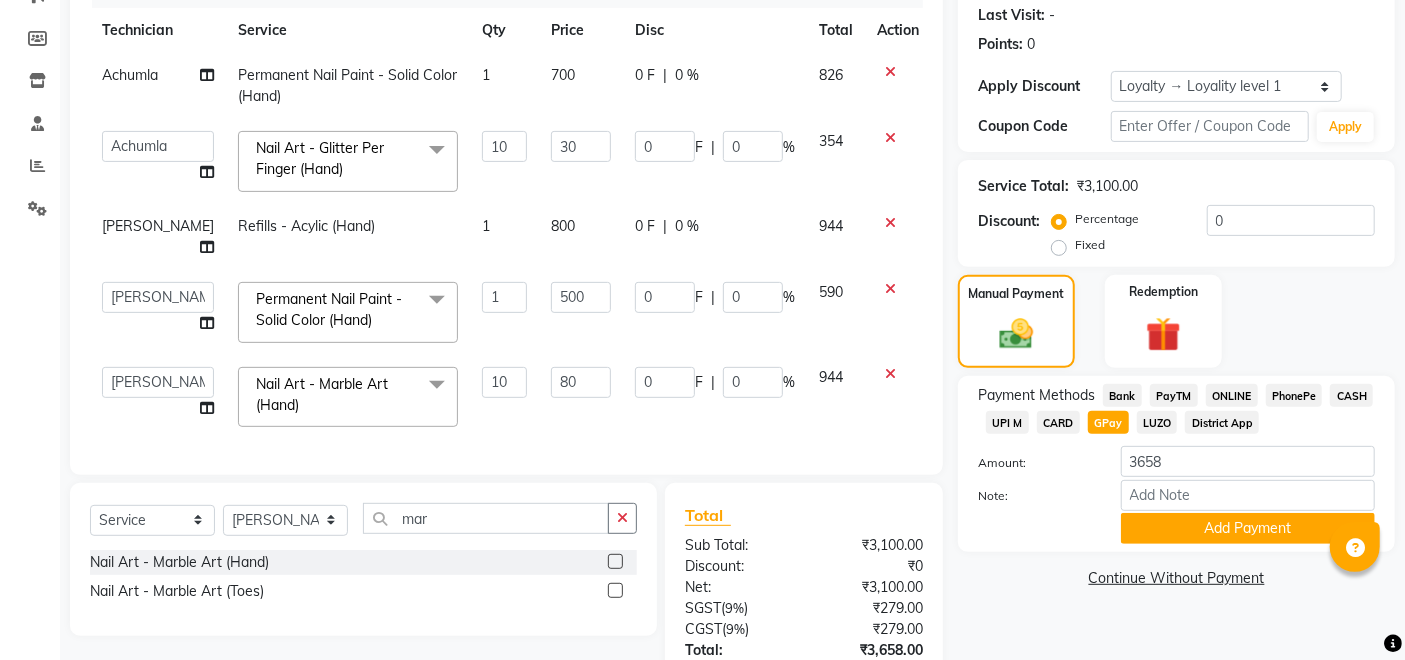 scroll, scrollTop: 333, scrollLeft: 0, axis: vertical 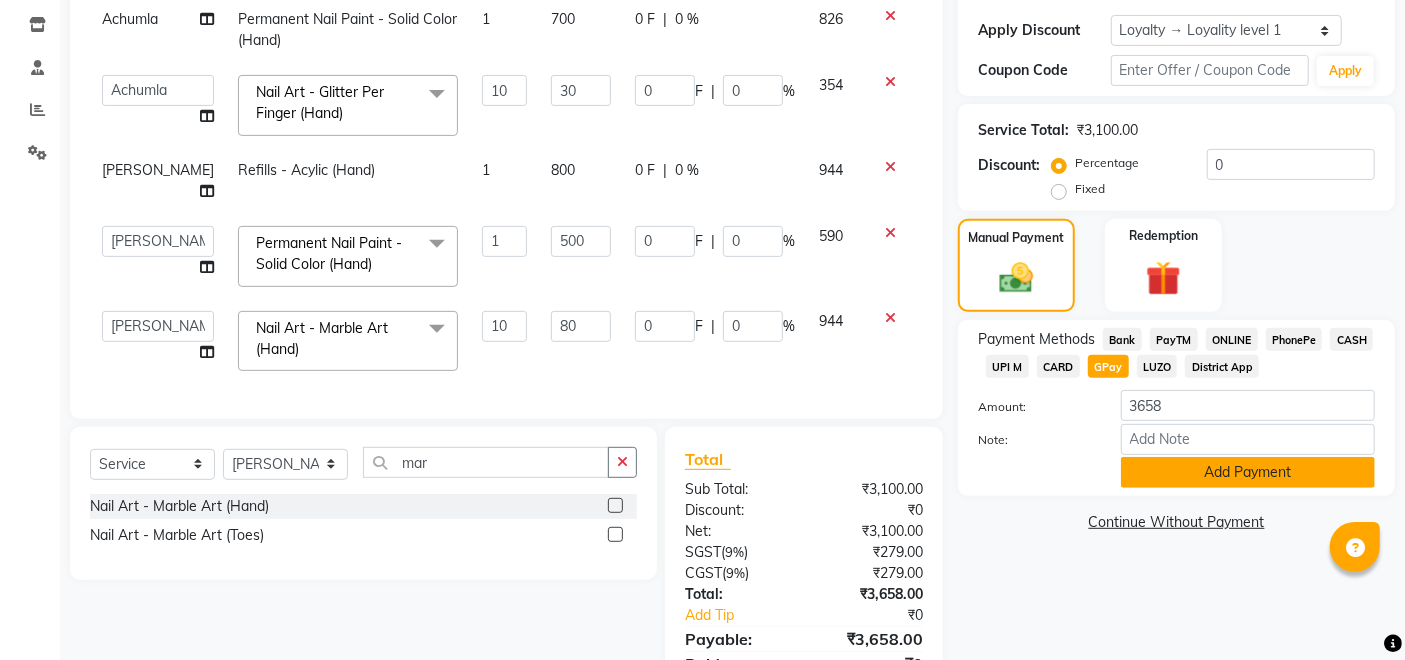 click on "Add Payment" 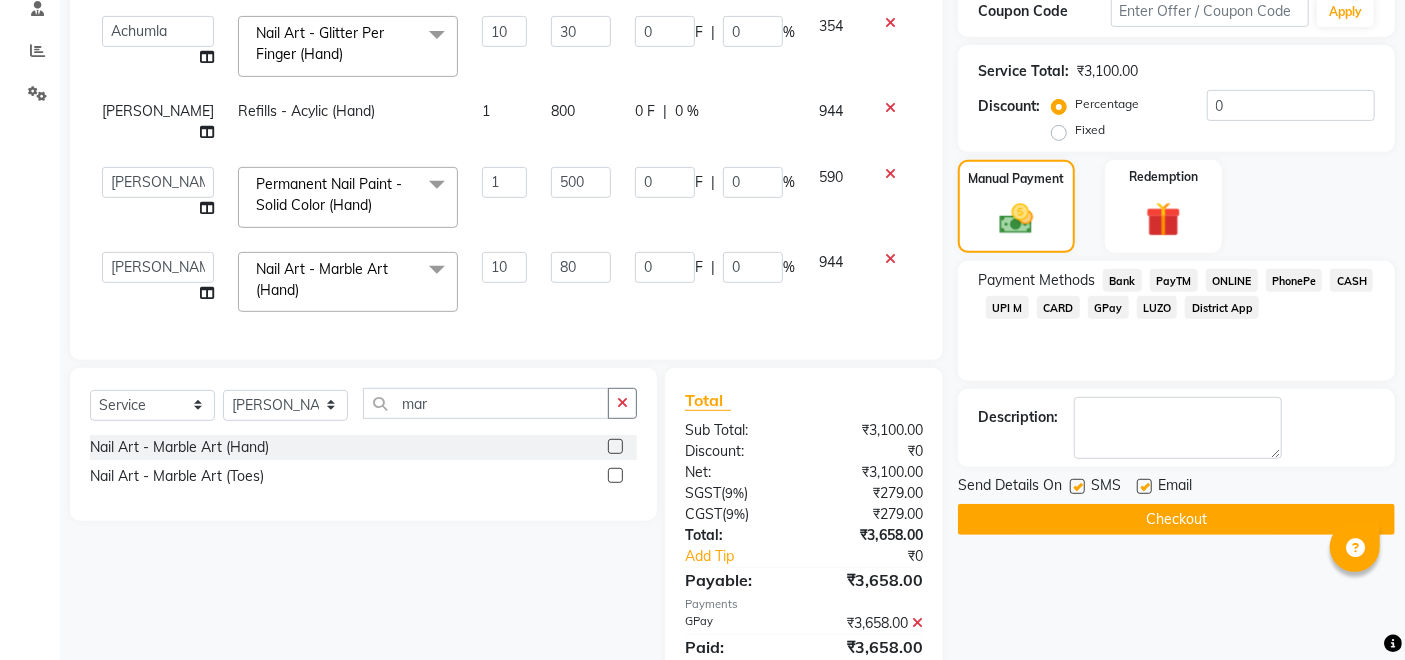scroll, scrollTop: 444, scrollLeft: 0, axis: vertical 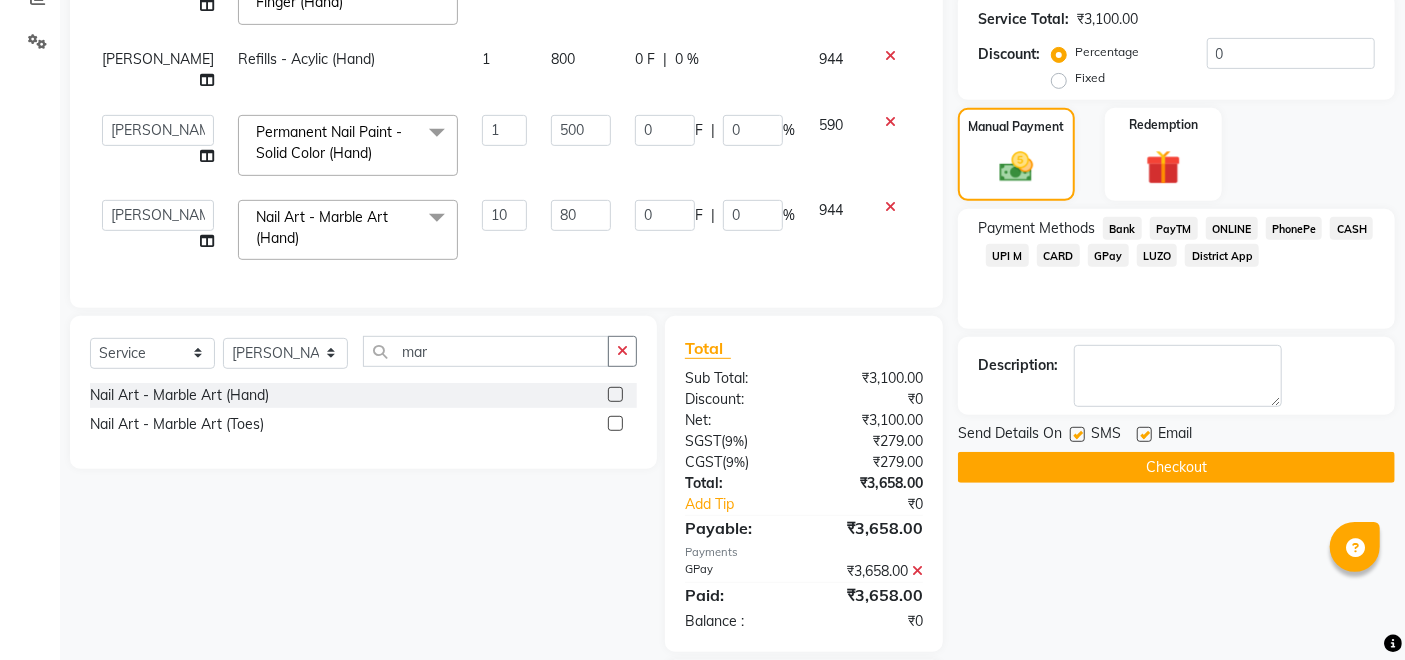 click on "Checkout" 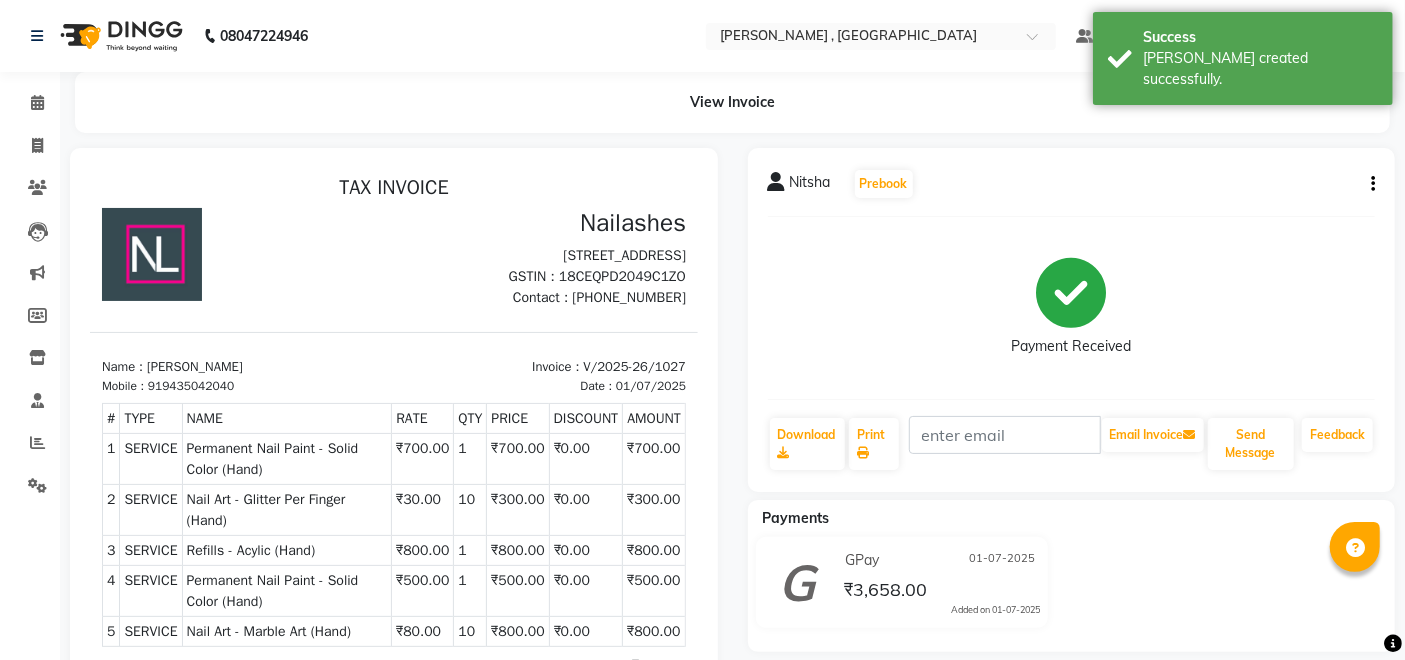 scroll, scrollTop: 0, scrollLeft: 0, axis: both 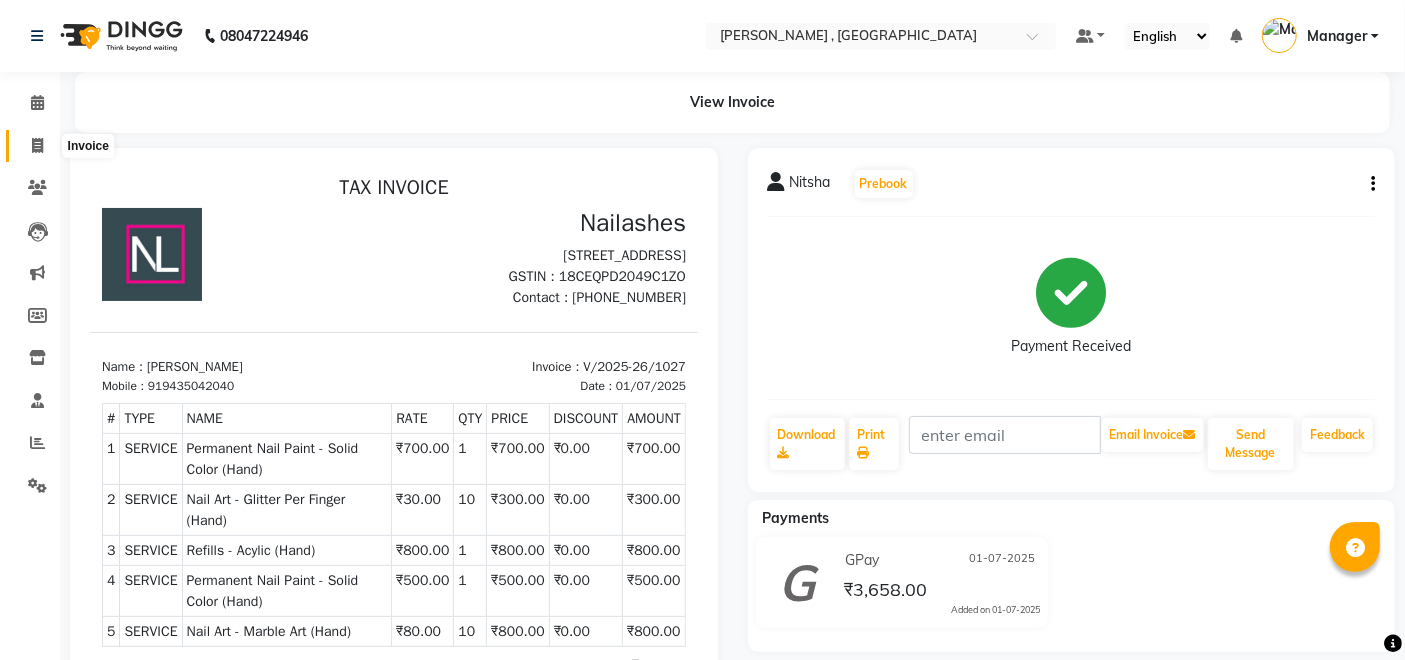 click 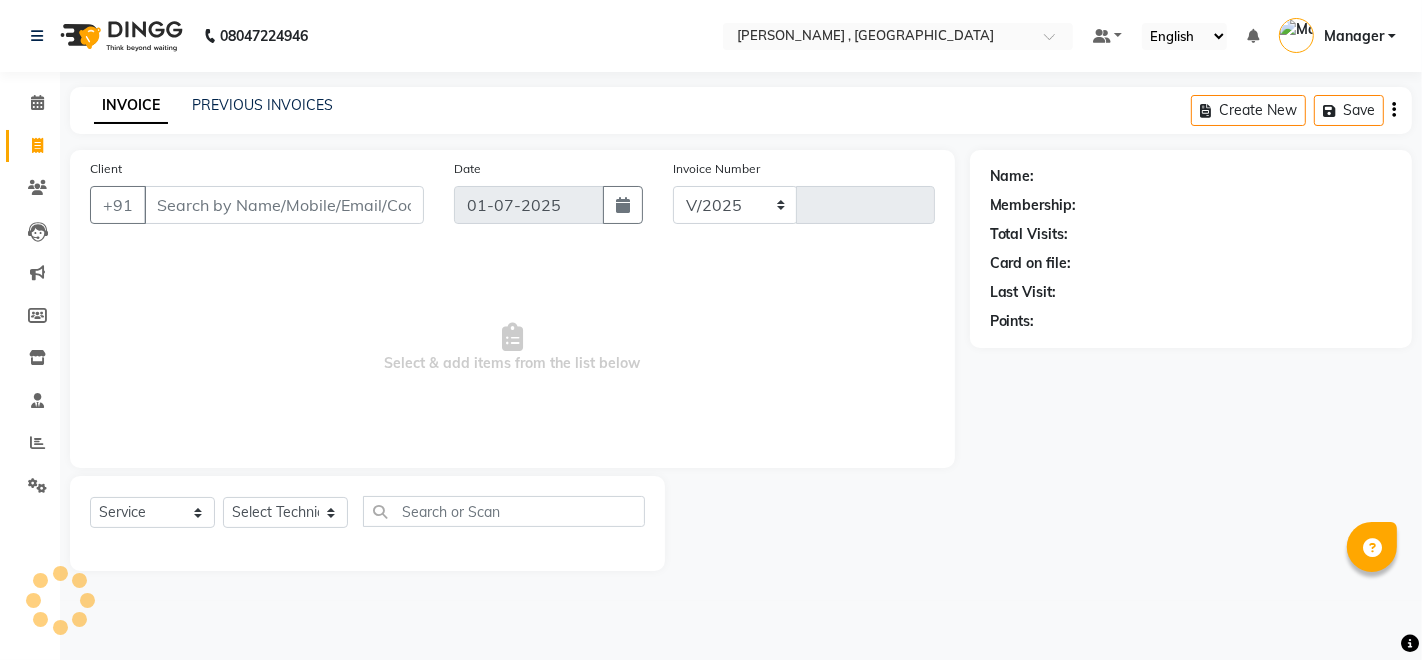 select on "4283" 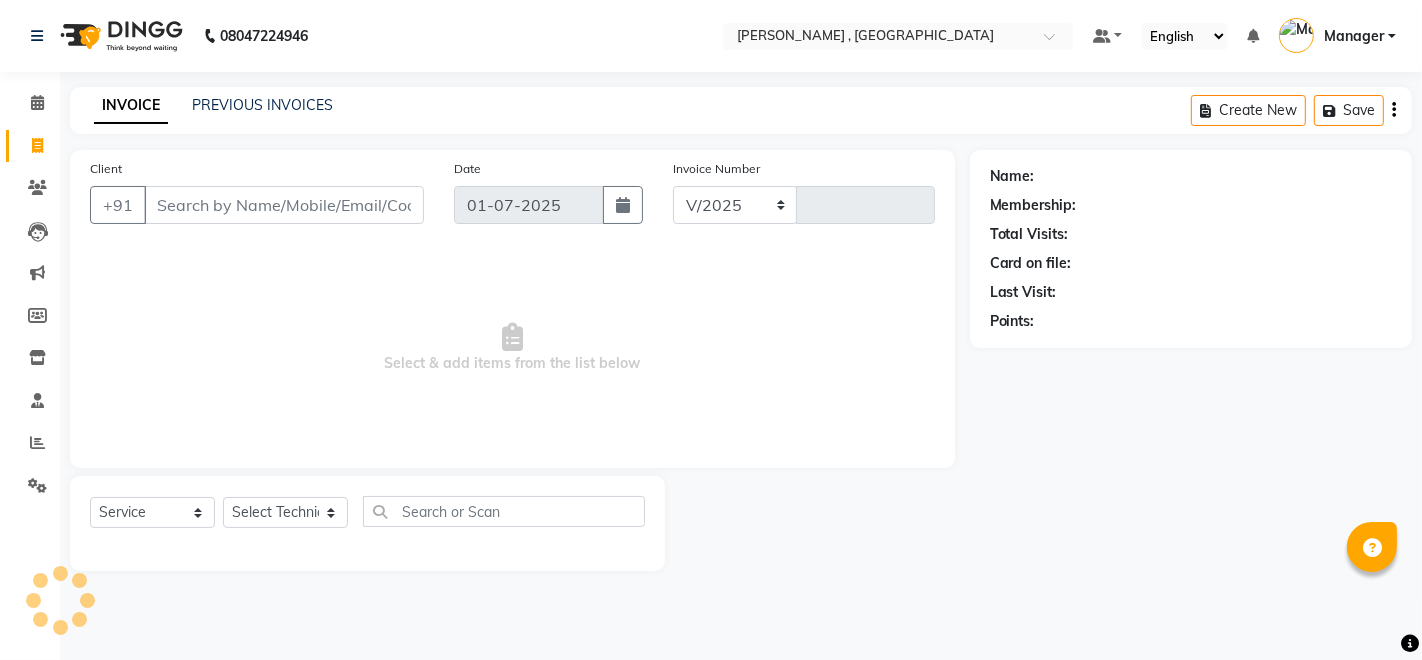 type on "1028" 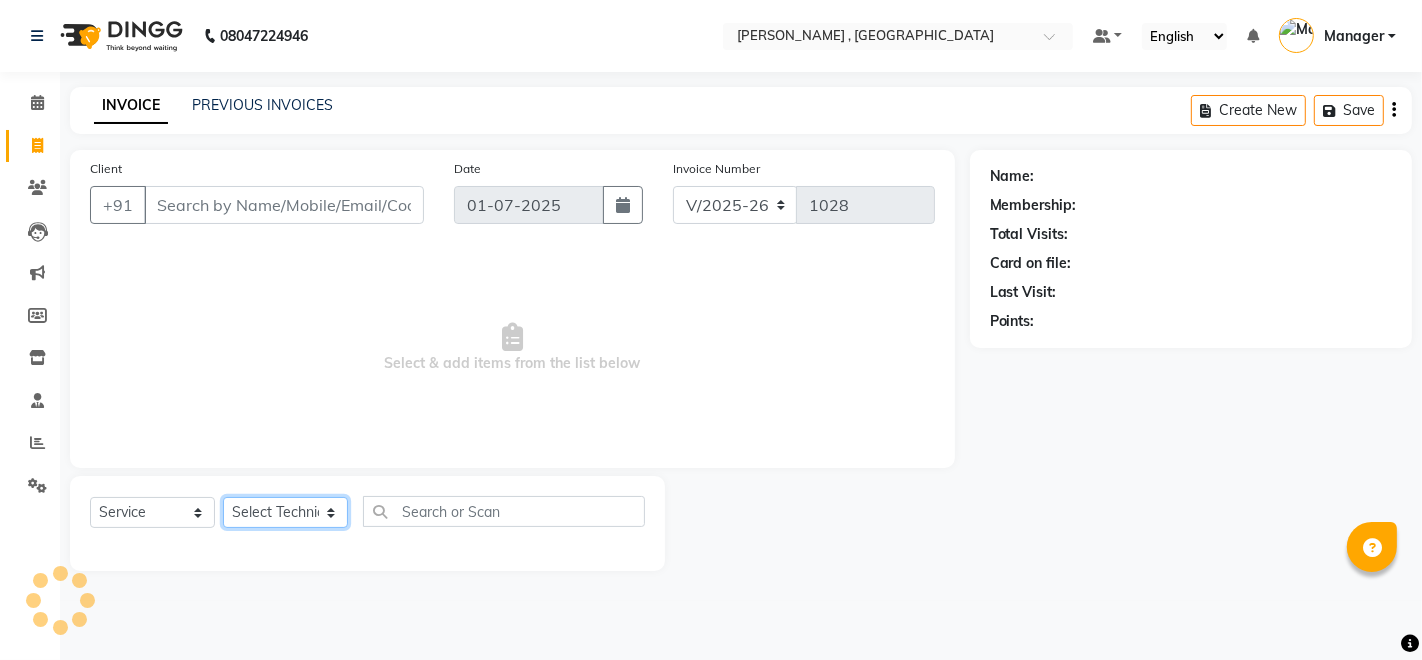 click on "Select Technician [PERSON_NAME] Manager [PERSON_NAME] Thangpi [PERSON_NAME]" 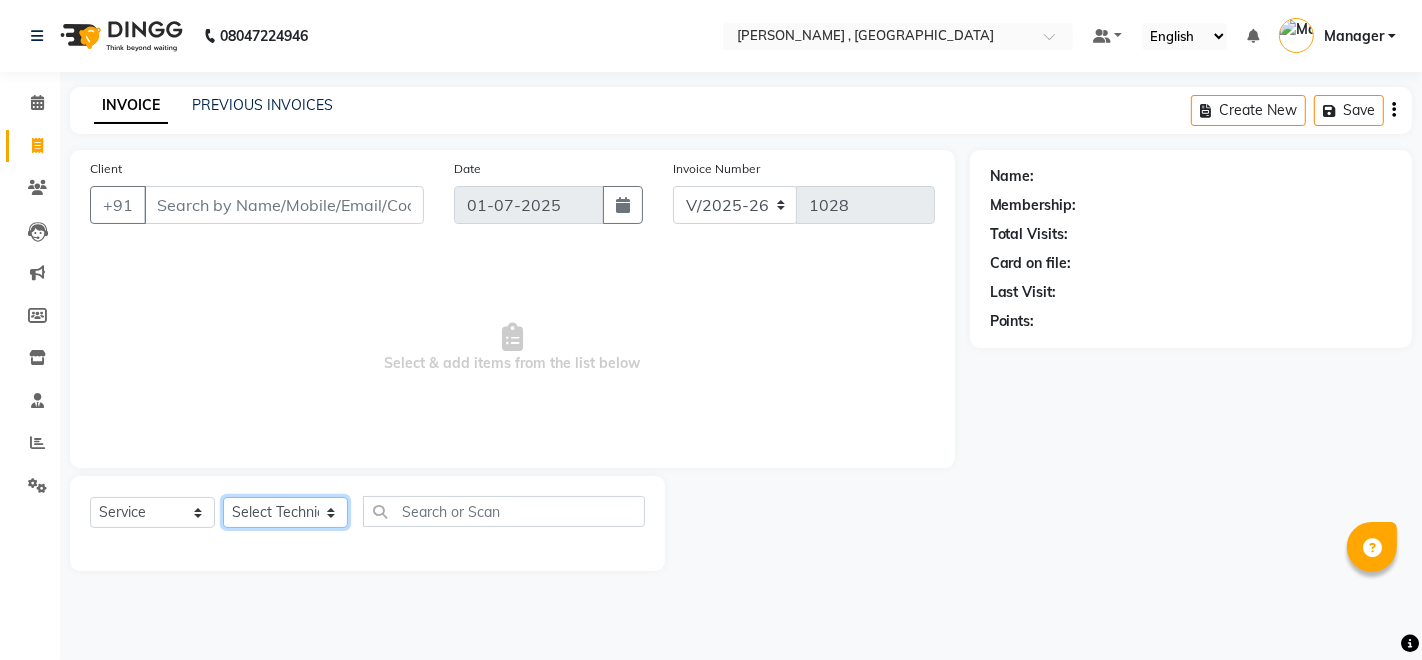 select on "35418" 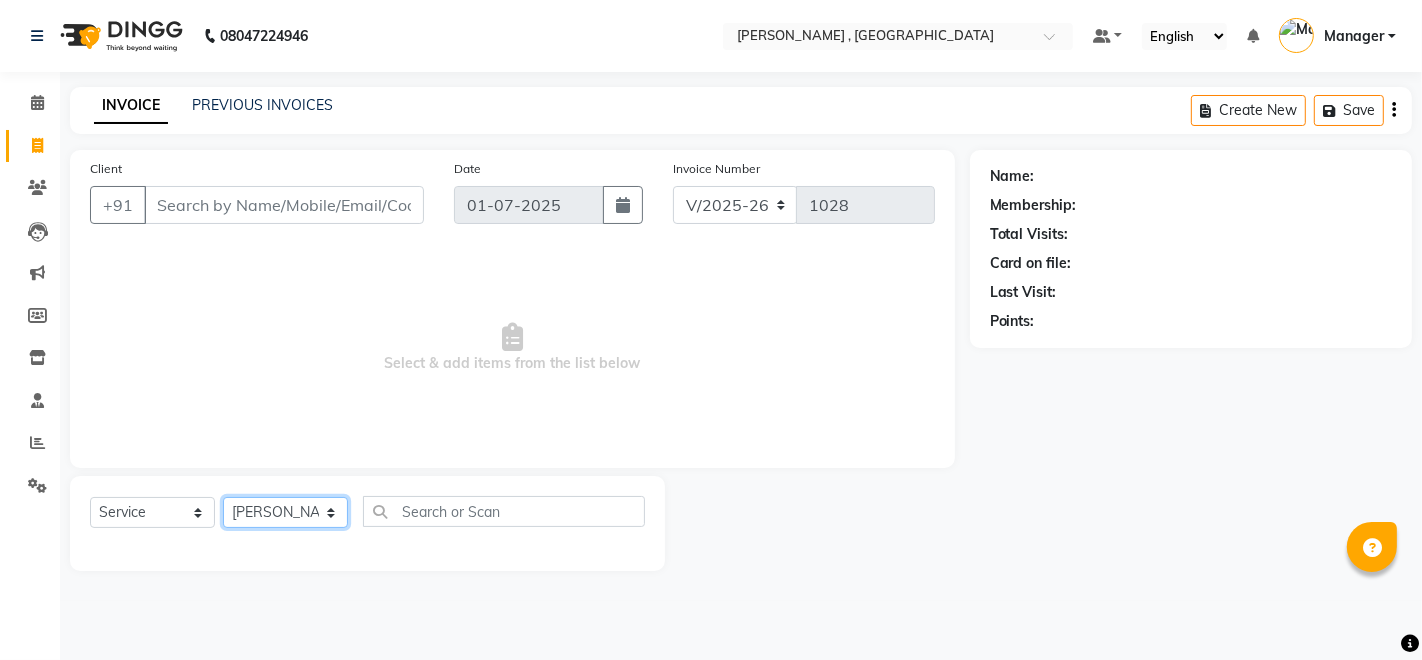 click on "Select Technician [PERSON_NAME] Manager [PERSON_NAME] Thangpi [PERSON_NAME]" 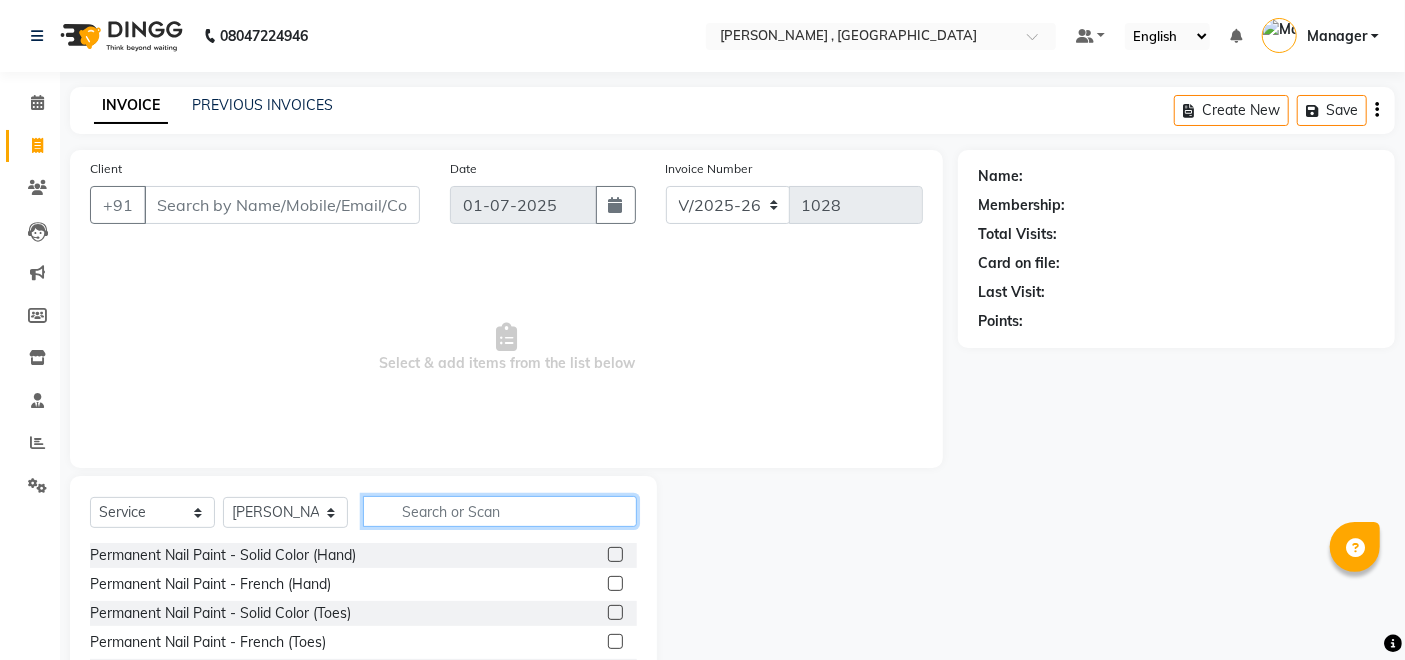 click 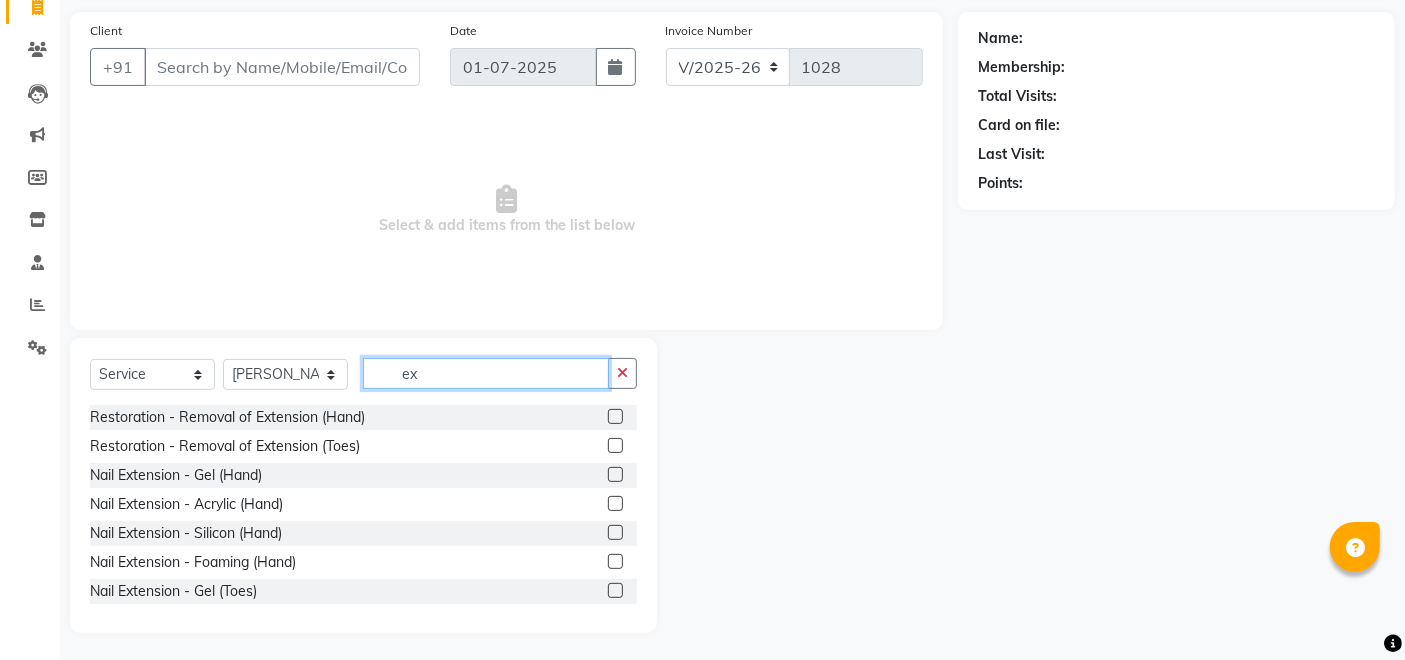 scroll, scrollTop: 141, scrollLeft: 0, axis: vertical 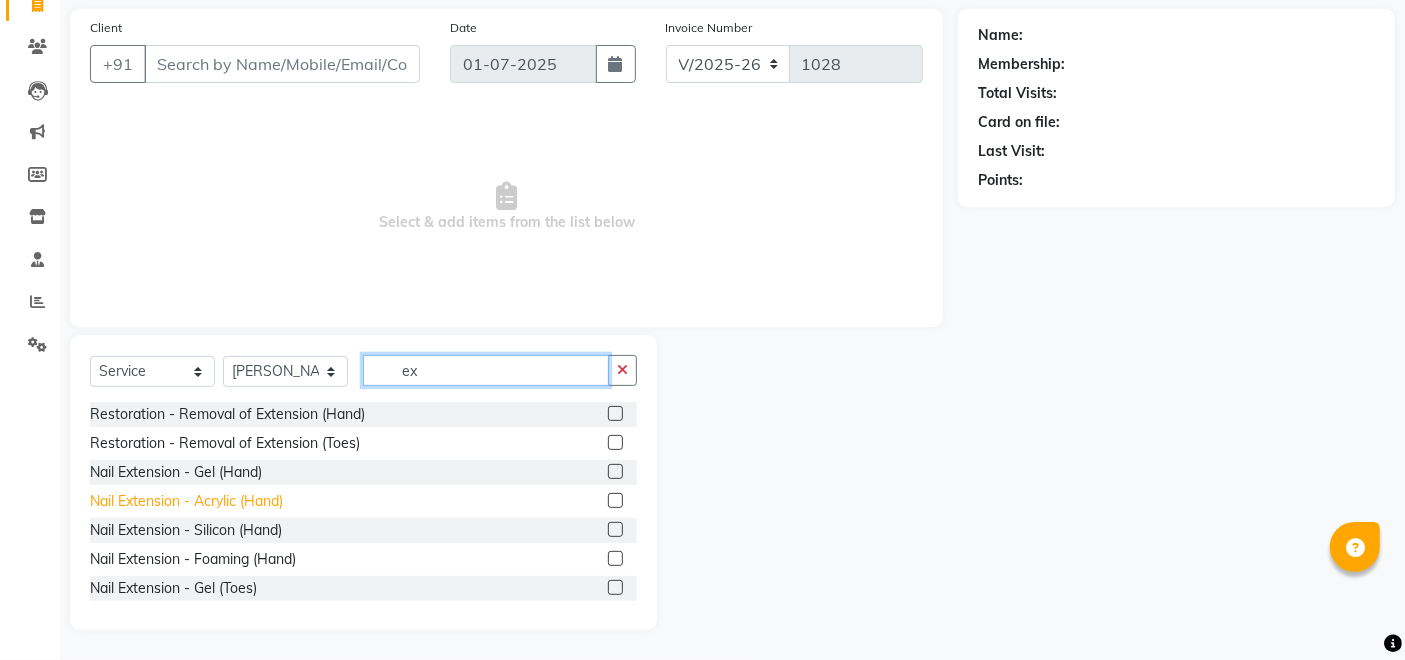 type on "ex" 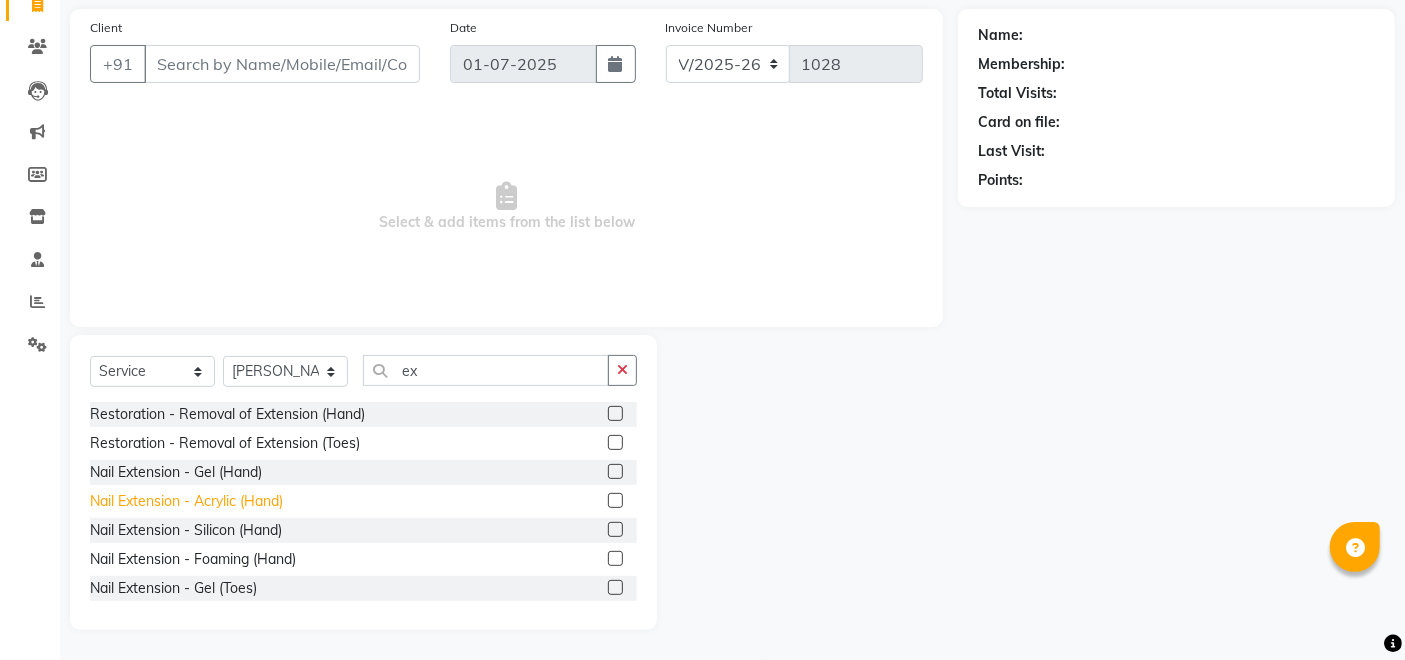 click on "Nail Extension - Acrylic (Hand)" 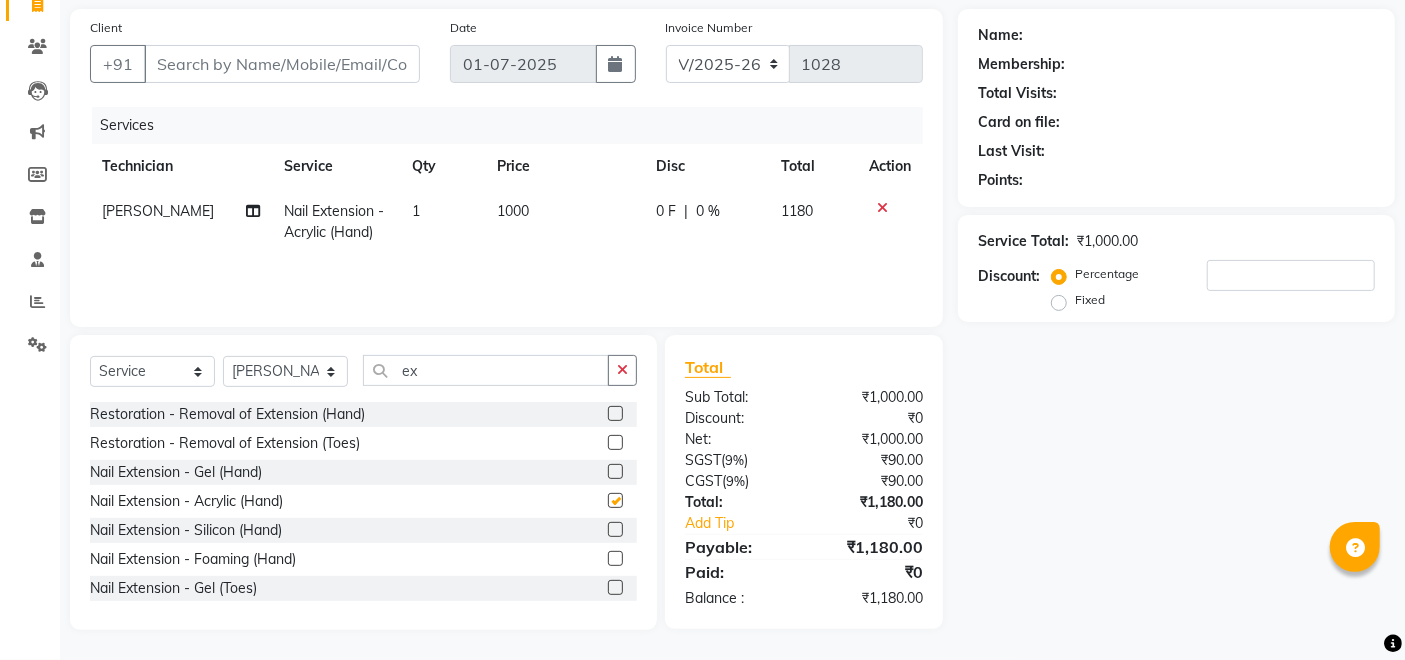 checkbox on "false" 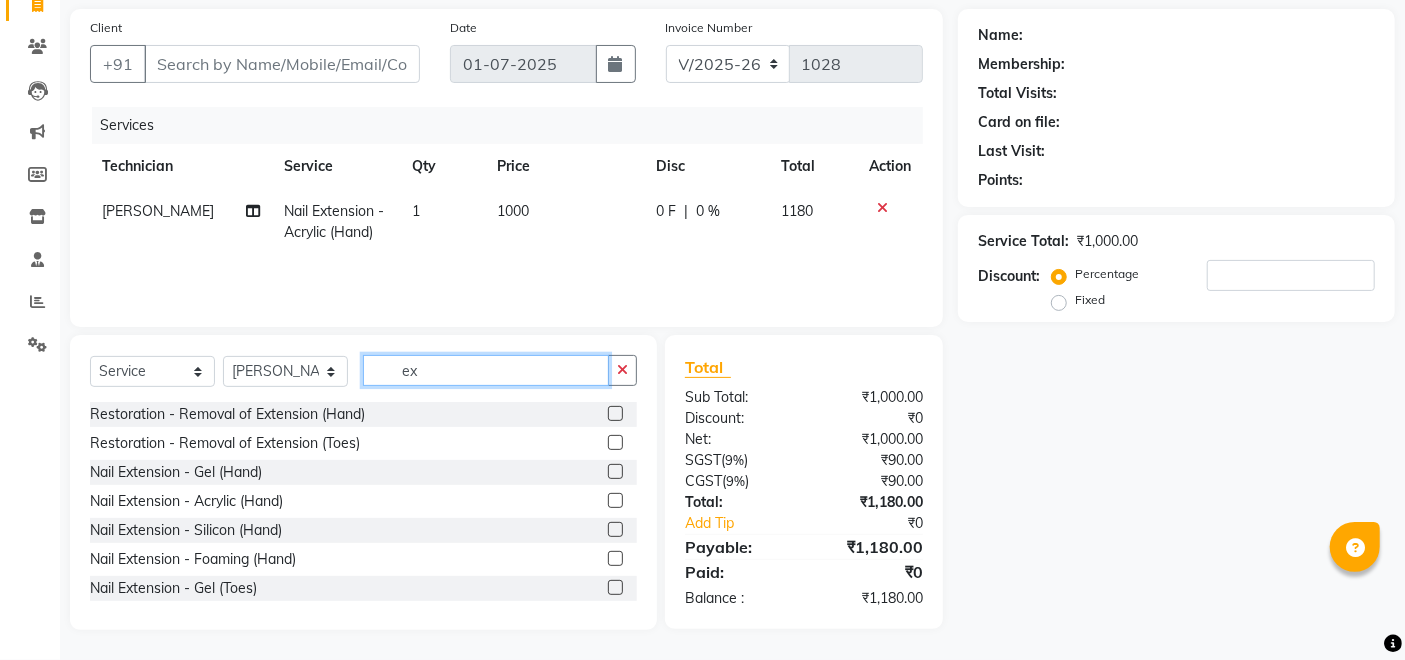 click on "ex" 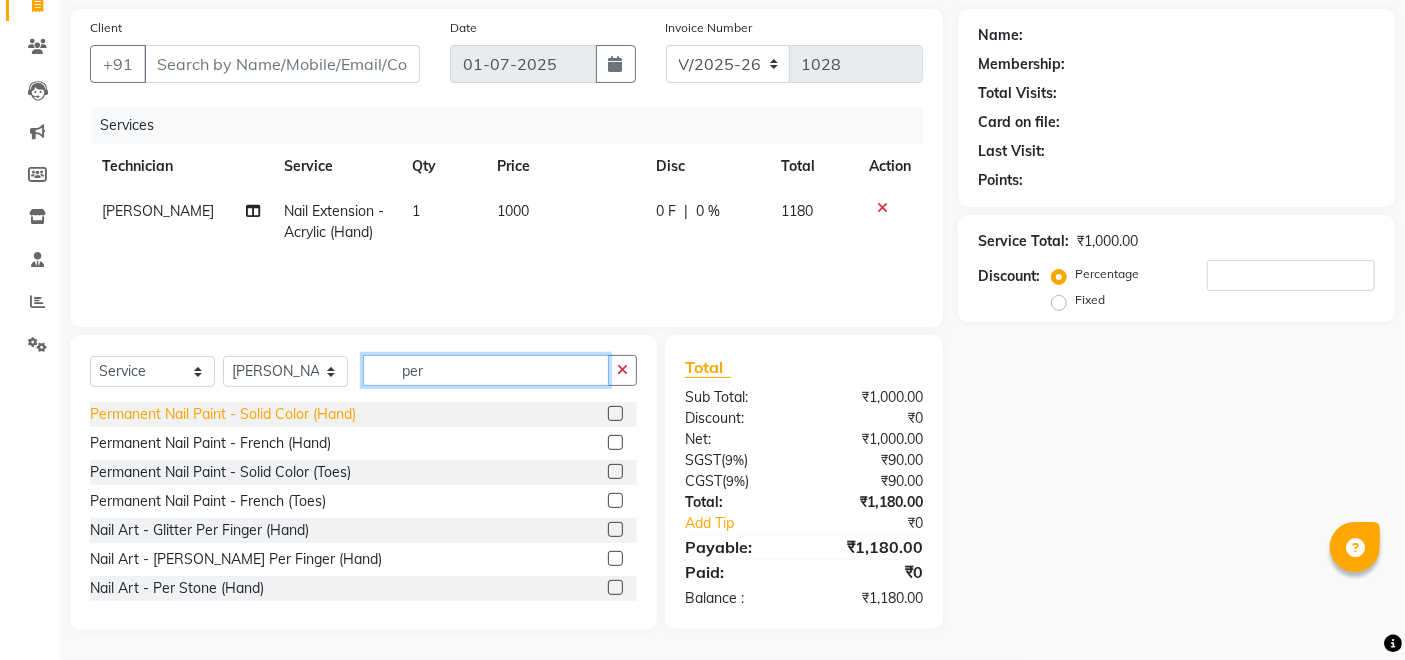 type on "per" 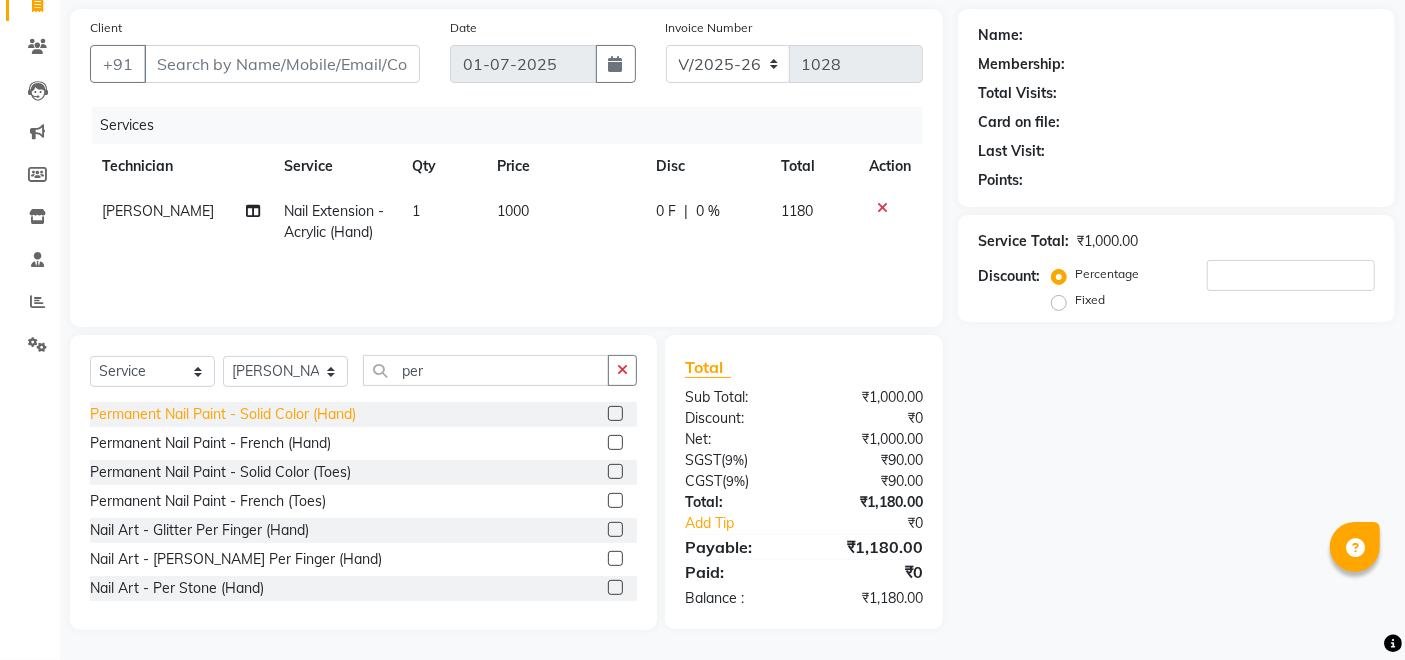 click on "Permanent Nail Paint - Solid Color (Hand)" 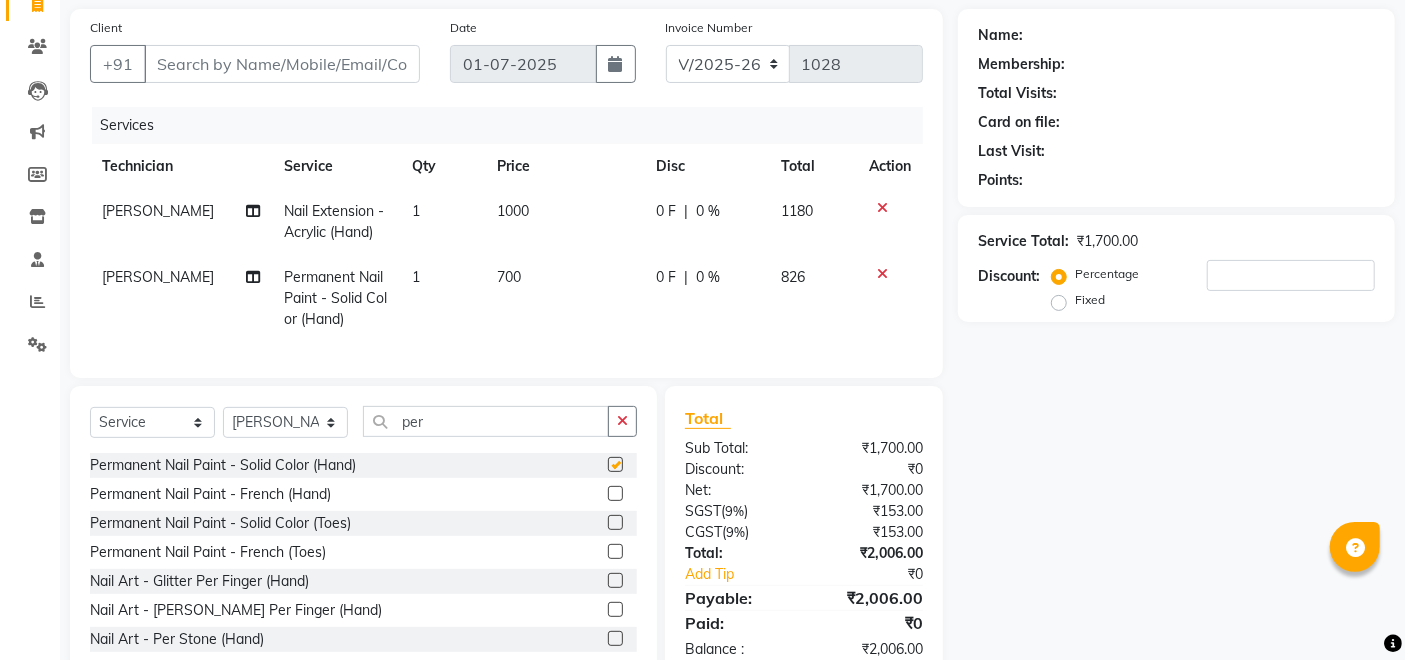 checkbox on "false" 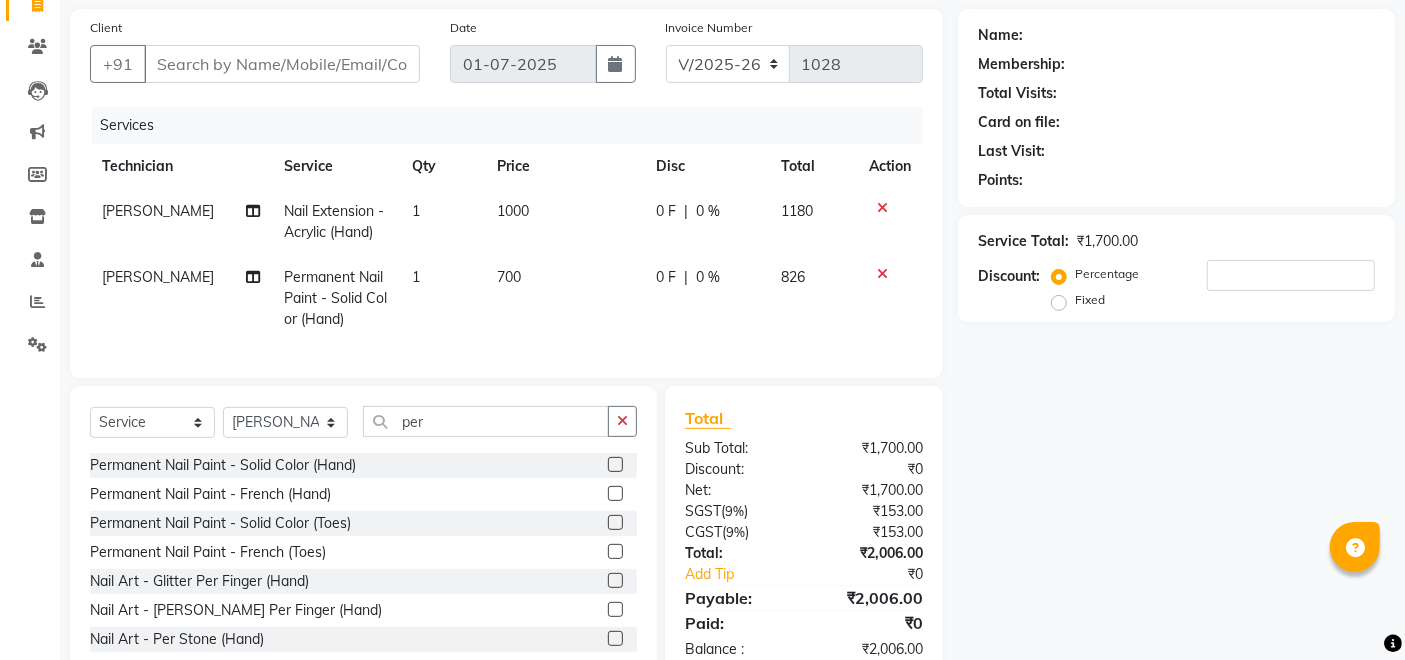 click on "700" 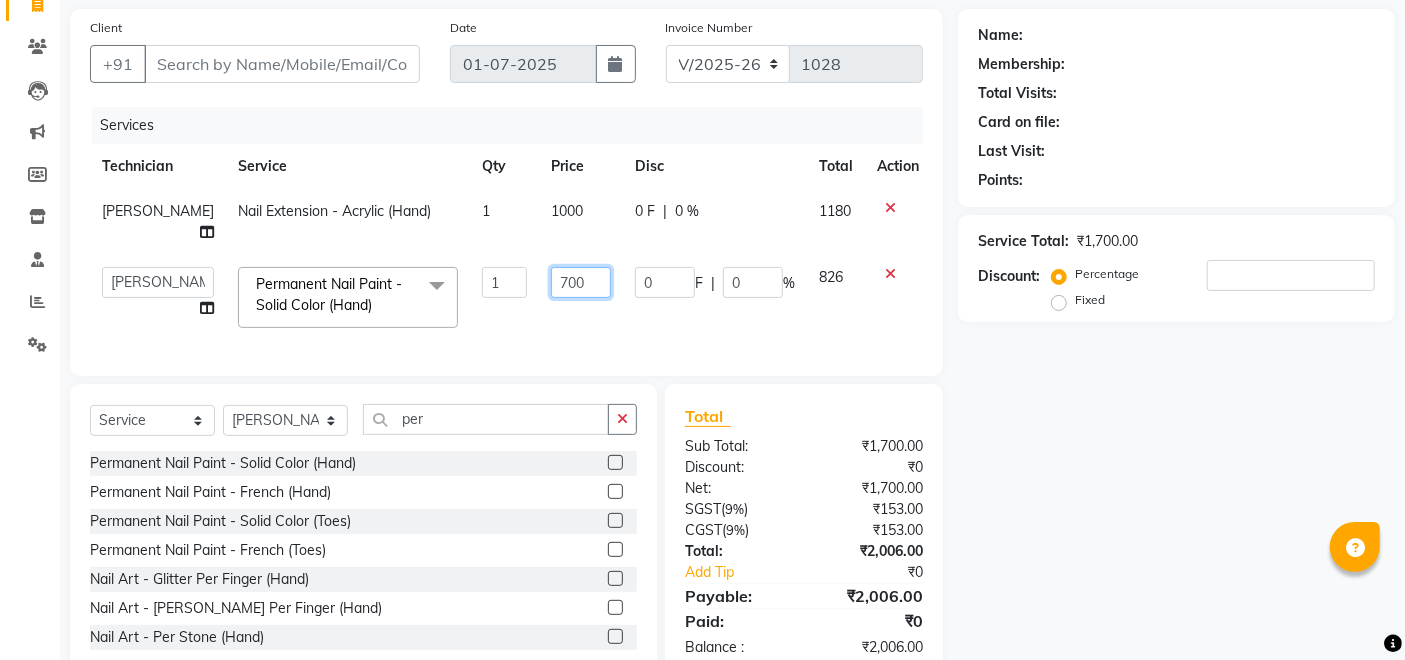 click on "700" 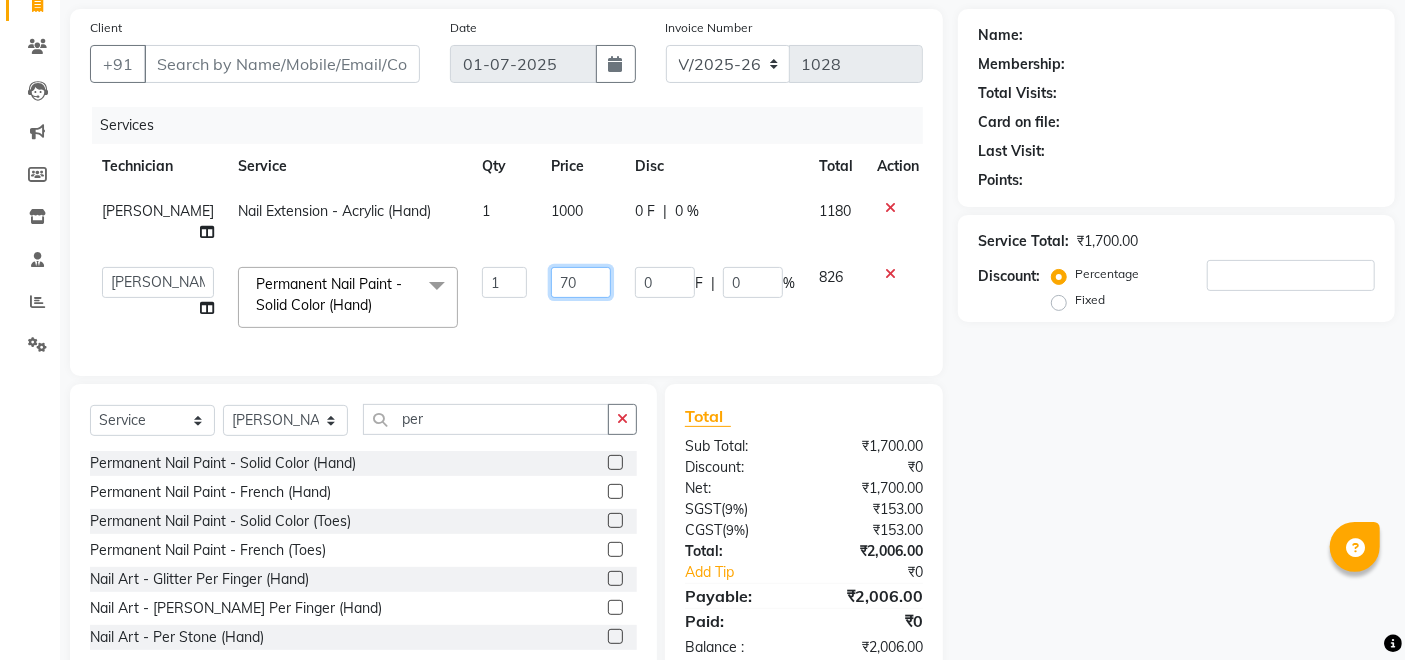 type on "7" 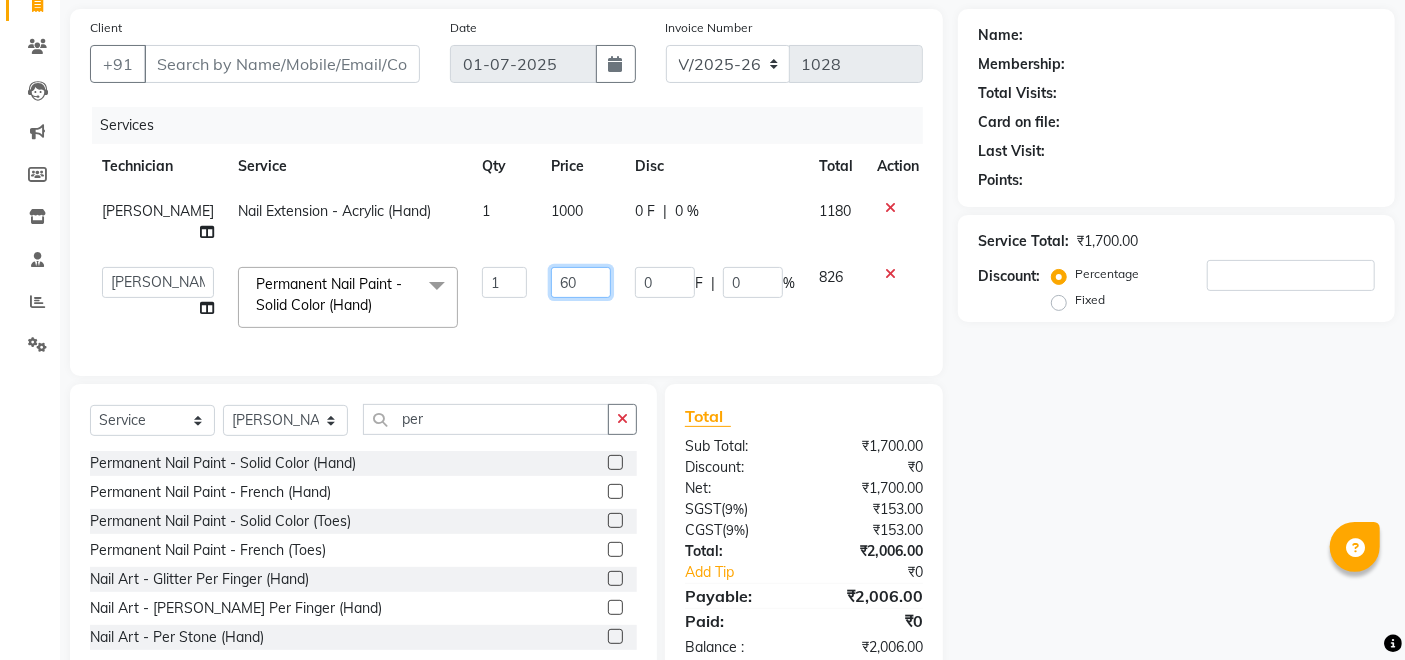 type on "600" 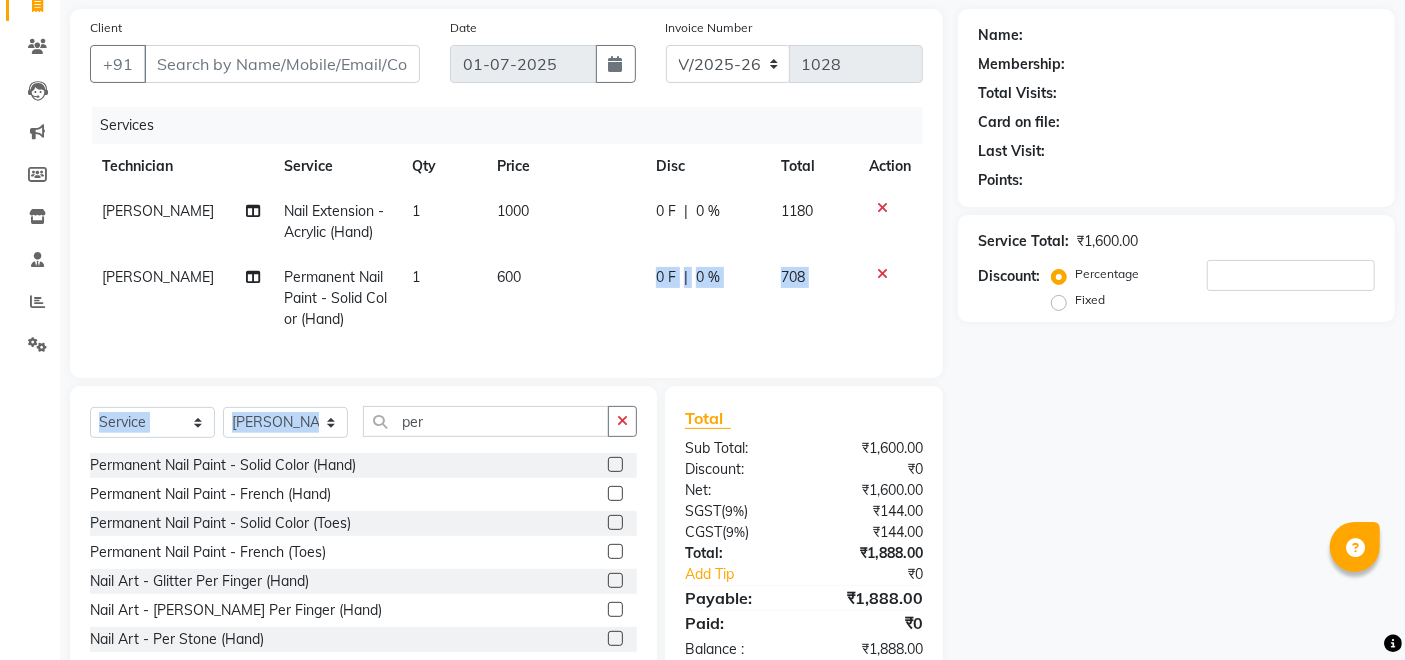 drag, startPoint x: 553, startPoint y: 304, endPoint x: 516, endPoint y: 435, distance: 136.12494 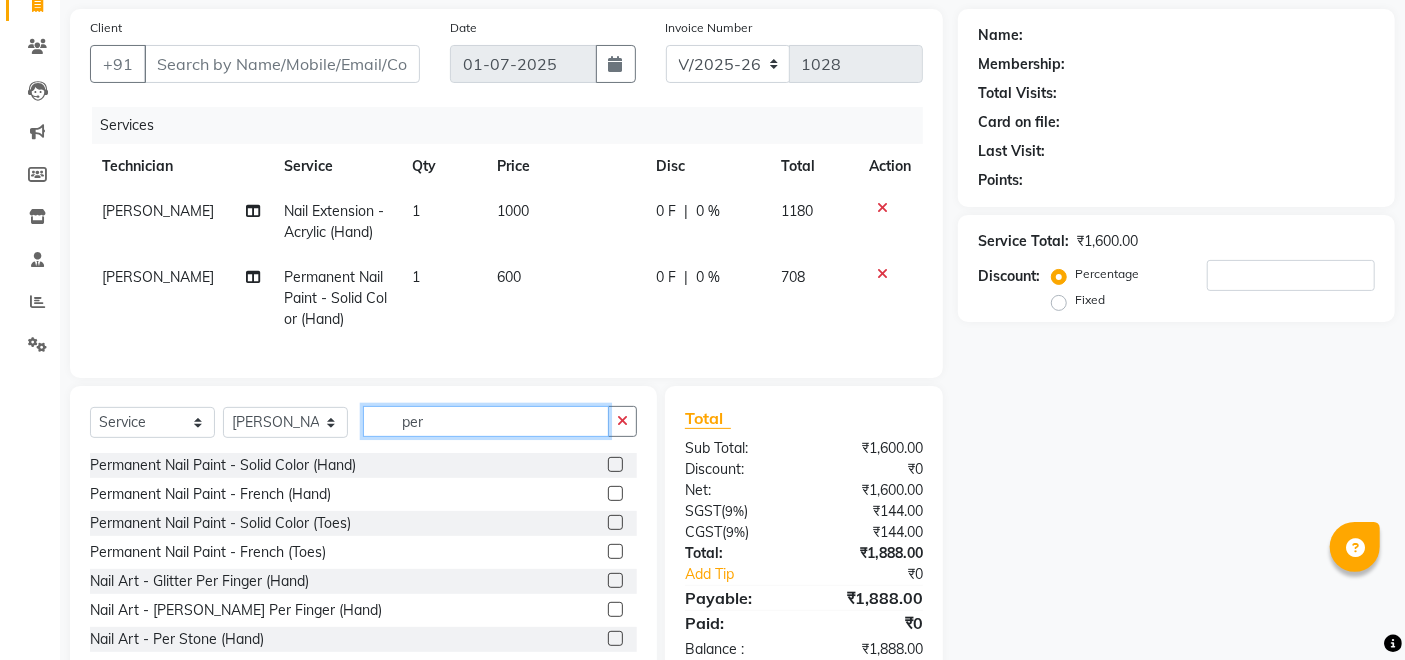 click on "per" 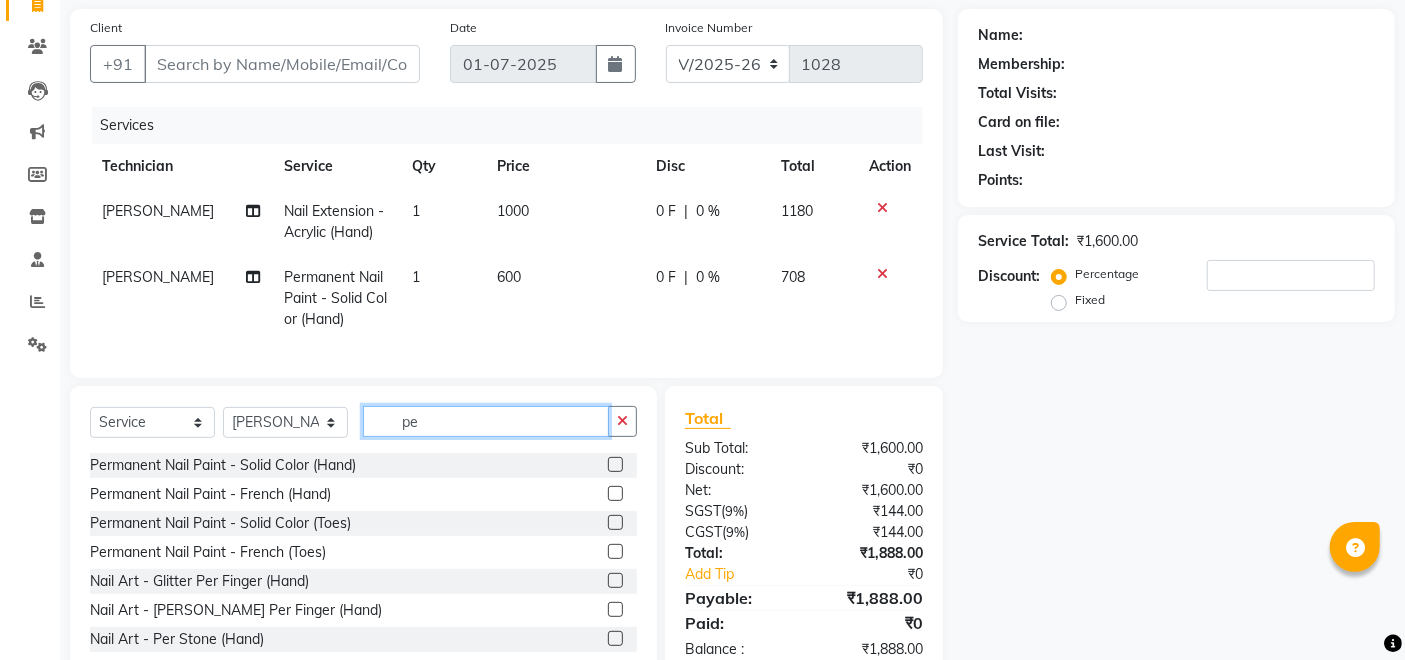 type on "p" 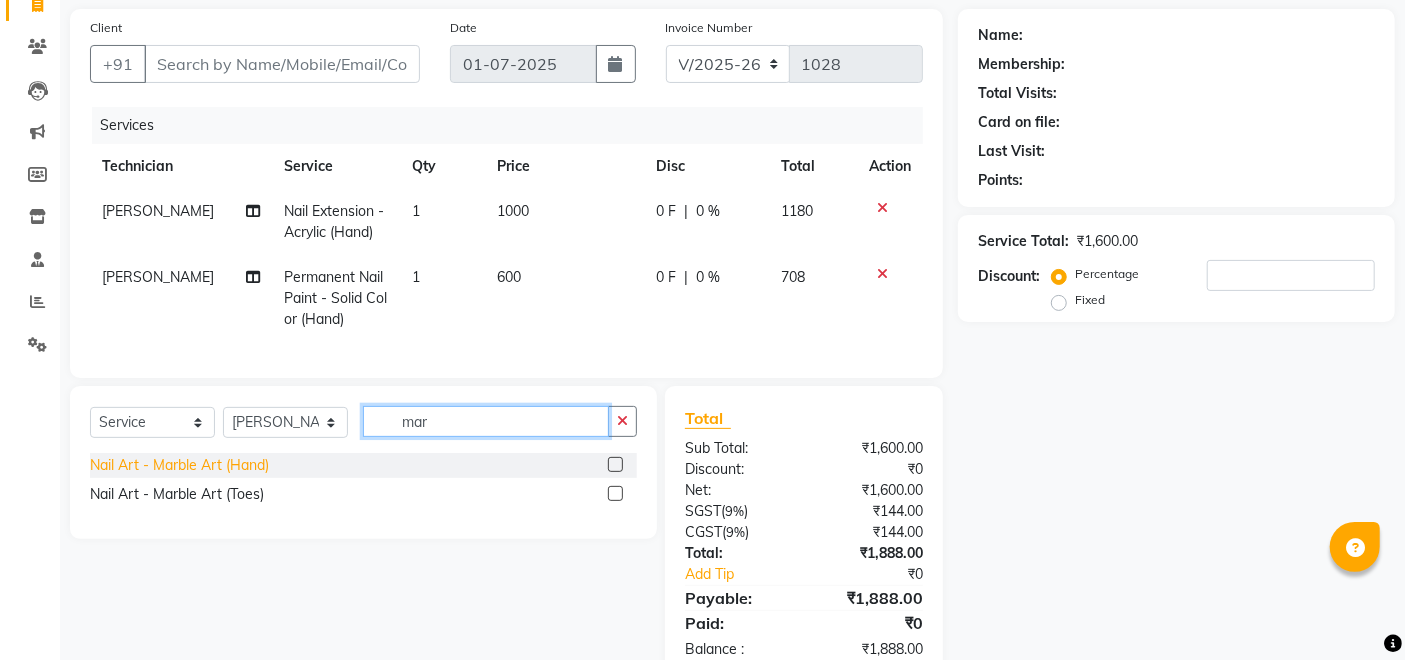 type on "mar" 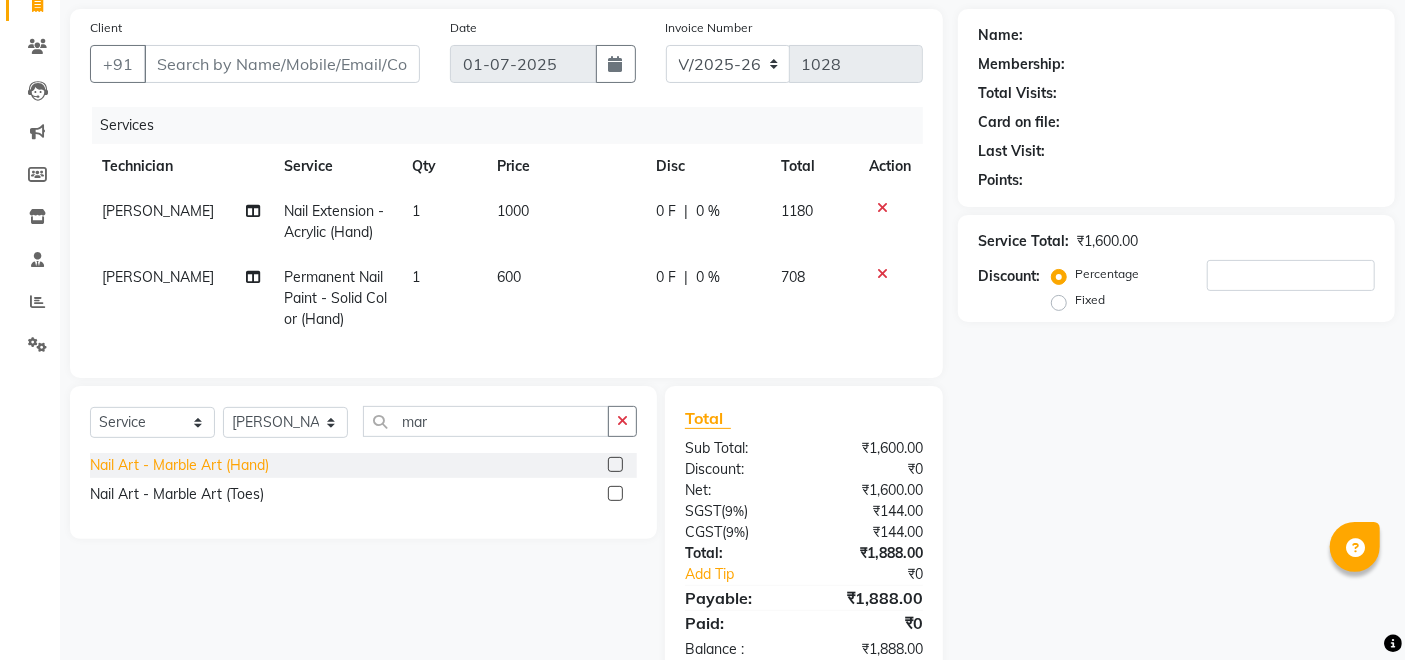 click on "Nail Art - Marble Art (Hand)" 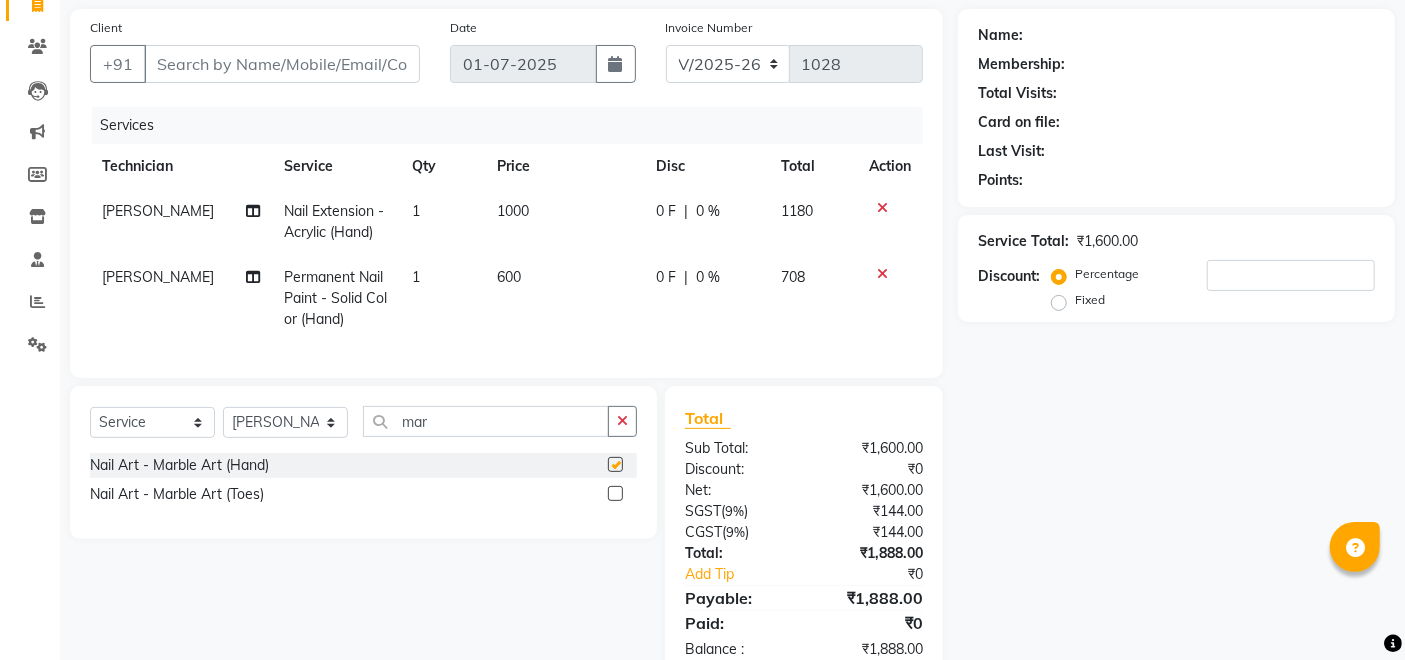 checkbox on "false" 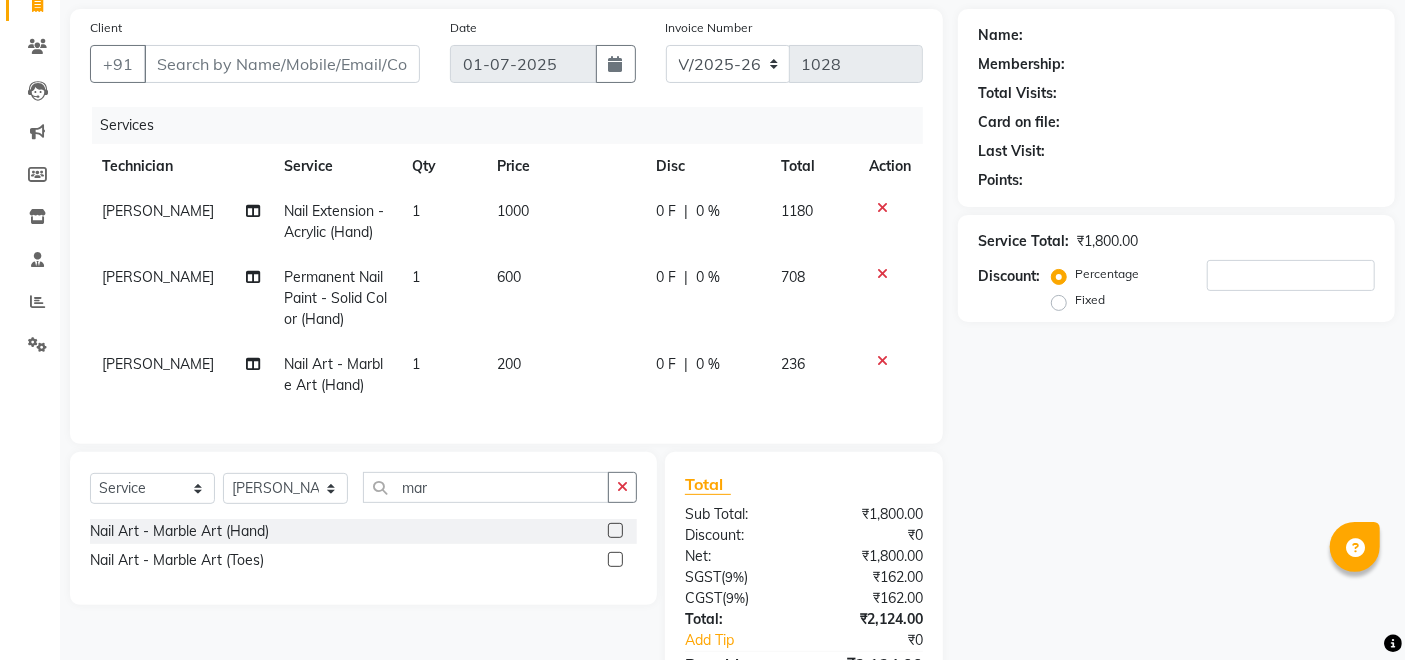 click on "200" 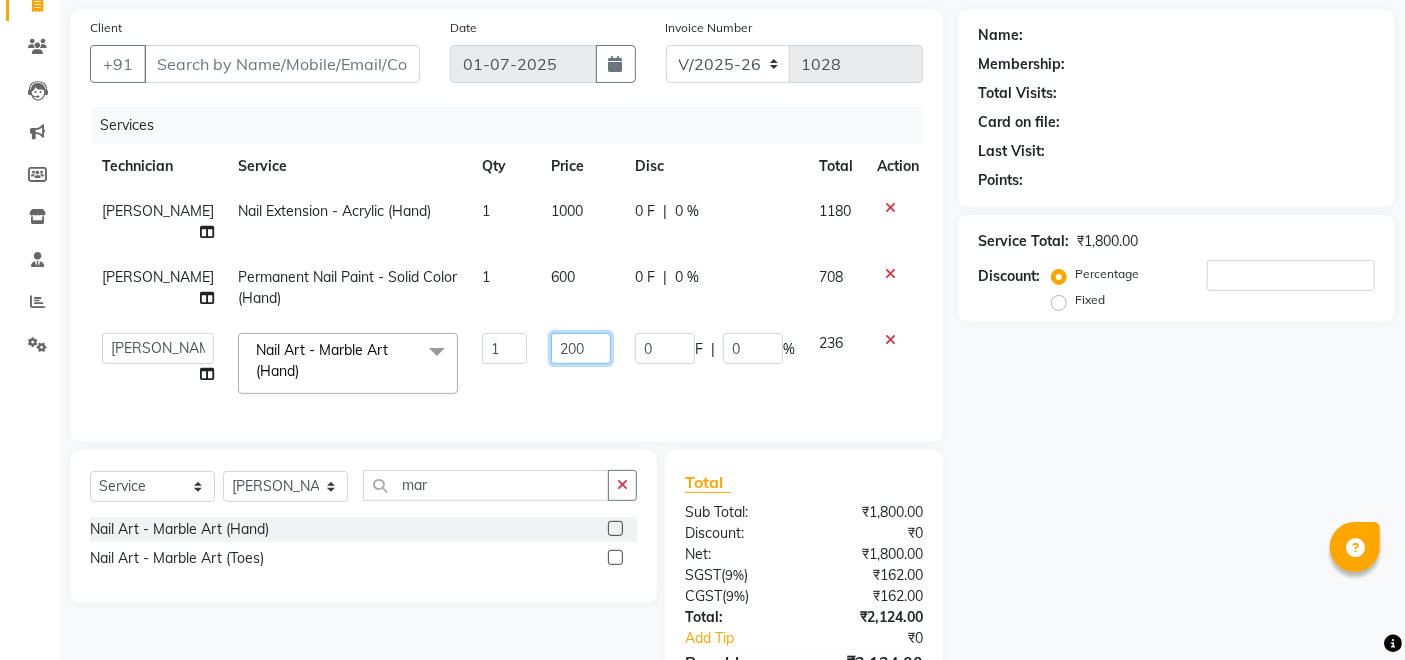 click on "200" 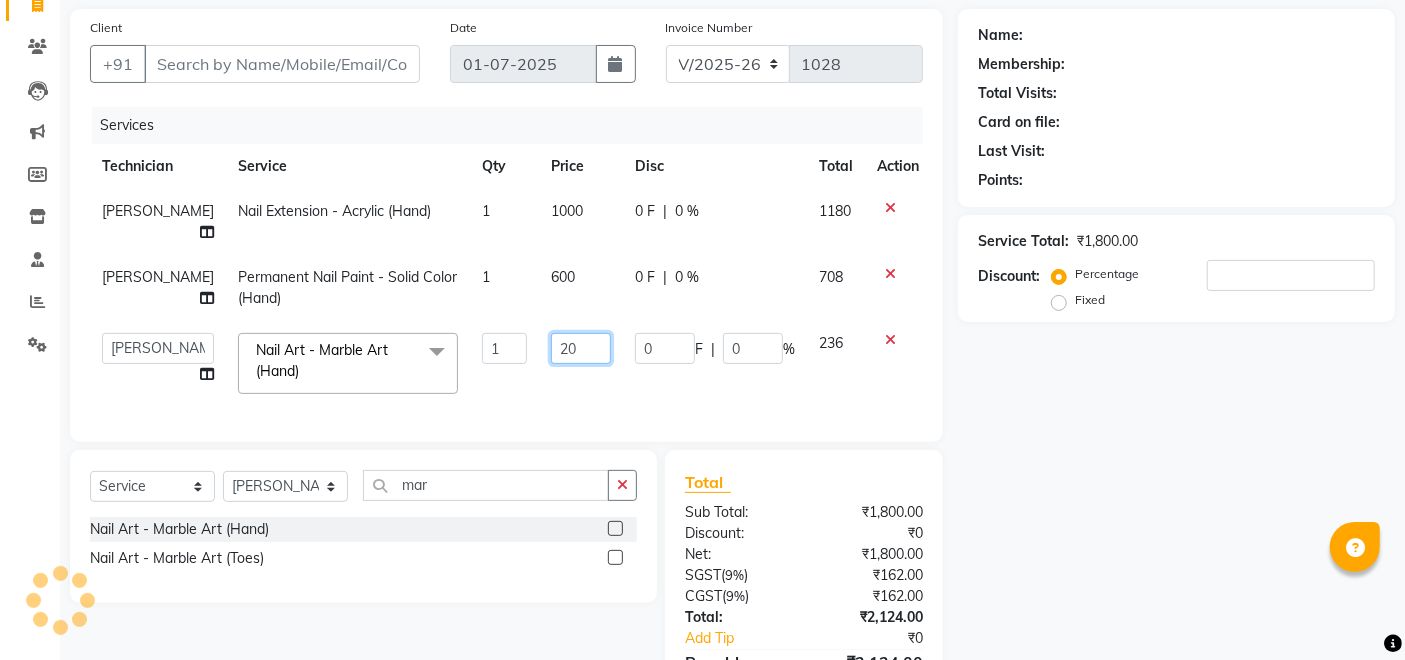 type on "2" 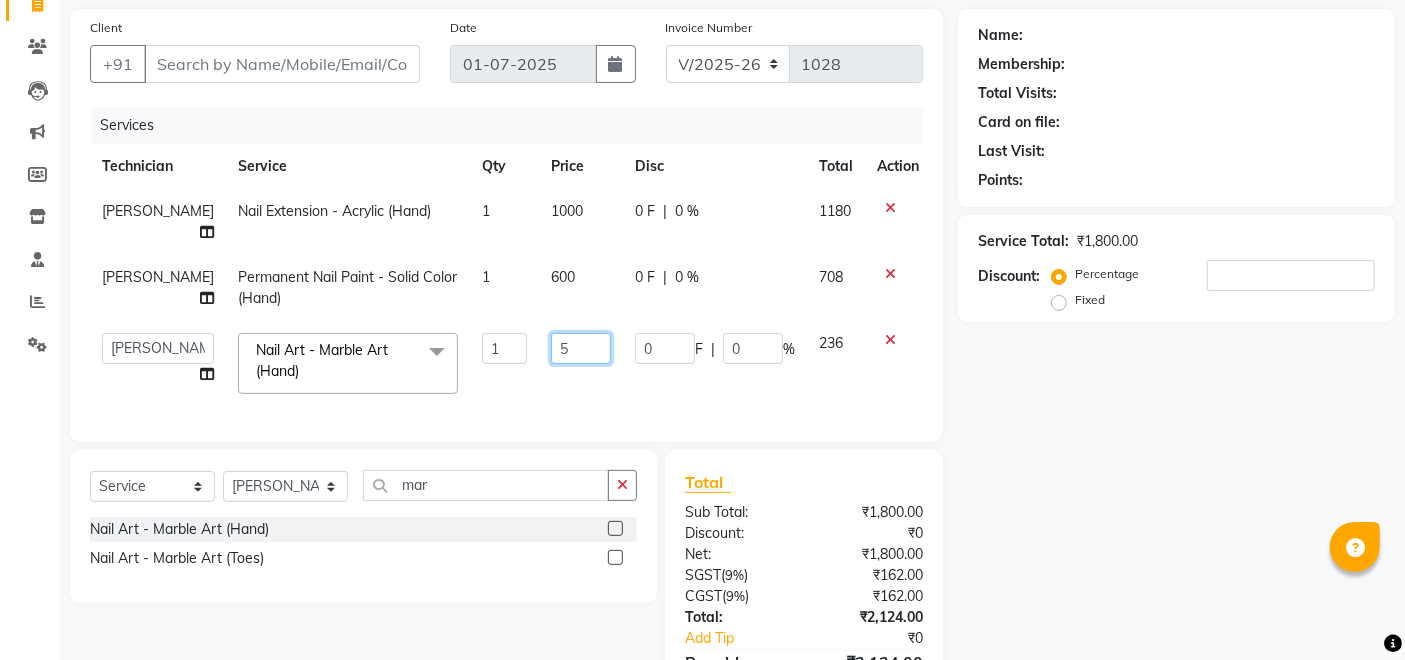 type on "50" 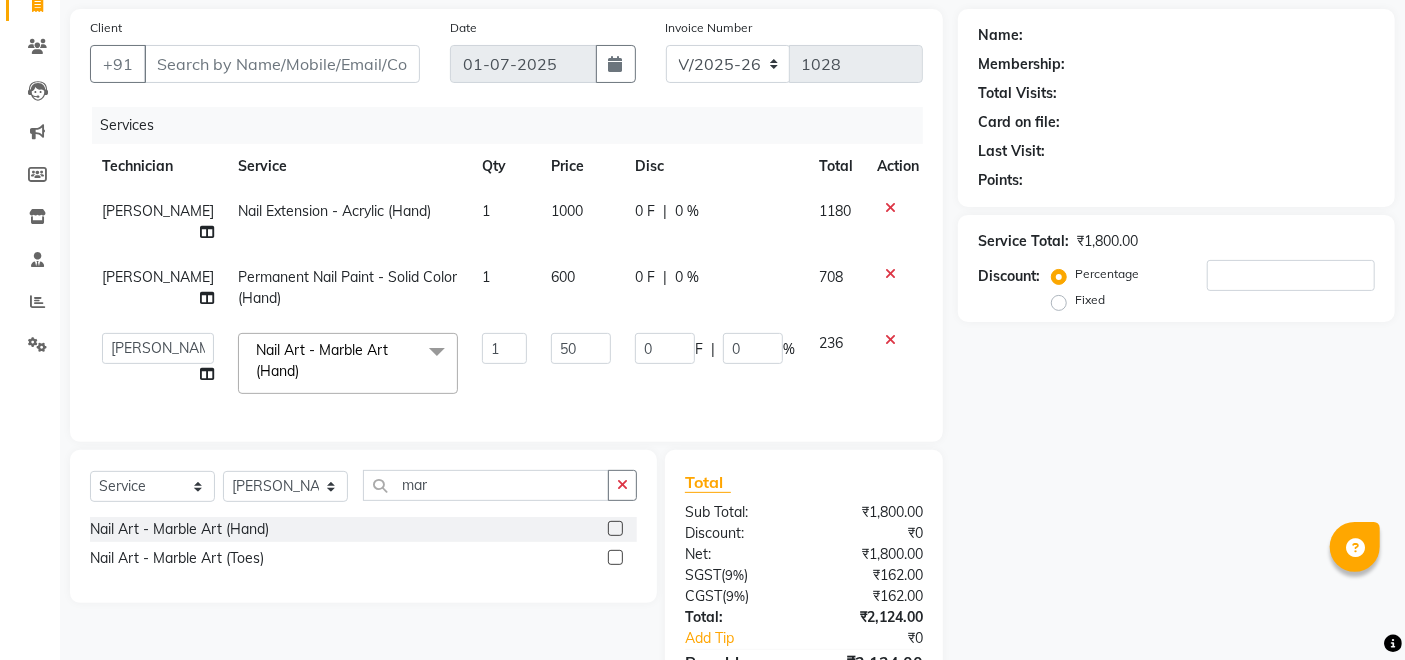 click on "50" 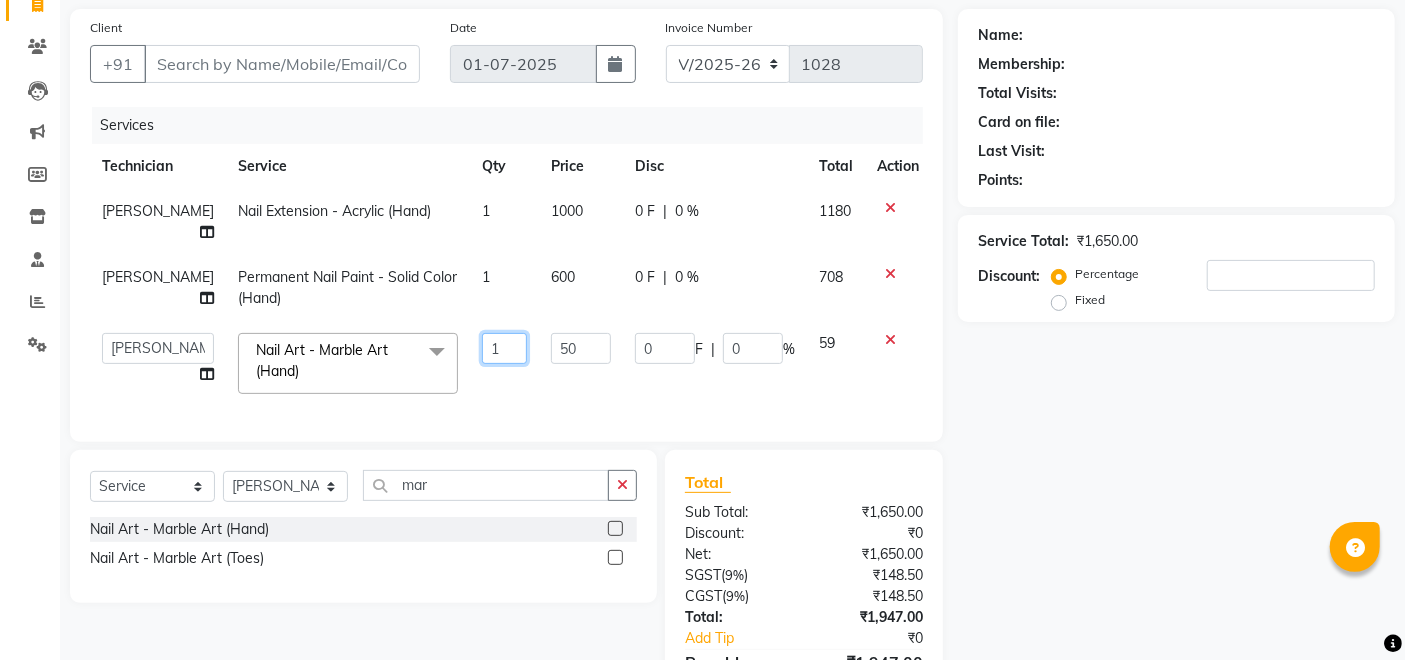 click on "1" 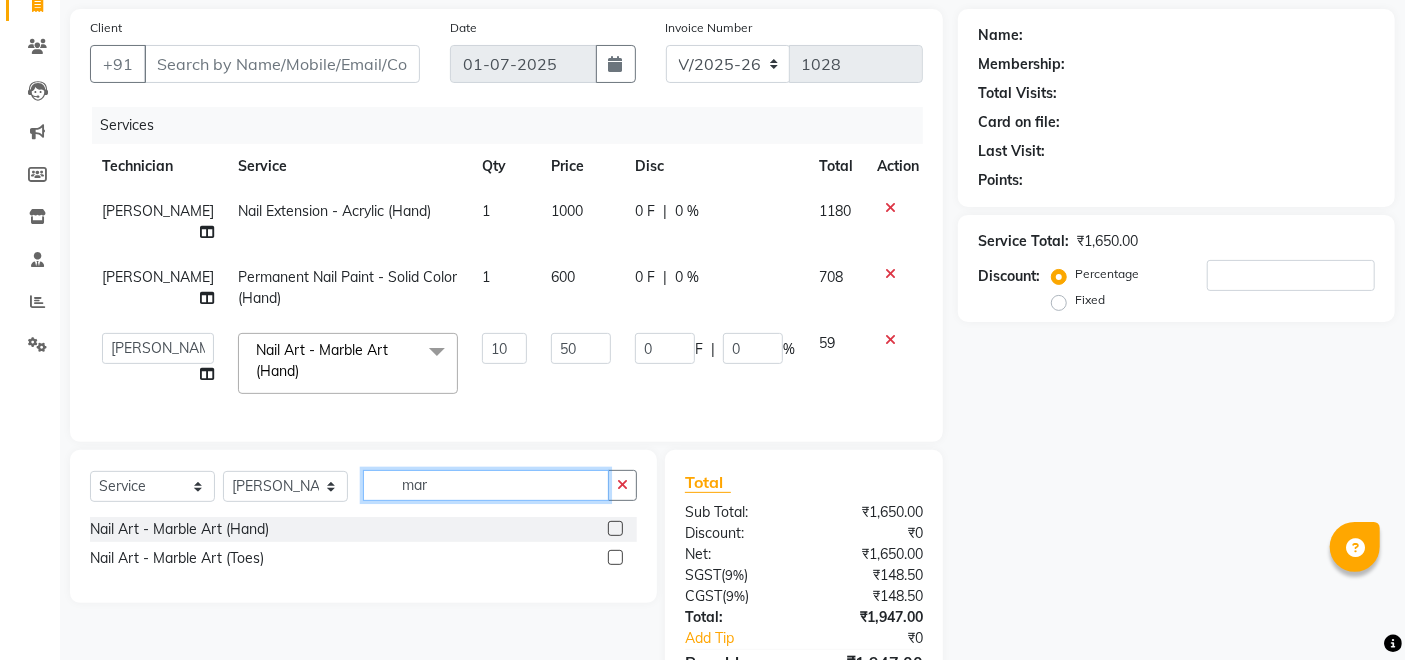 click on "mar" 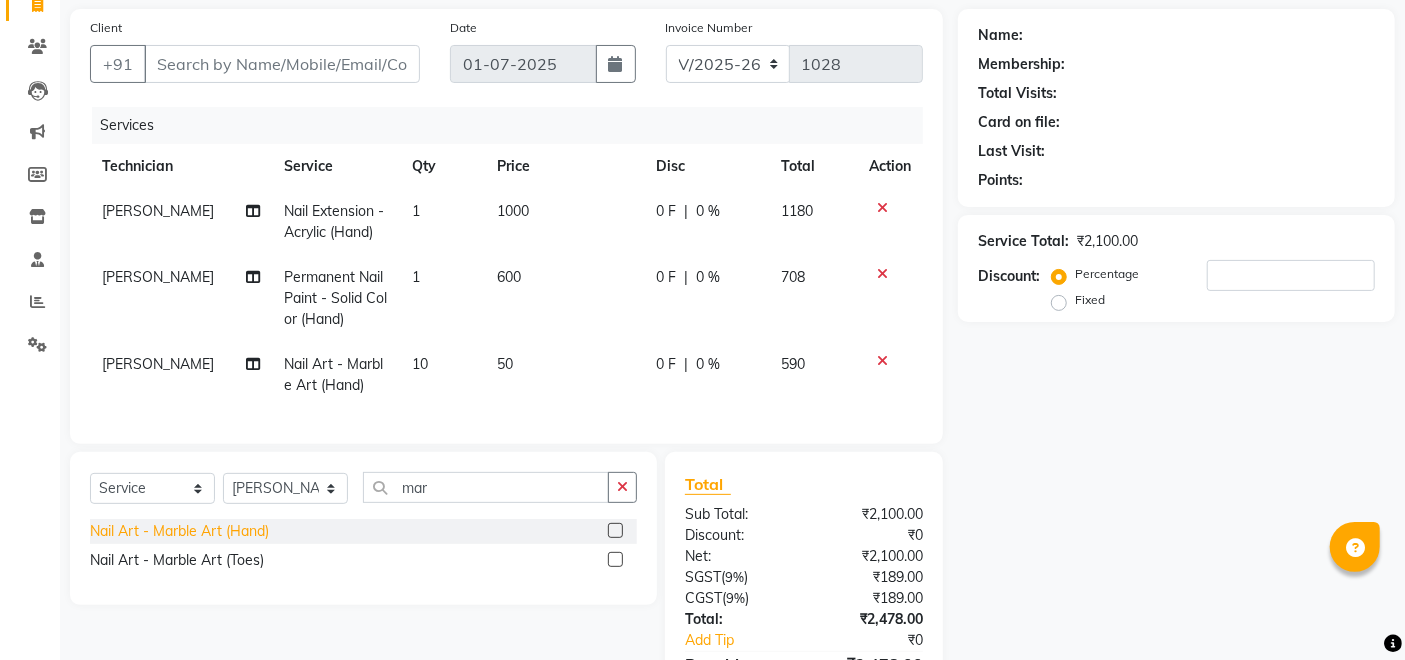 click on "Nail Art - Marble Art (Hand)" 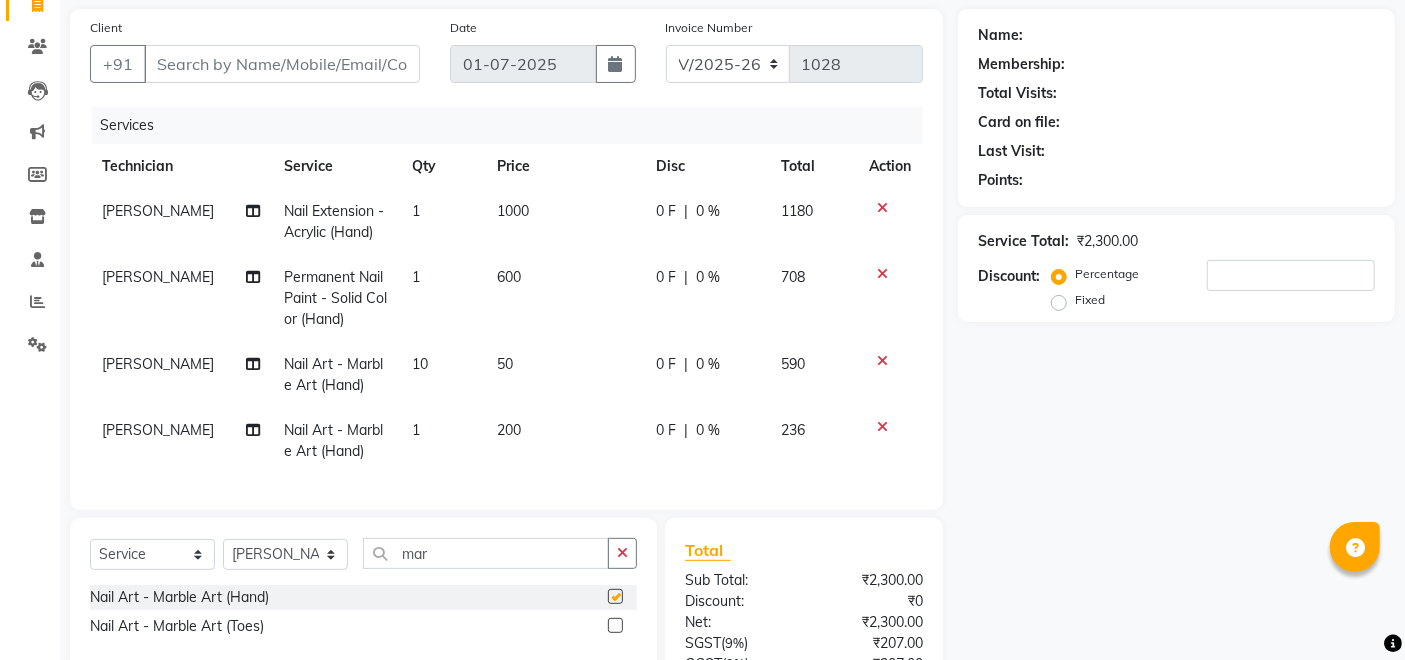 checkbox on "false" 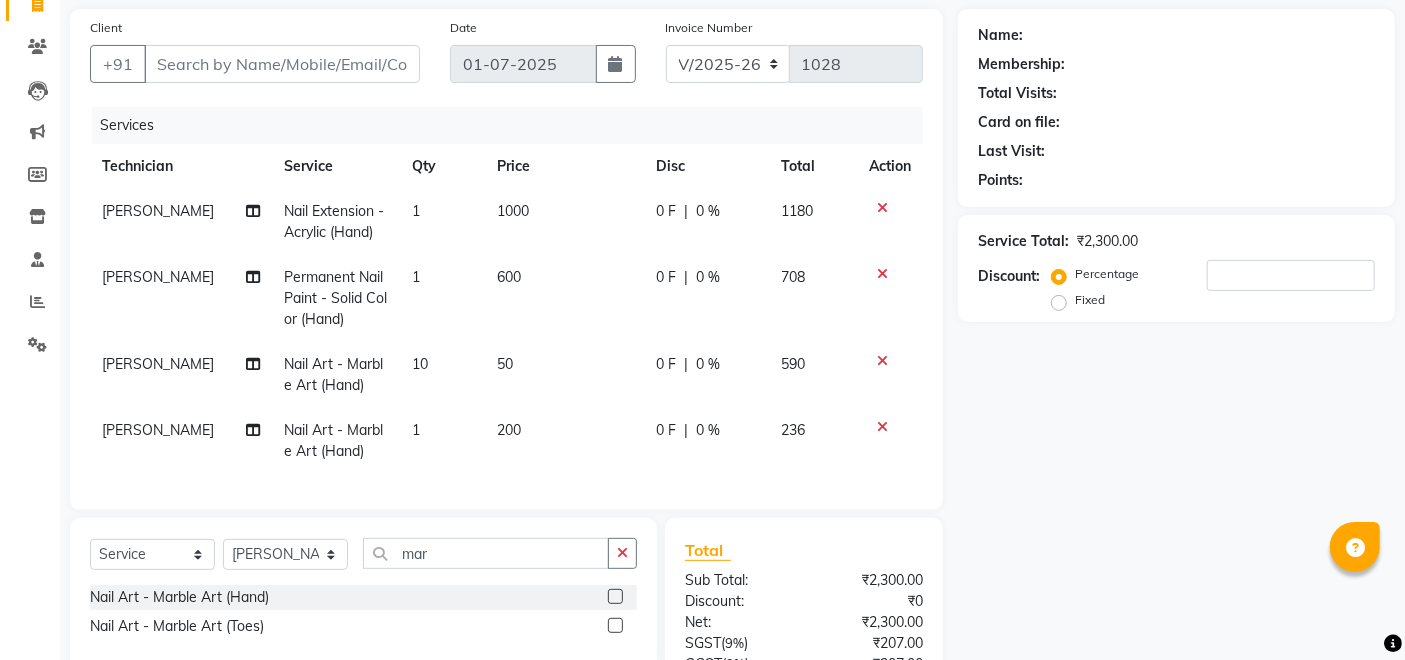 click 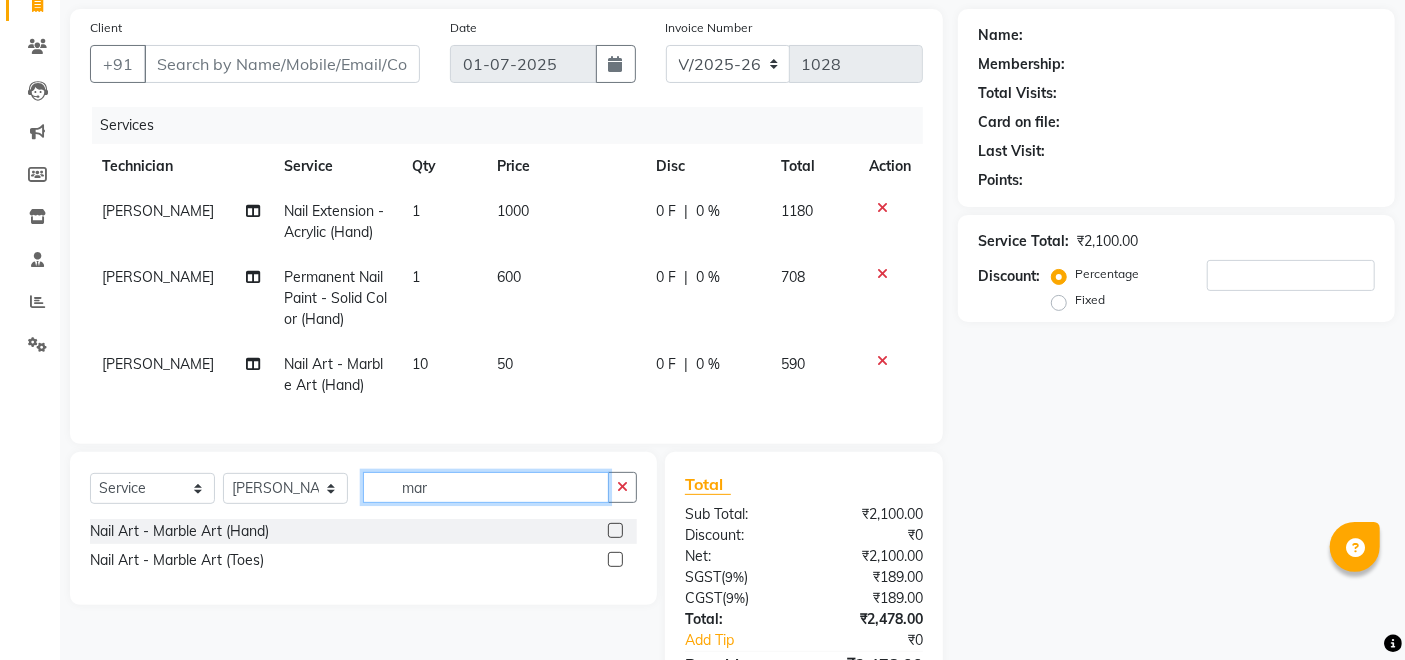 click on "mar" 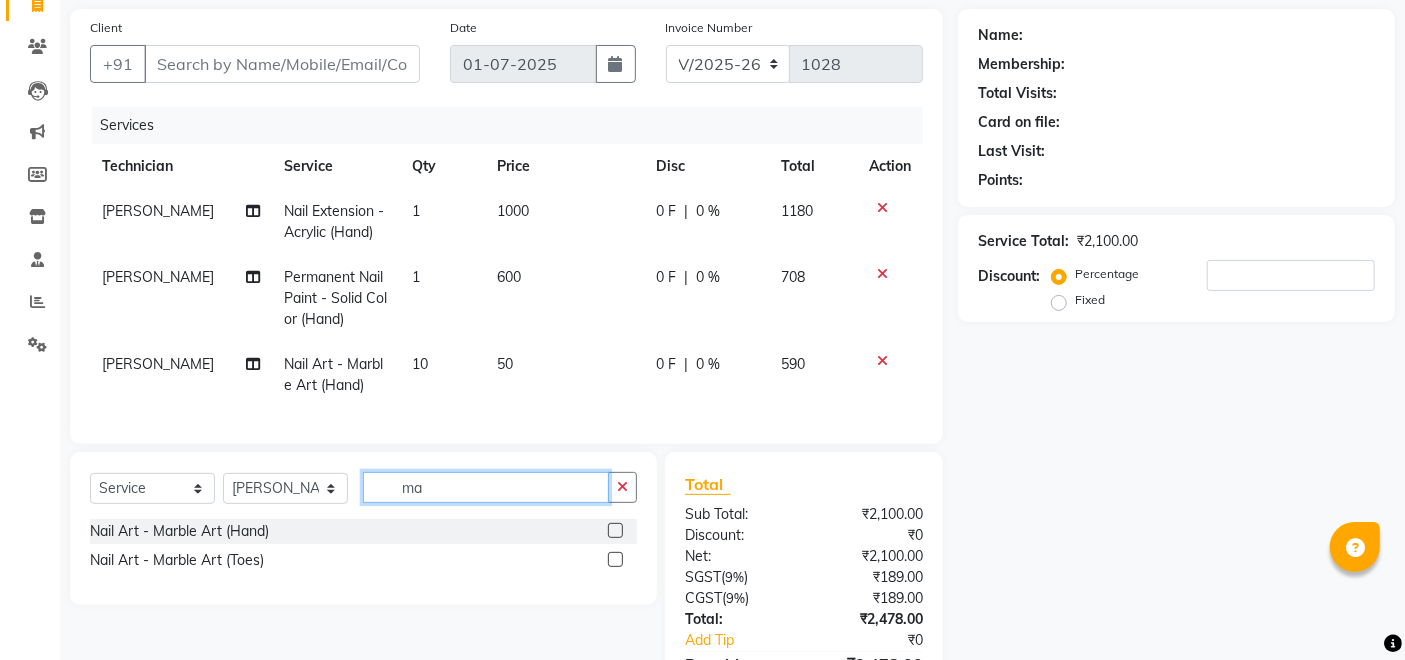 type on "m" 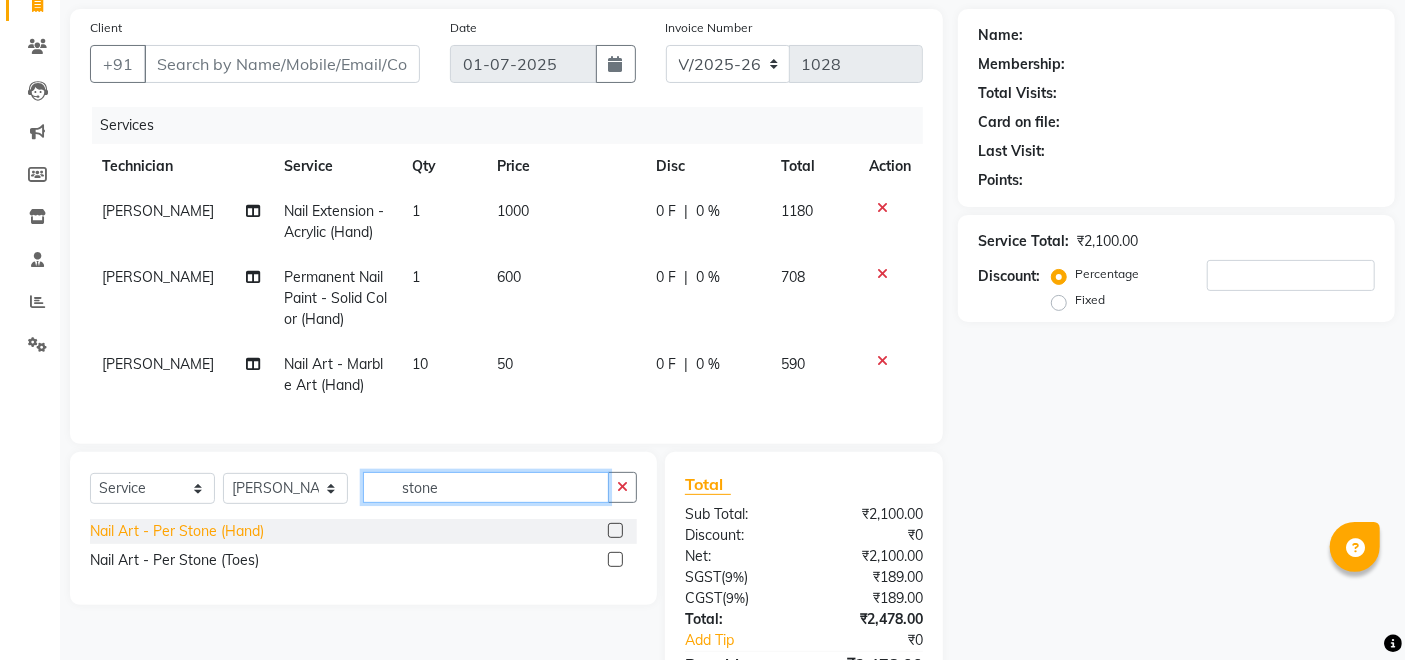 type on "stone" 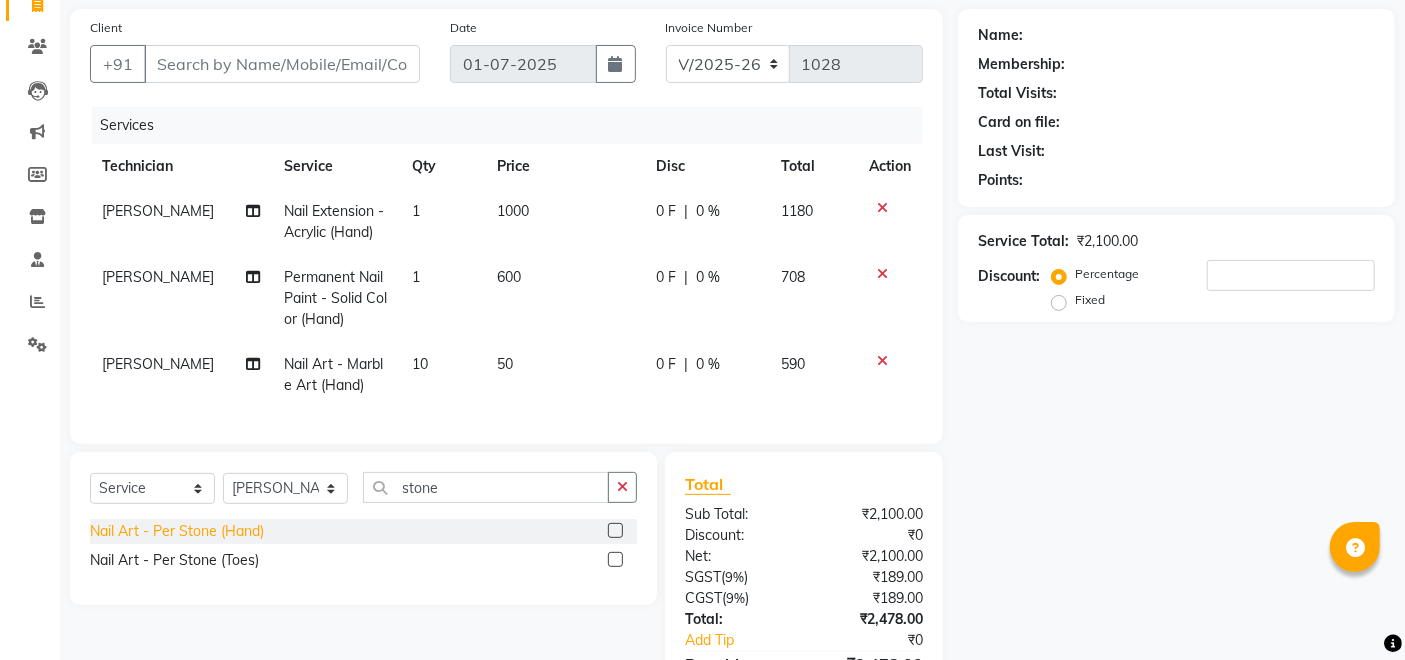 click on "Nail Art - Per Stone (Hand)" 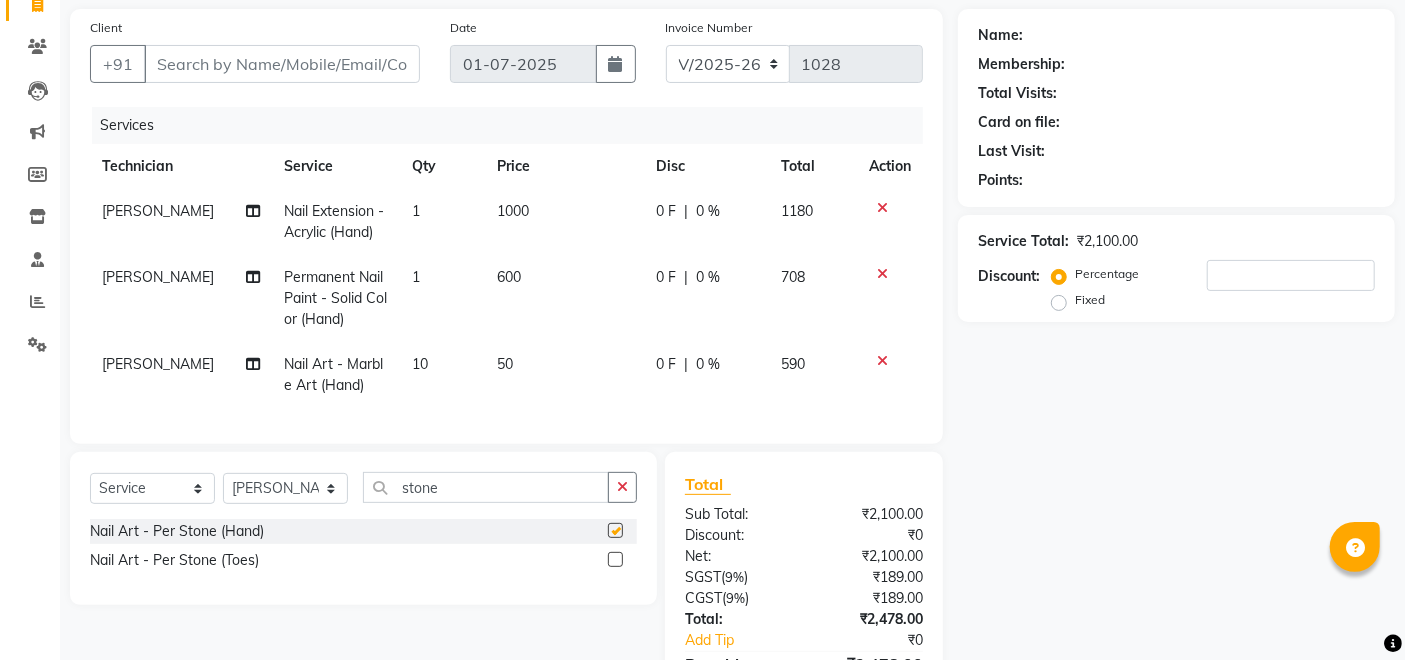 checkbox on "false" 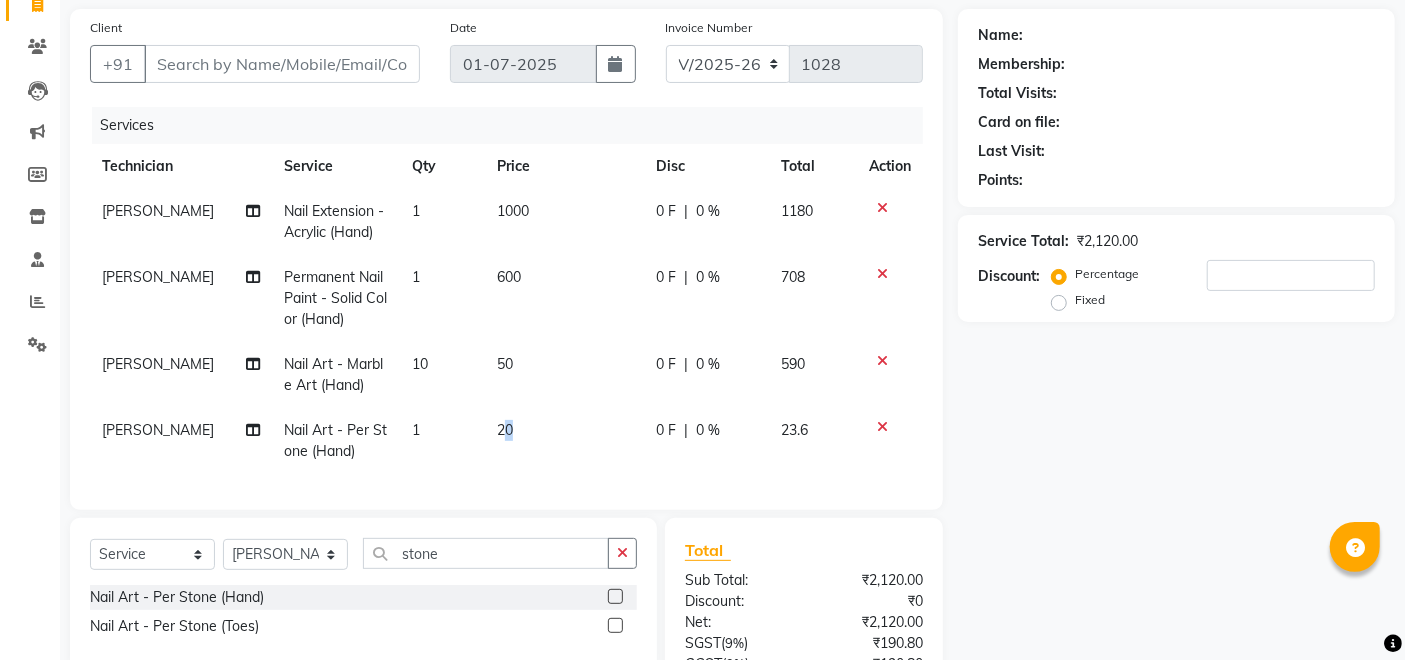 drag, startPoint x: 494, startPoint y: 431, endPoint x: 533, endPoint y: 416, distance: 41.785164 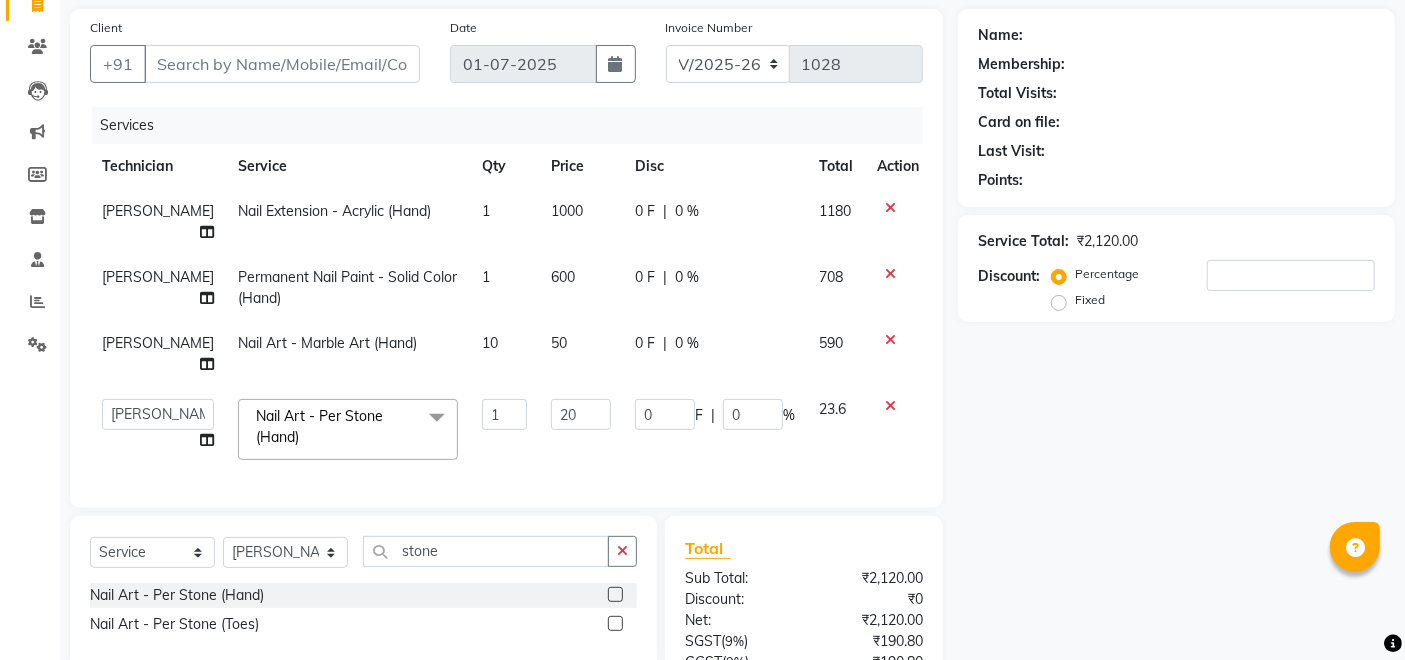 click on "20" 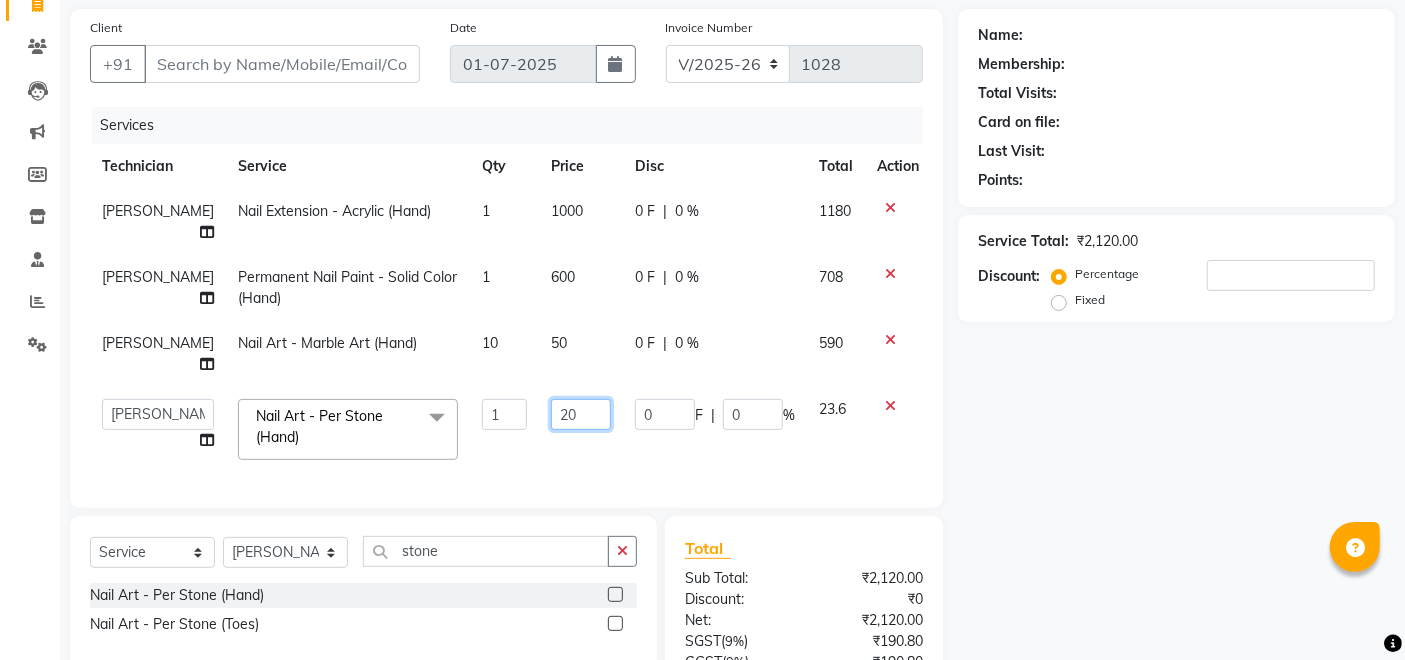 click on "20" 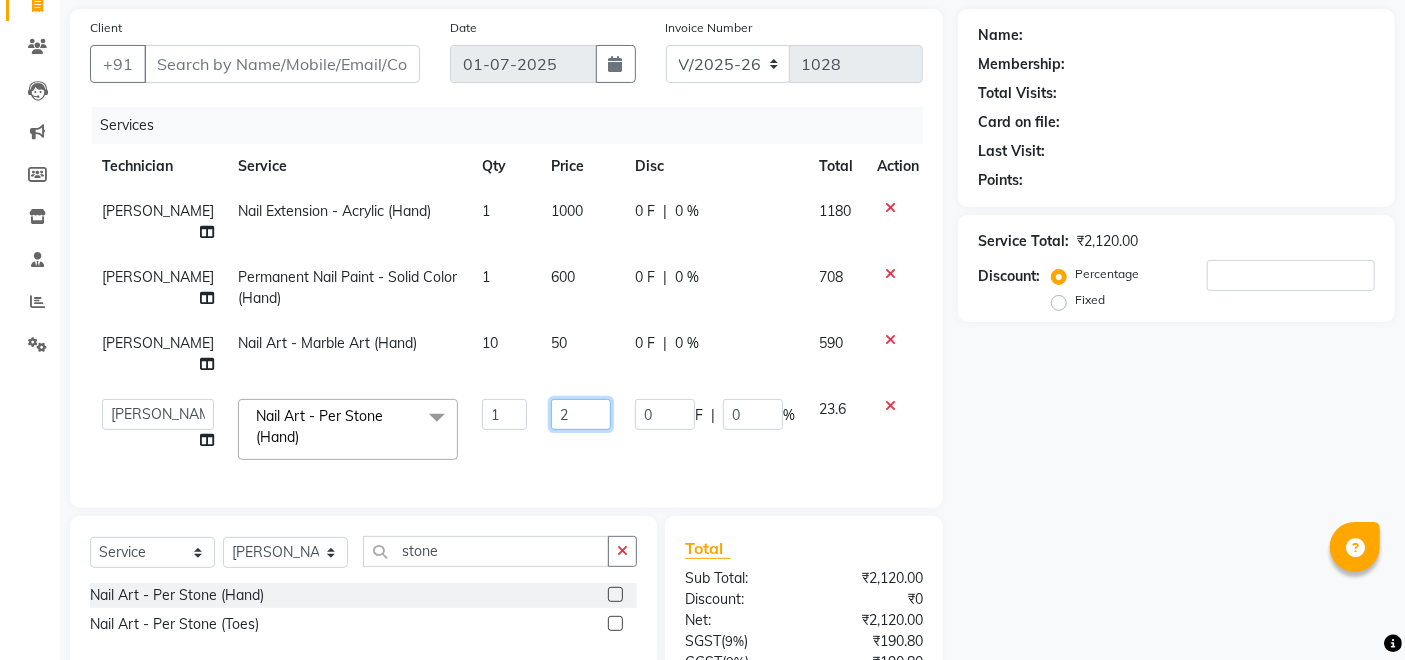 type on "20" 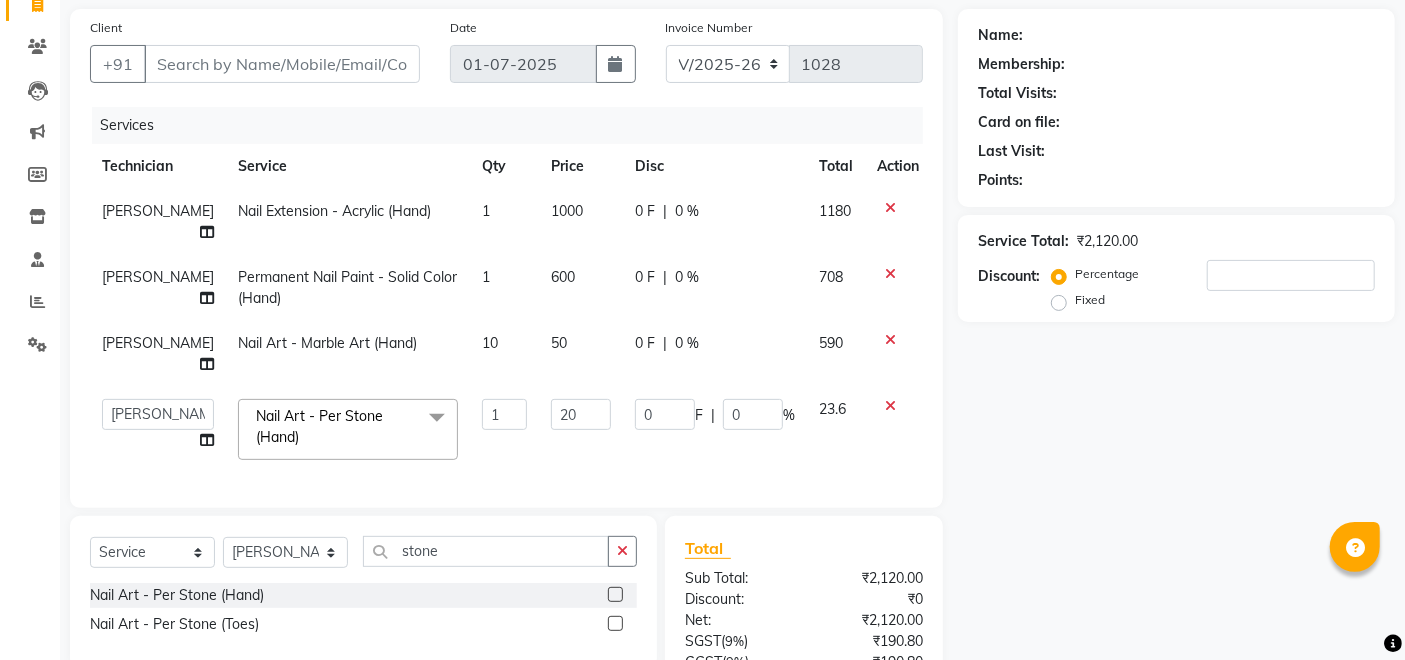 click on "Achumla   [PERSON_NAME]   Manager   [PERSON_NAME]   Thangpi   [PERSON_NAME]  Nail Art - Per Stone (Hand)  x Permanent Nail Paint - Solid Color (Hand) Permanent Nail Paint - French (Hand) Permanent Nail Paint - Solid Color (Toes) Permanent Nail Paint - French (Toes) Nail Course Eyelash Course  Restoration - Gel (Hand) Restoration - Tip Replacement (Hand) Restoration - Touch -up (Hand) Restoration - Gel Color Changes (Hand) Restoration - Removal of Extension (Hand) Restoration - Removal of Nail Paint (Hand) Restoration - Gel (Toes) Restoration - Tip Replacement (Toes) Restoration - Touch -up (Toes) Restoration - Gel Color Changes (Toes) Restoration - Removal of Extension (Toes) Restoration - Removal of Nail Paint (Toes) Pedicure - Classic Pedicure - Deluxe Pedicure - Premium Pedicure - Platinum Manicure  - Classic Manicure  - Deluxe Manicure  - Premium Eyelash Refil - Classic Eyelash Refil - Hybrid Eyelash Refil - Volume Eyelash Refil - Mega Volume Eyelash Refil - Lash Removal Hydra  - One Session 1 20 0 F | 0 %" 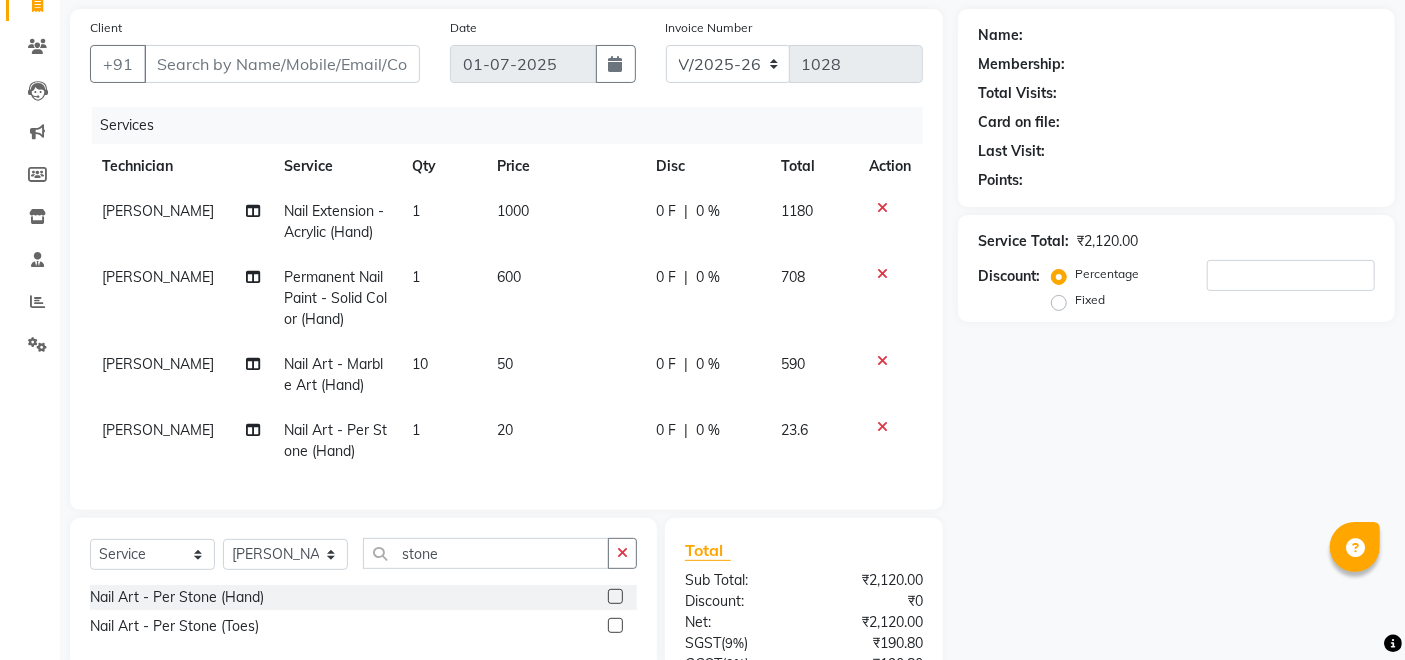 click on "1" 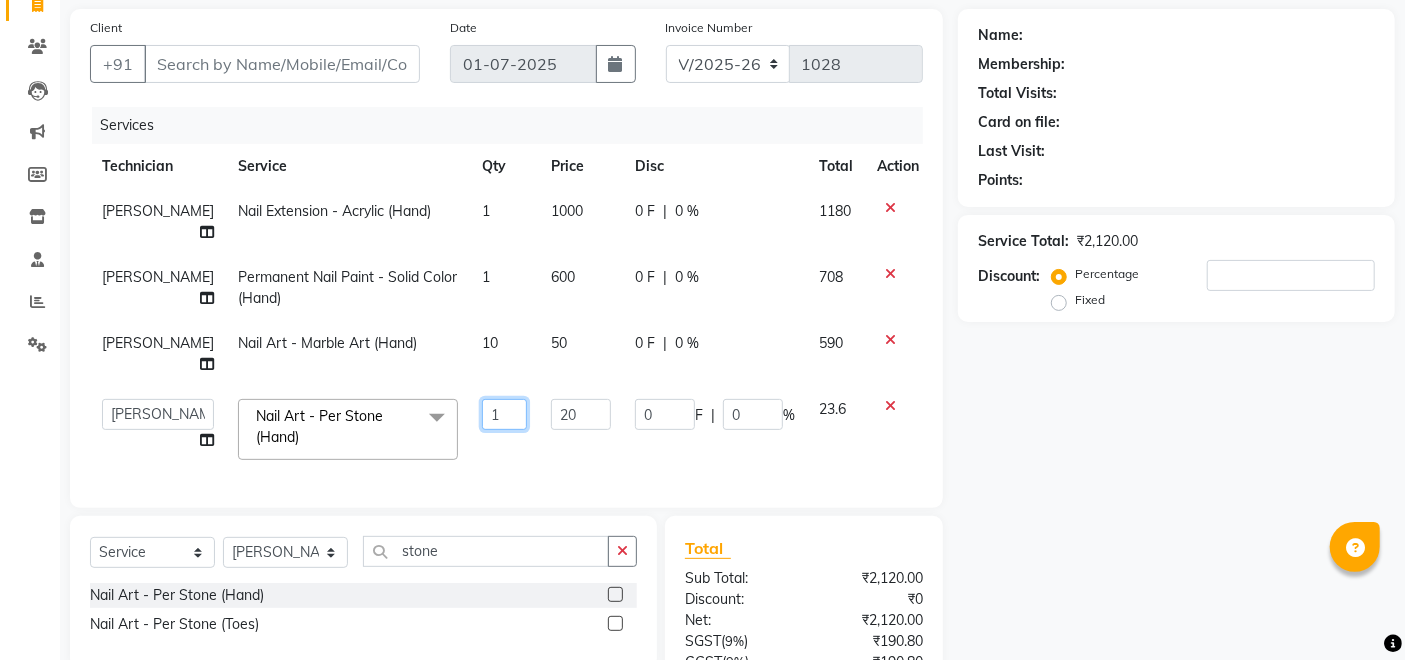 click on "1" 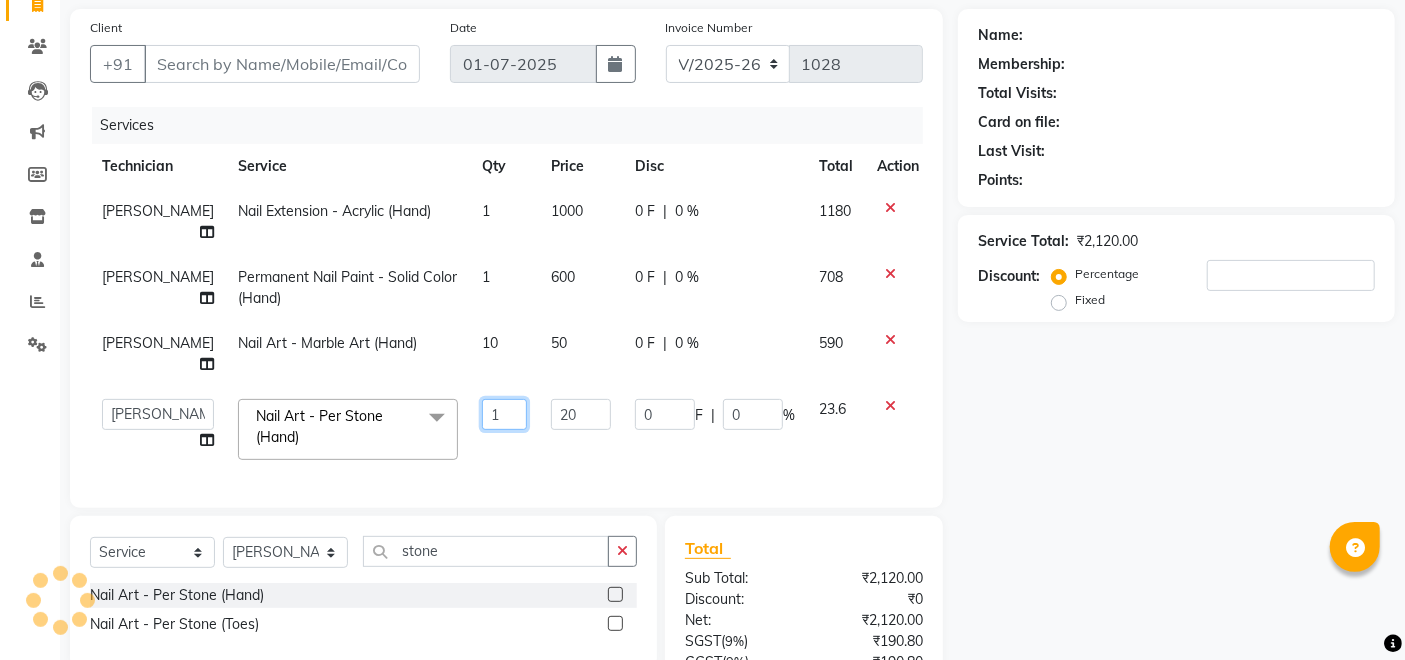 type on "10" 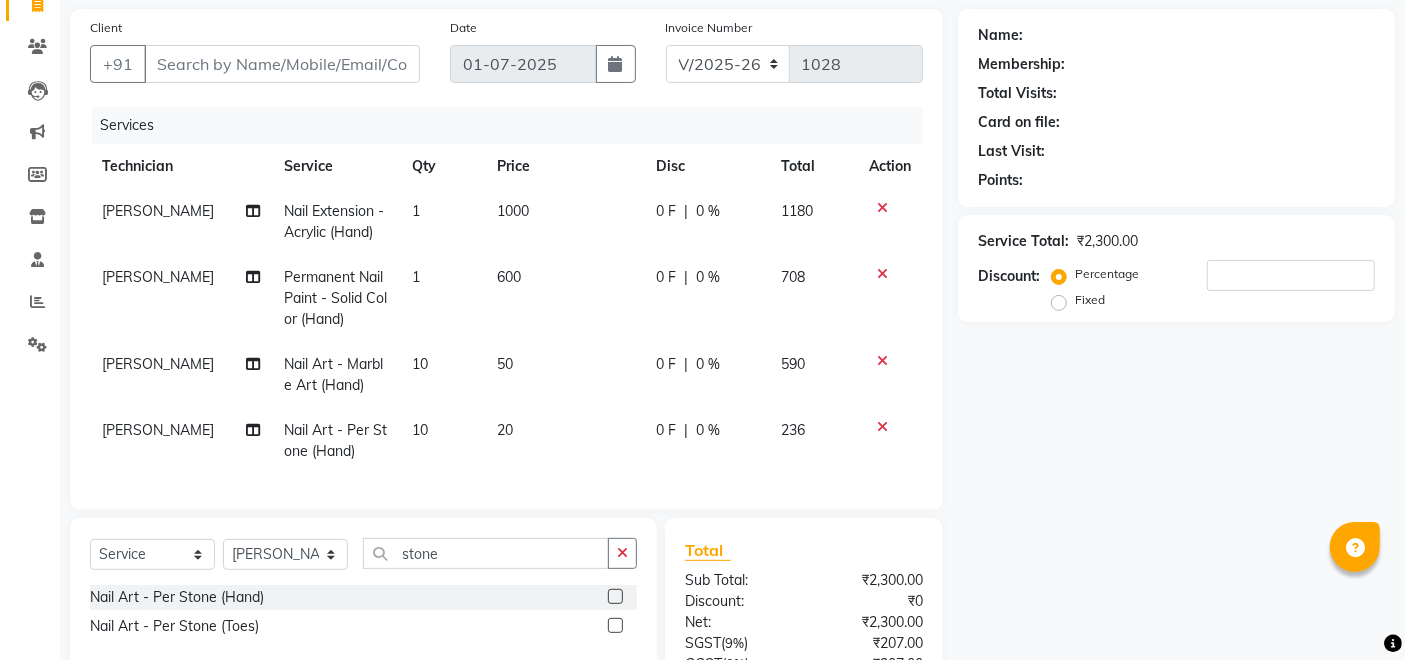 click on "20" 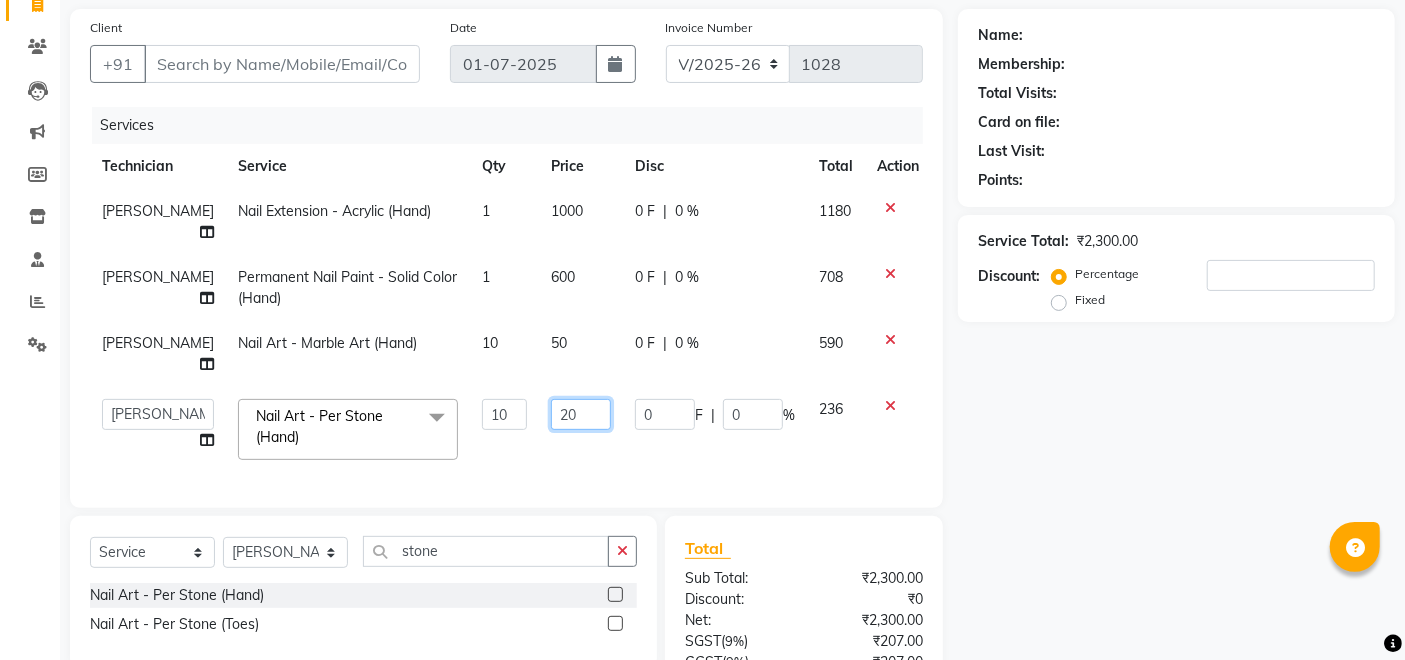 click on "20" 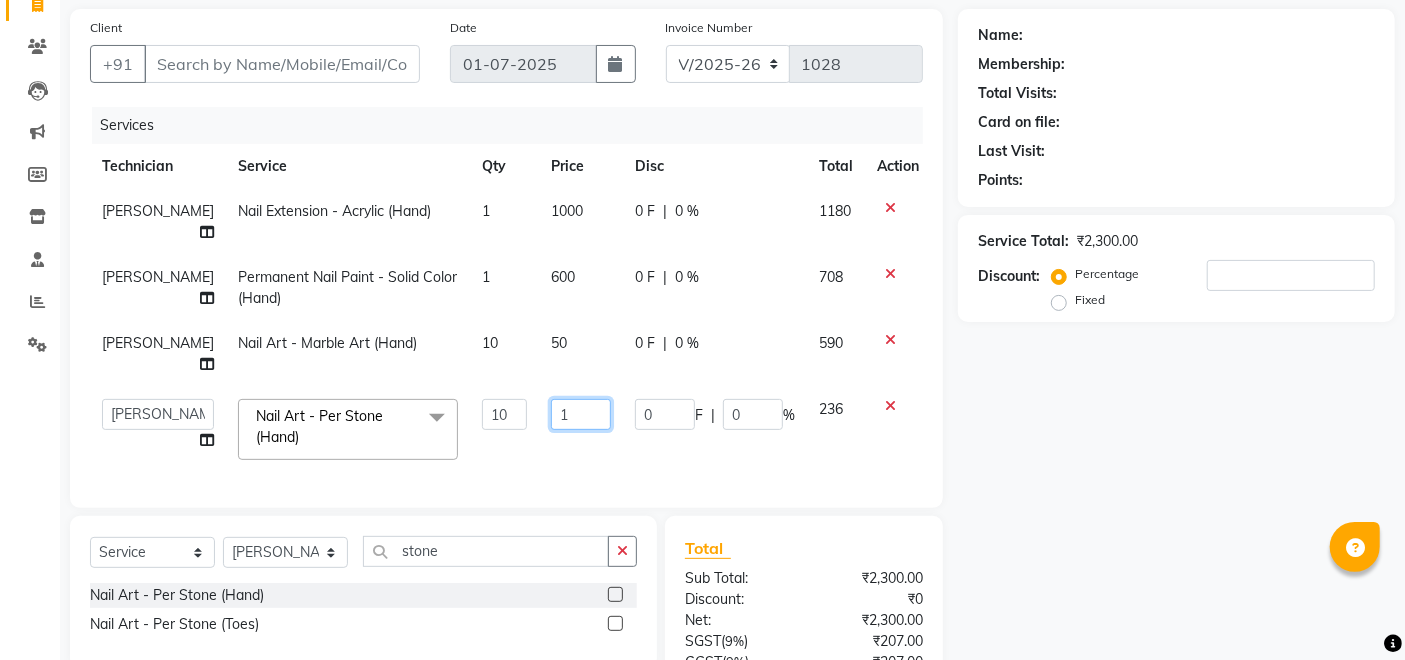 type on "10" 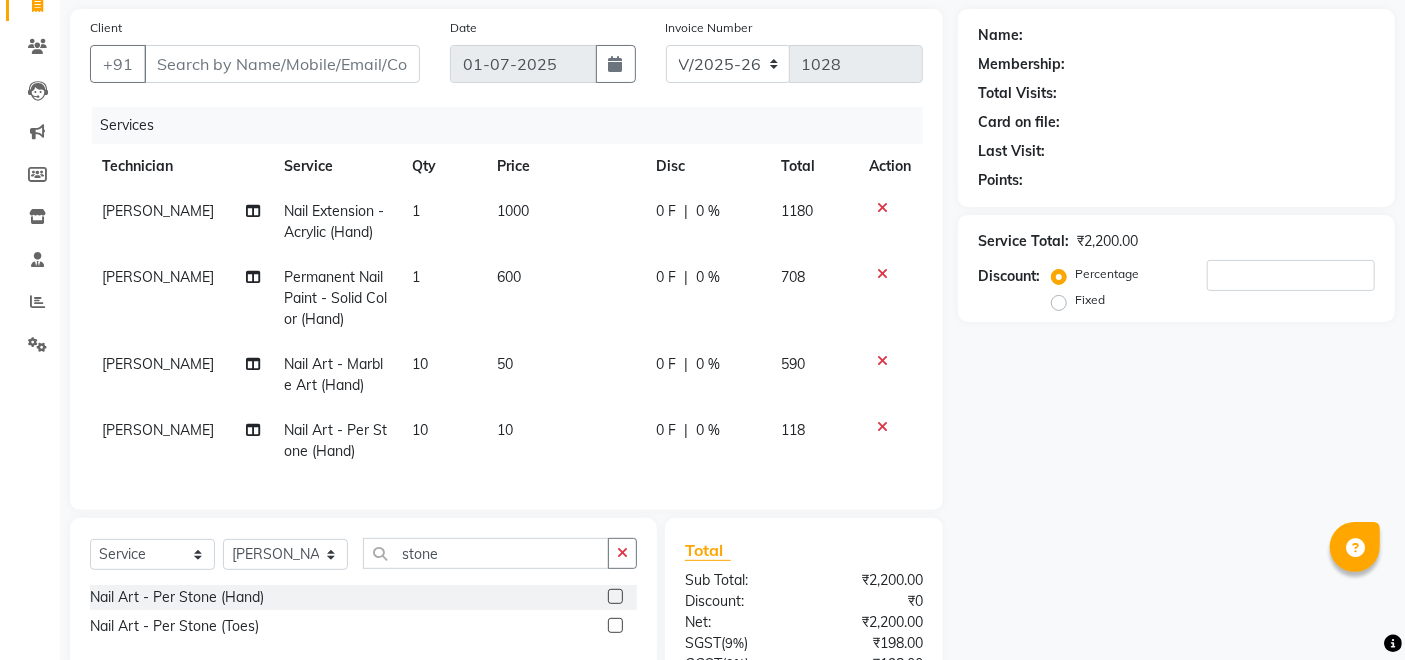 click on "10" 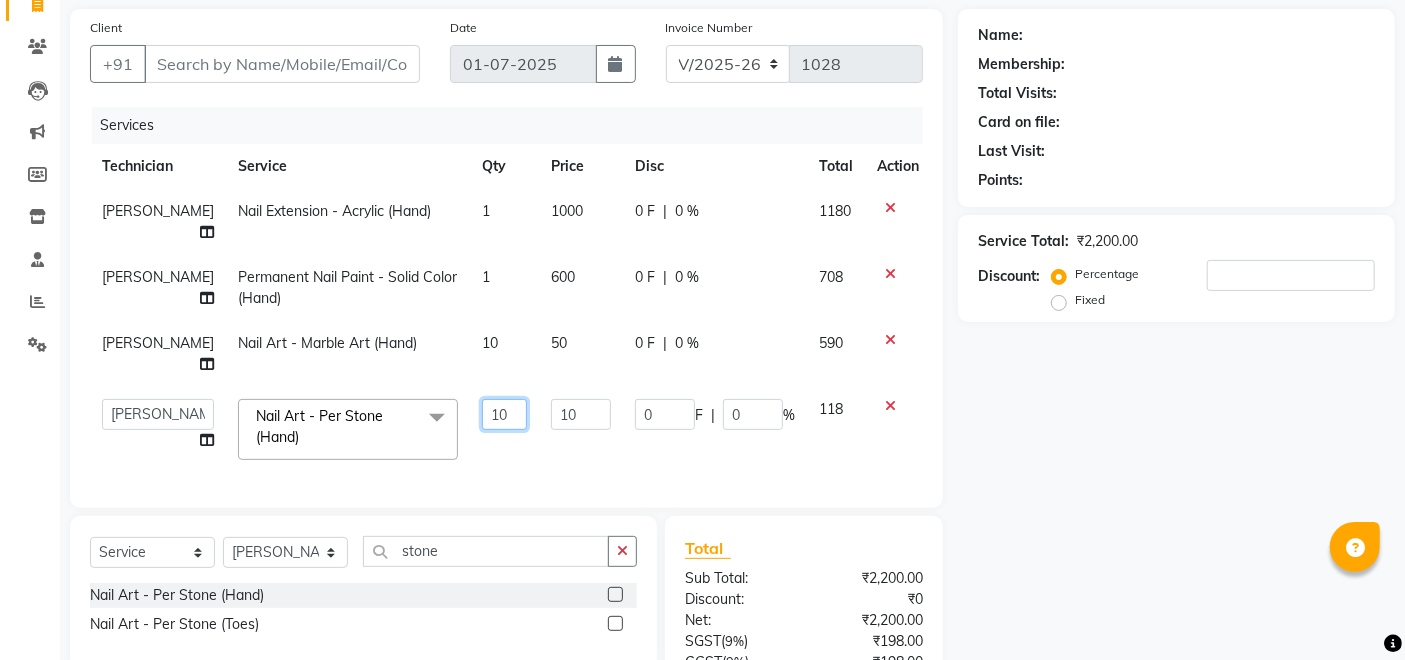 click on "10" 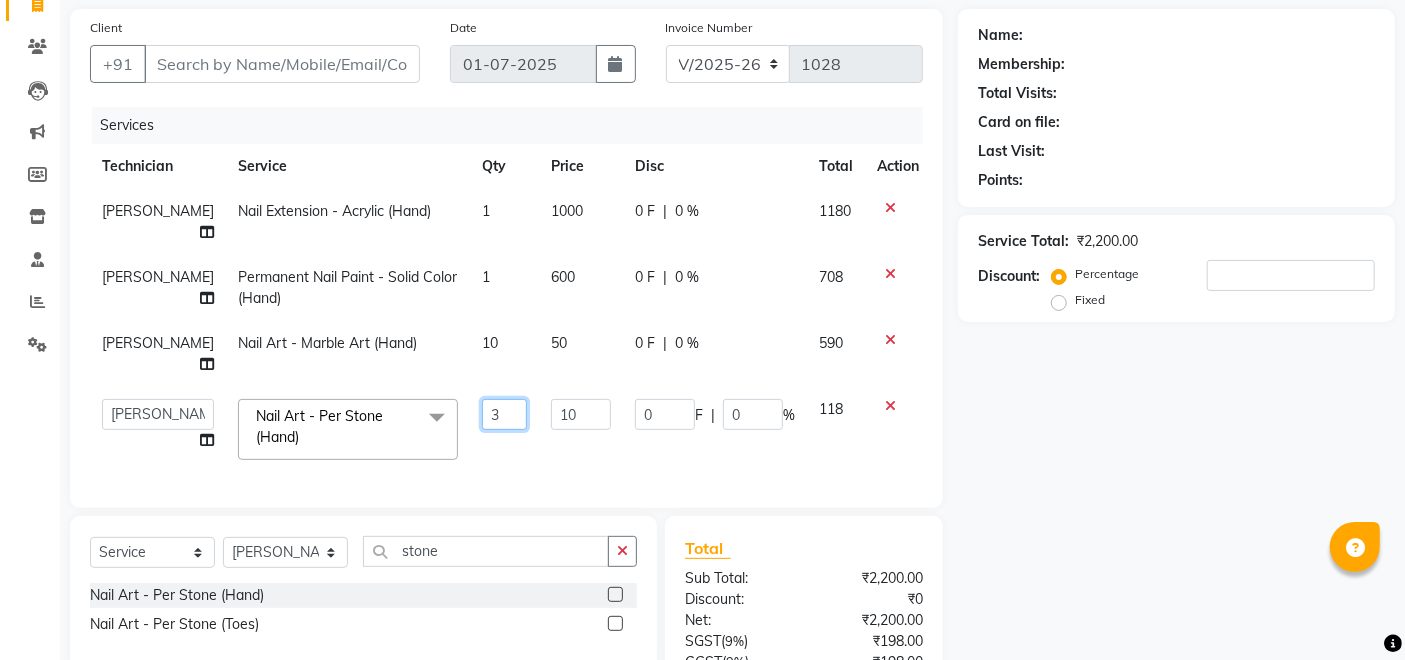type on "30" 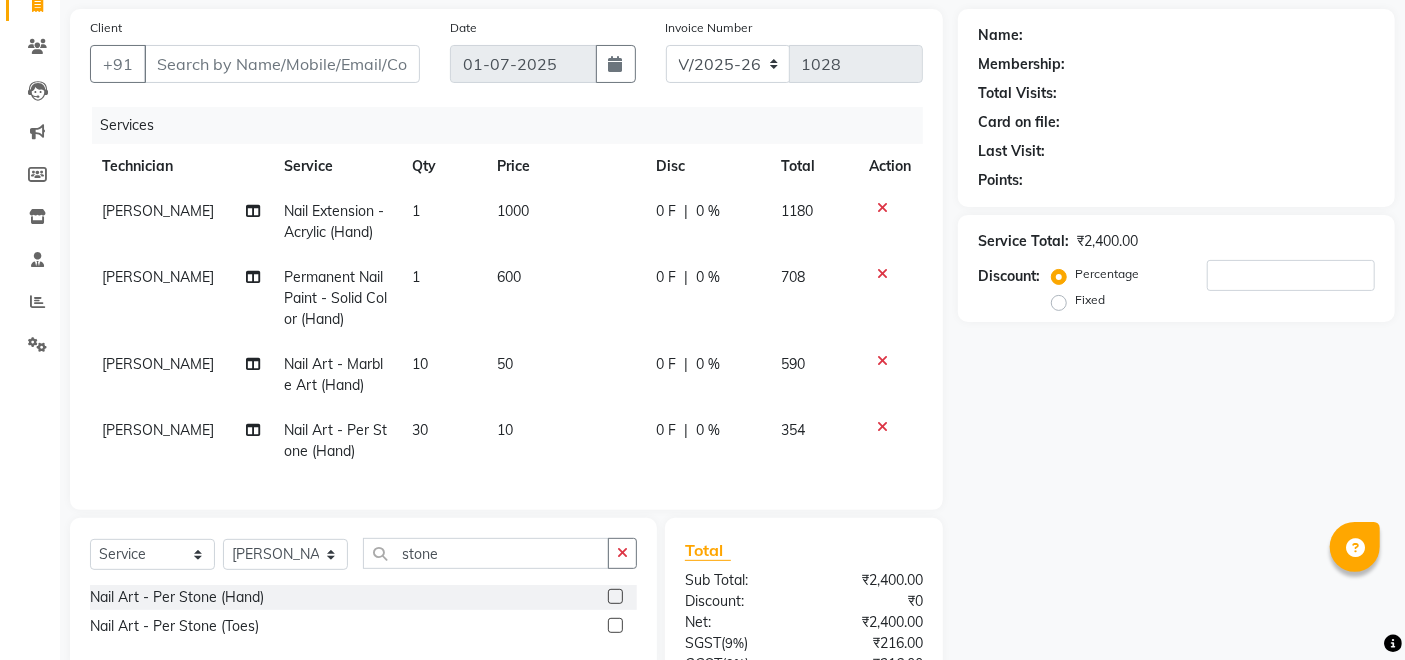 click on "[PERSON_NAME] Nail Extension - Acrylic (Hand) 1 1000 0 F | 0 % 1180 [PERSON_NAME] Permanent Nail Paint - Solid Color (Hand) 1 600 0 F | 0 % 708 [PERSON_NAME] Nail Art - Marble Art (Hand) 10 50 0 F | 0 % 590 [PERSON_NAME] Nail Art - Per Stone (Hand) 30 10 0 F | 0 % 354" 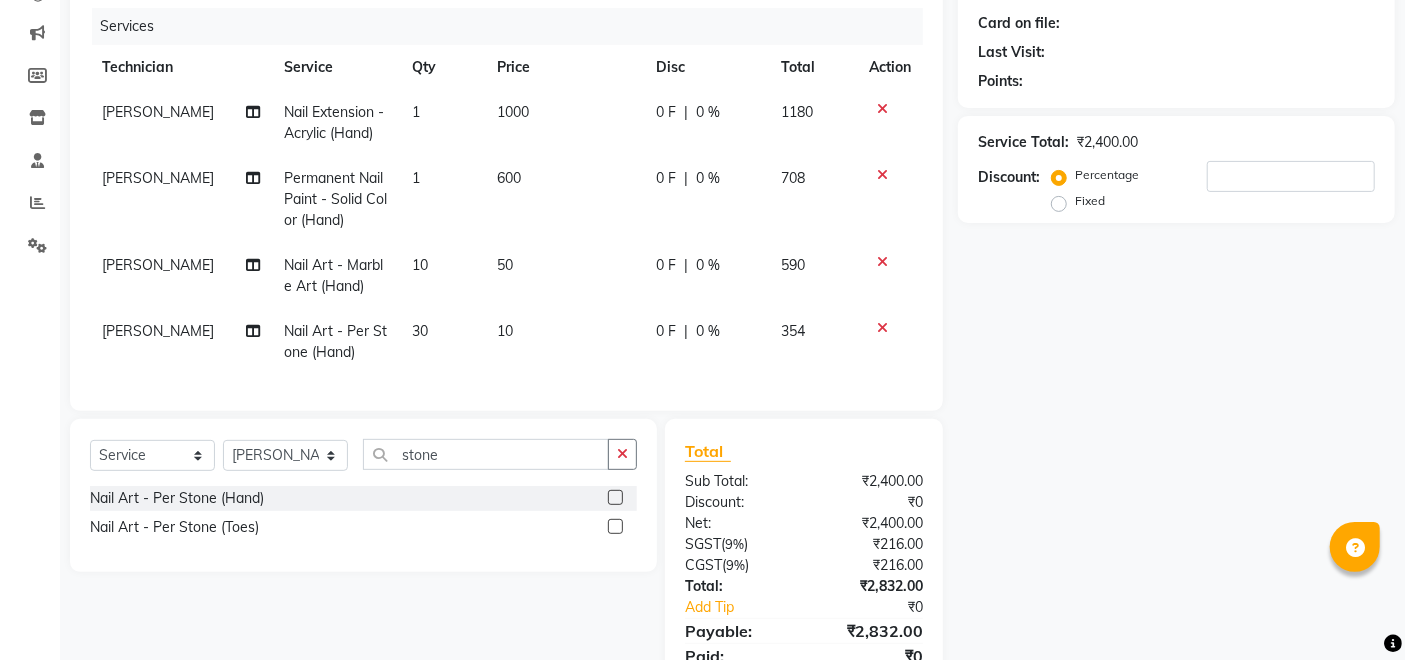 scroll, scrollTop: 339, scrollLeft: 0, axis: vertical 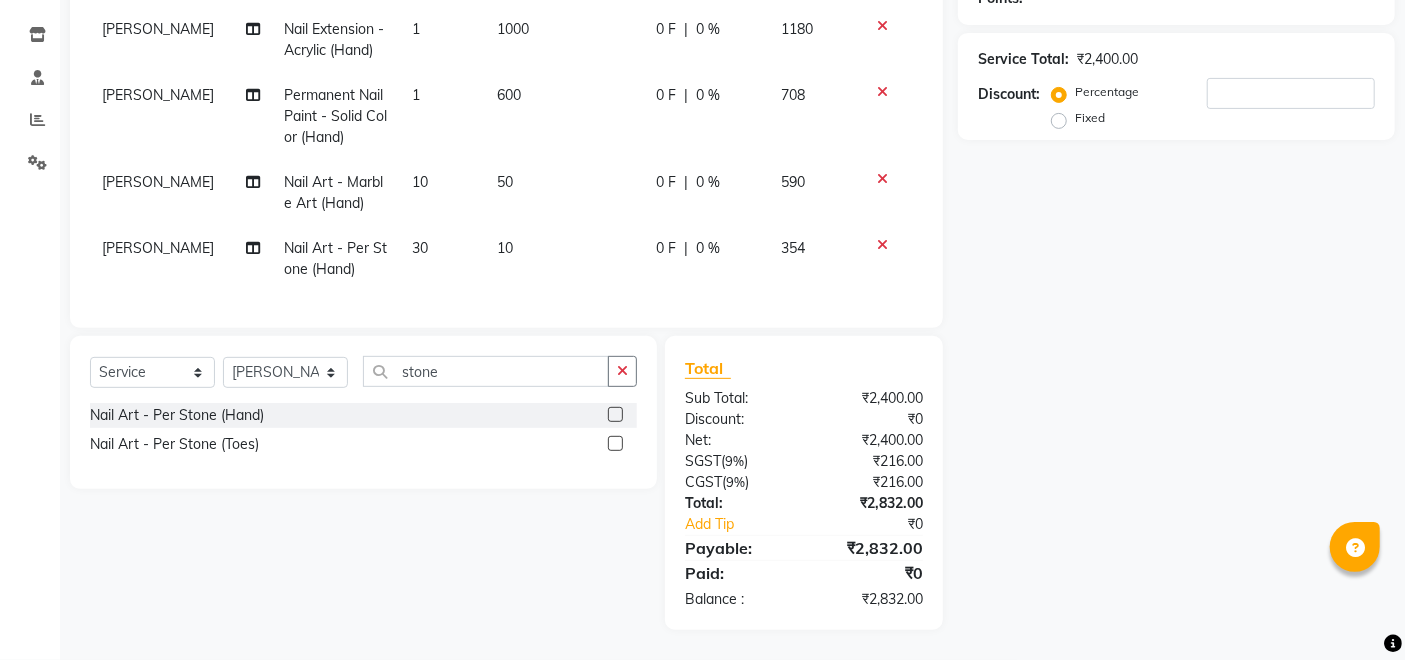 click on "10" 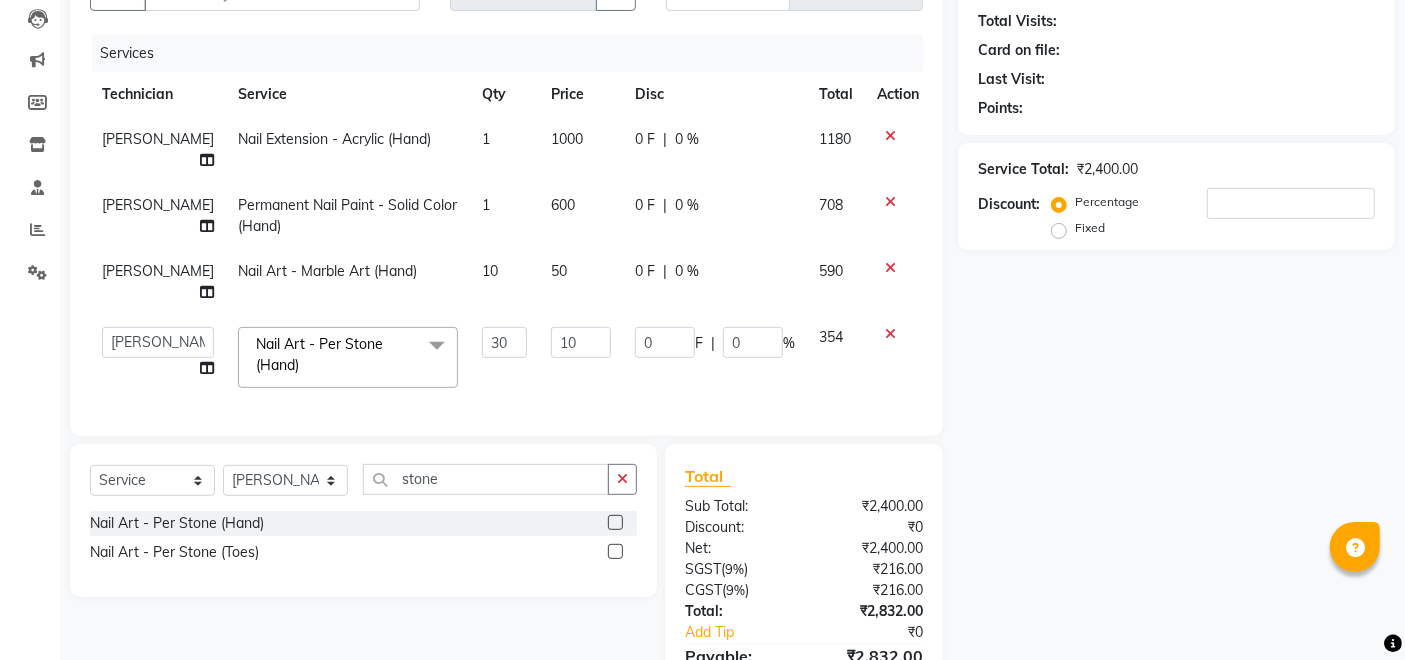 scroll, scrollTop: 0, scrollLeft: 0, axis: both 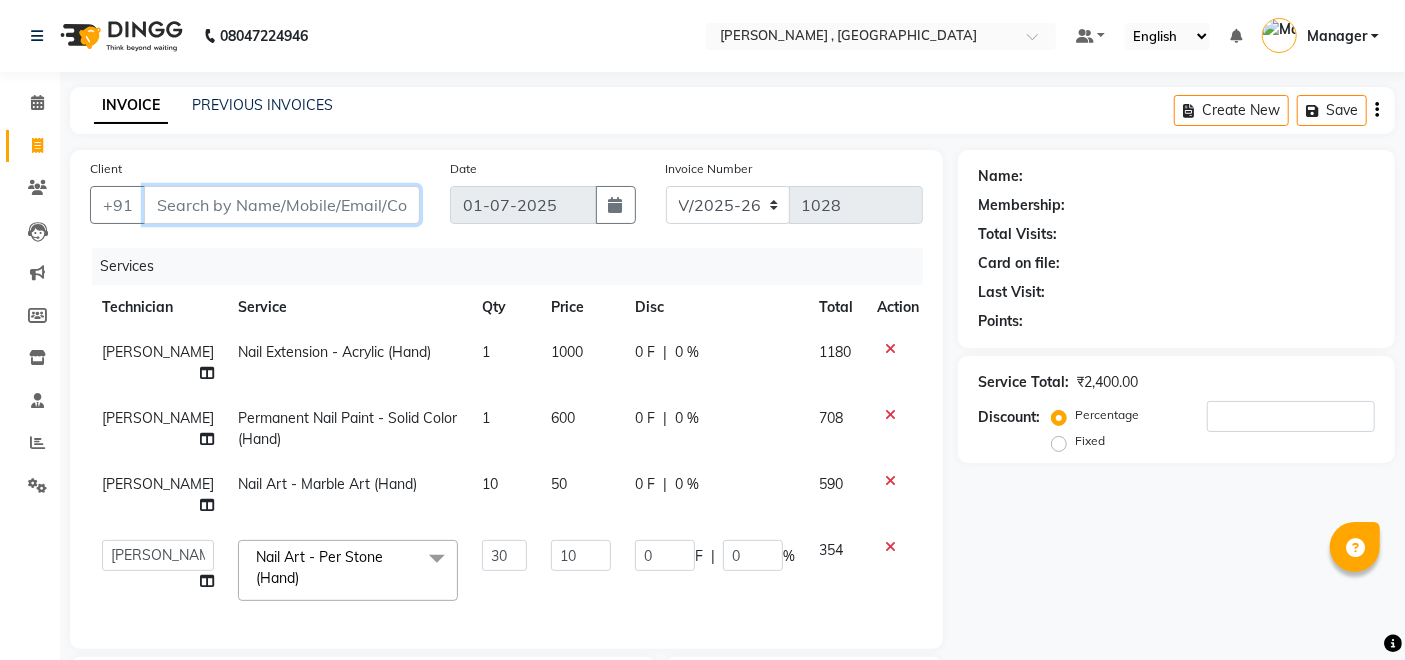 click on "Client" at bounding box center [282, 205] 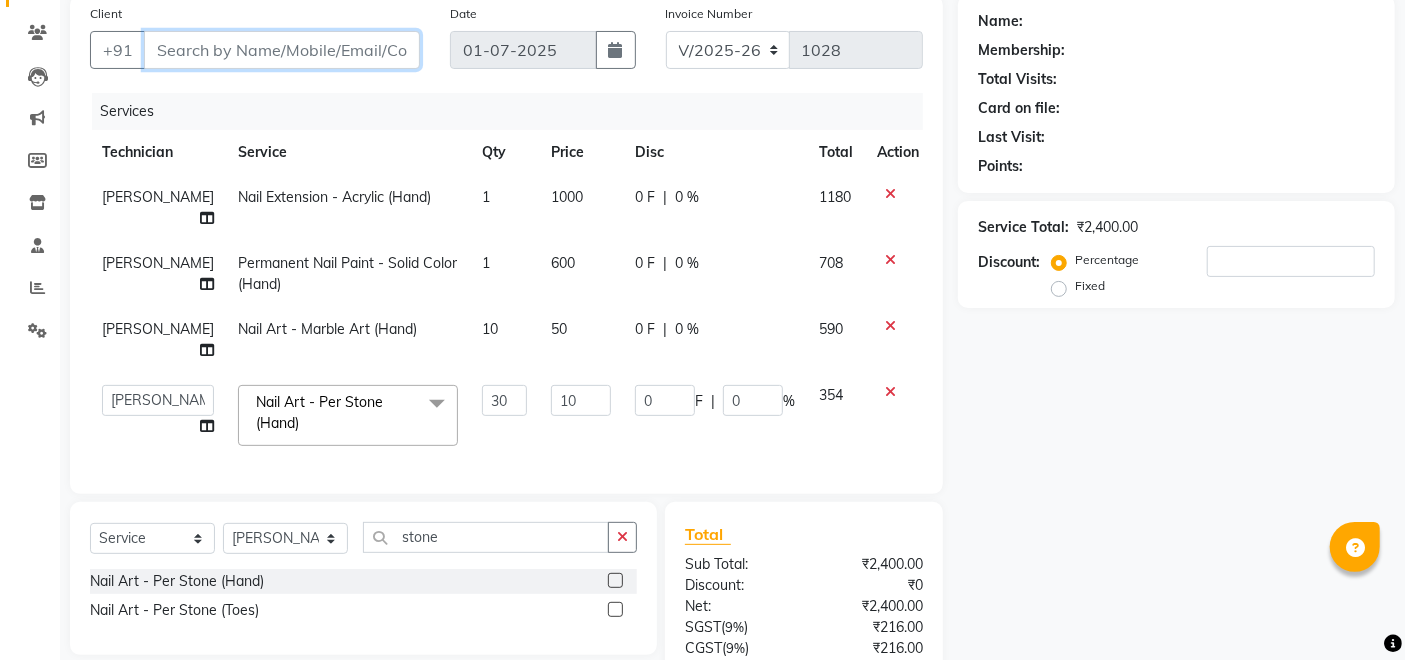 scroll, scrollTop: 0, scrollLeft: 0, axis: both 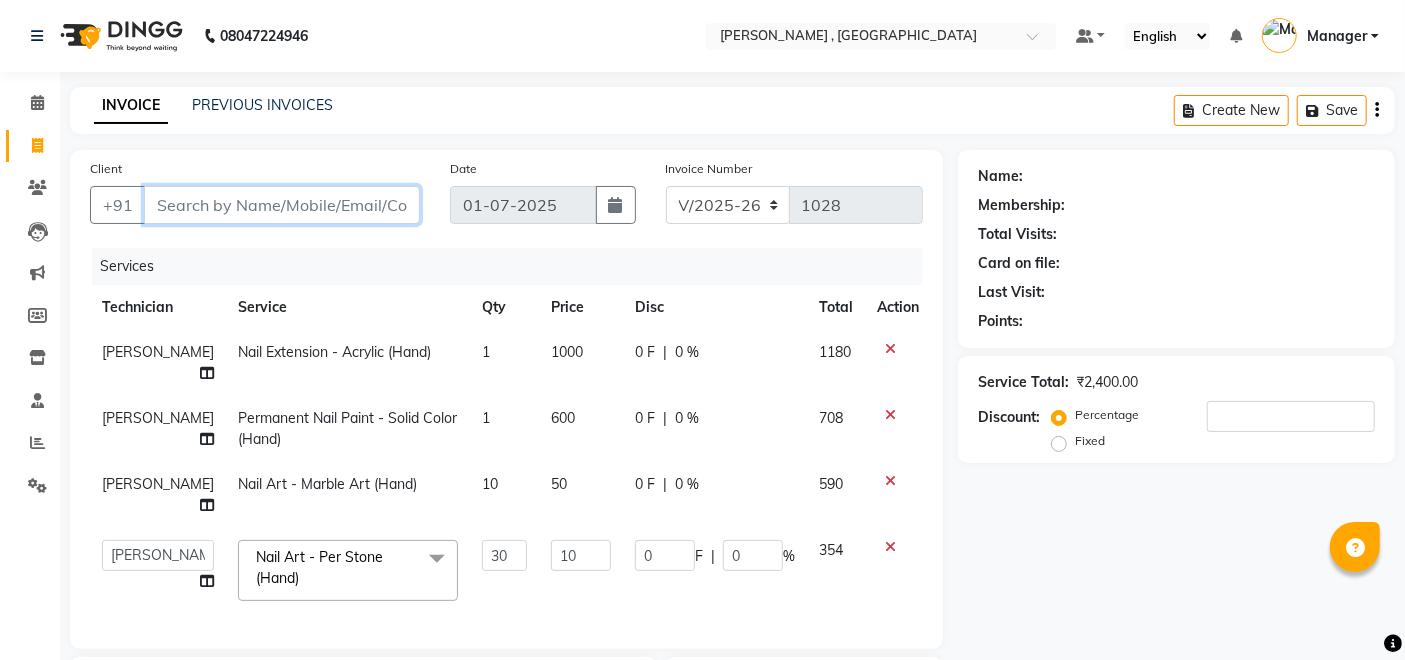 click on "Client" at bounding box center [282, 205] 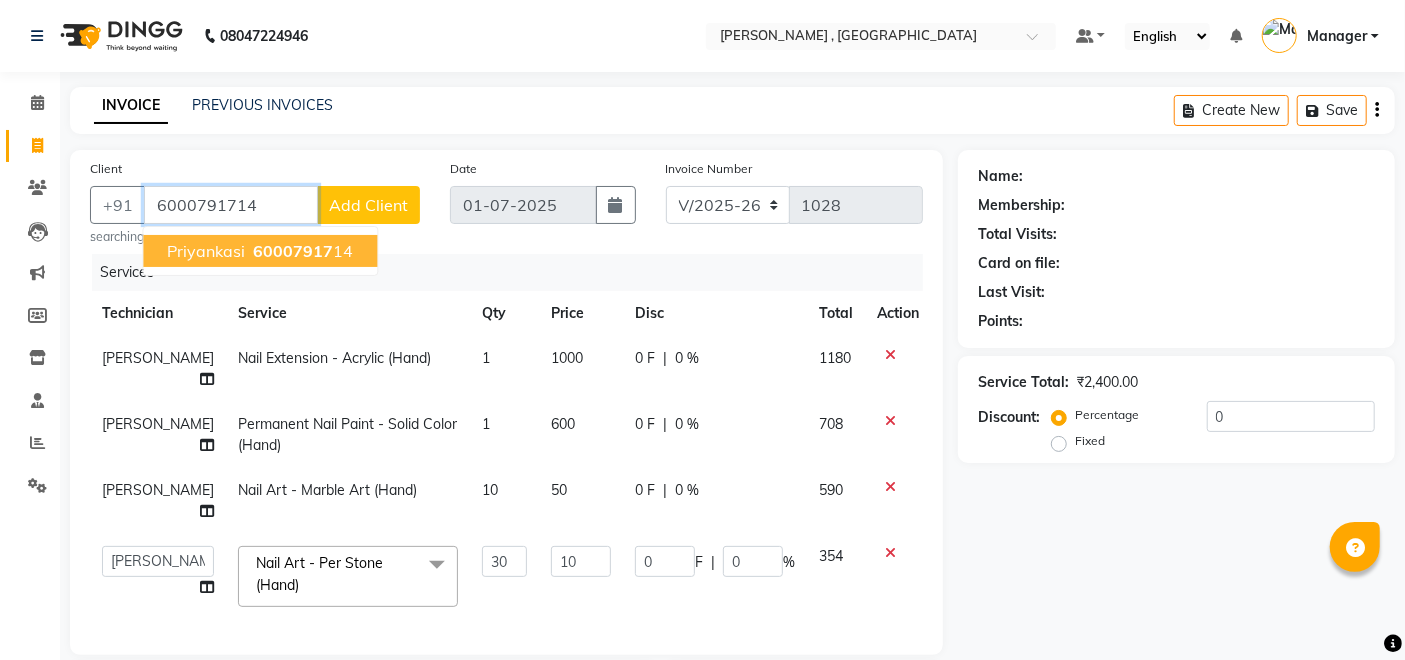 type on "6000791714" 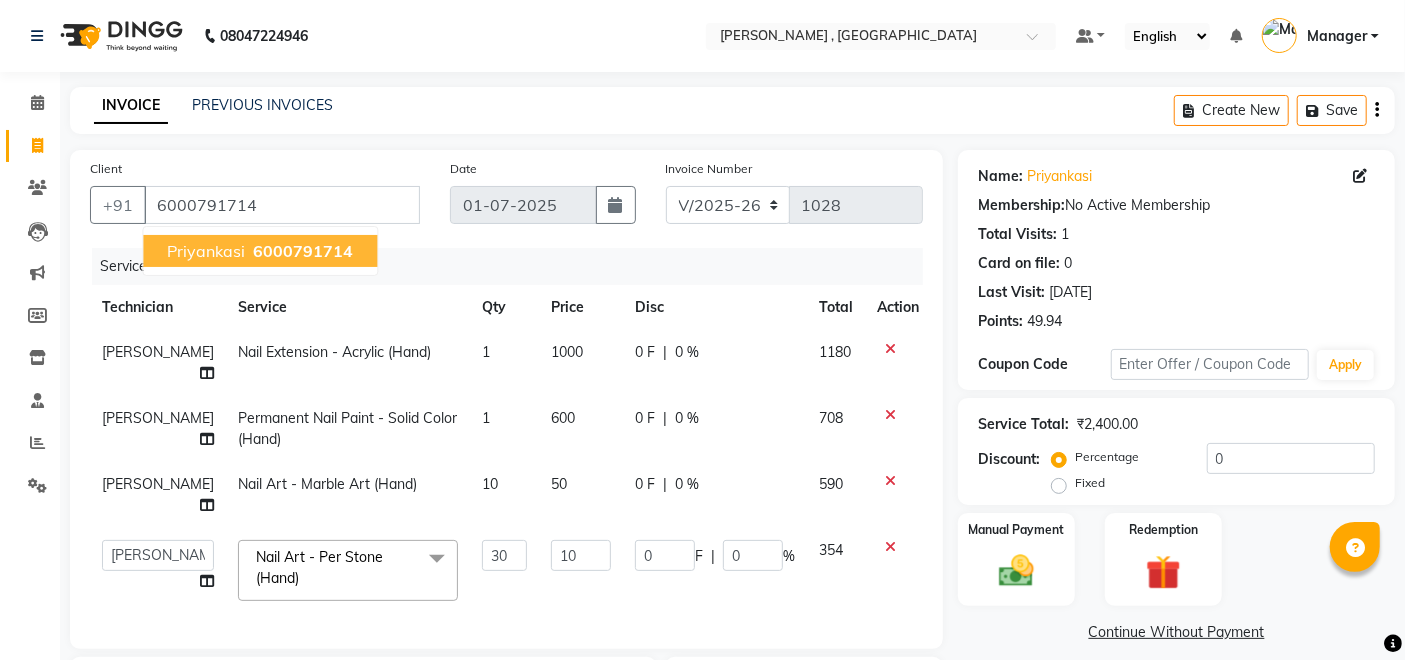 click on "6000791714" at bounding box center [303, 251] 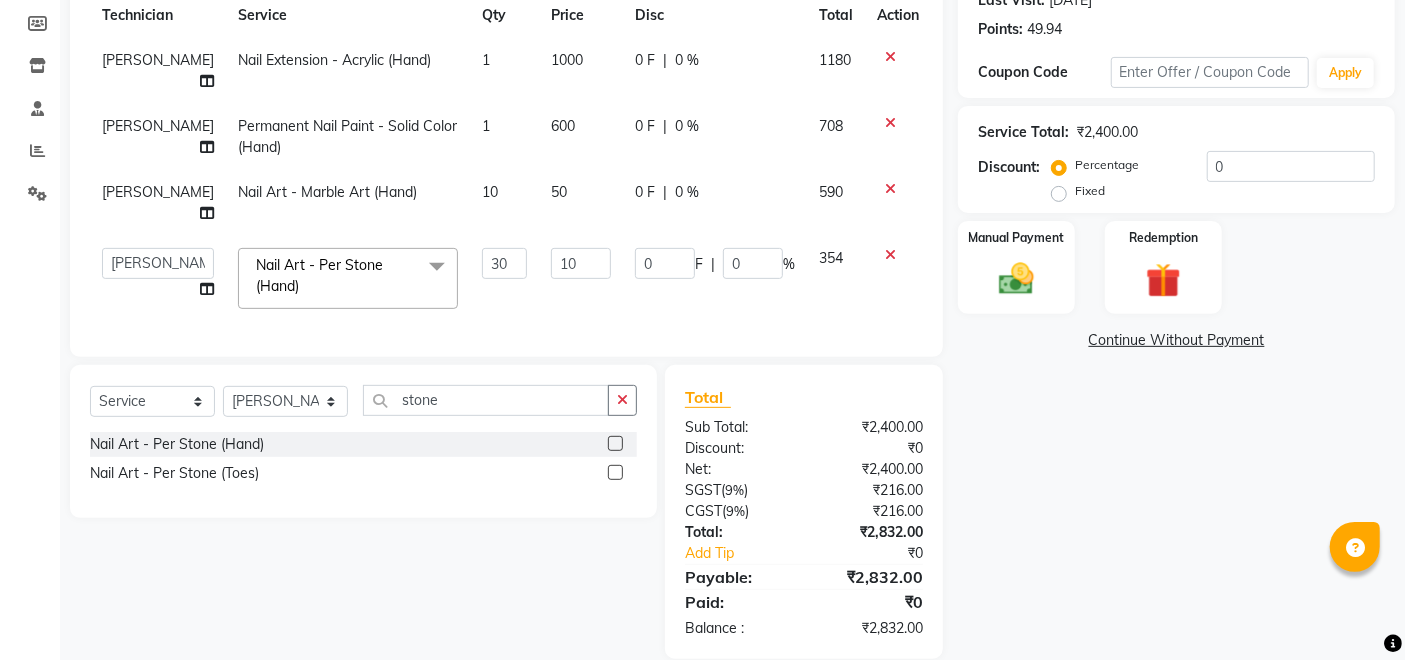 scroll, scrollTop: 295, scrollLeft: 0, axis: vertical 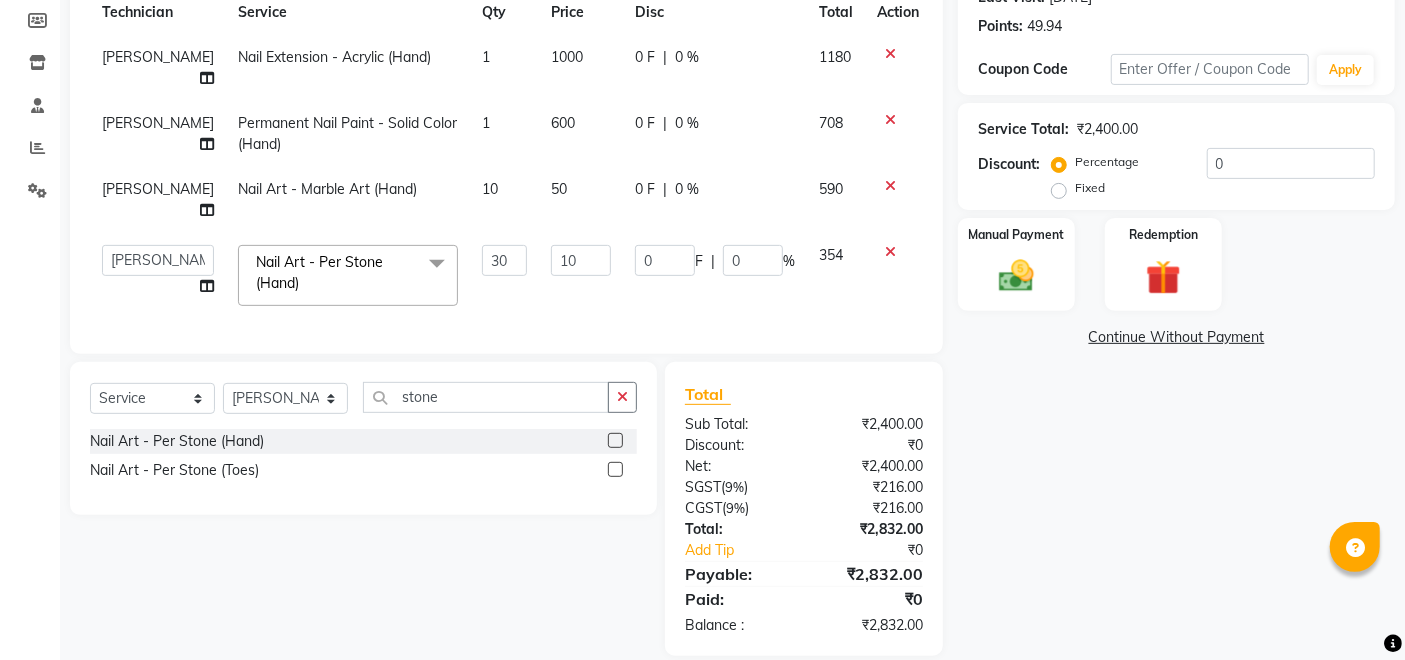 click 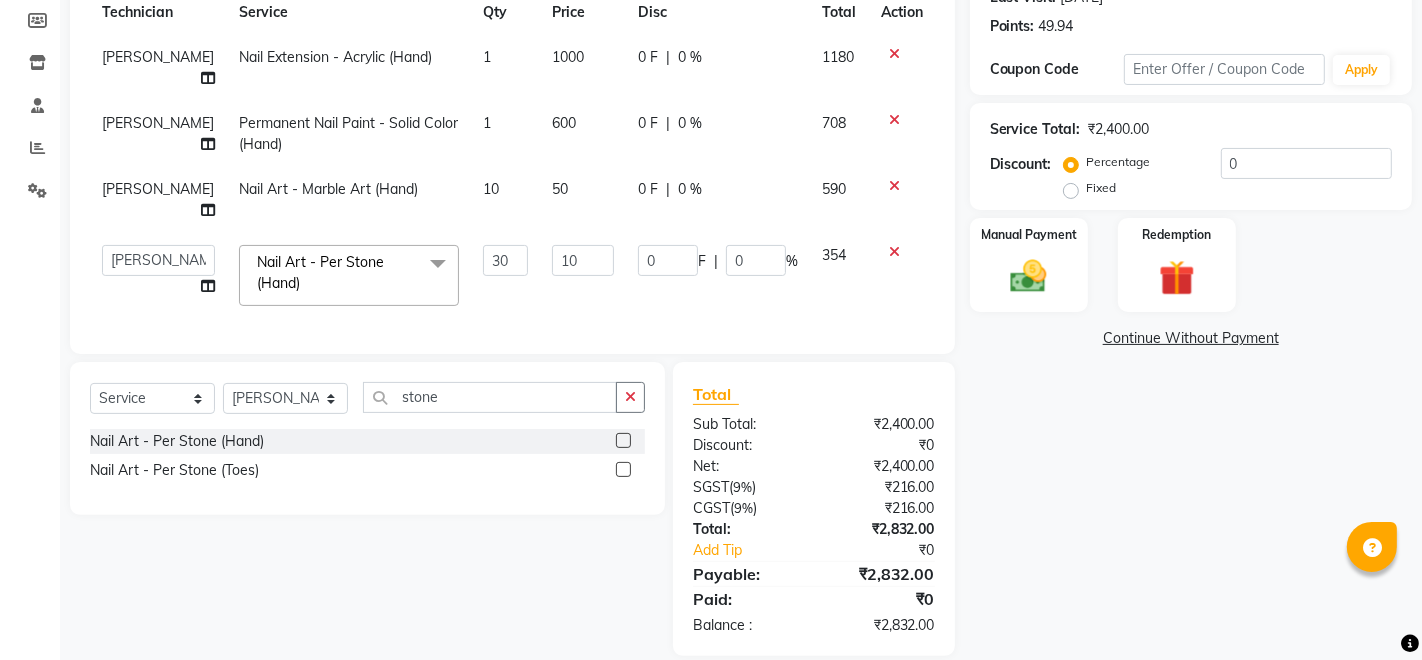 select on "35418" 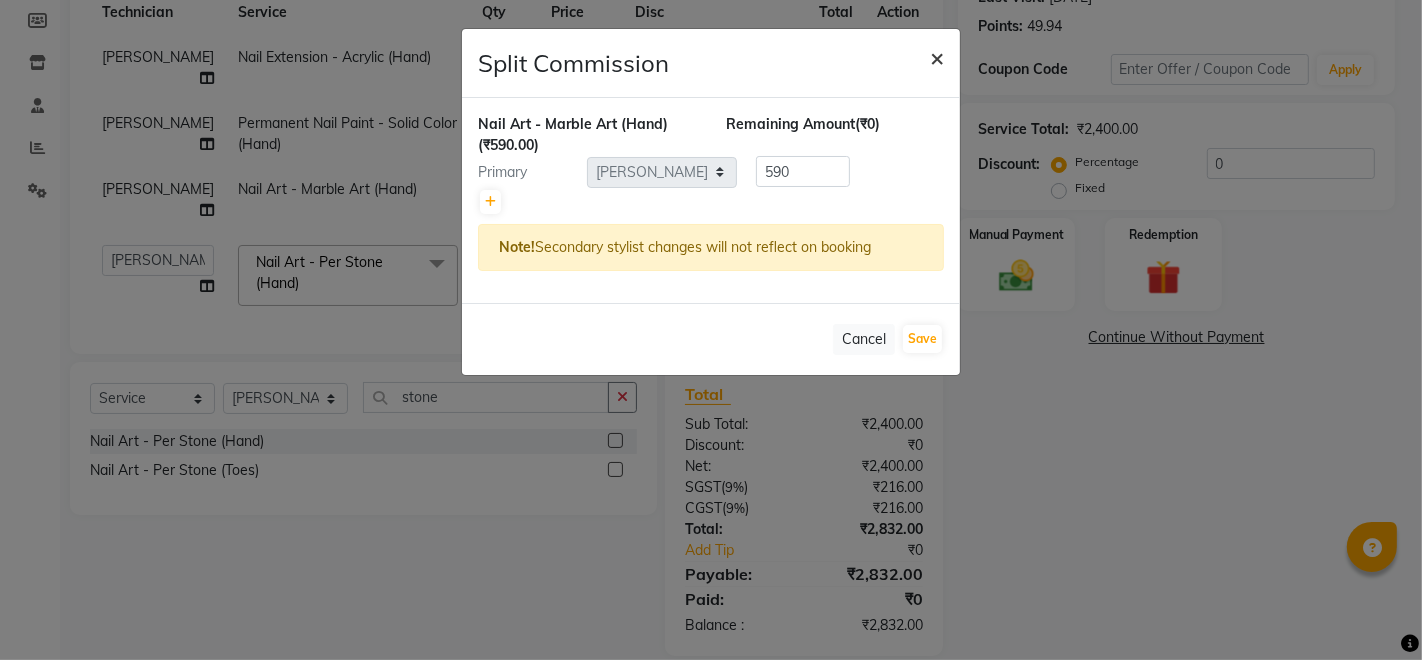 click on "×" 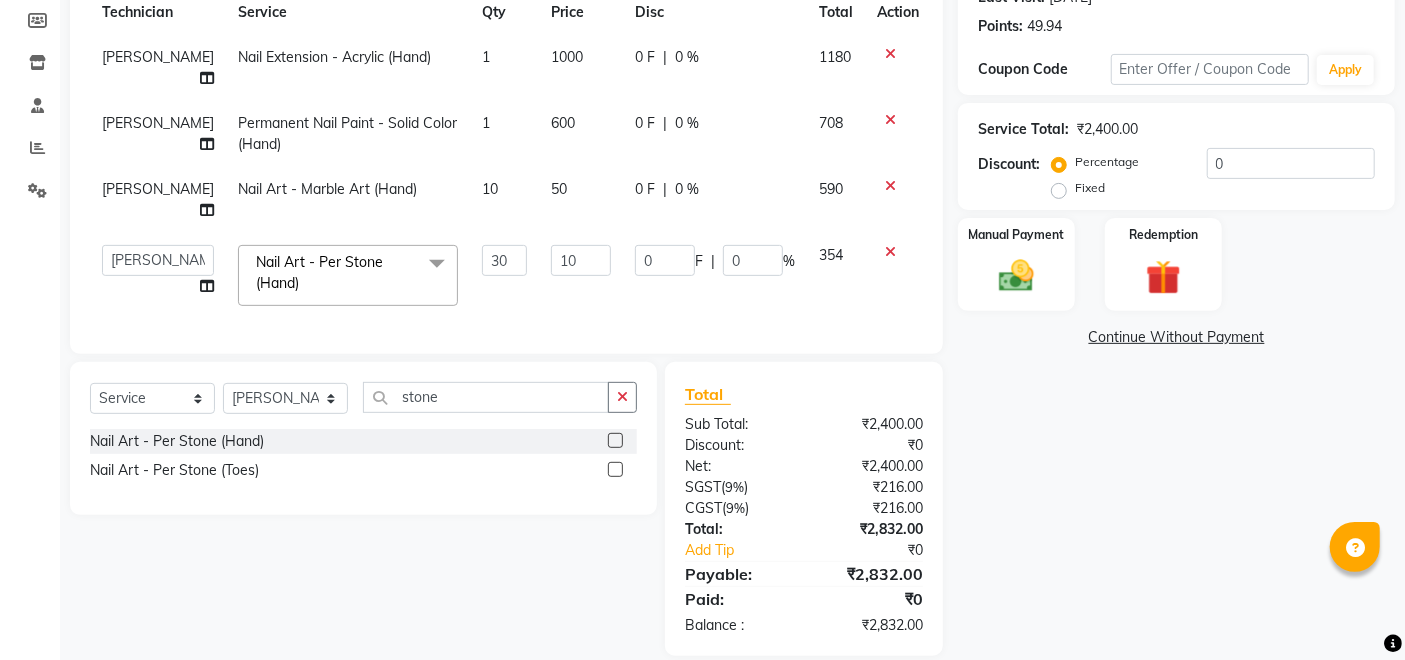 click 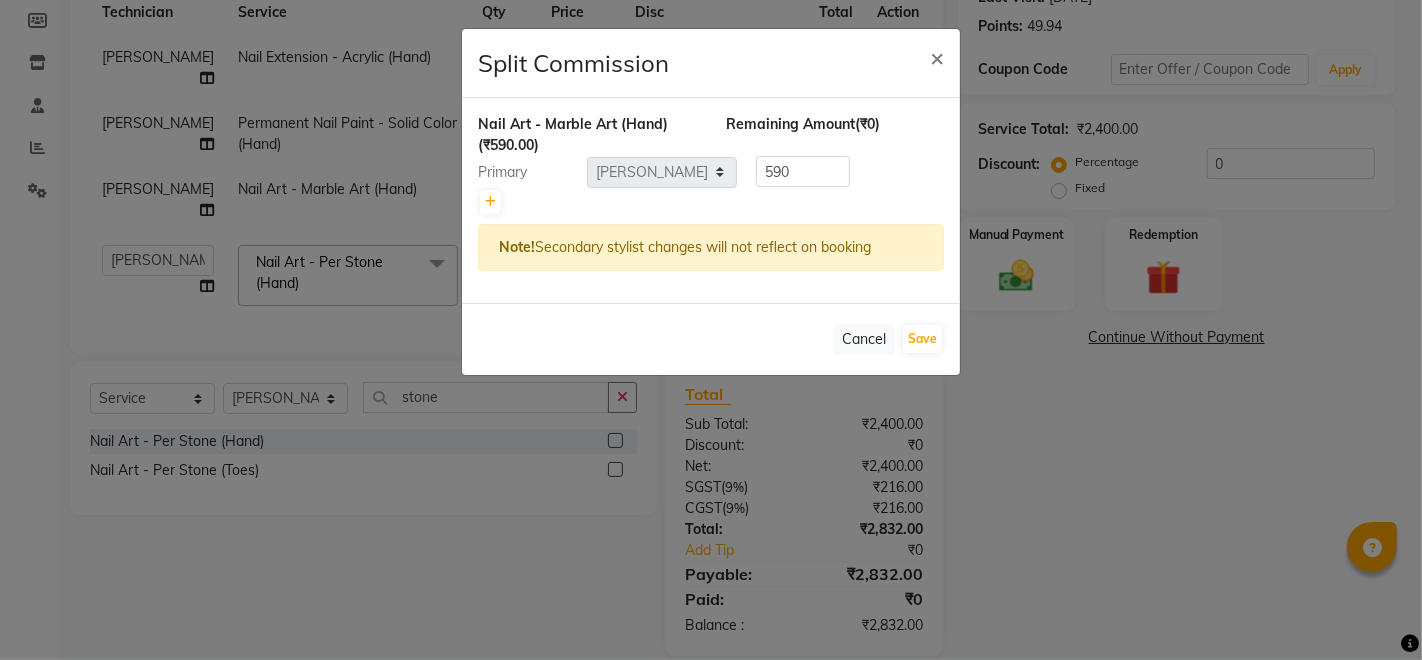 click on "Nail Art - Marble Art (Hand)  (₹590.00) Remaining Amount  (₹0) Primary Select  [PERSON_NAME]   Manager   [PERSON_NAME]   [PERSON_NAME]  590 Note!  Secondary stylist changes will not reflect on booking" 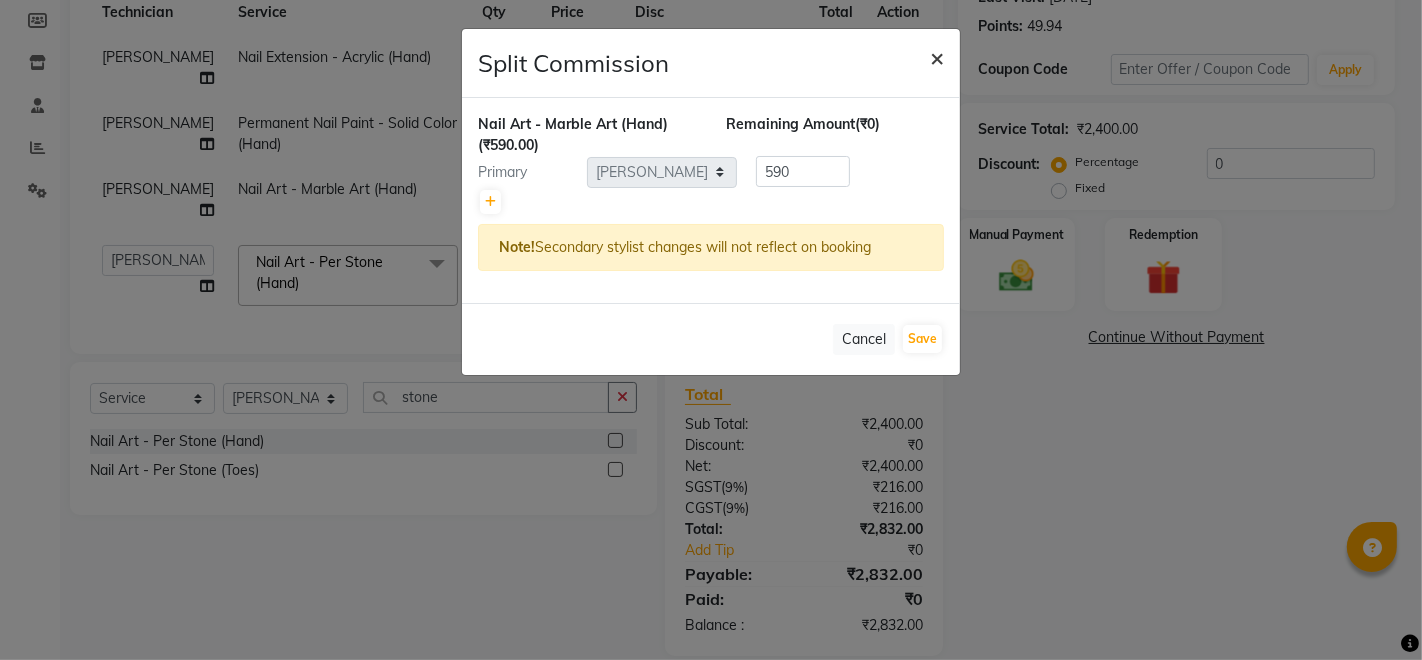 click on "×" 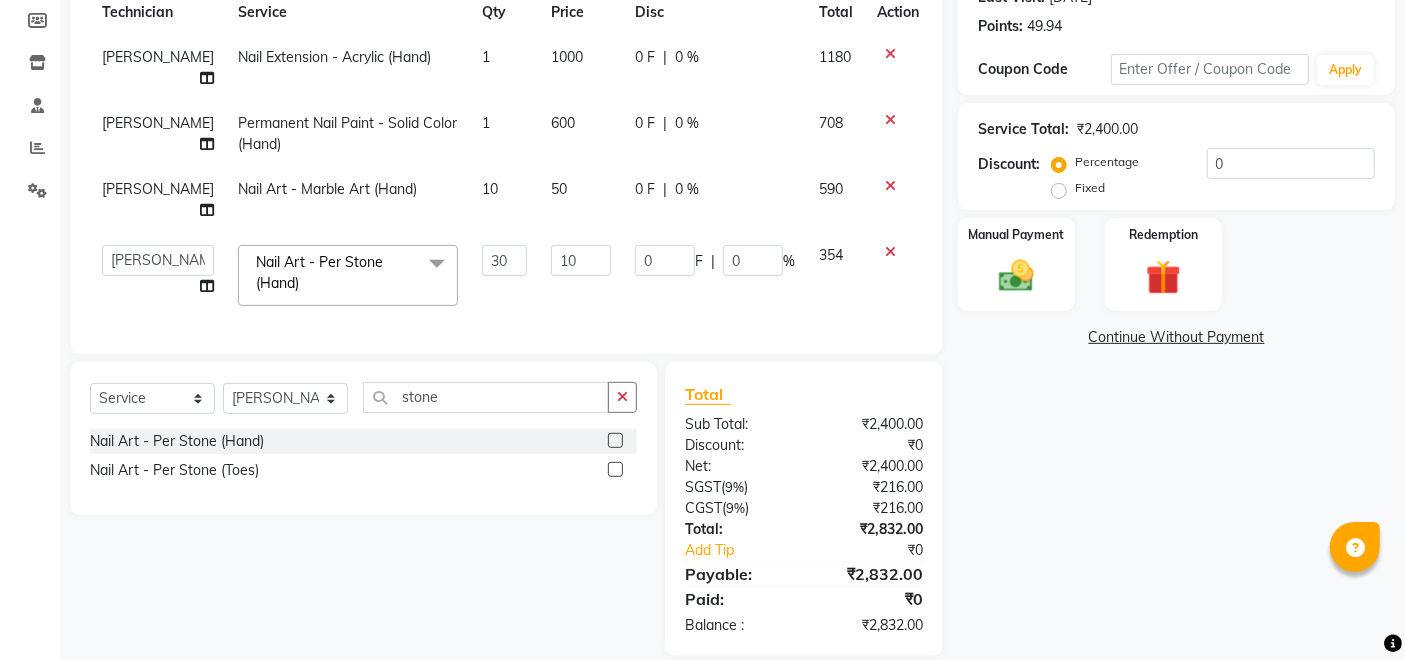 click 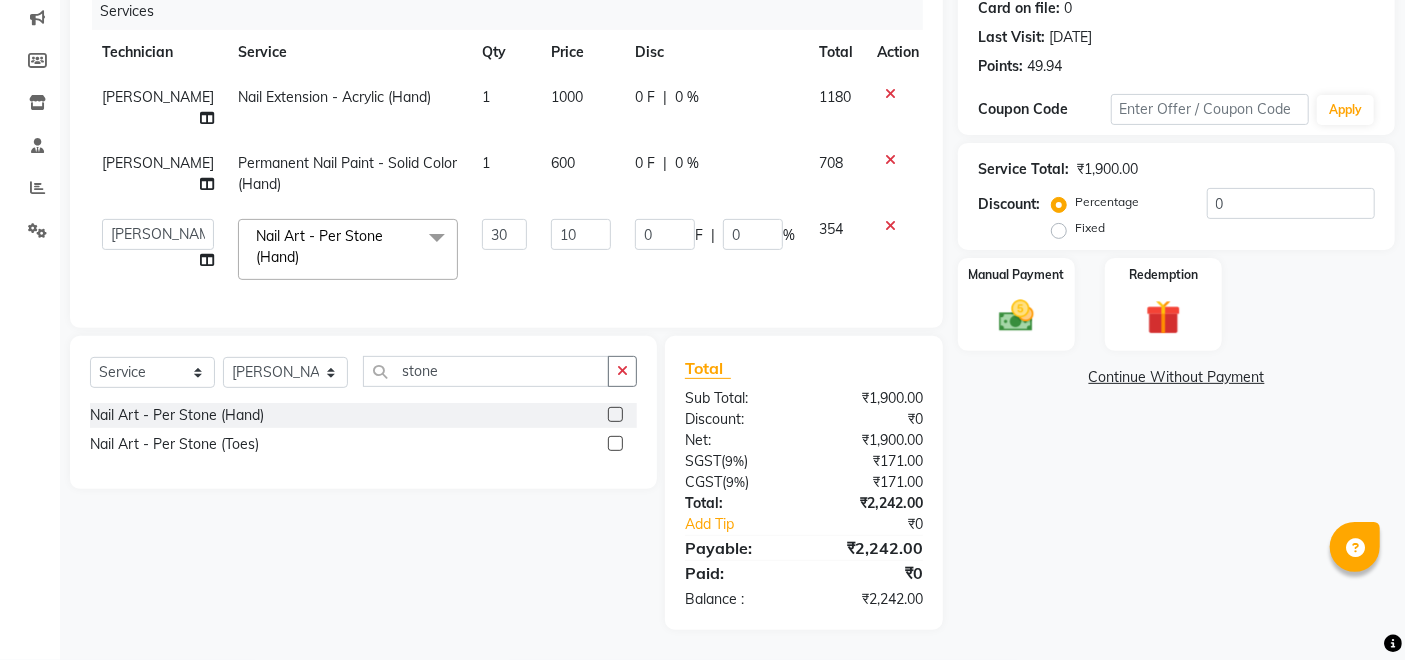 scroll, scrollTop: 250, scrollLeft: 0, axis: vertical 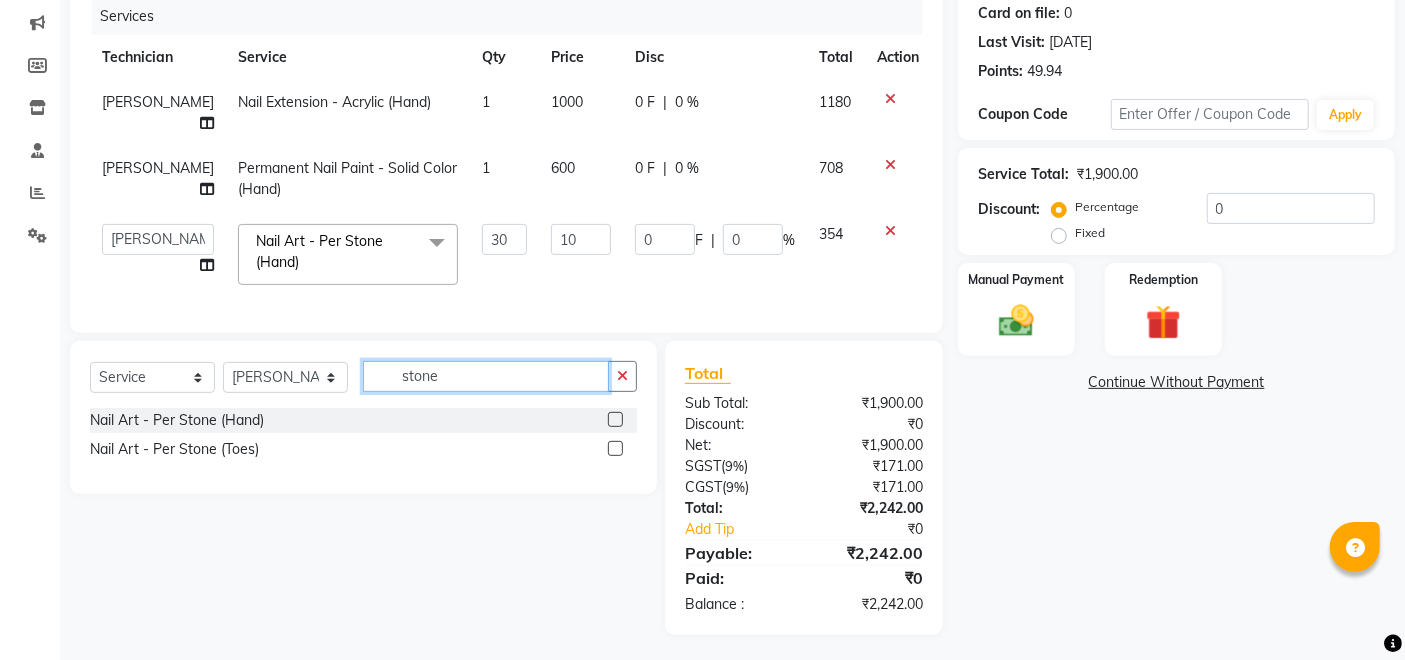 click on "stone" 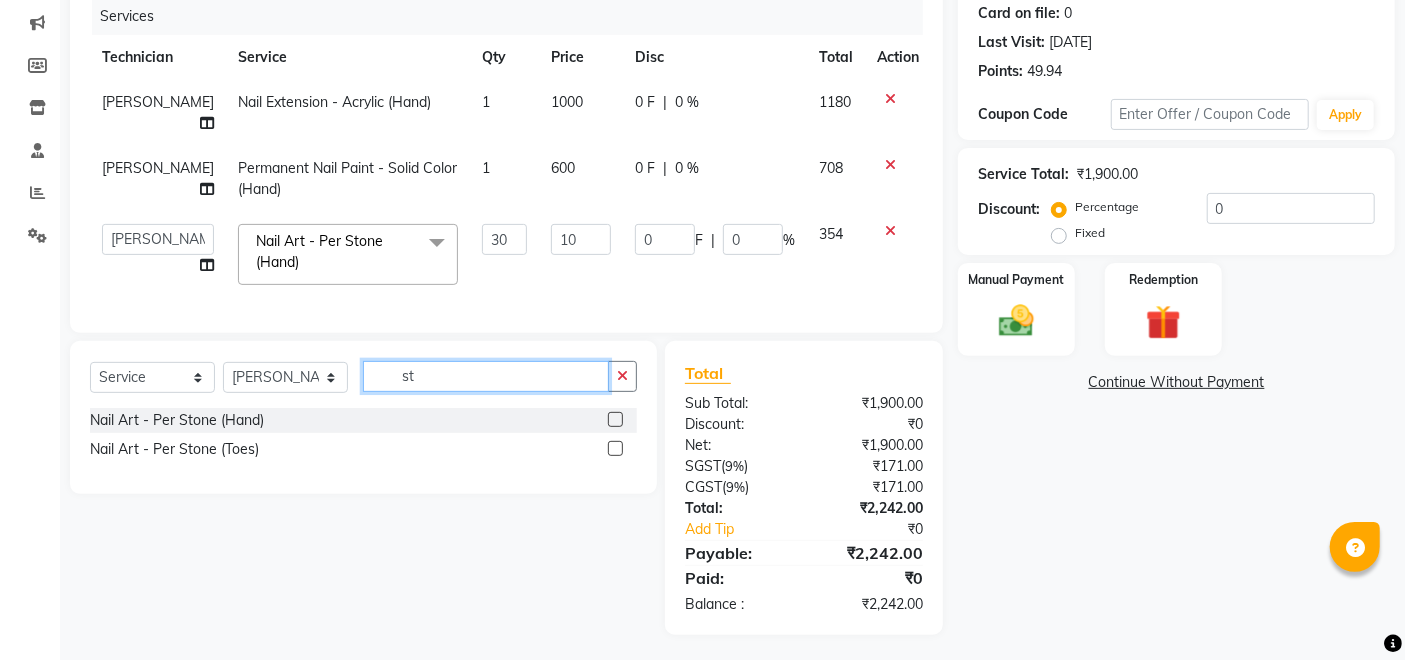 type on "s" 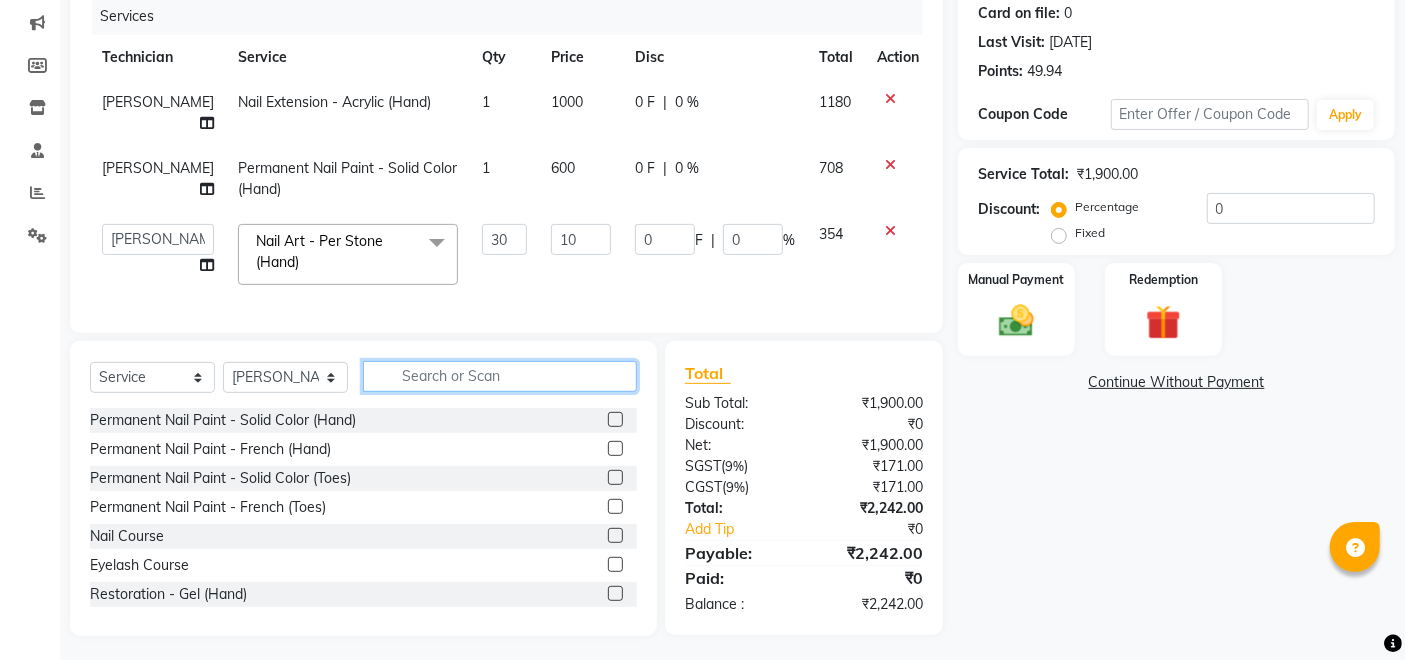 type on "f" 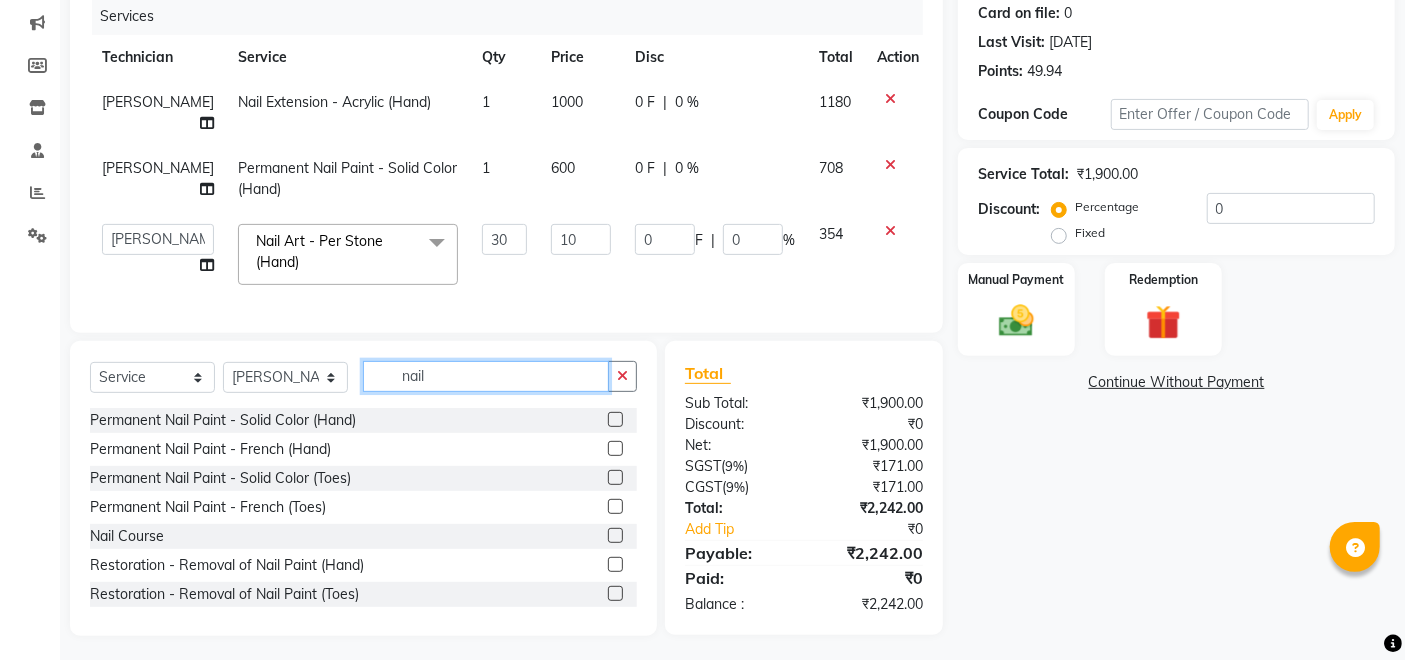 type on "nail" 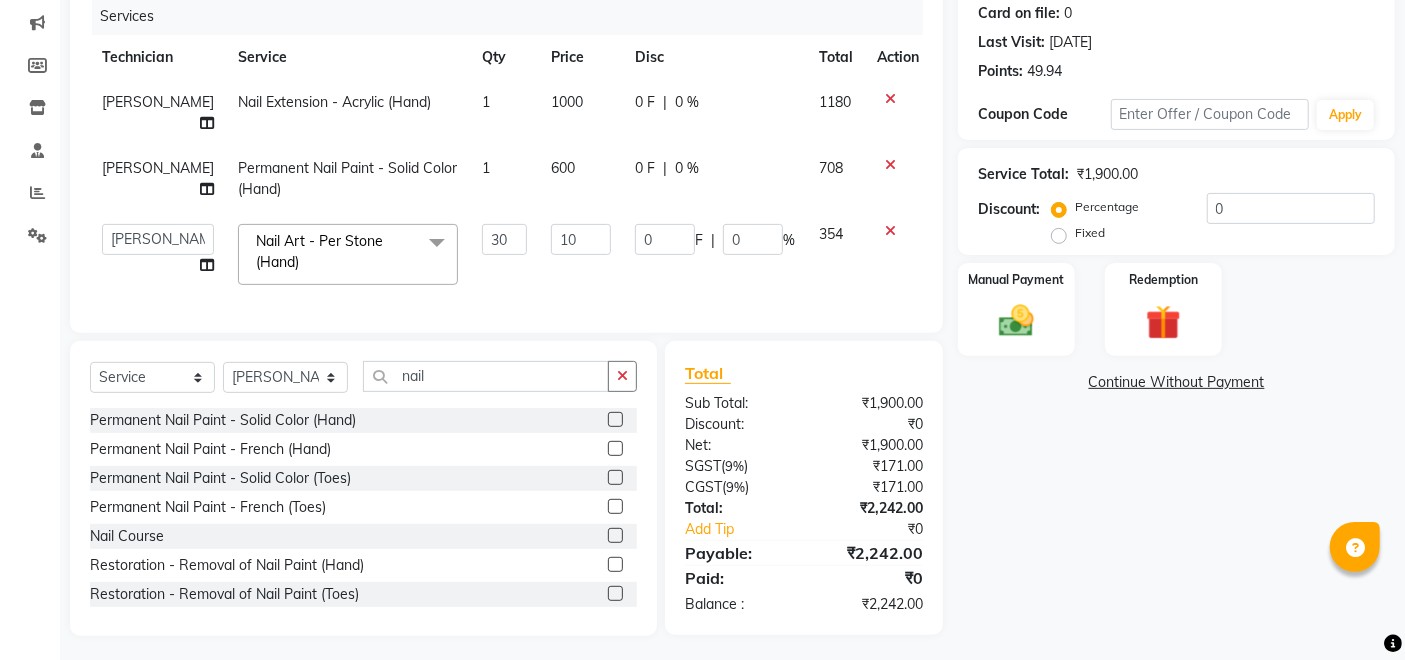 click 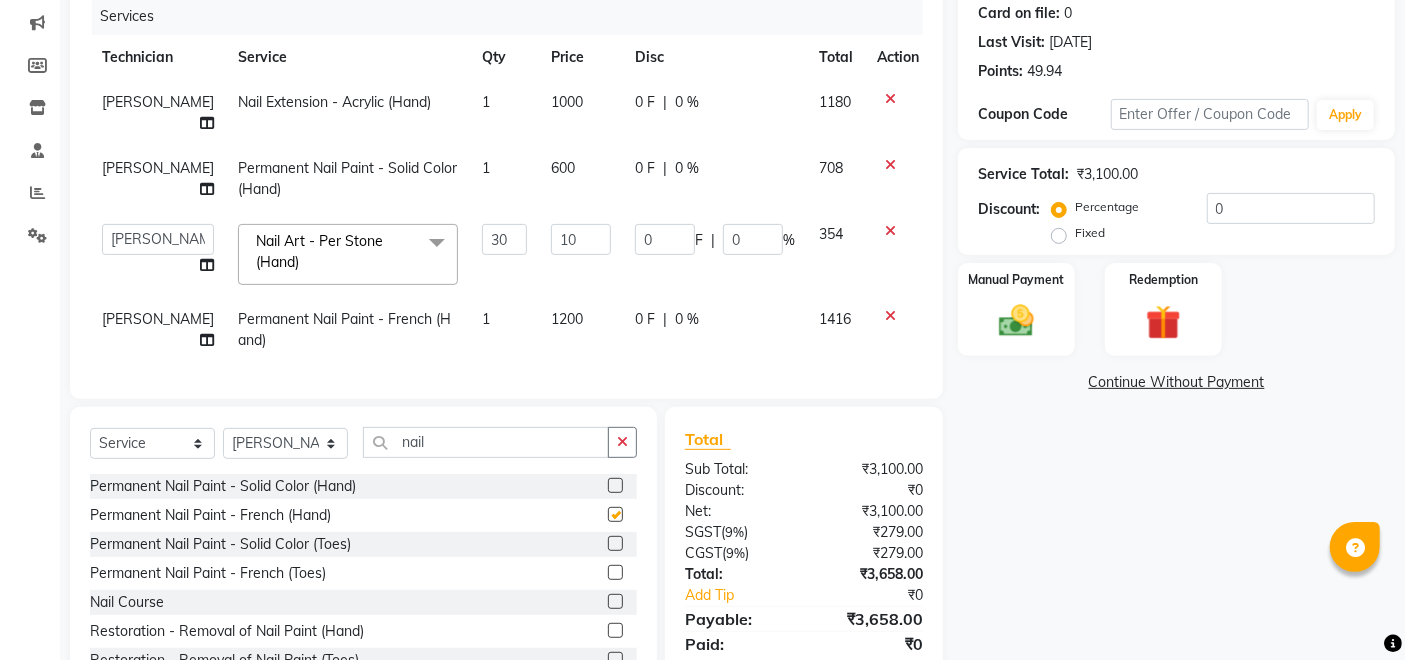checkbox on "false" 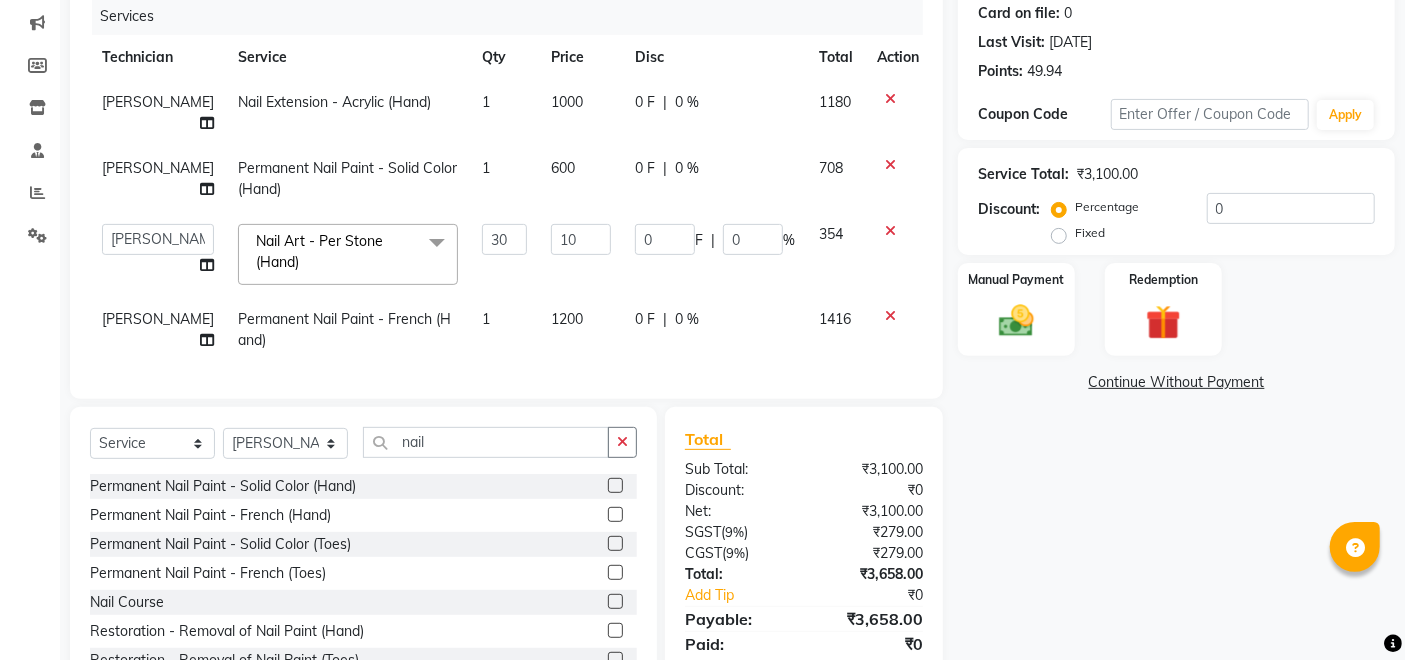 click on "10" 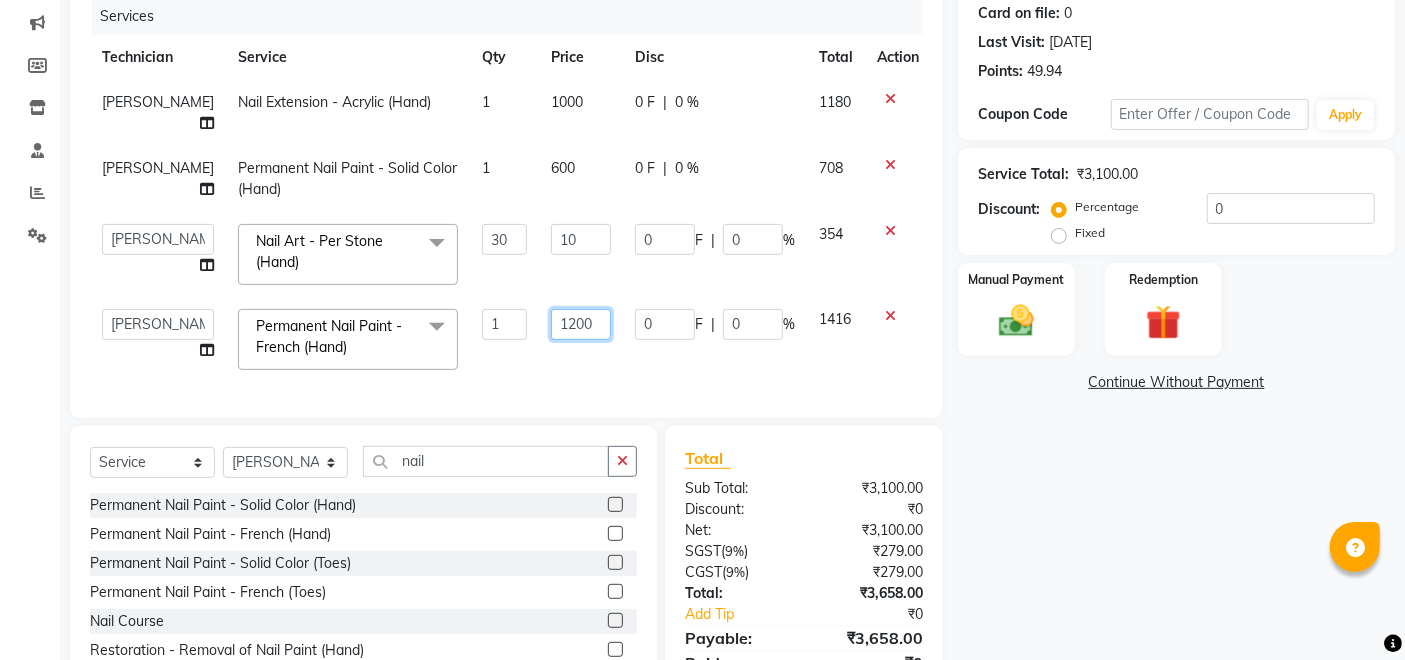click on "1200" 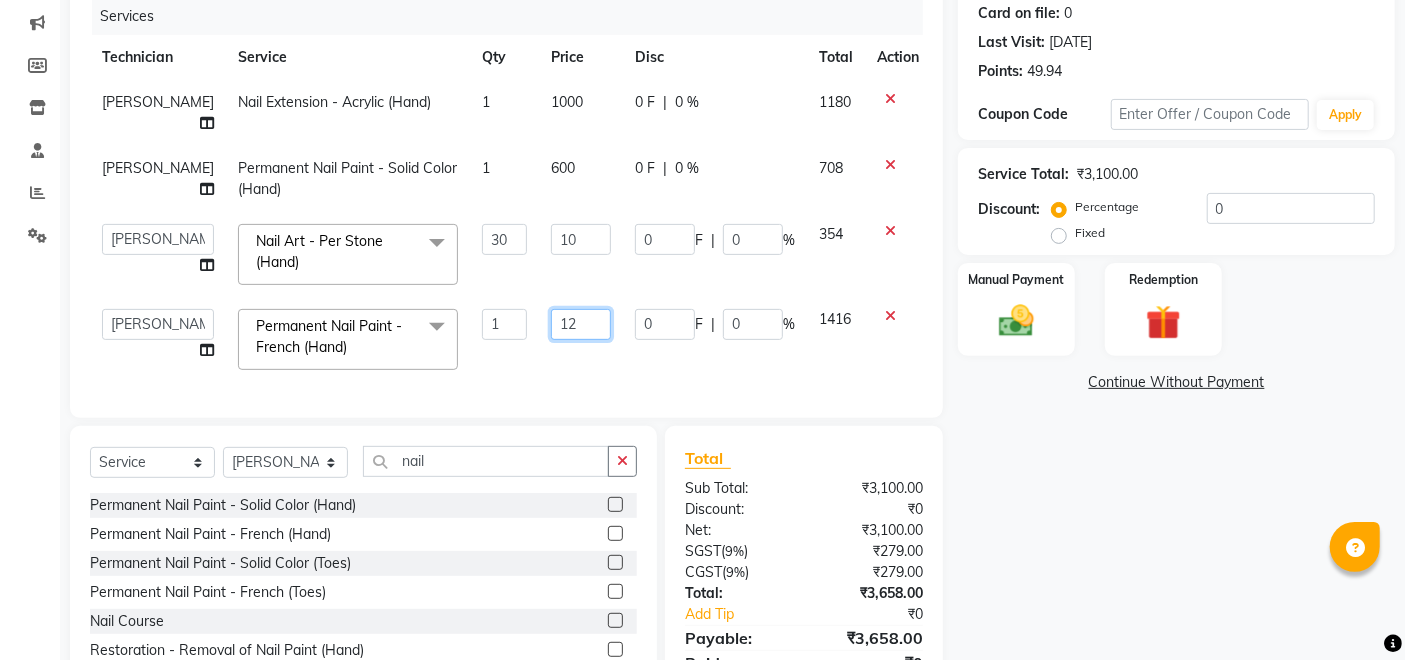 type on "1" 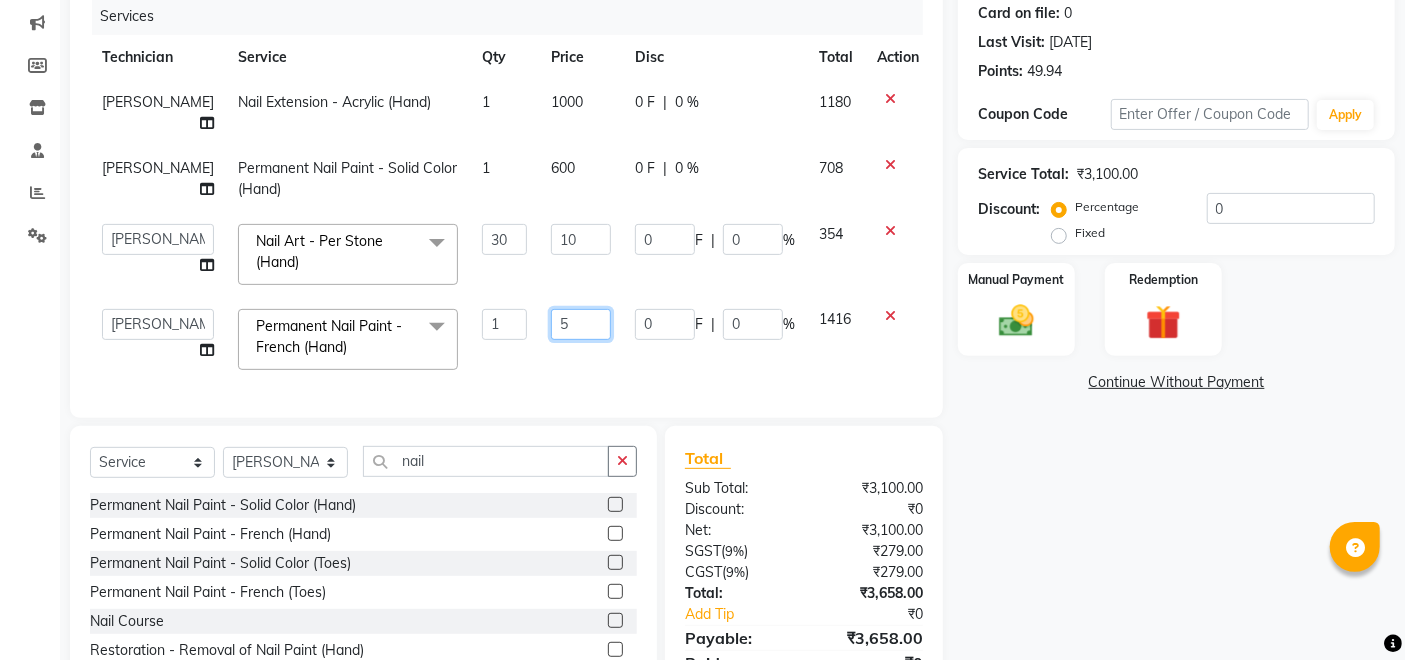type on "50" 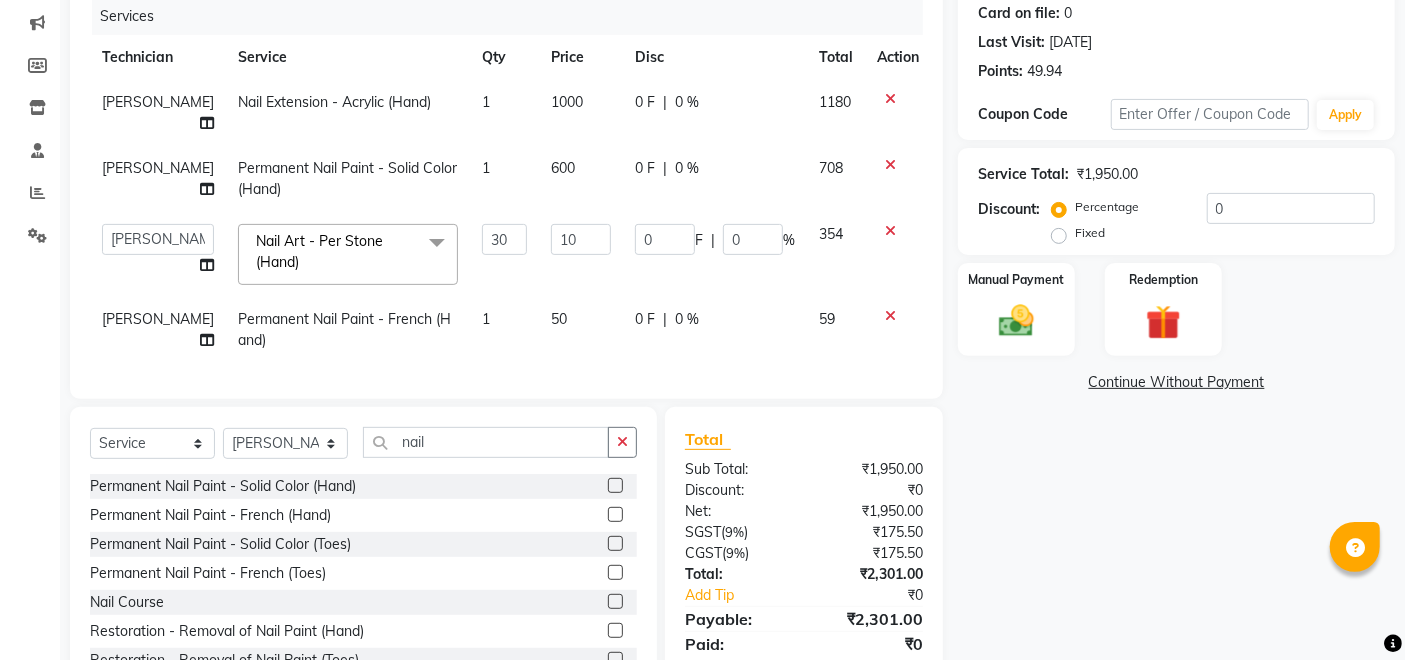 click on "1" 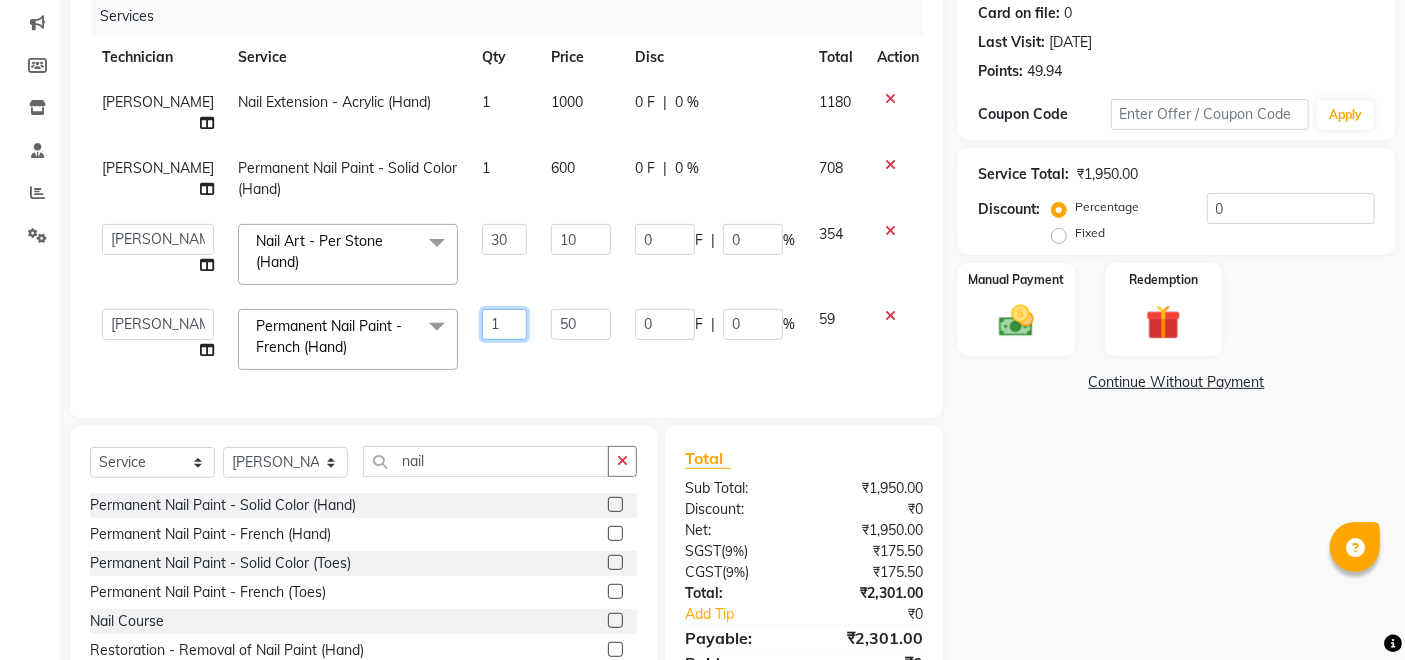 click on "1" 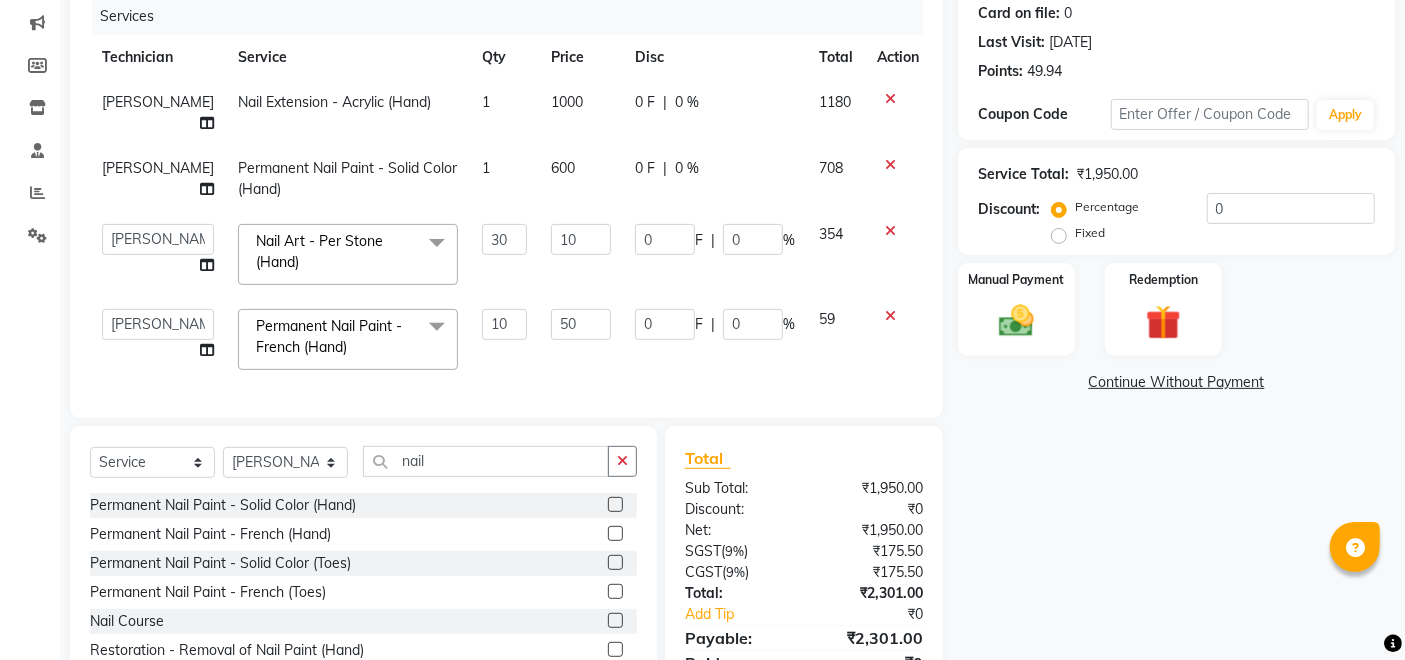 click on "Name: Priyankasi  Membership:  No Active Membership  Total Visits:  1 Card on file:  0 Last Visit:   [DATE] Points:   49.94  Coupon Code Apply Service Total:  ₹1,950.00  Discount:  Percentage   Fixed  0 Manual Payment Redemption  Continue Without Payment" 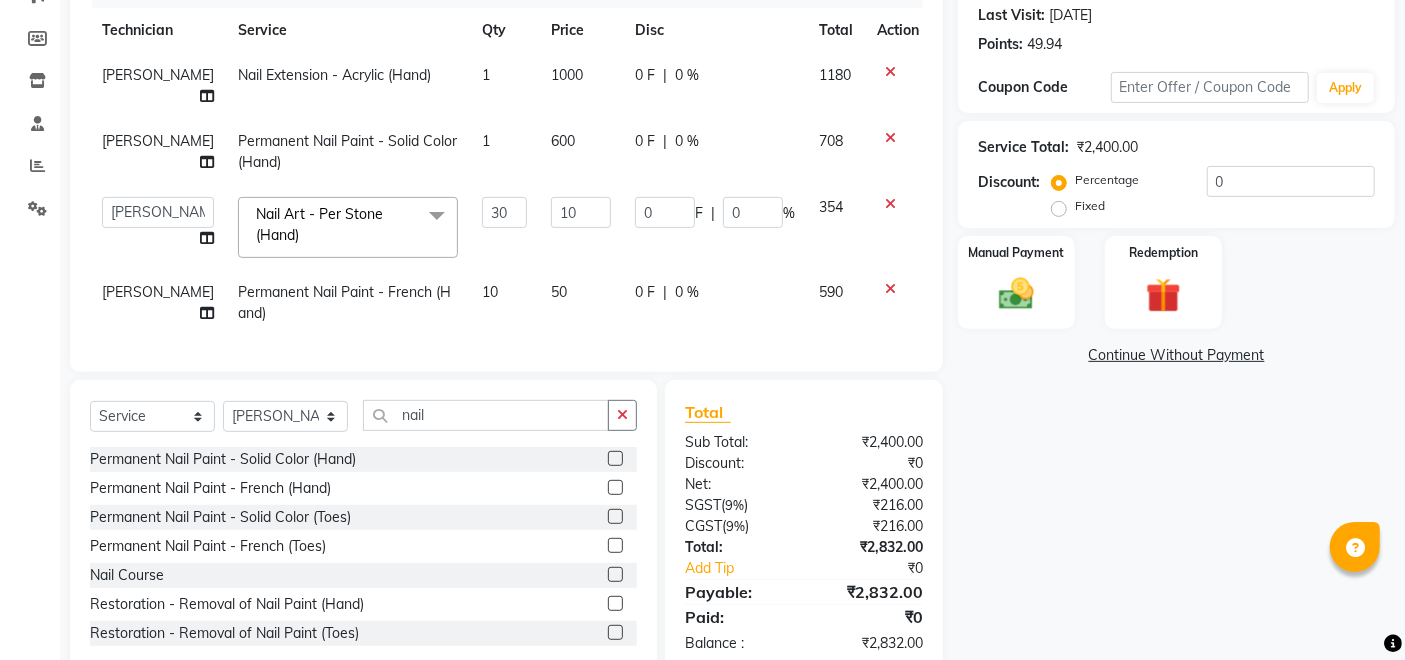 scroll, scrollTop: 317, scrollLeft: 0, axis: vertical 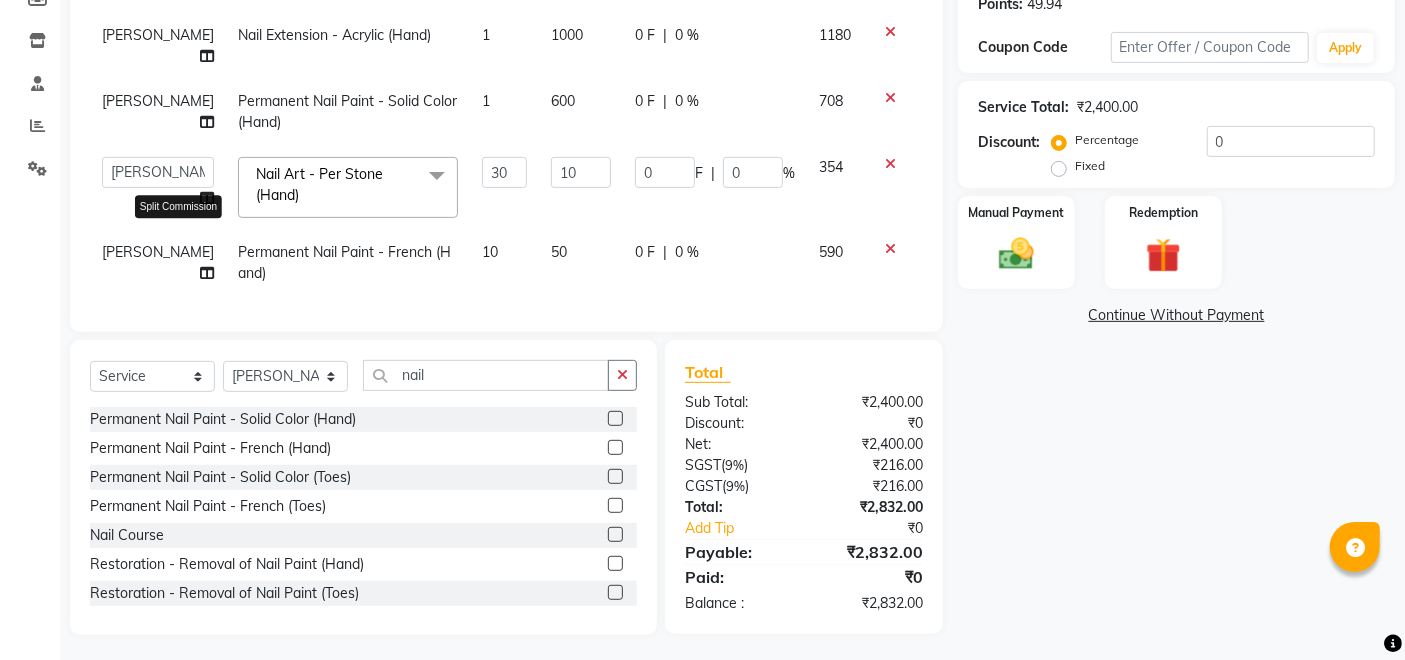 click 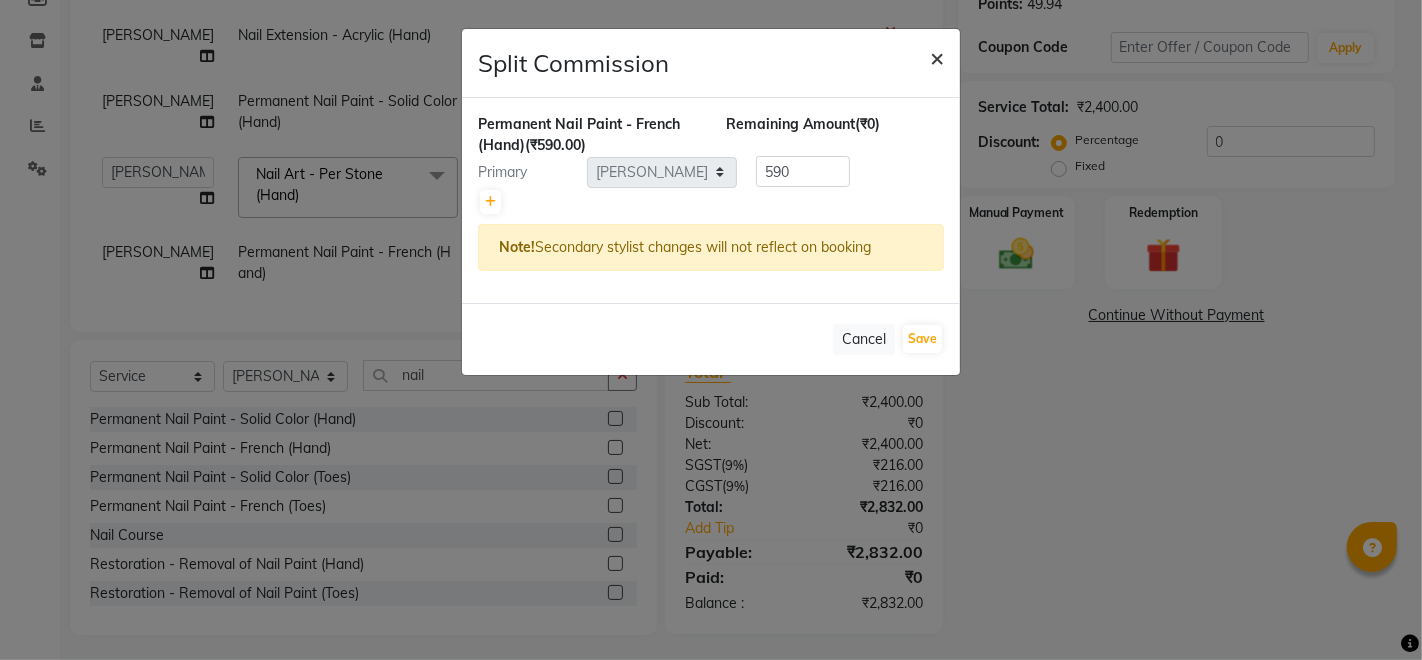 click on "×" 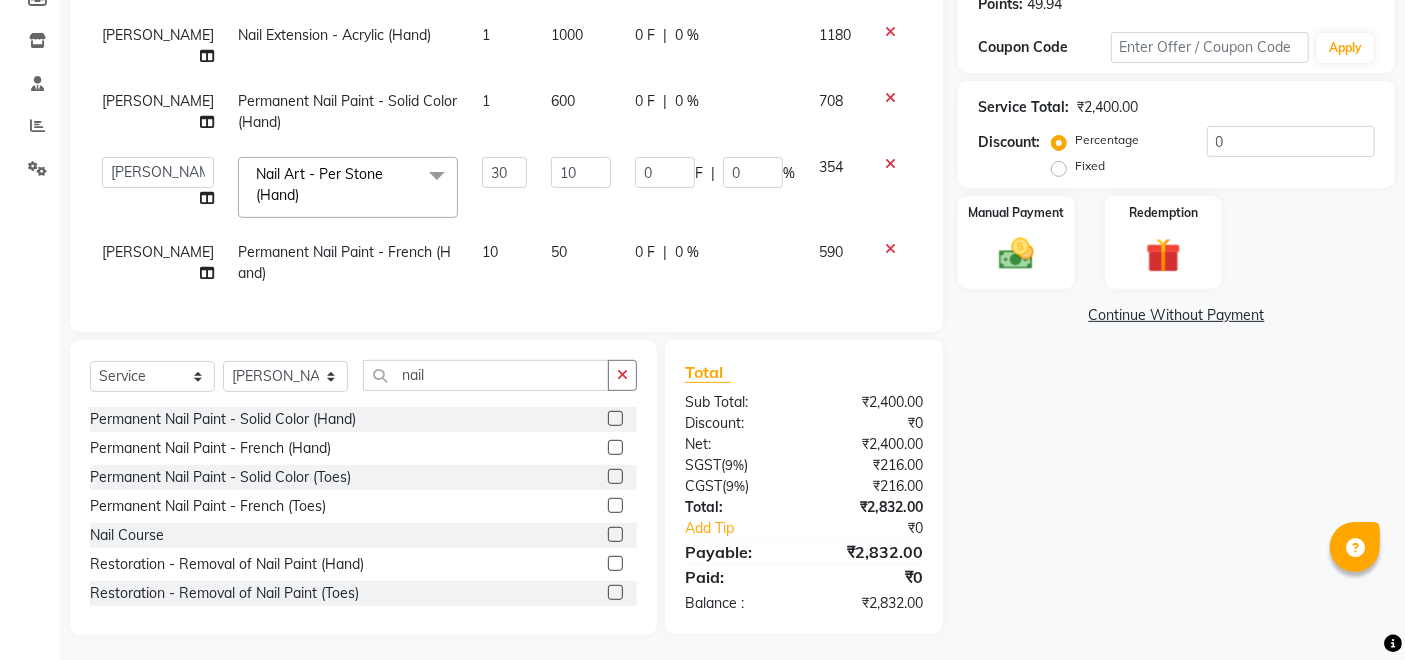 click 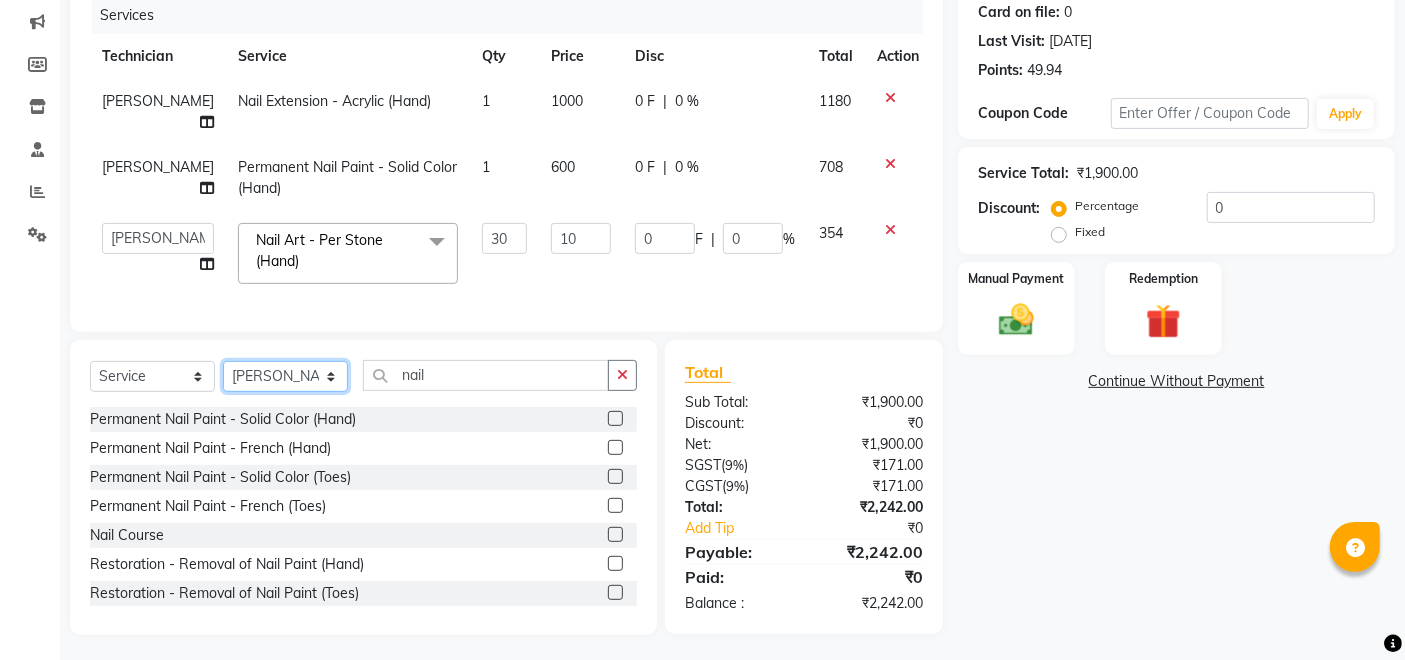click on "Select Technician [PERSON_NAME] Manager [PERSON_NAME] Thangpi [PERSON_NAME]" 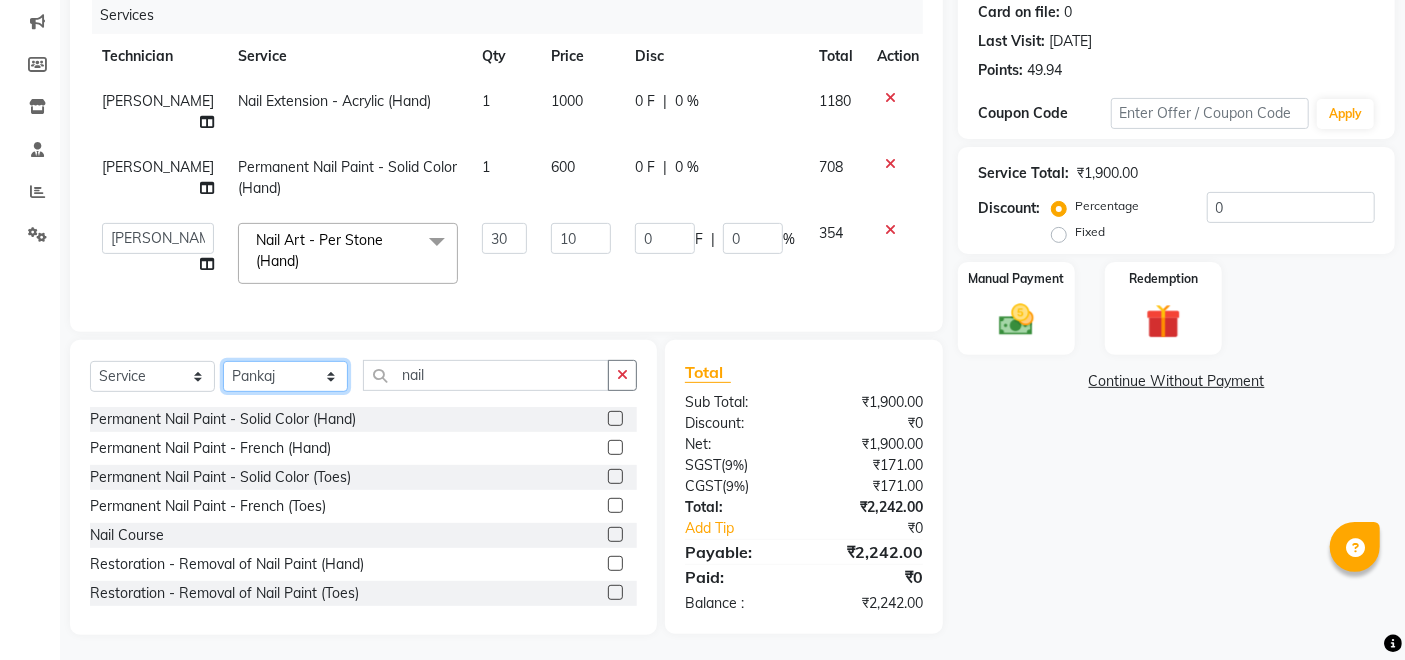 click on "Select Technician [PERSON_NAME] Manager [PERSON_NAME] Thangpi [PERSON_NAME]" 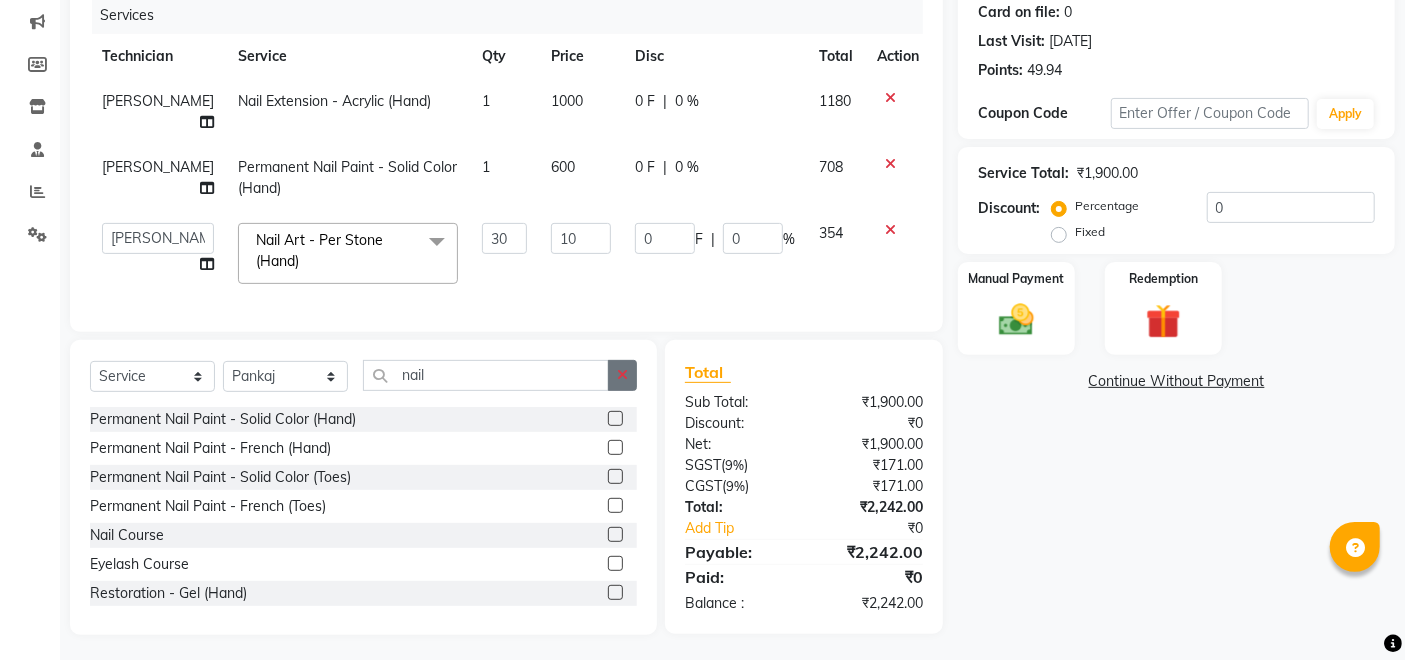 click 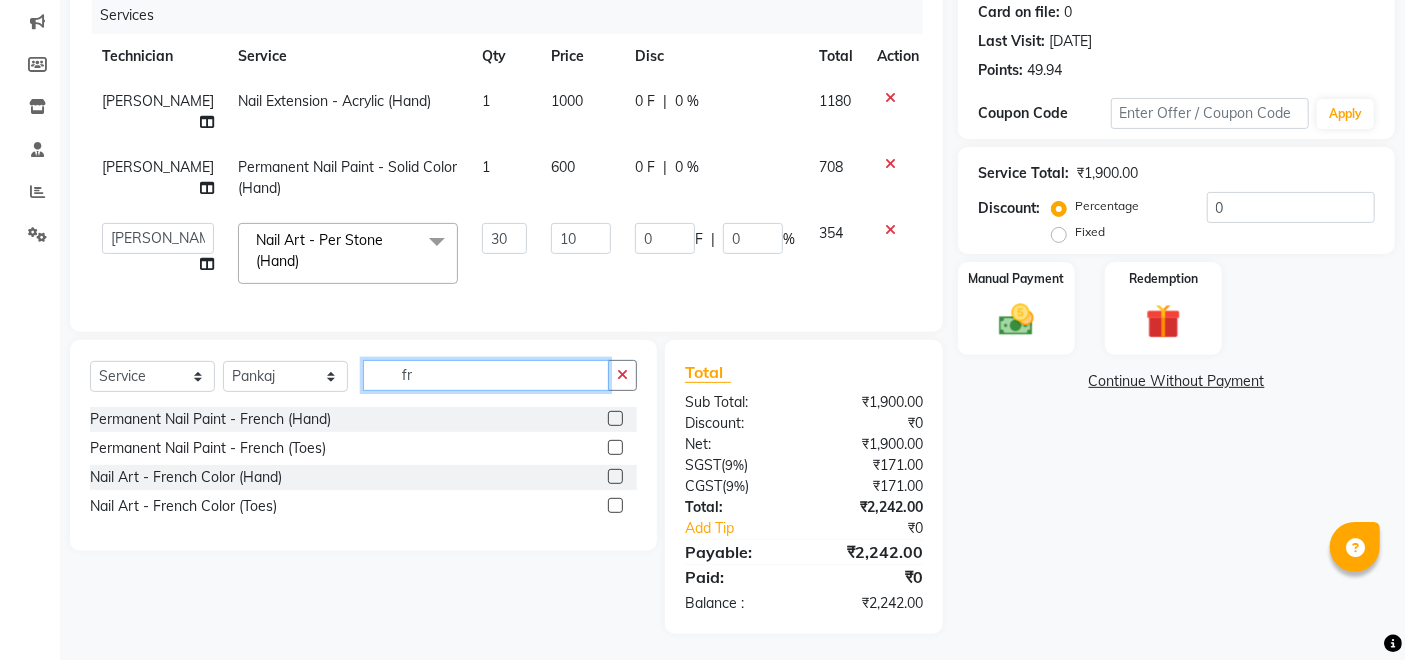 scroll, scrollTop: 250, scrollLeft: 0, axis: vertical 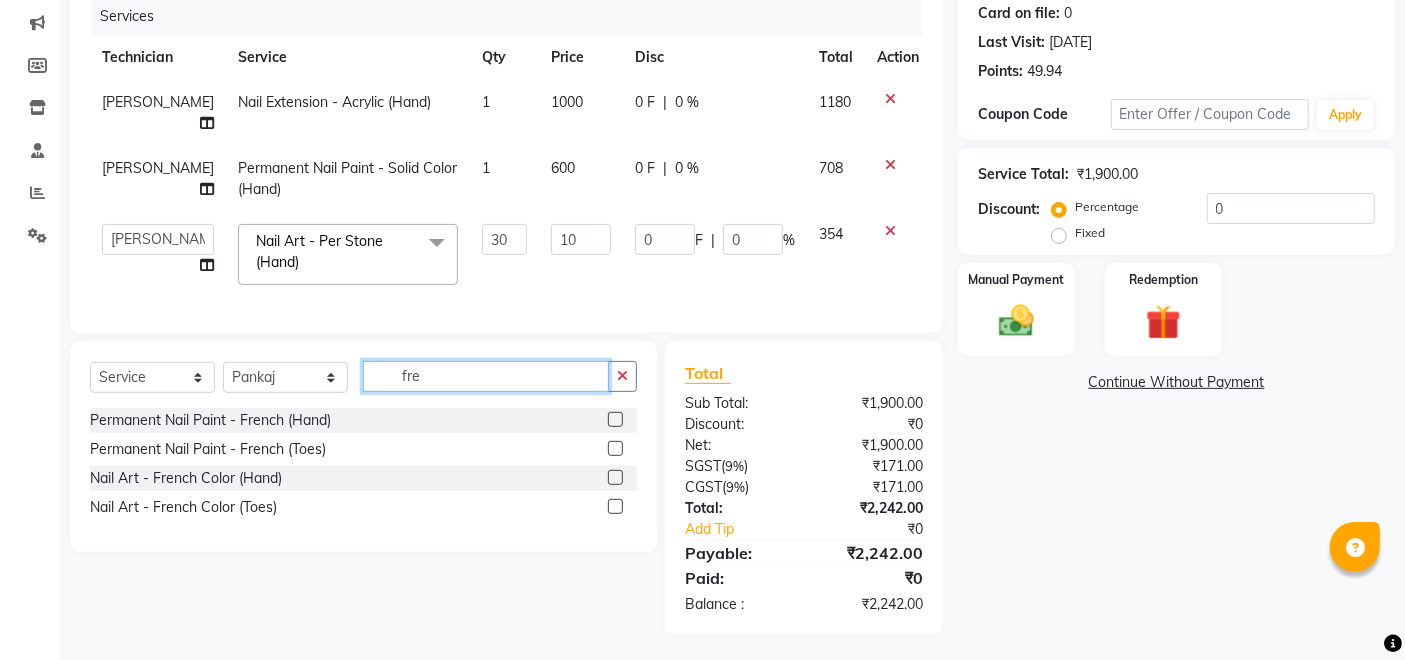type on "fre" 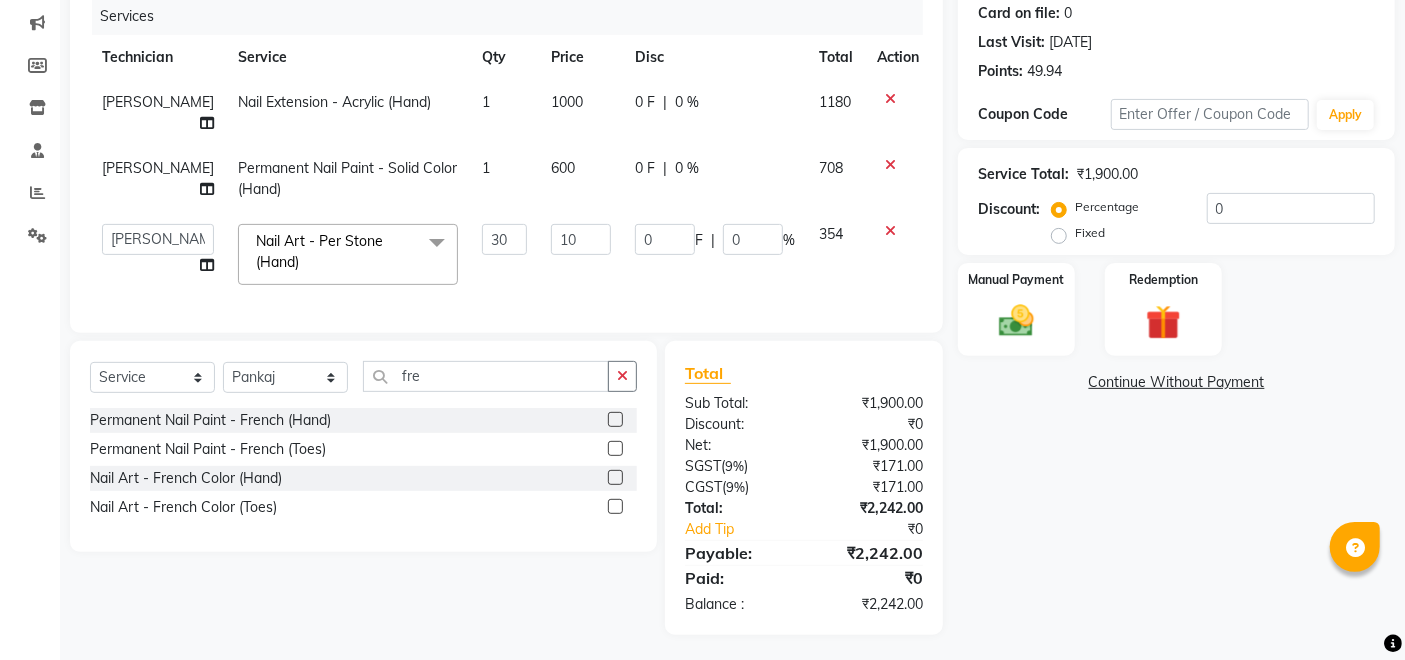 click 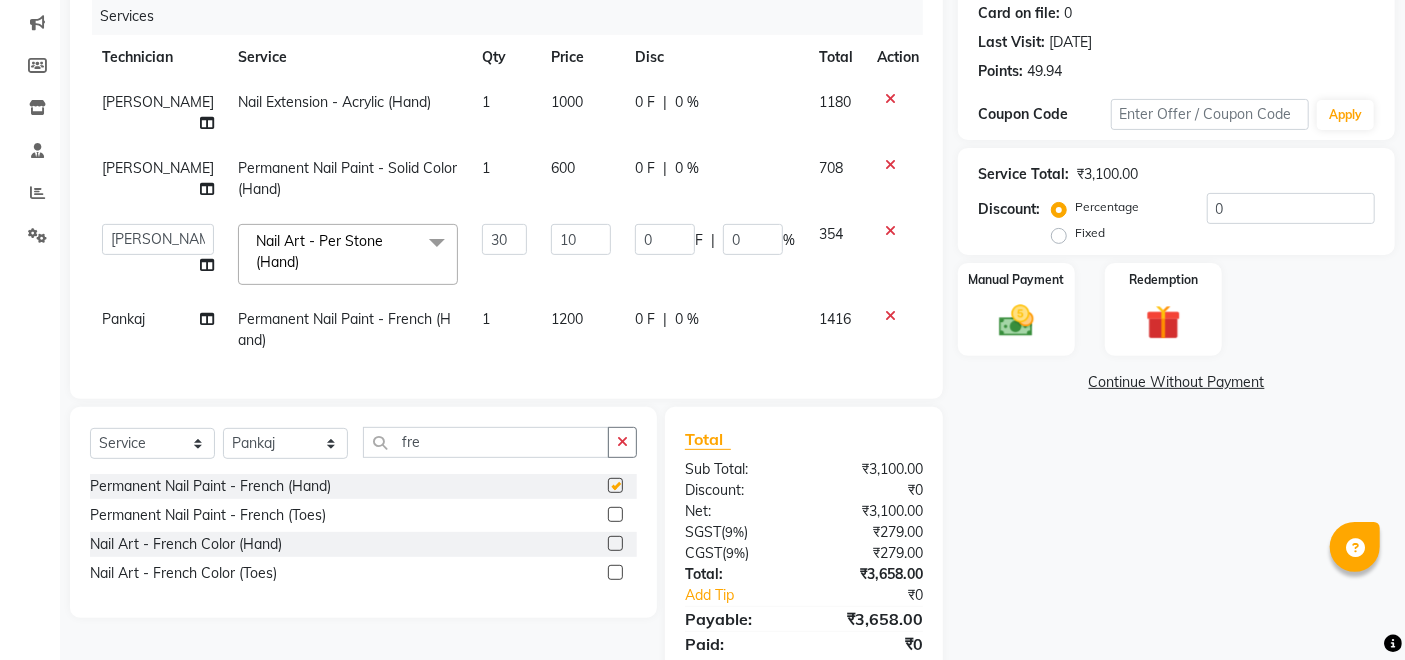 checkbox on "false" 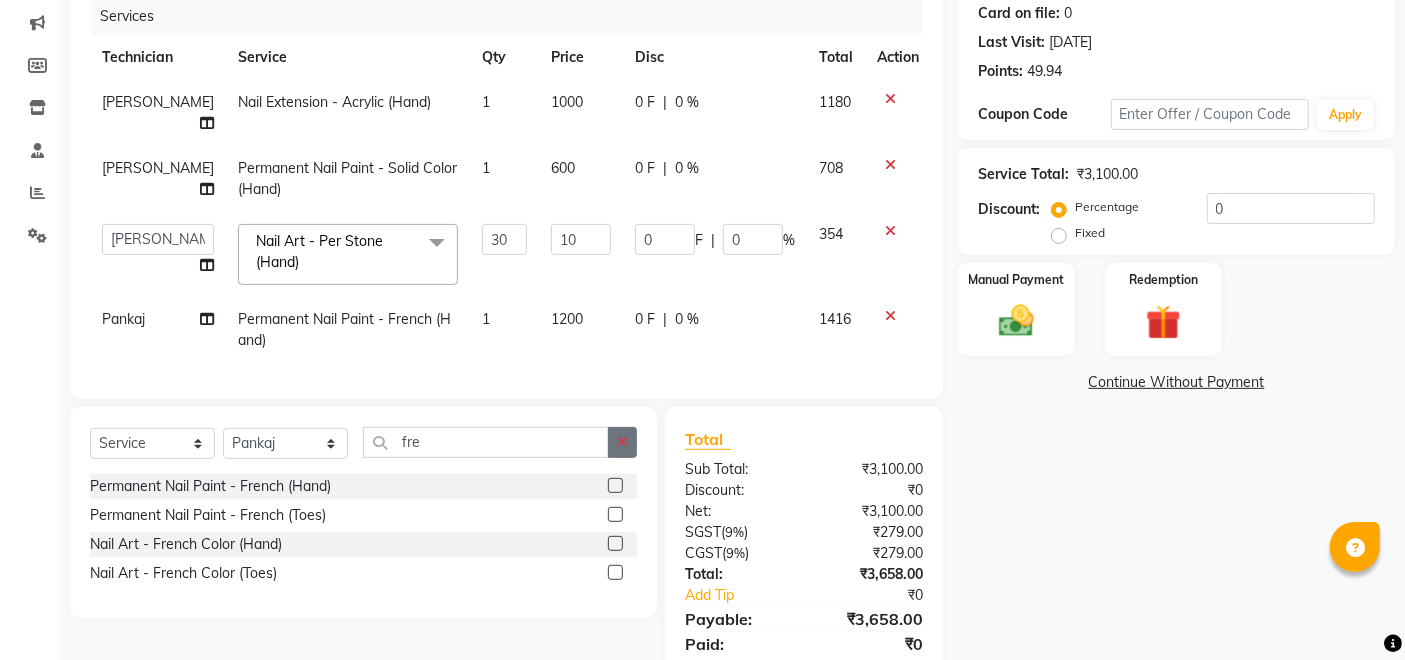 click 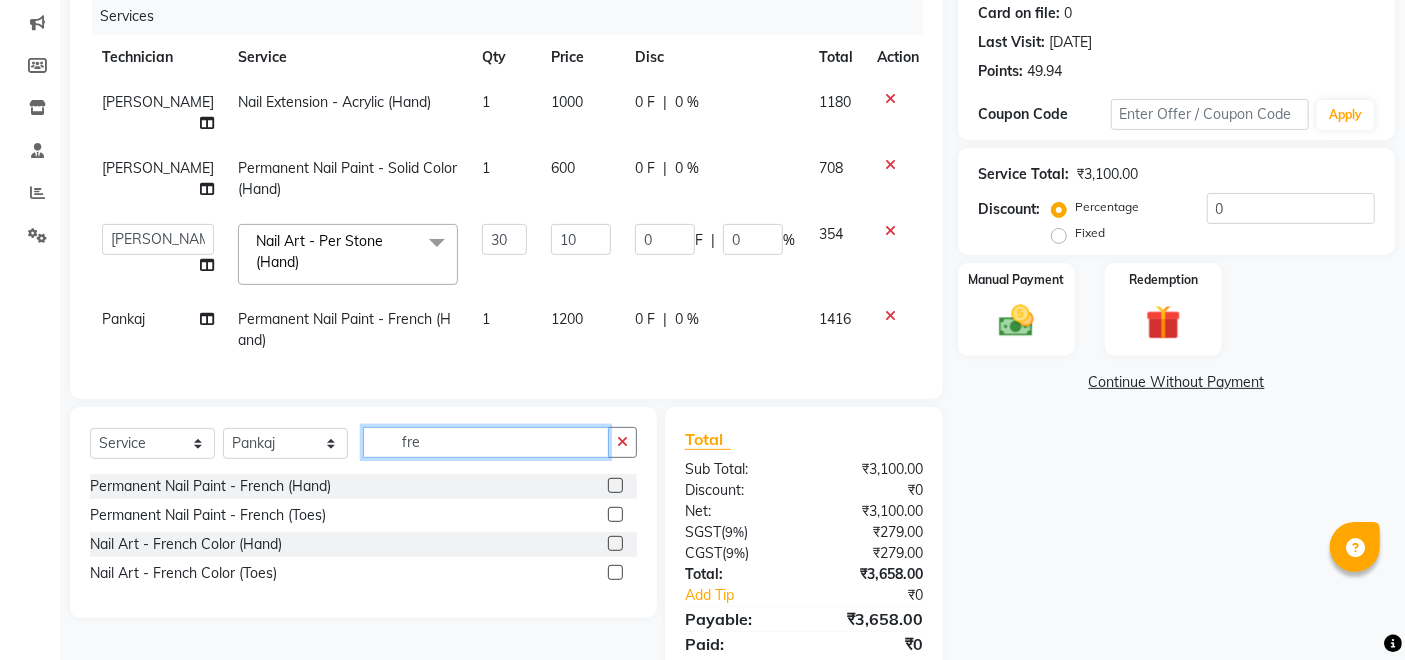 type 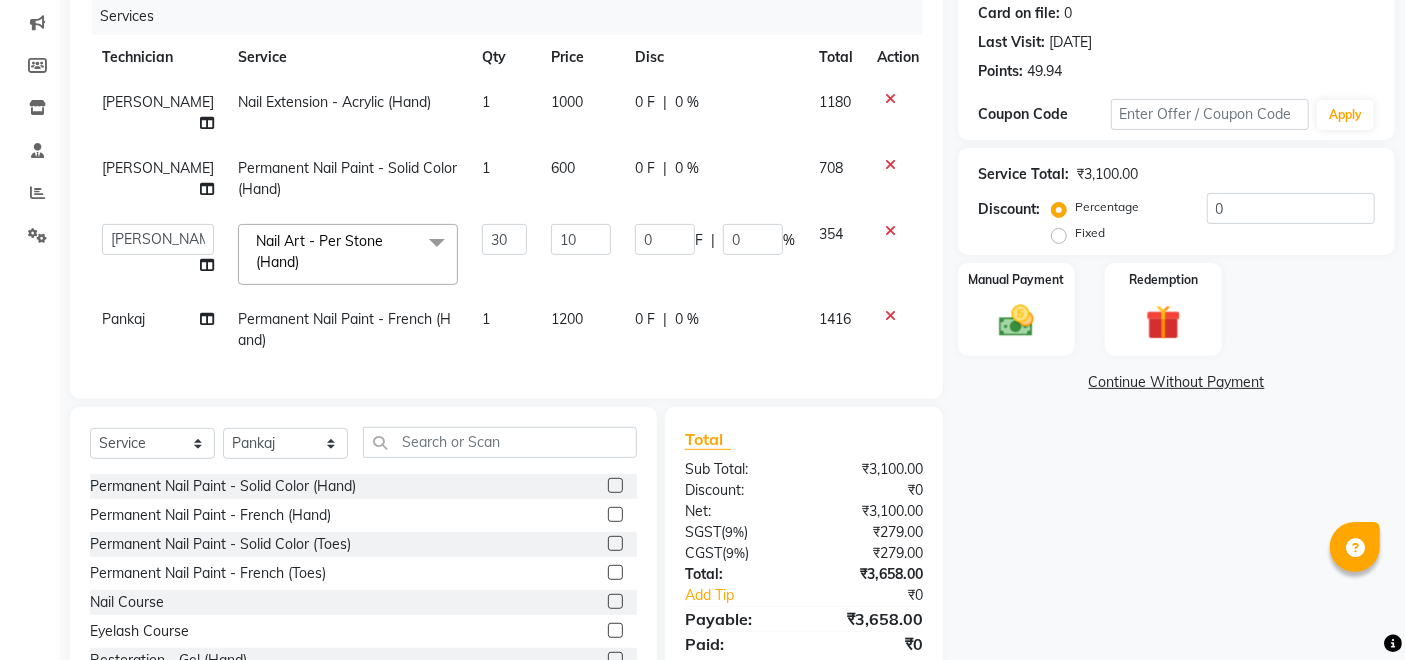 click on "1200" 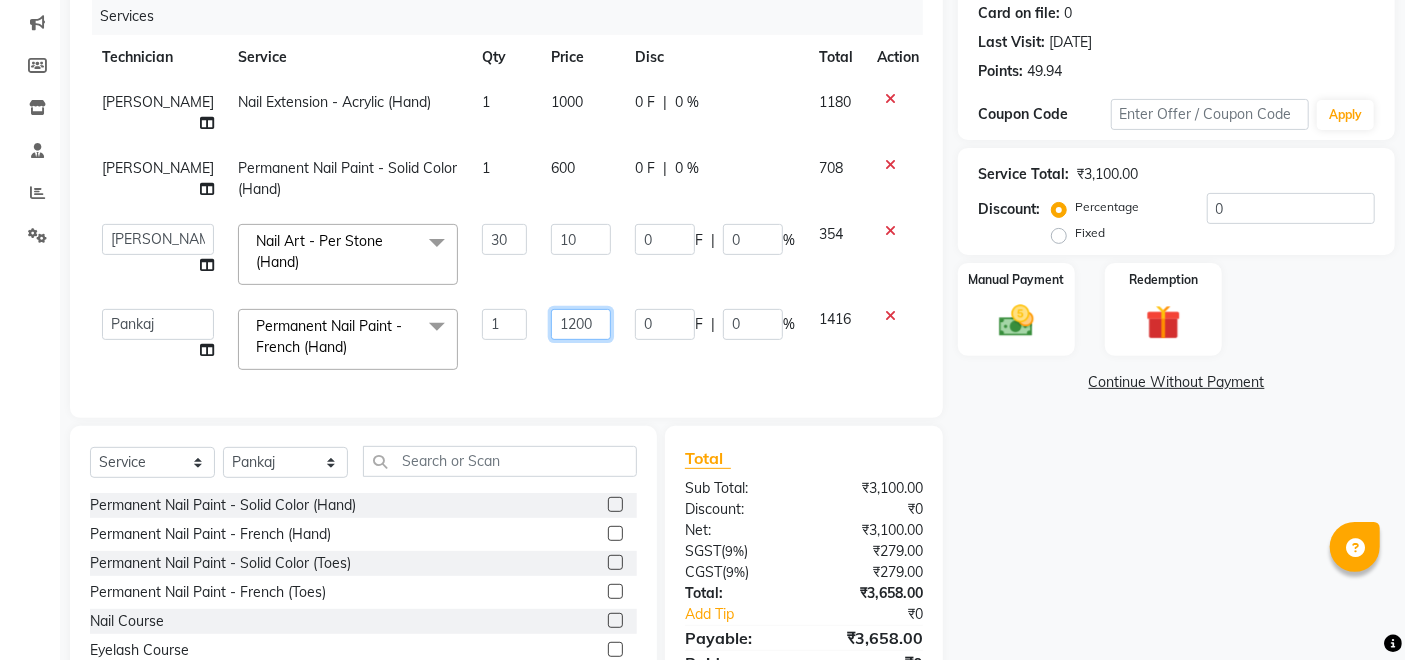 click on "1200" 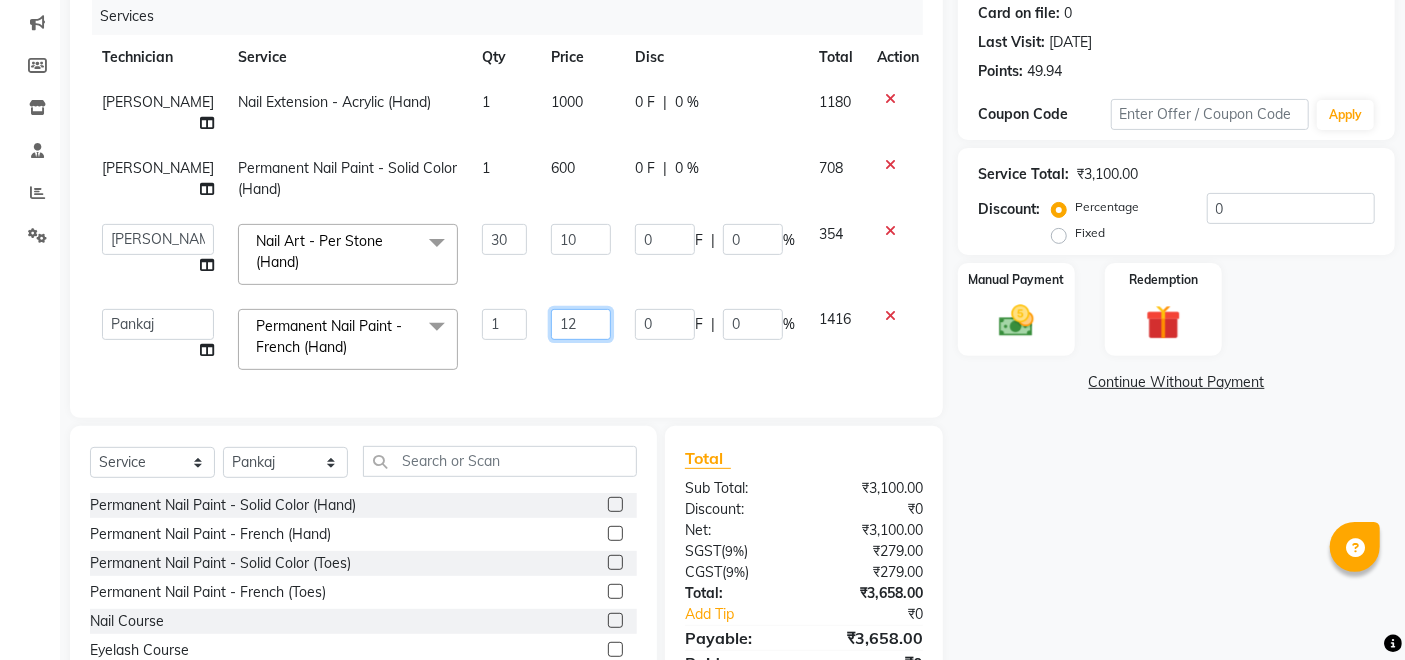 type on "1" 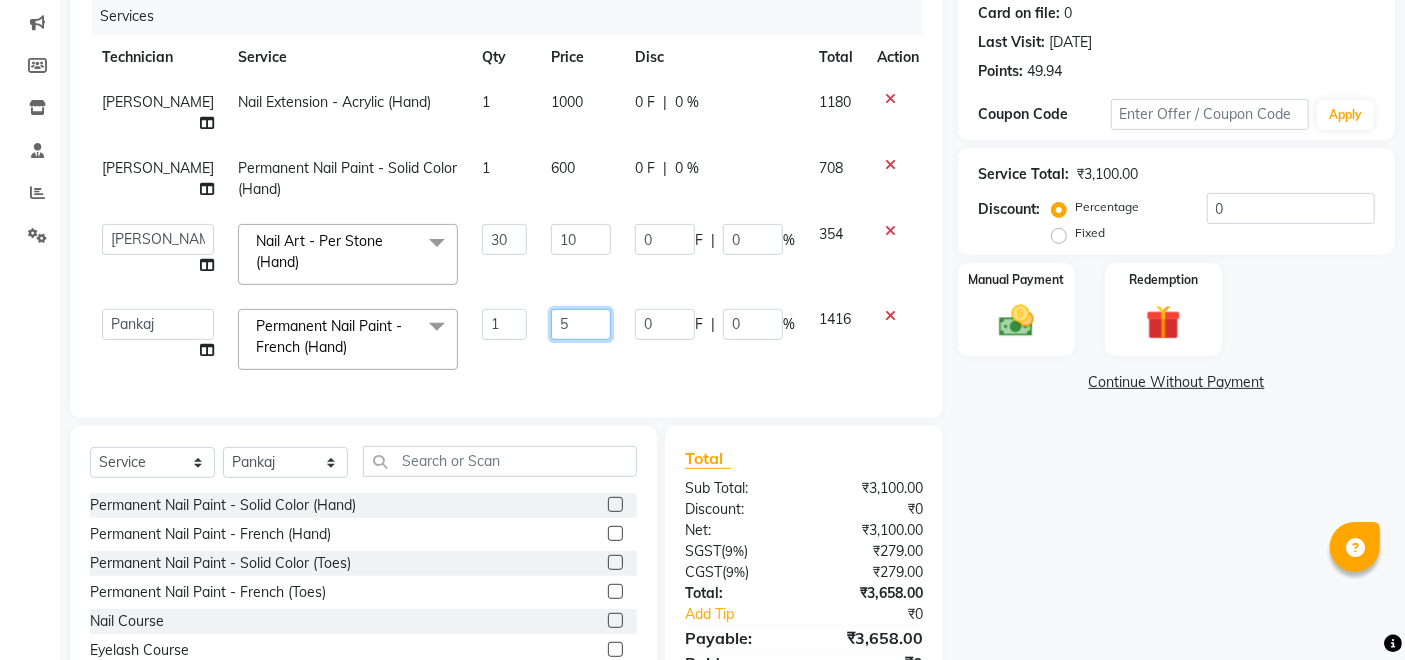 type on "50" 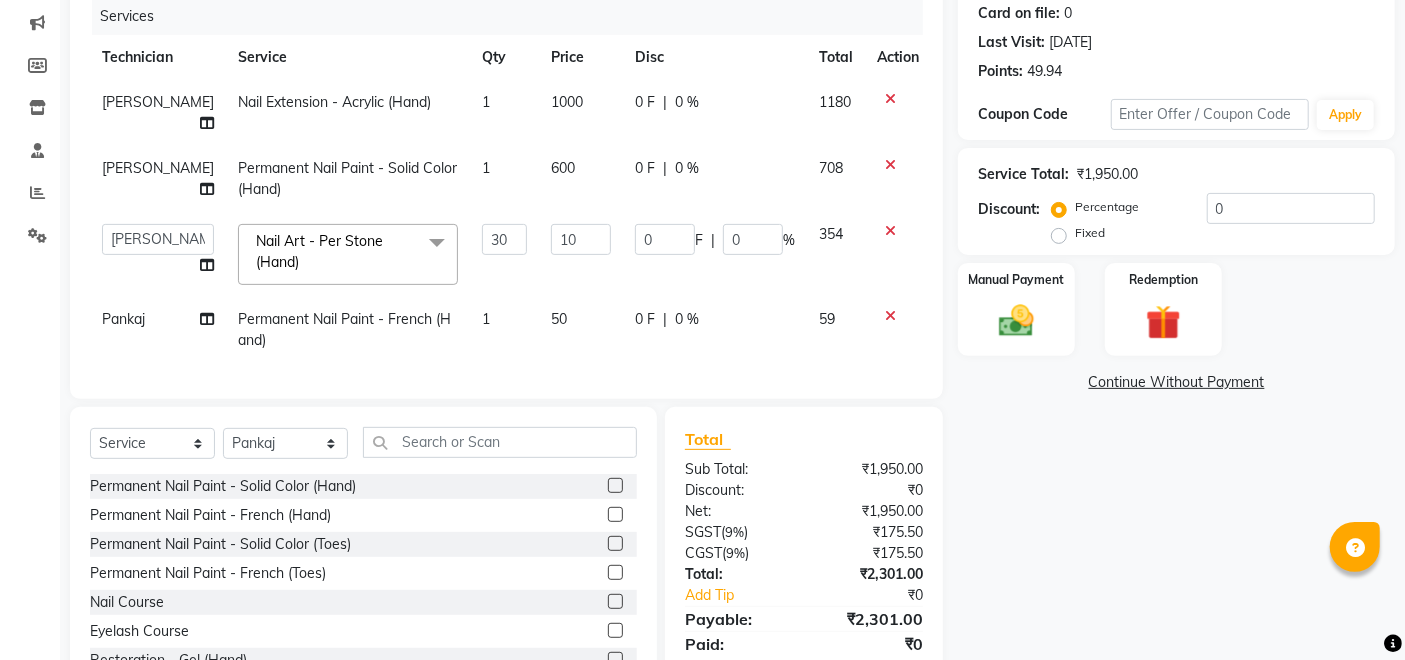 click on "1" 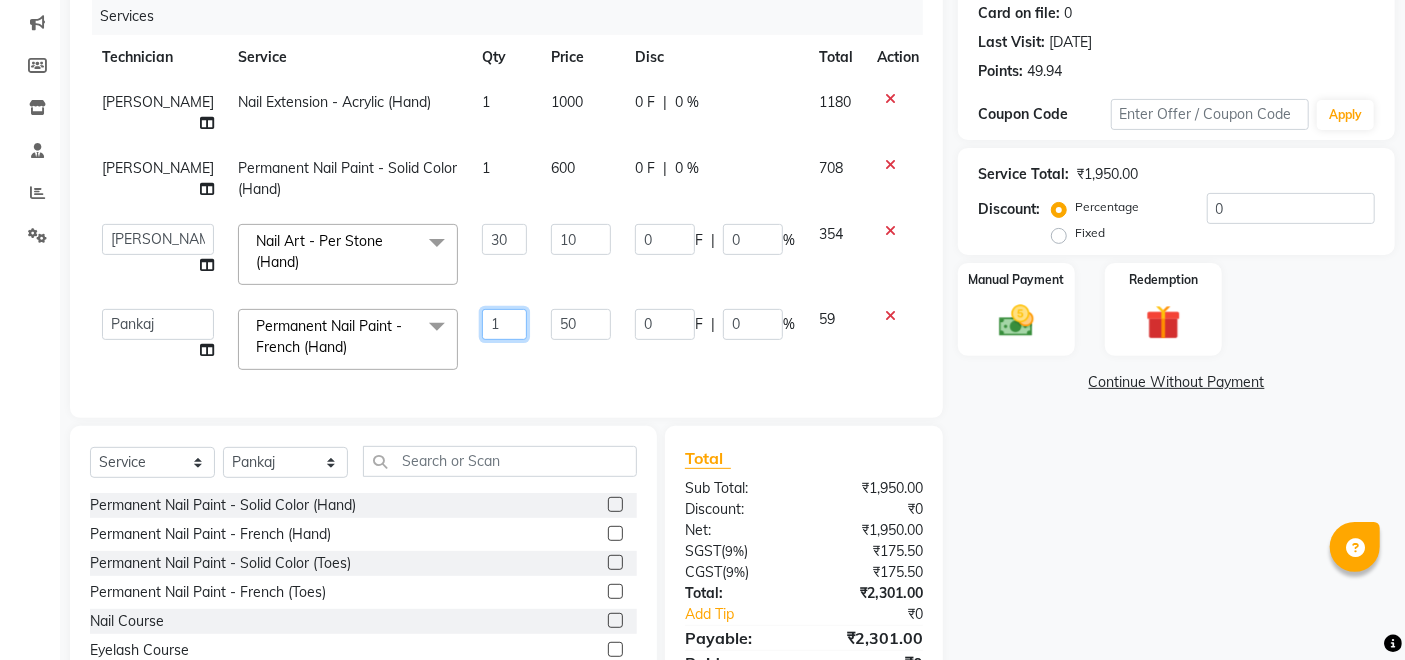 click on "1" 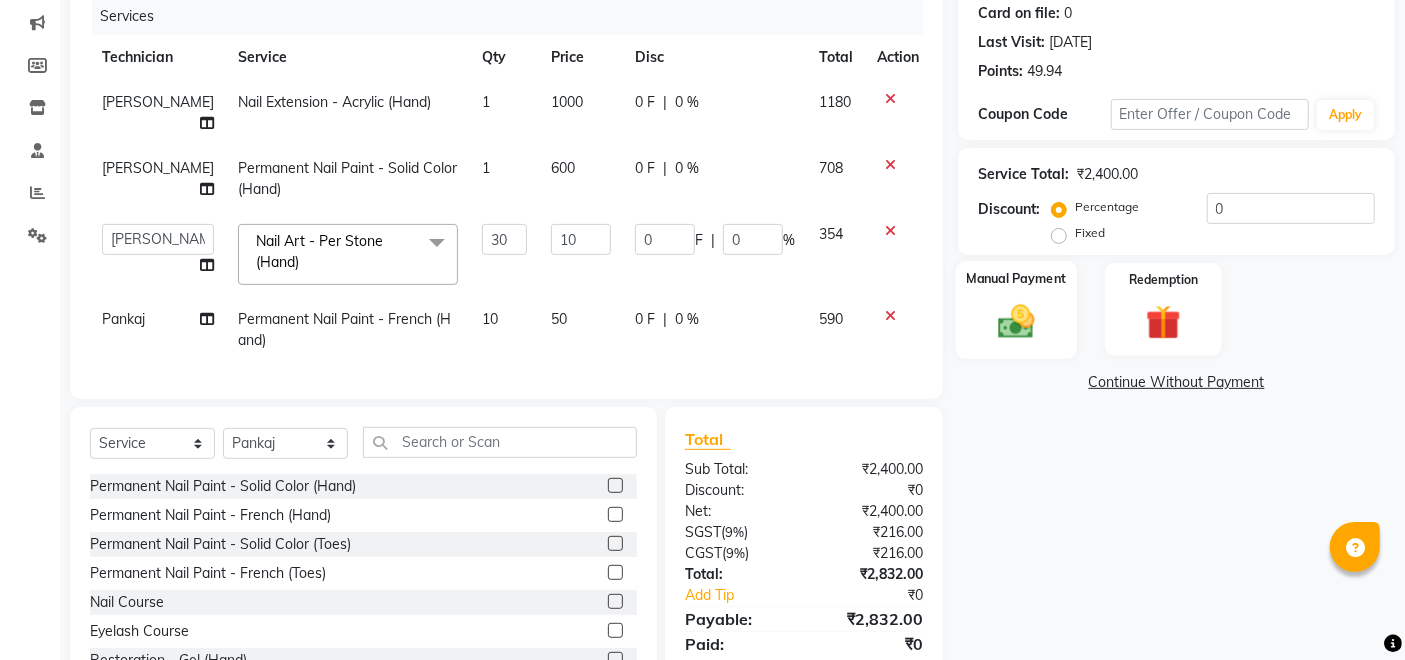 click 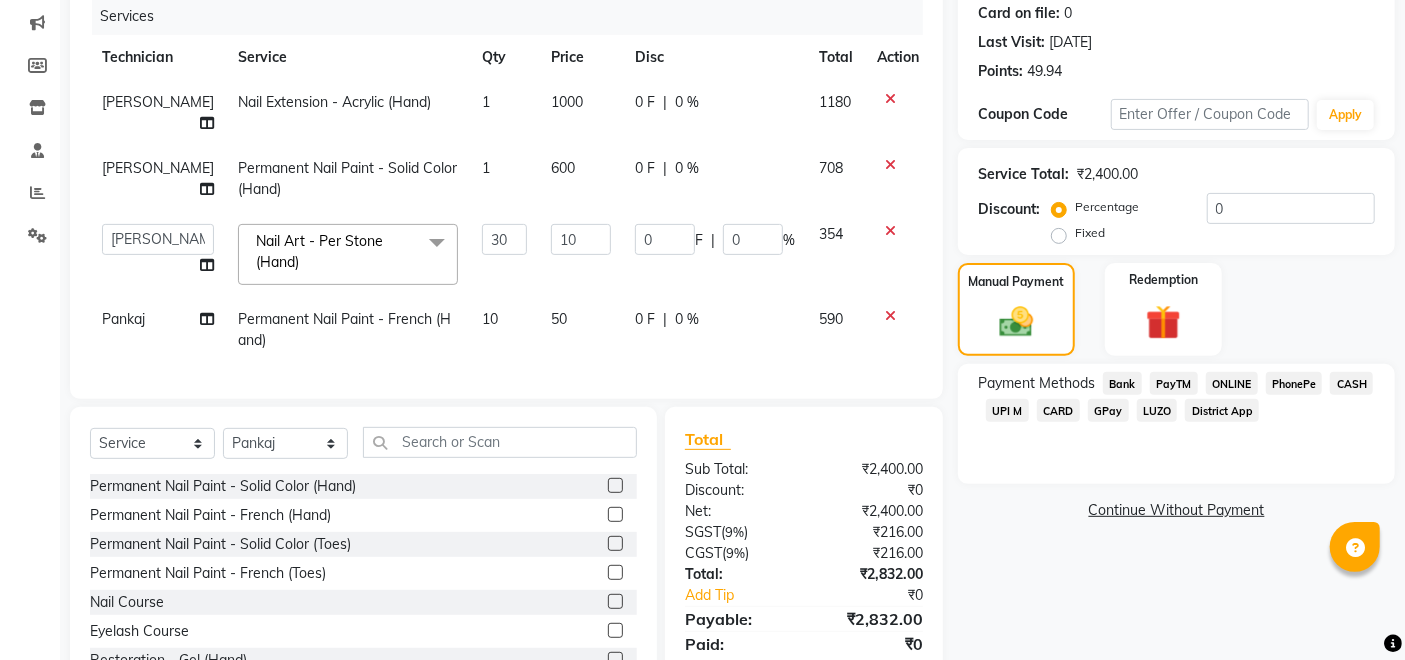 click on "GPay" 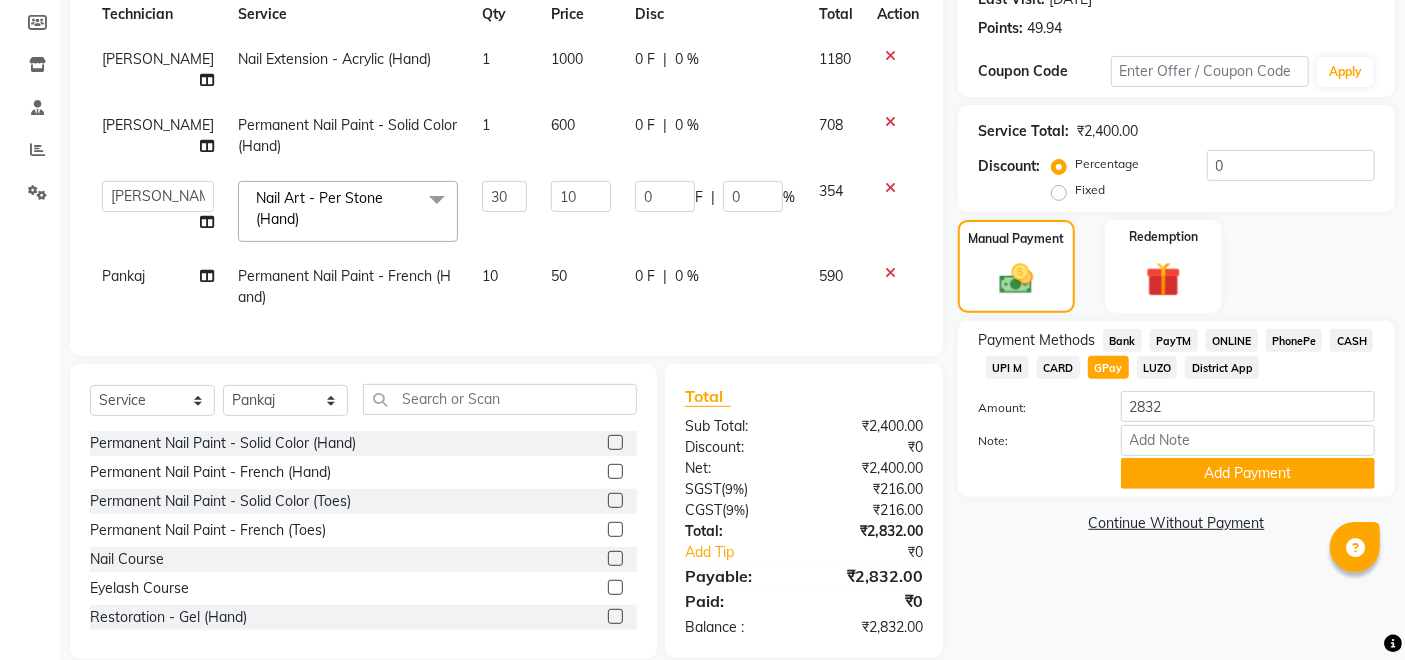 scroll, scrollTop: 317, scrollLeft: 0, axis: vertical 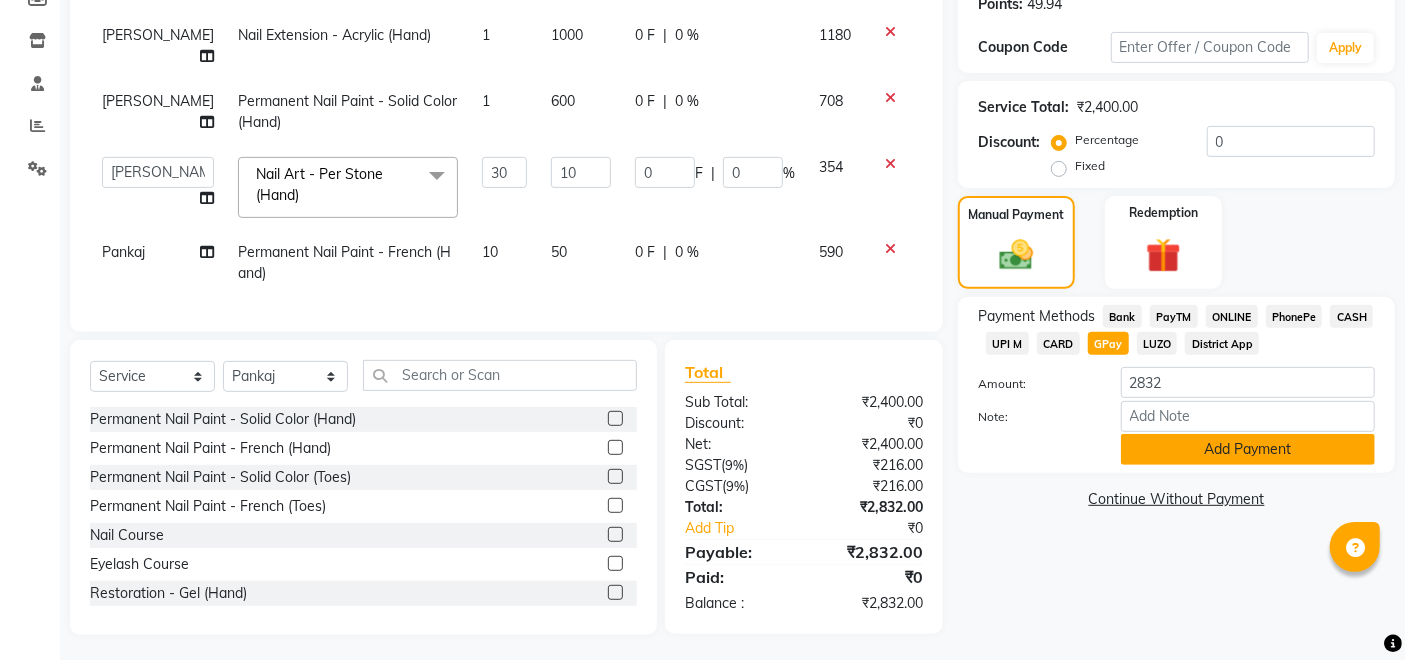 click on "Add Payment" 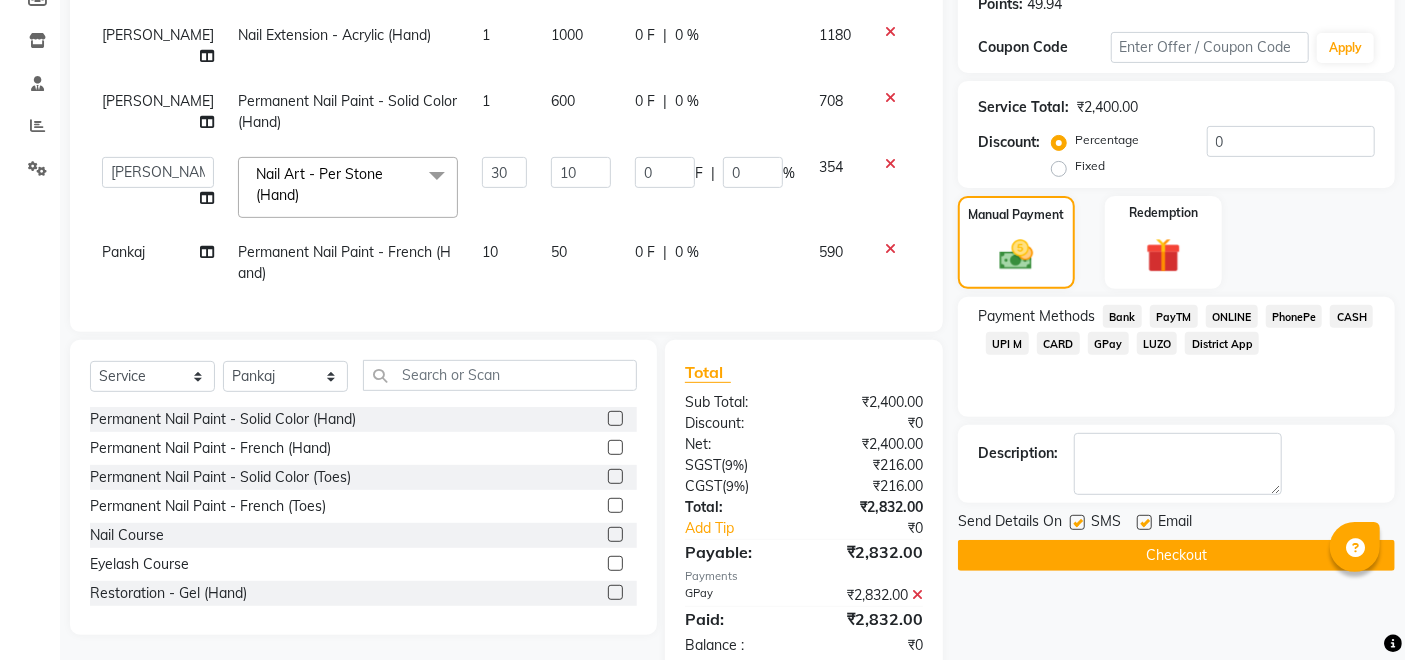 click on "Checkout" 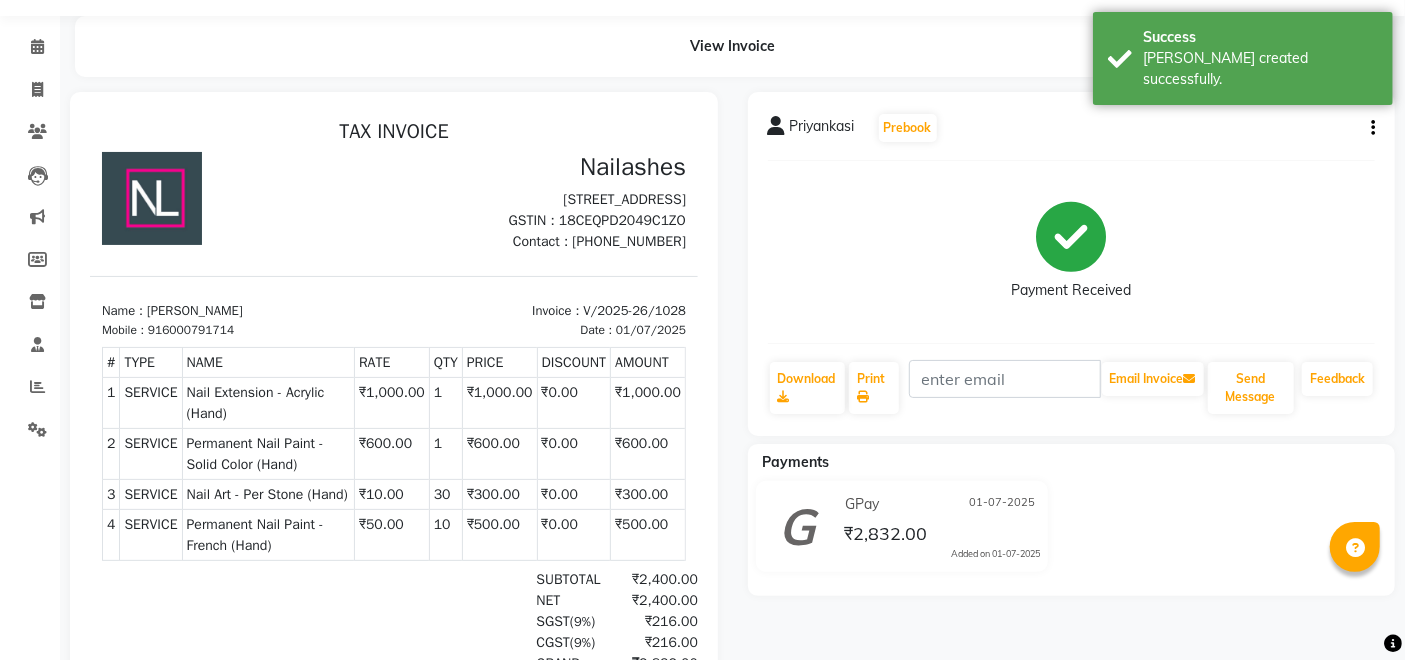 scroll, scrollTop: 0, scrollLeft: 0, axis: both 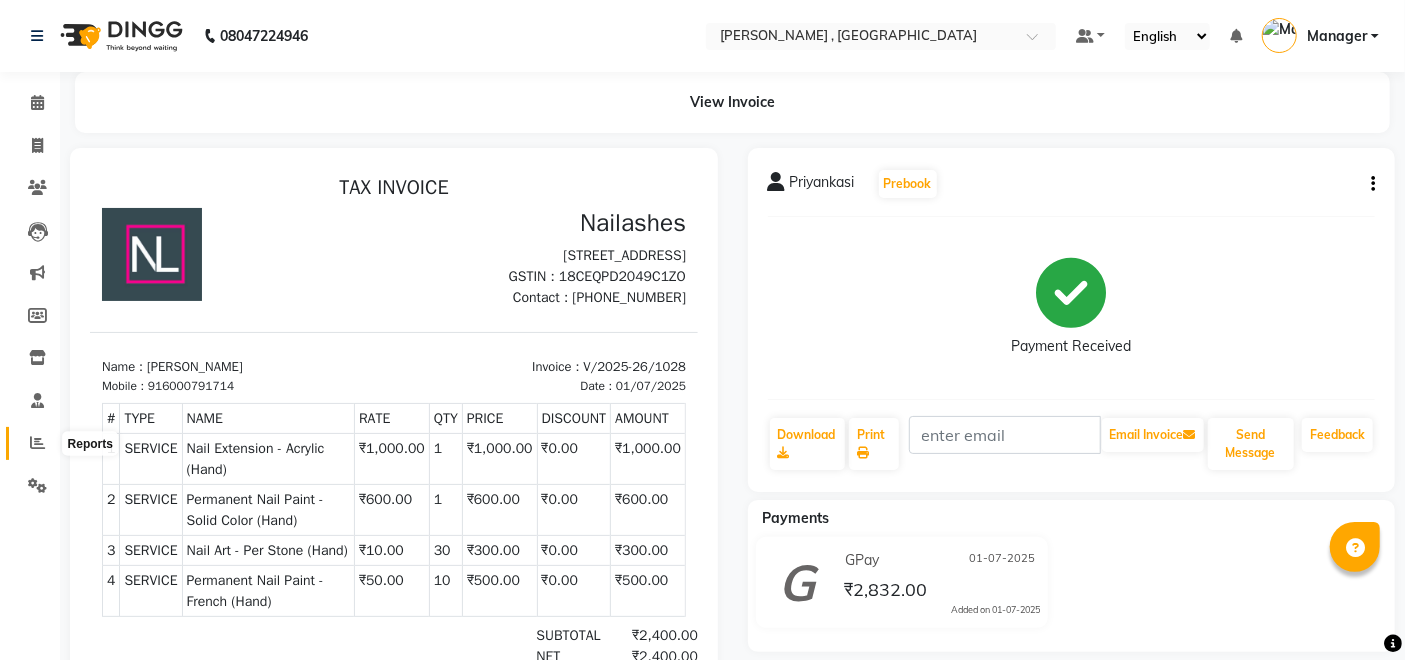click 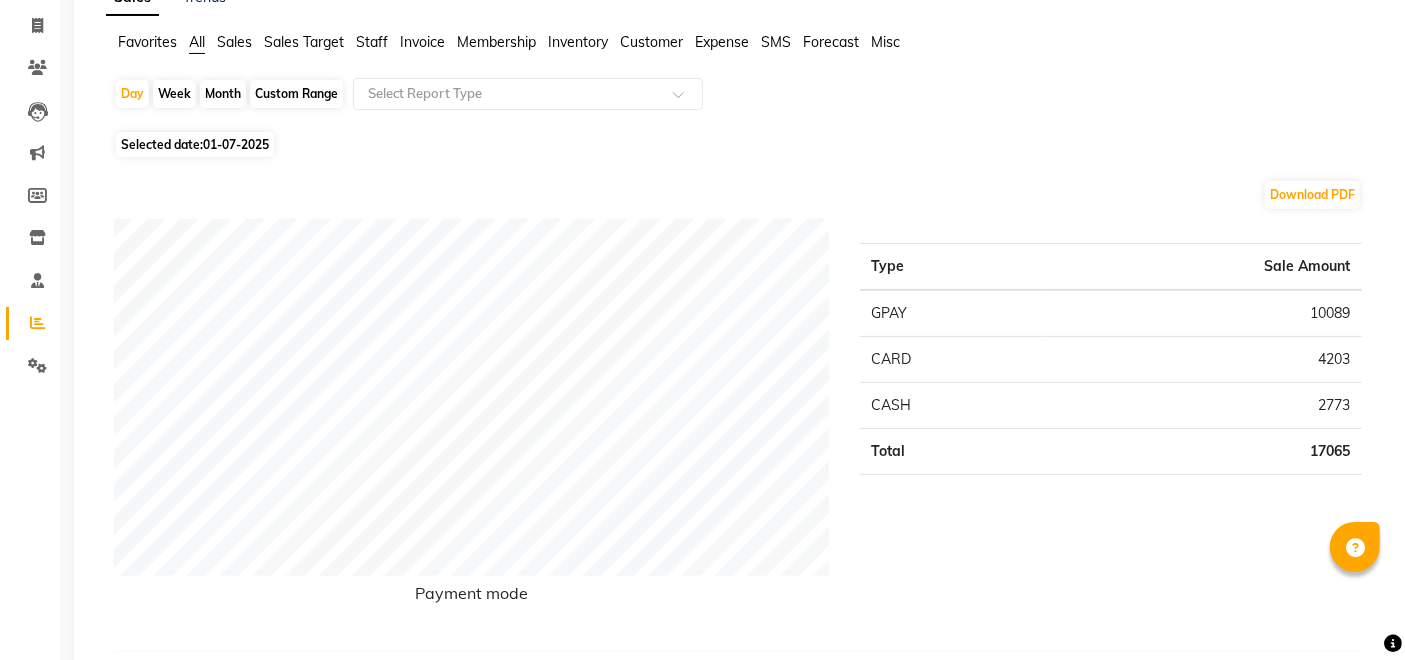 scroll, scrollTop: 0, scrollLeft: 0, axis: both 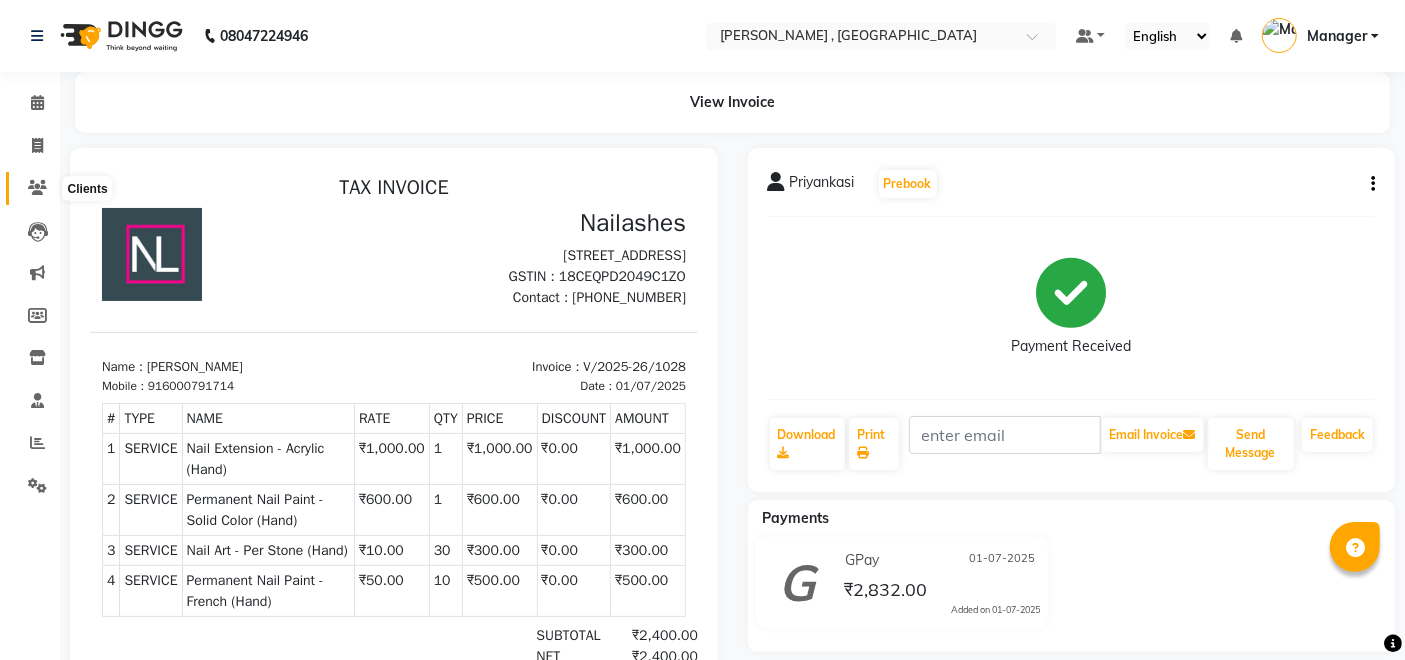 click 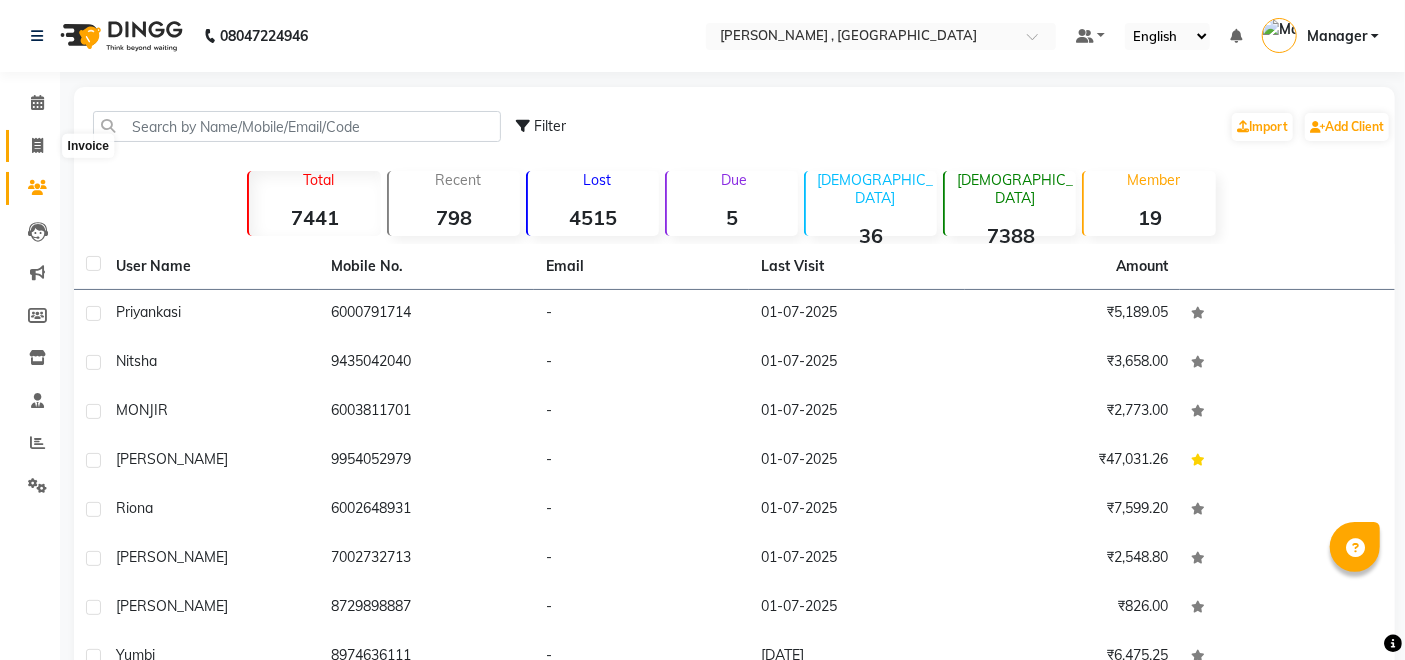 click 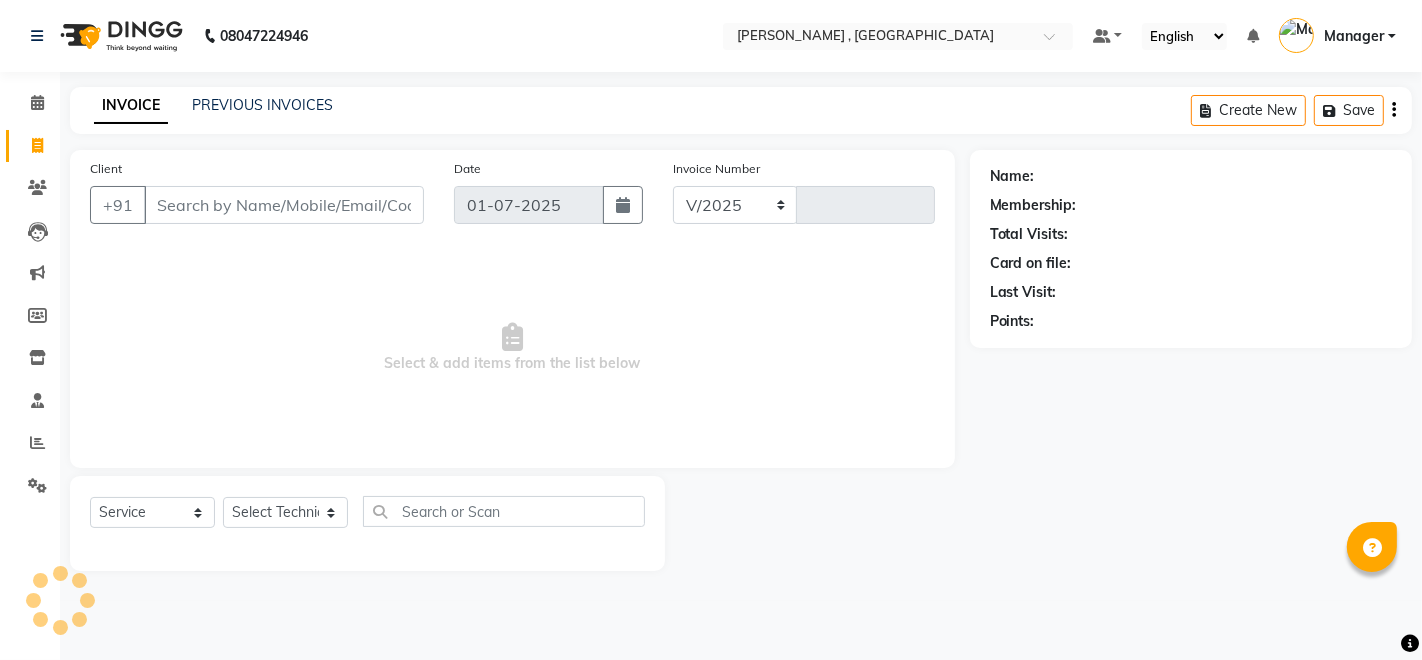 select on "4283" 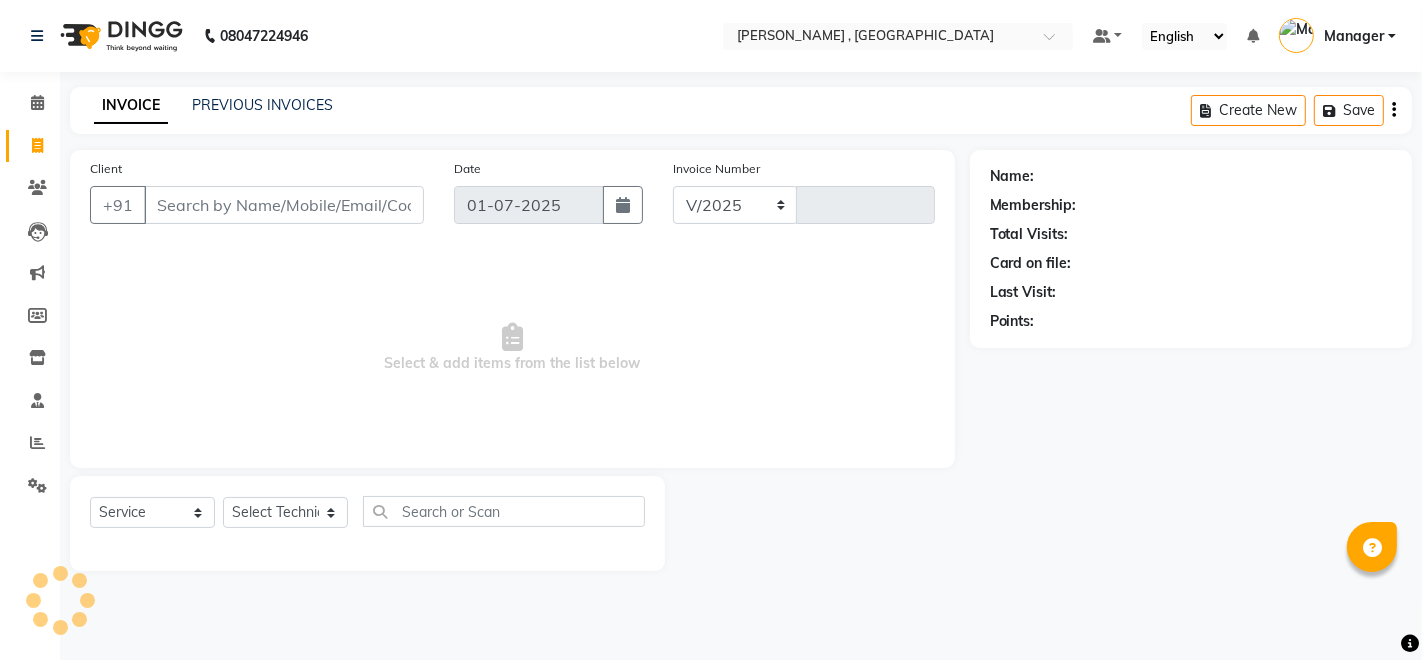 type on "1029" 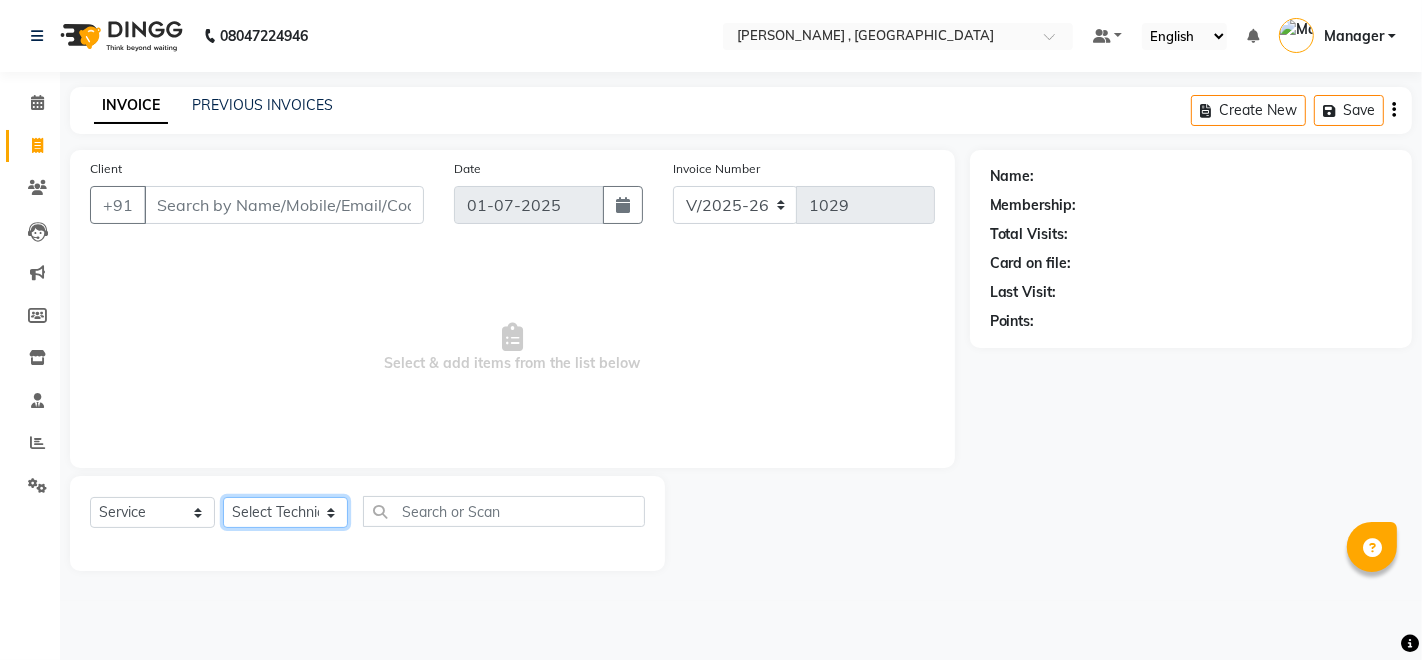 click on "Select Technician [PERSON_NAME] Manager [PERSON_NAME] Thangpi [PERSON_NAME]" 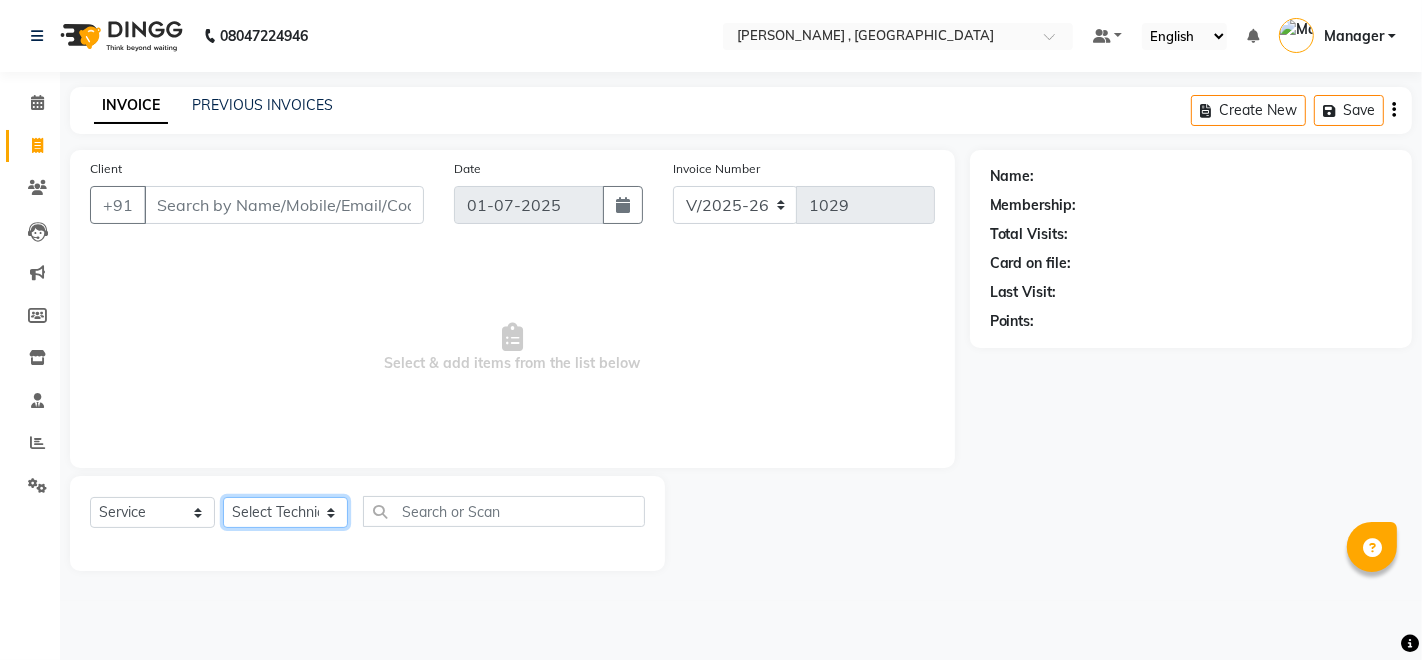 select on "37285" 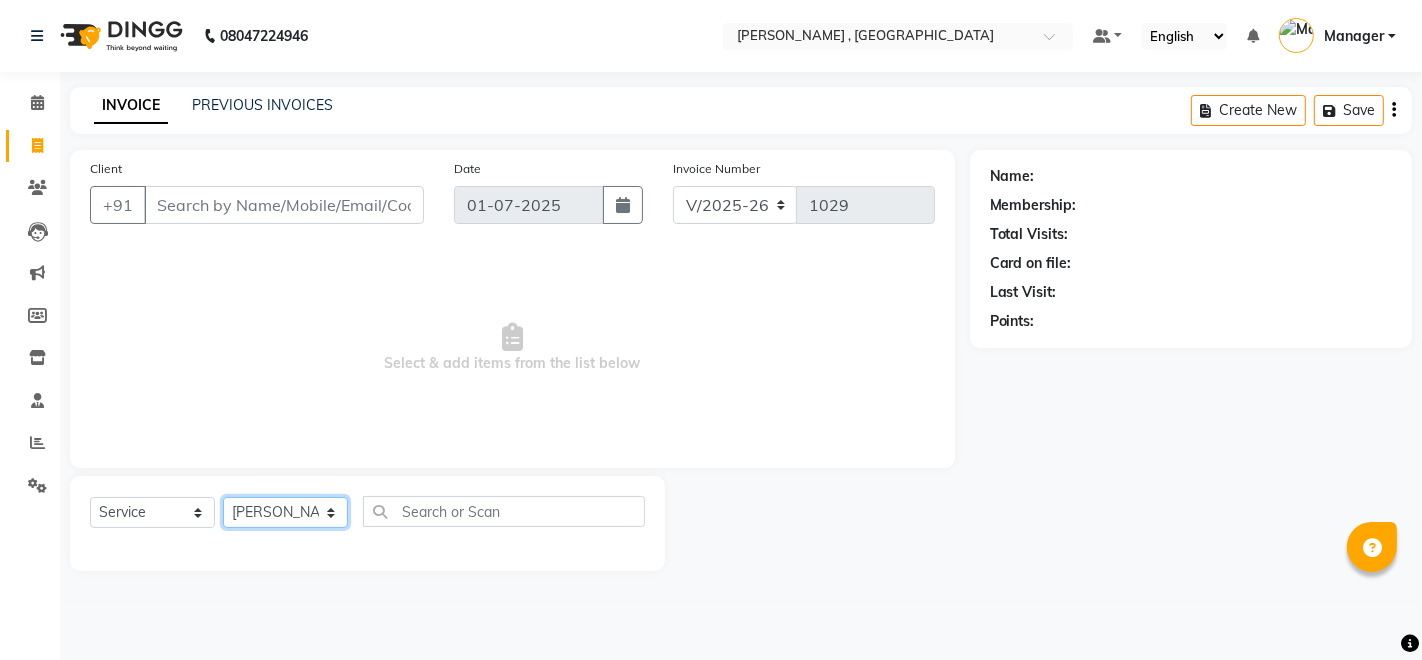 click on "Select Technician [PERSON_NAME] Manager [PERSON_NAME] Thangpi [PERSON_NAME]" 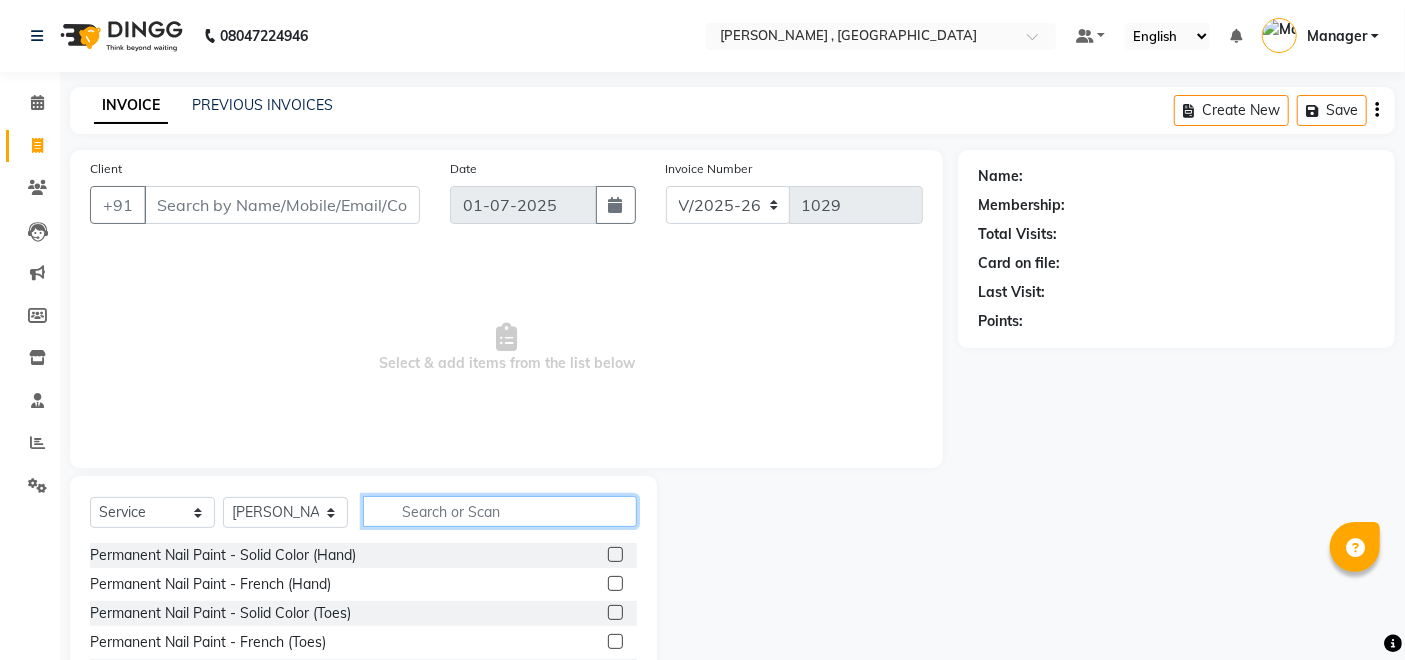 click 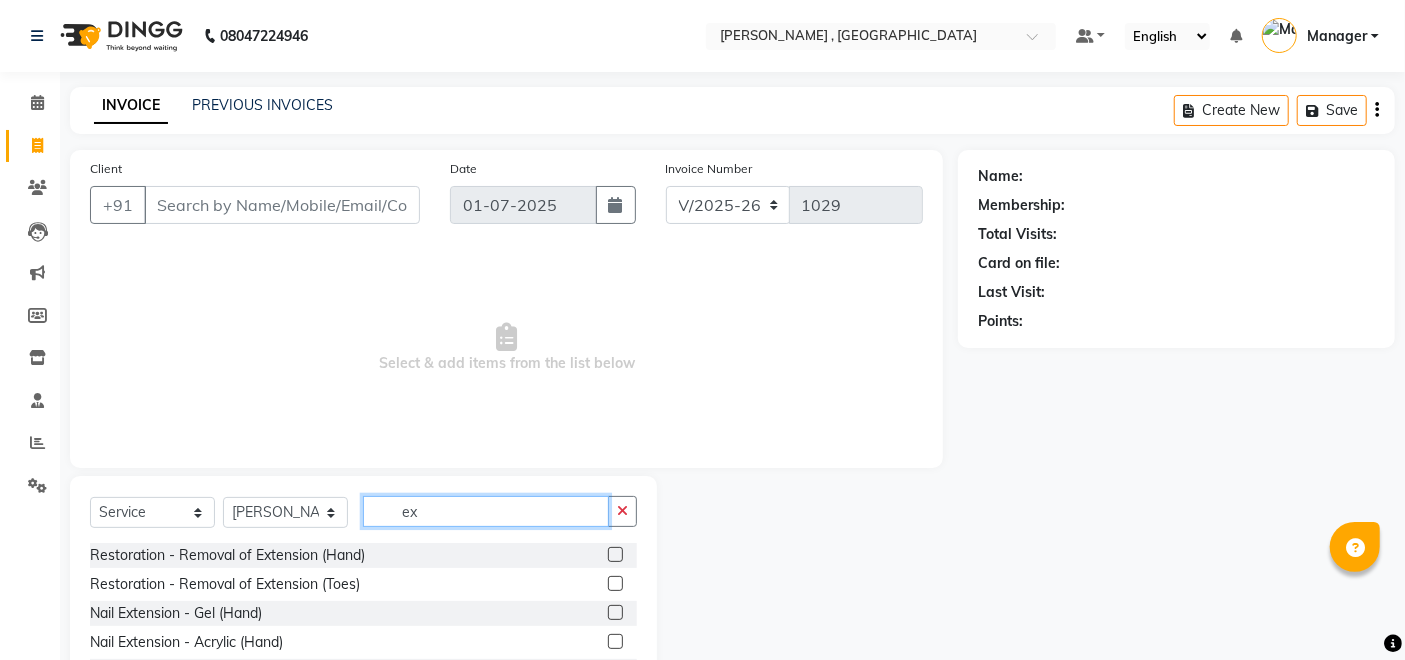 type on "ex" 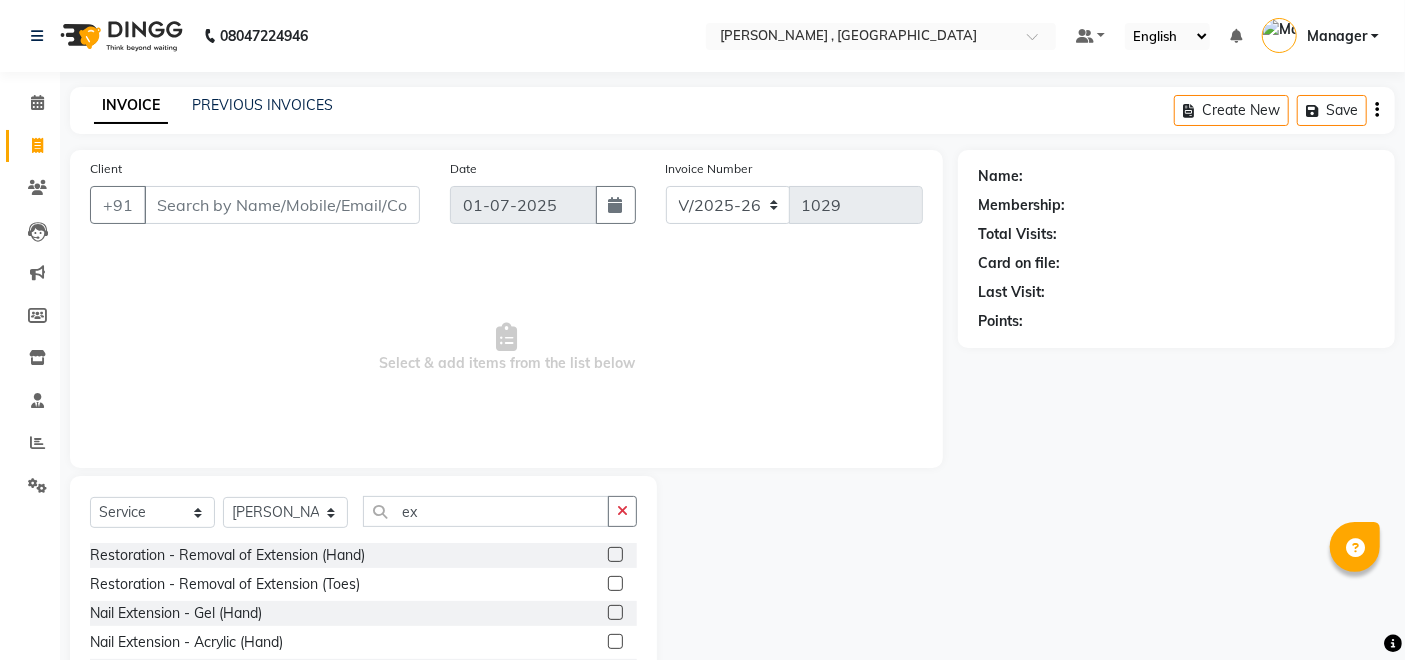 click on "Restoration - Removal of Extension (Hand)" 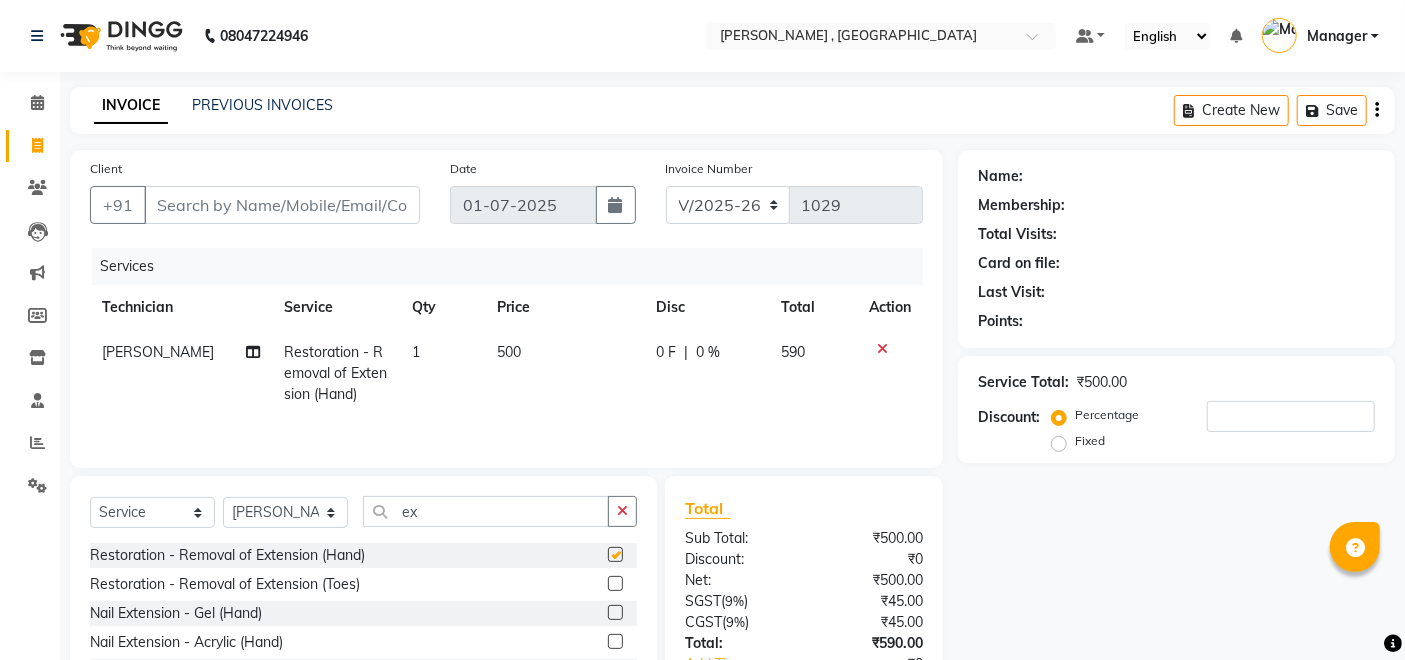 checkbox on "false" 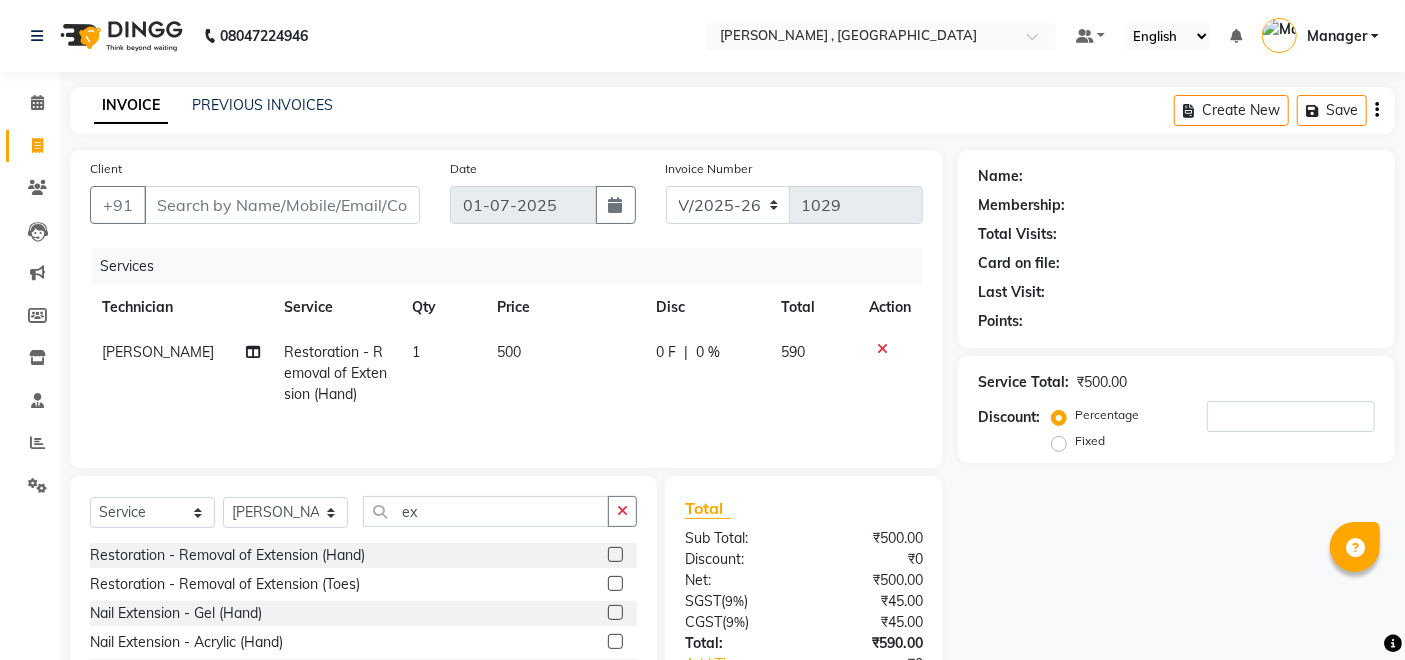 click on "500" 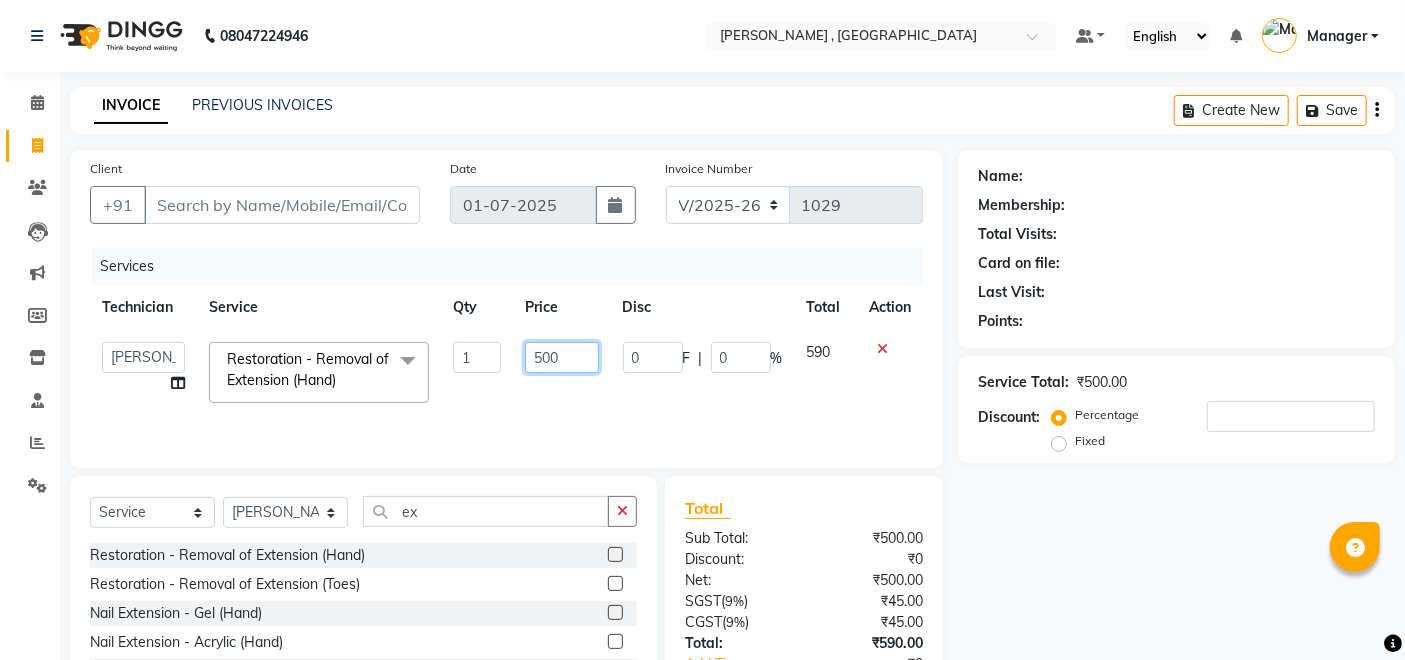 click on "500" 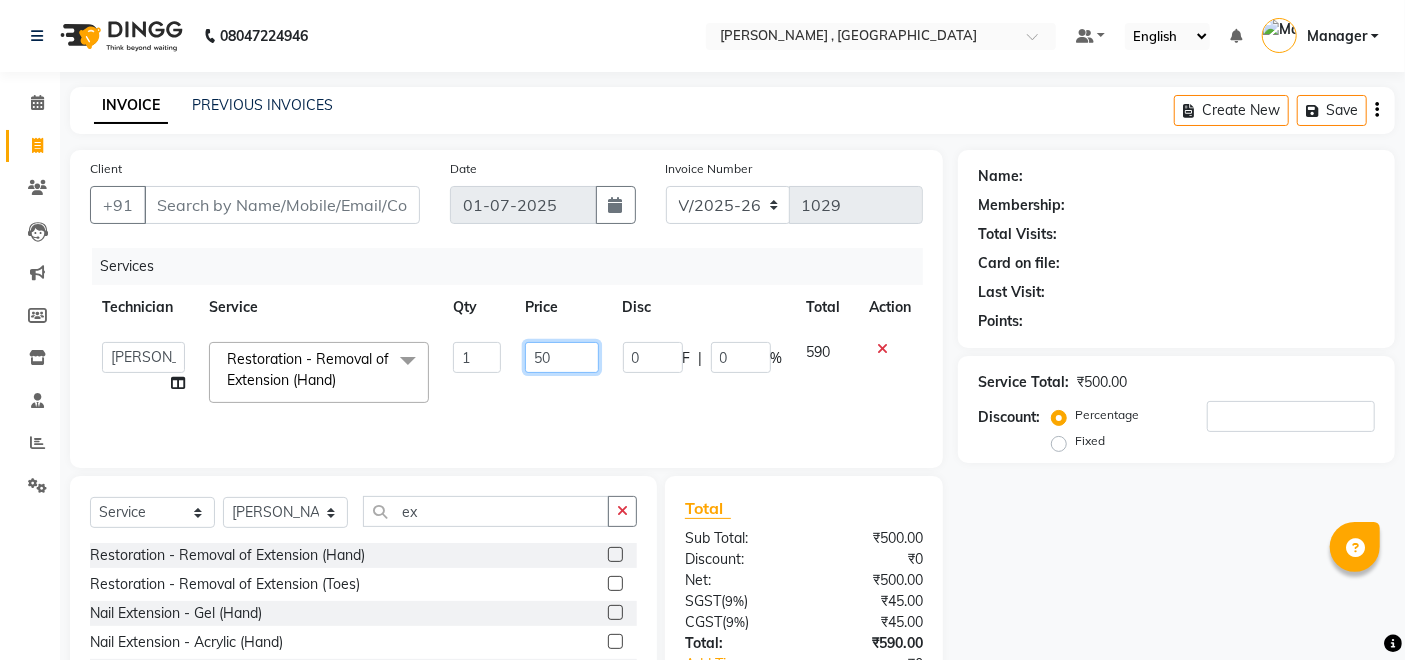 type on "5" 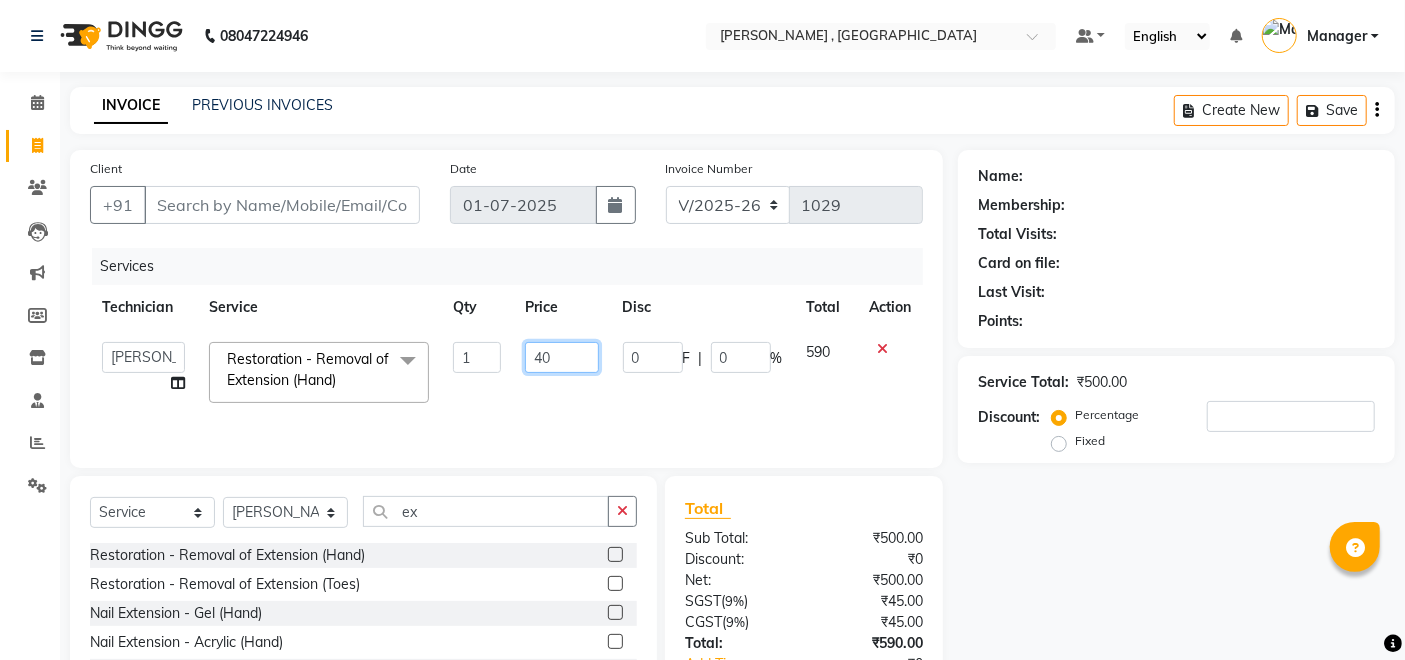 type on "400" 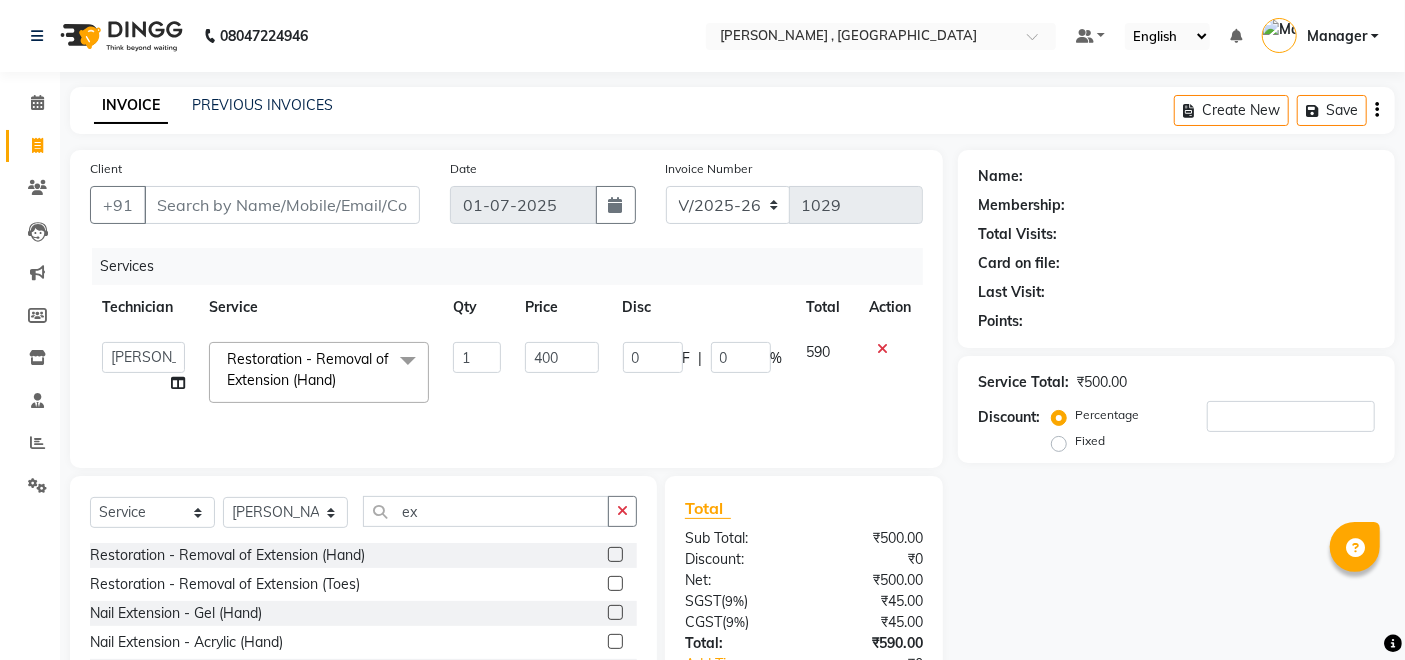 click on "Name: Membership: Total Visits: Card on file: Last Visit:  Points:  Service Total:  ₹500.00  Discount:  Percentage   Fixed" 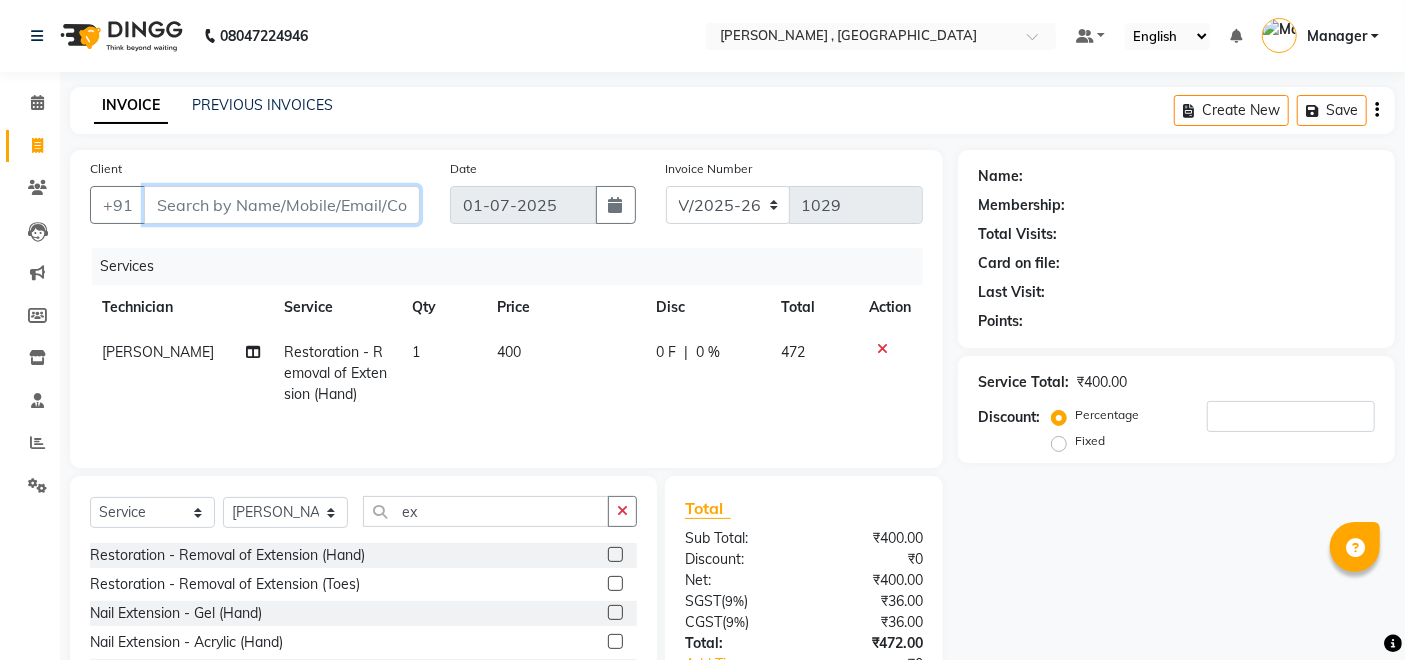 click on "Client" at bounding box center (282, 205) 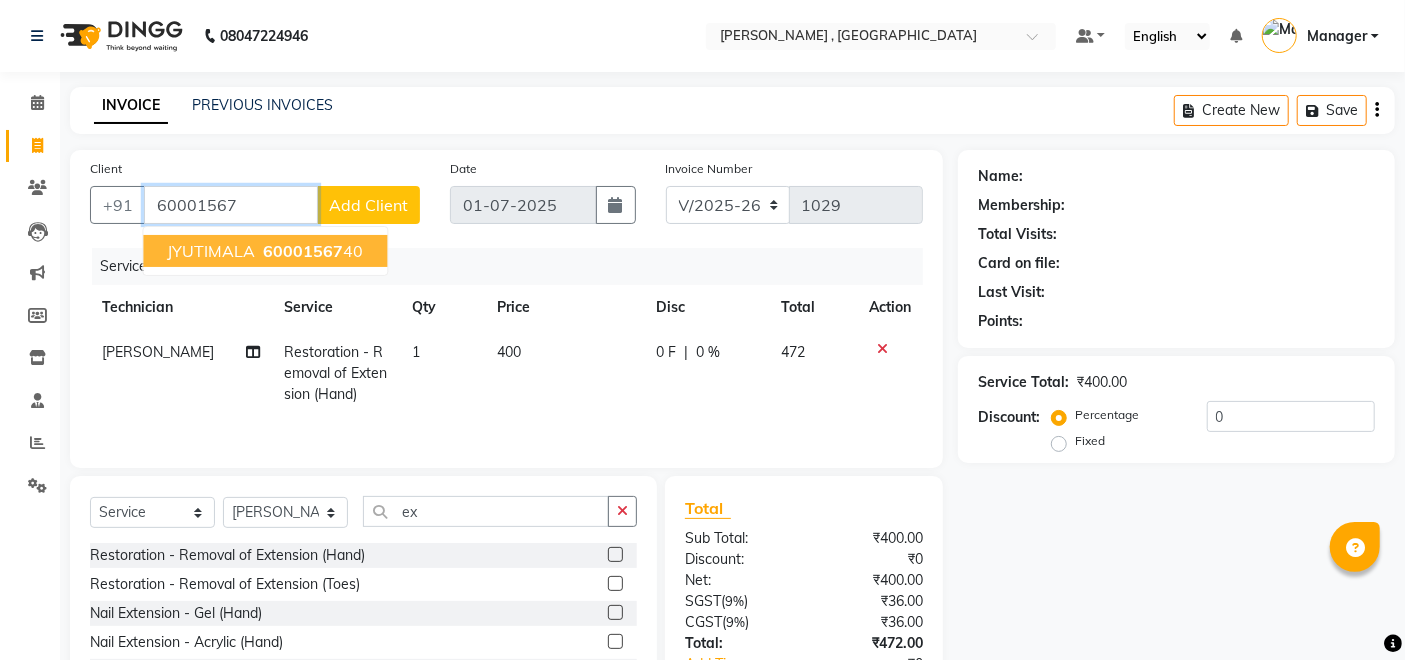 click on "60001567" at bounding box center (303, 251) 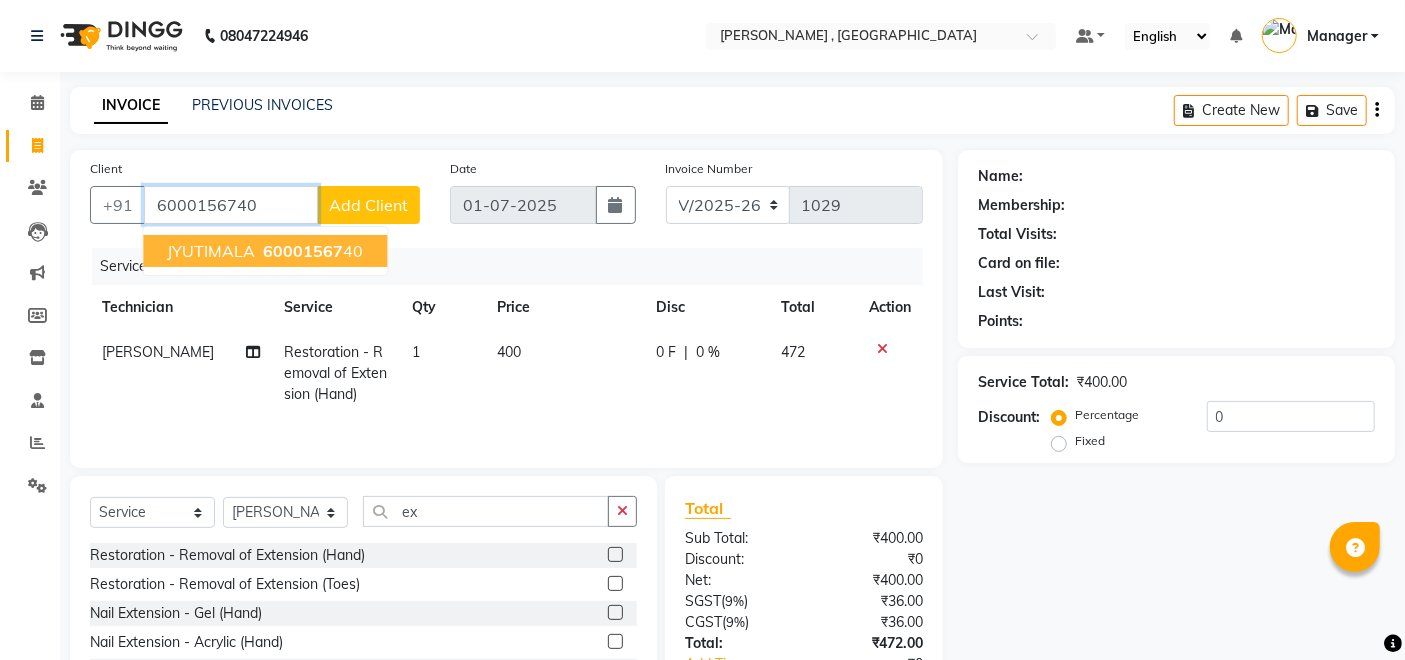 type on "6000156740" 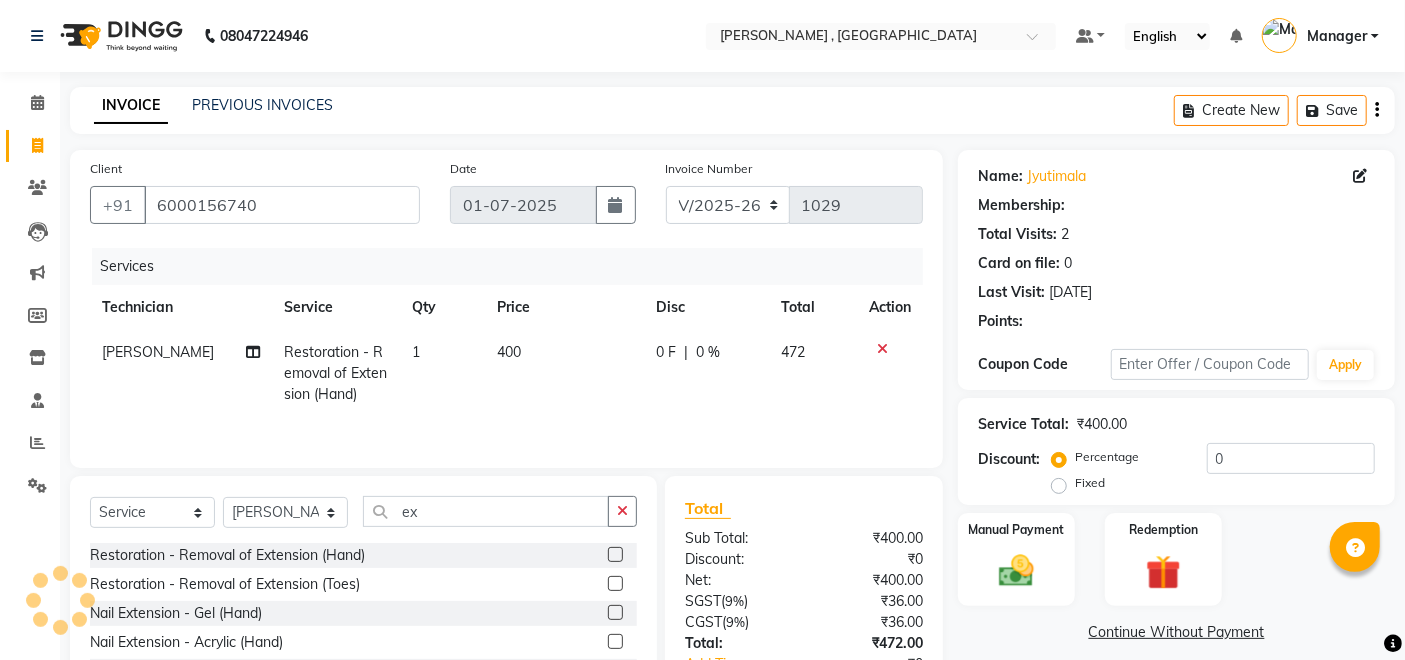select on "1: Object" 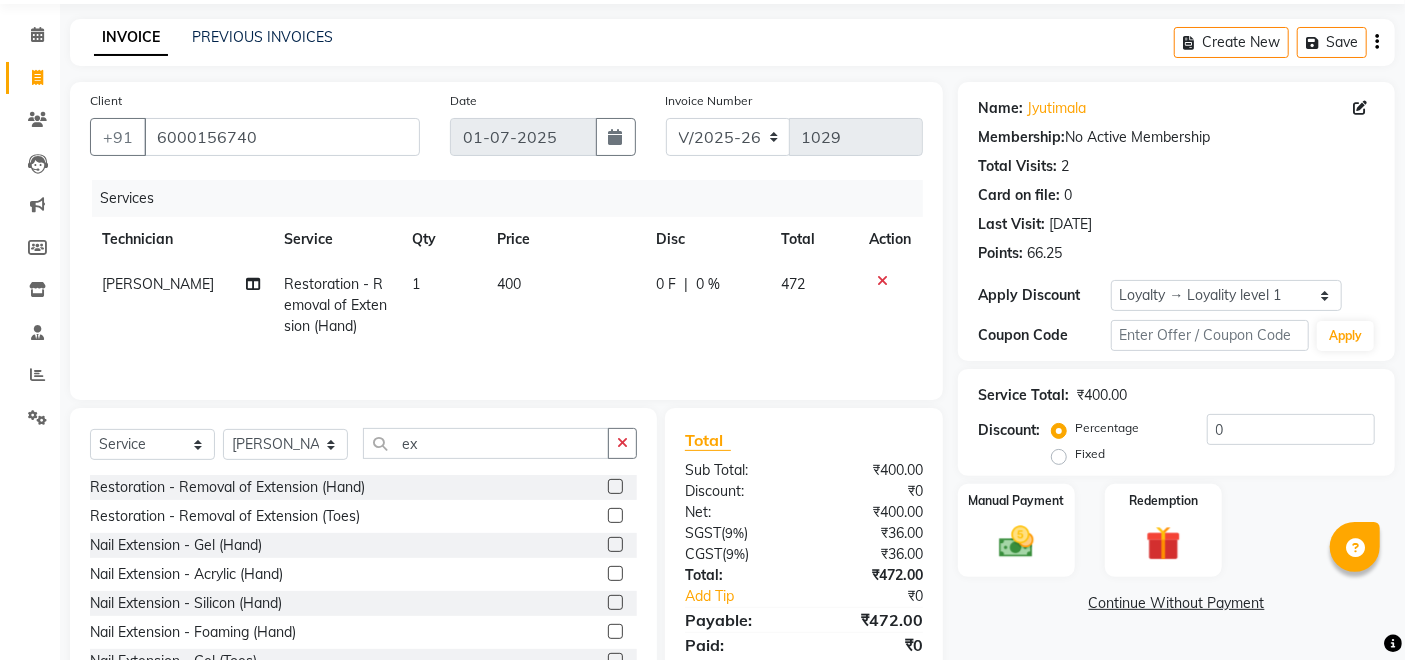 scroll, scrollTop: 143, scrollLeft: 0, axis: vertical 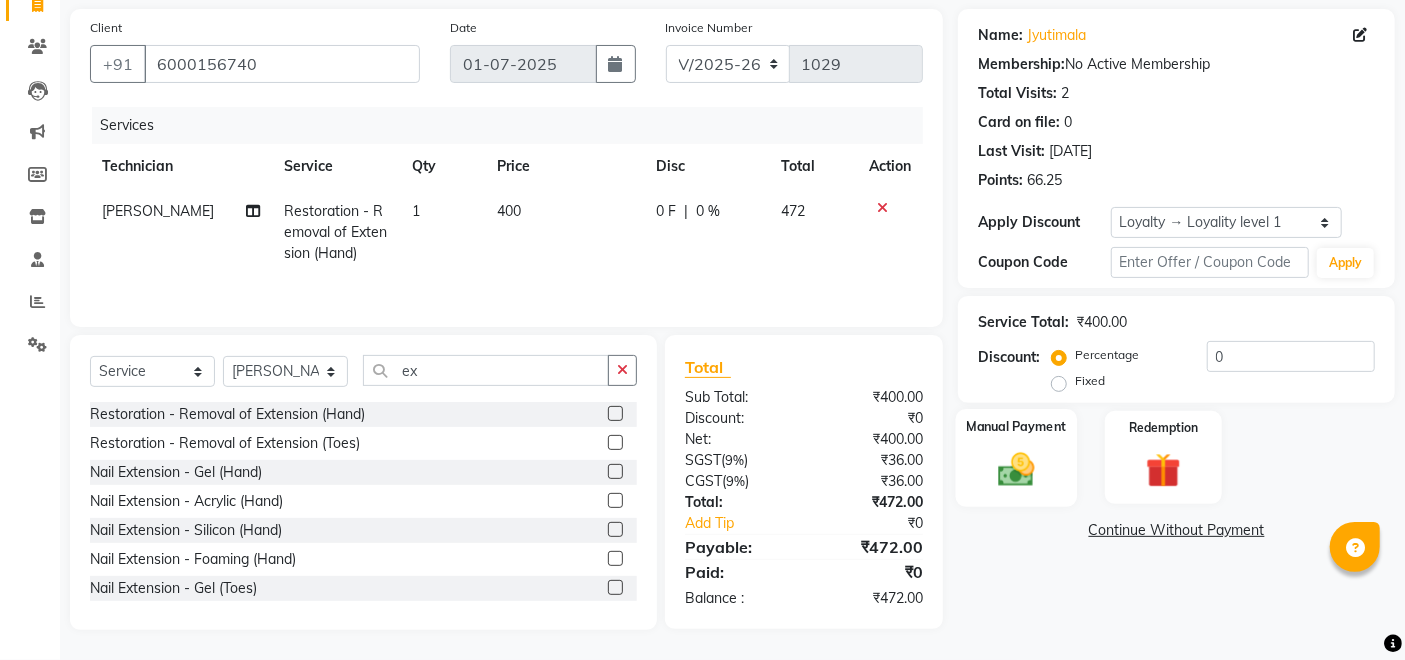 click on "Manual Payment" 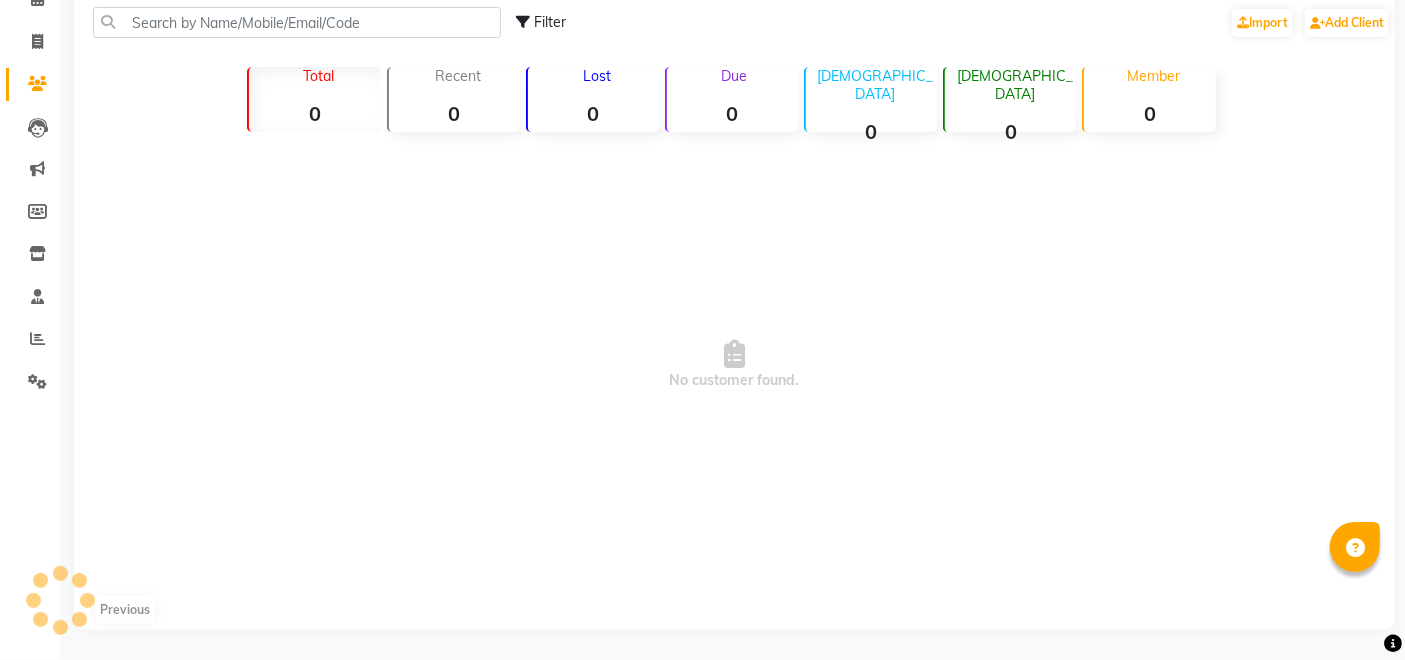 scroll, scrollTop: 0, scrollLeft: 0, axis: both 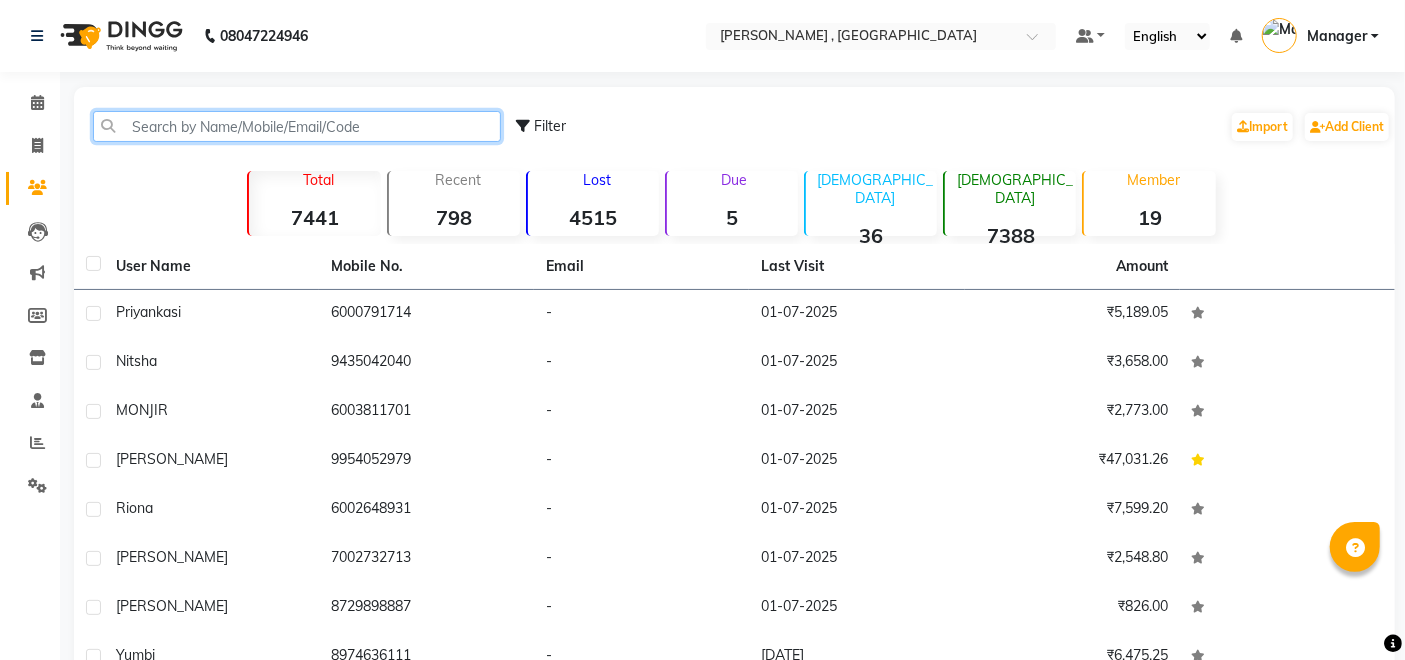 click 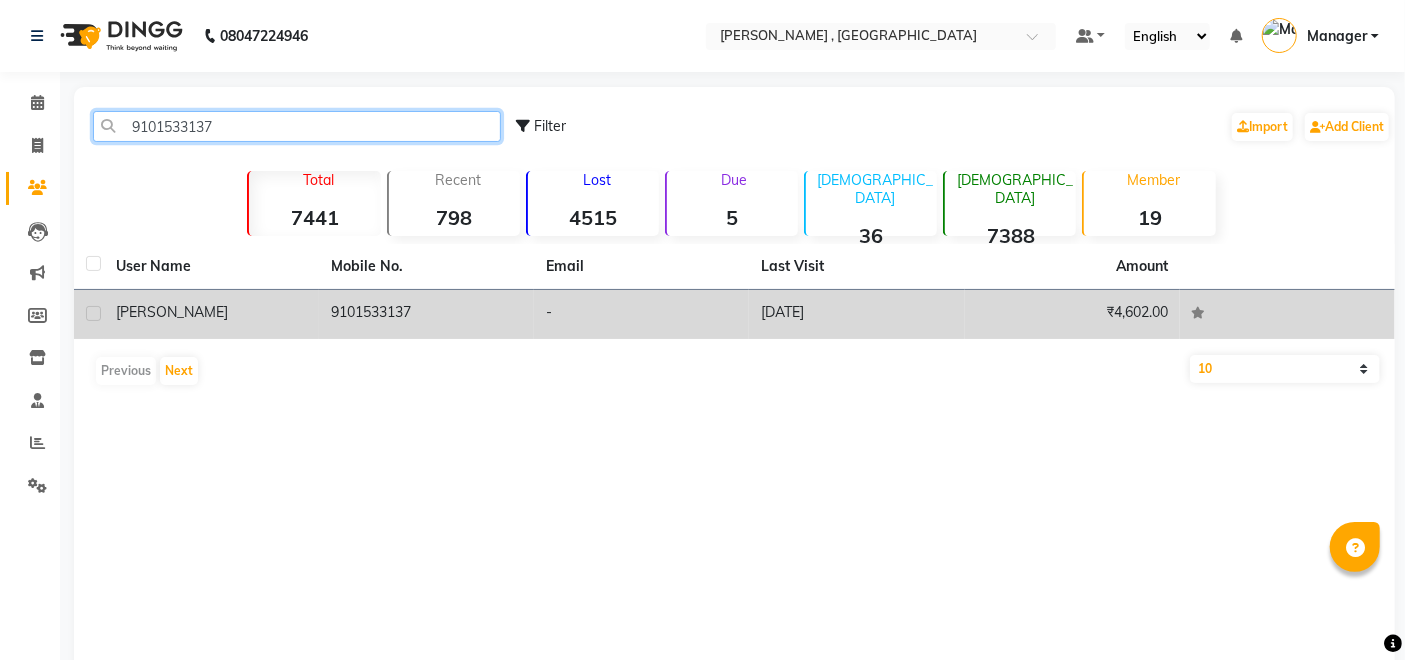 type on "9101533137" 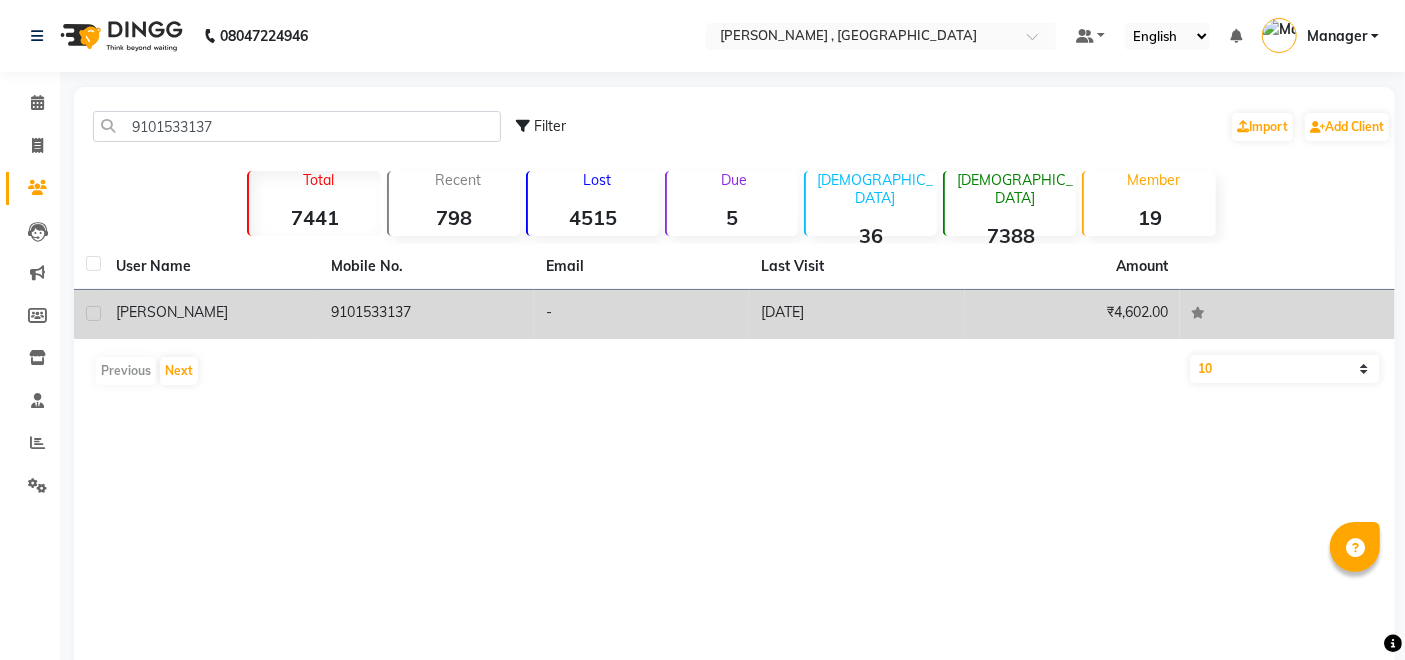 click on "[PERSON_NAME]" 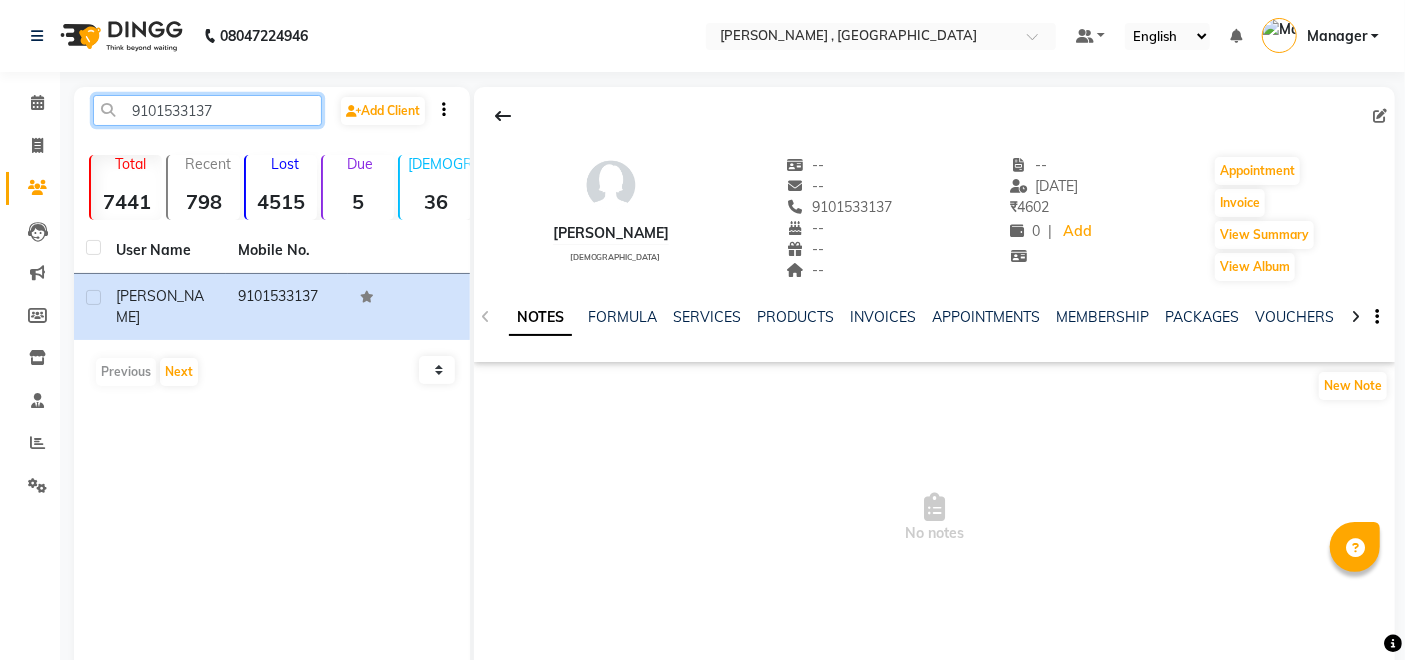 click on "9101533137" 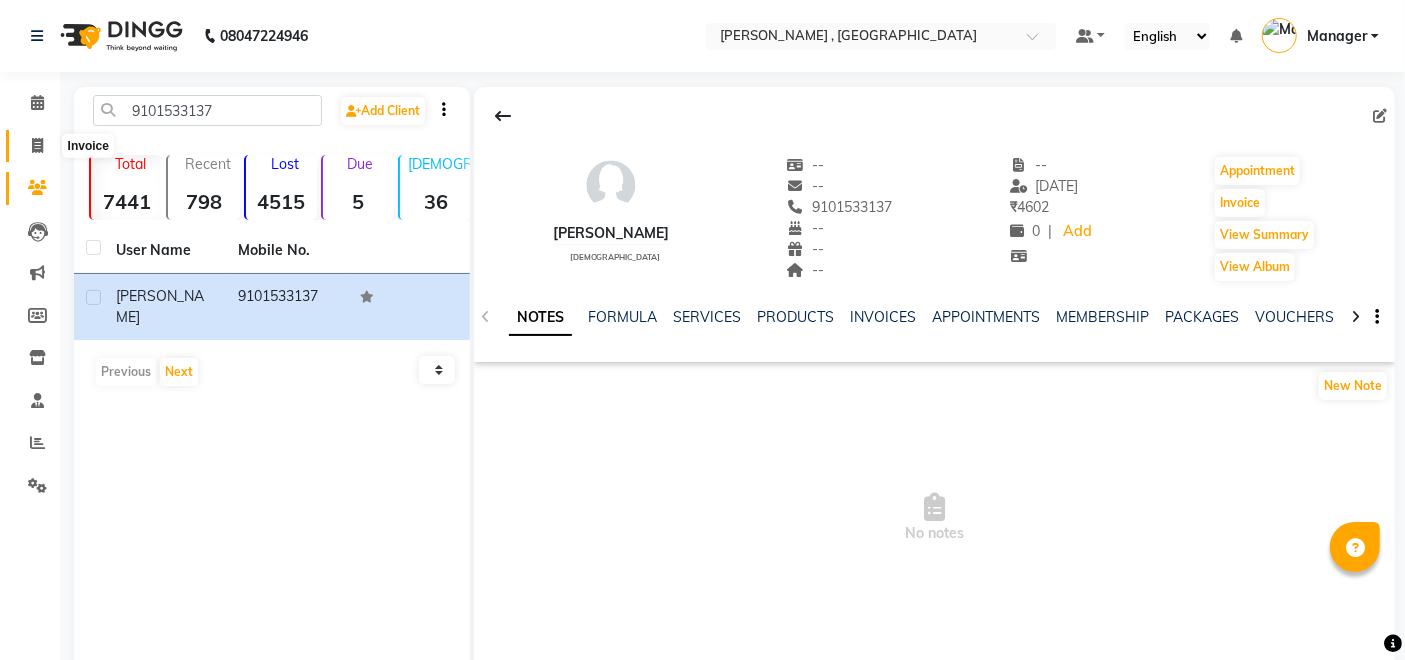 click 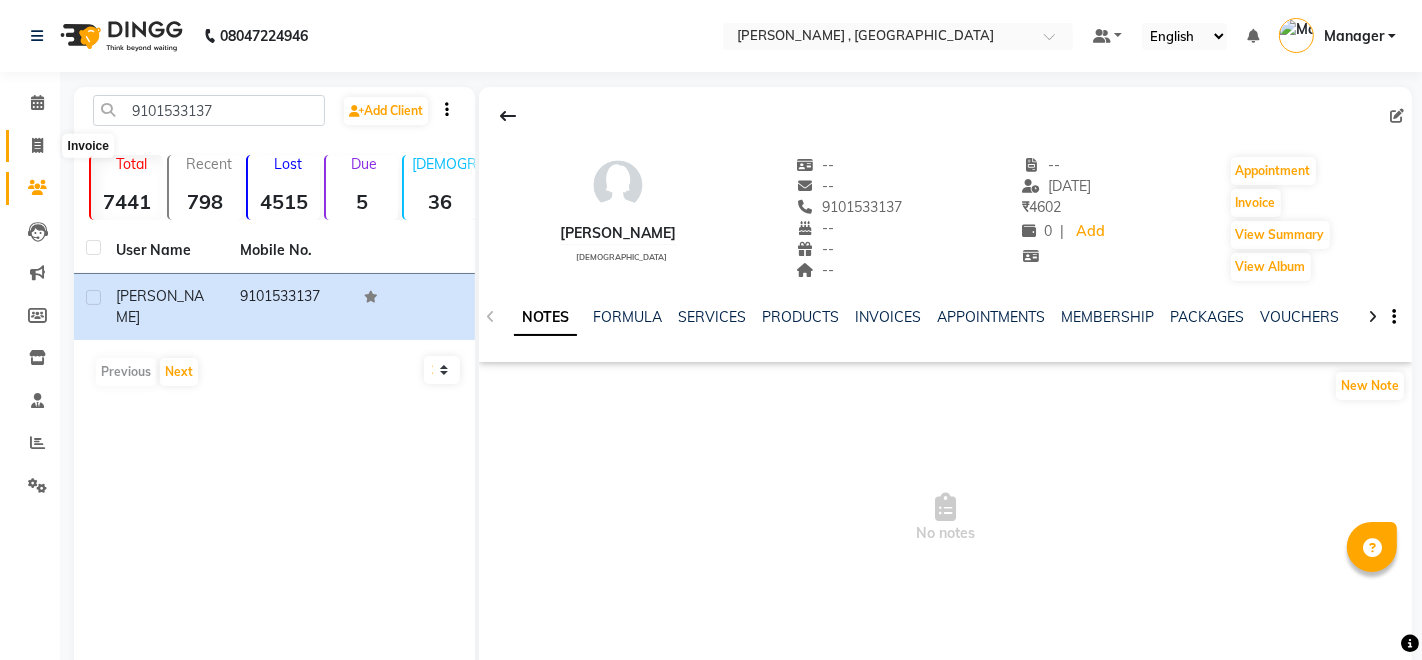 select on "service" 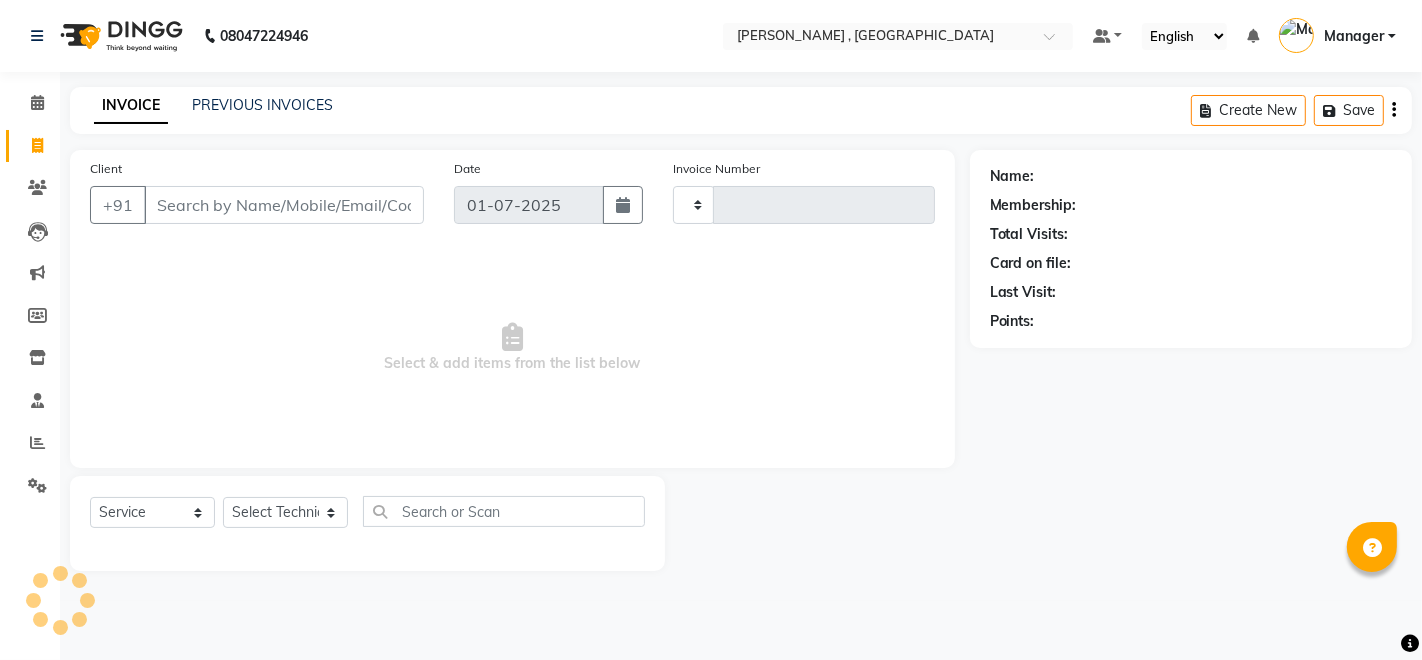 type on "1029" 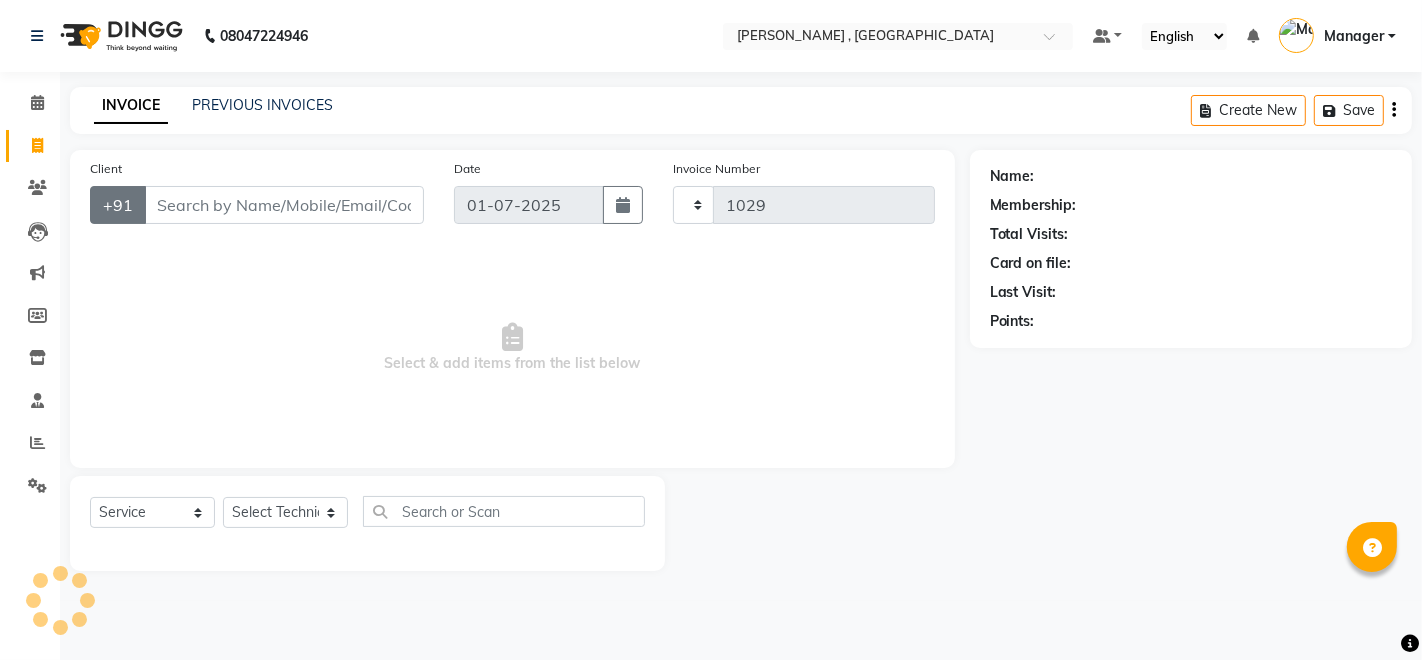 select on "4283" 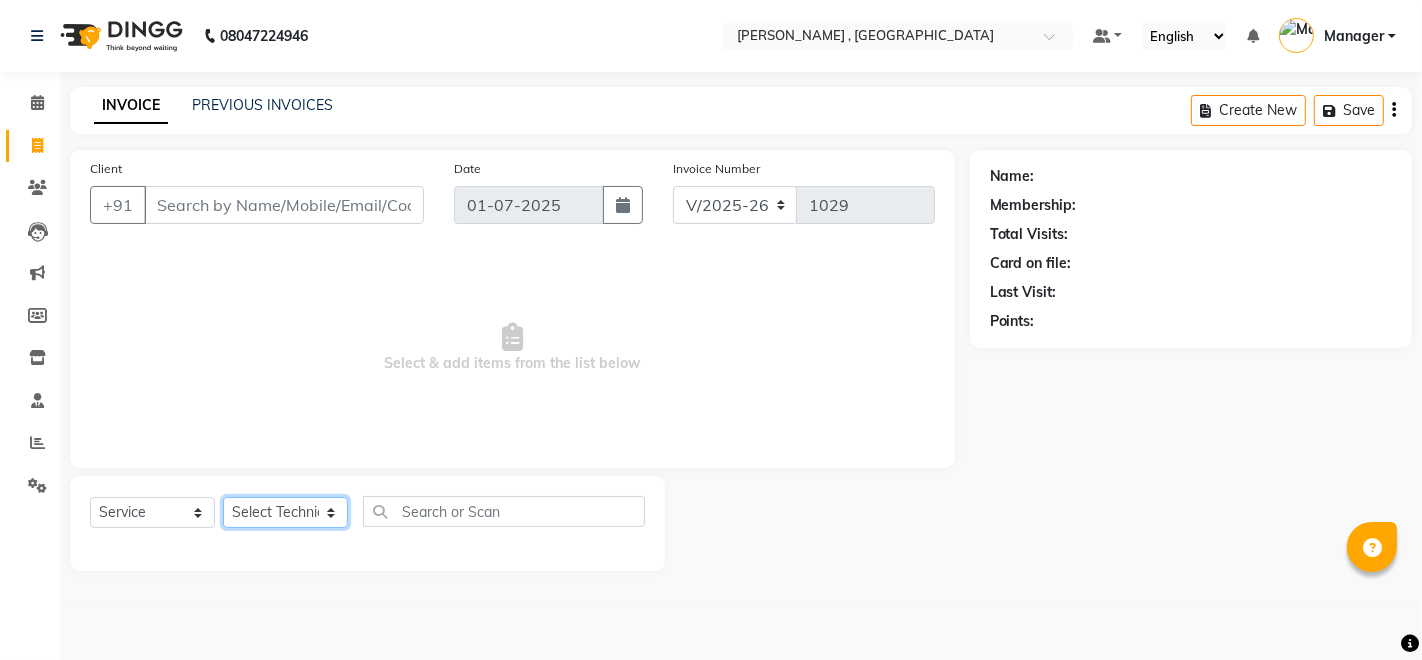 click on "Select Technician [PERSON_NAME] Manager [PERSON_NAME] Thangpi [PERSON_NAME]" 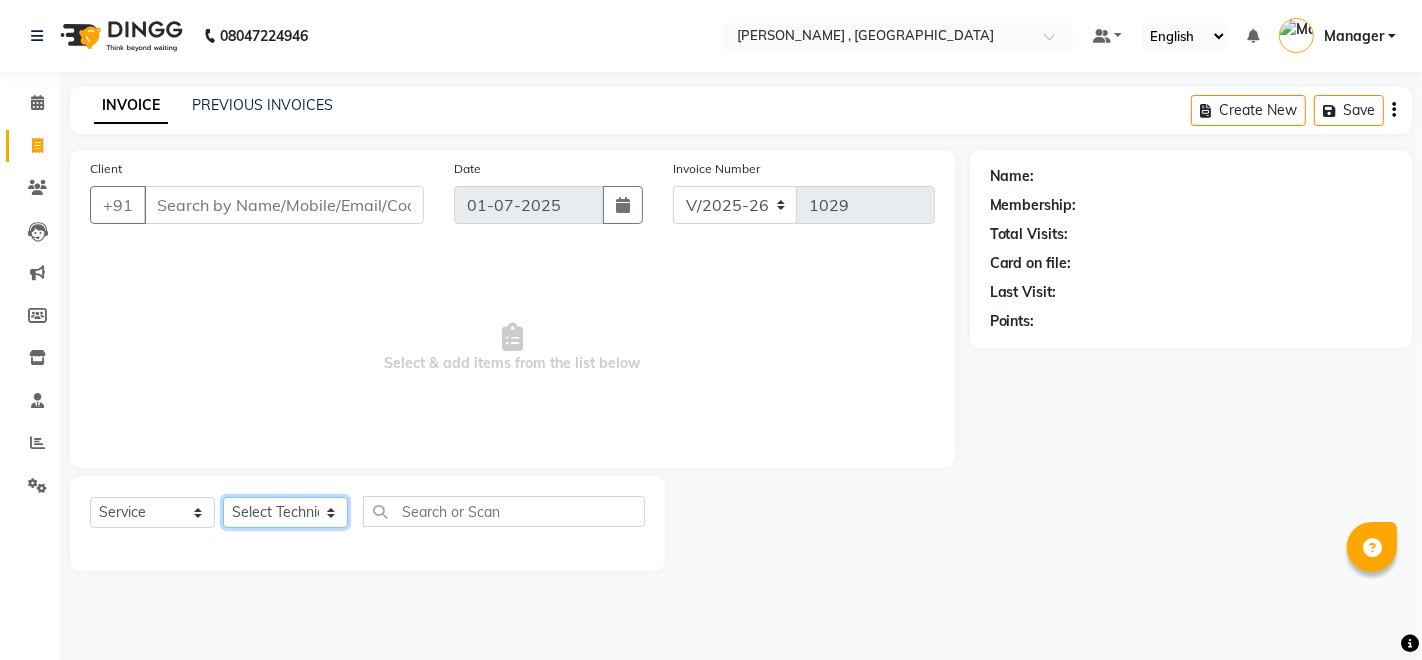 select on "23268" 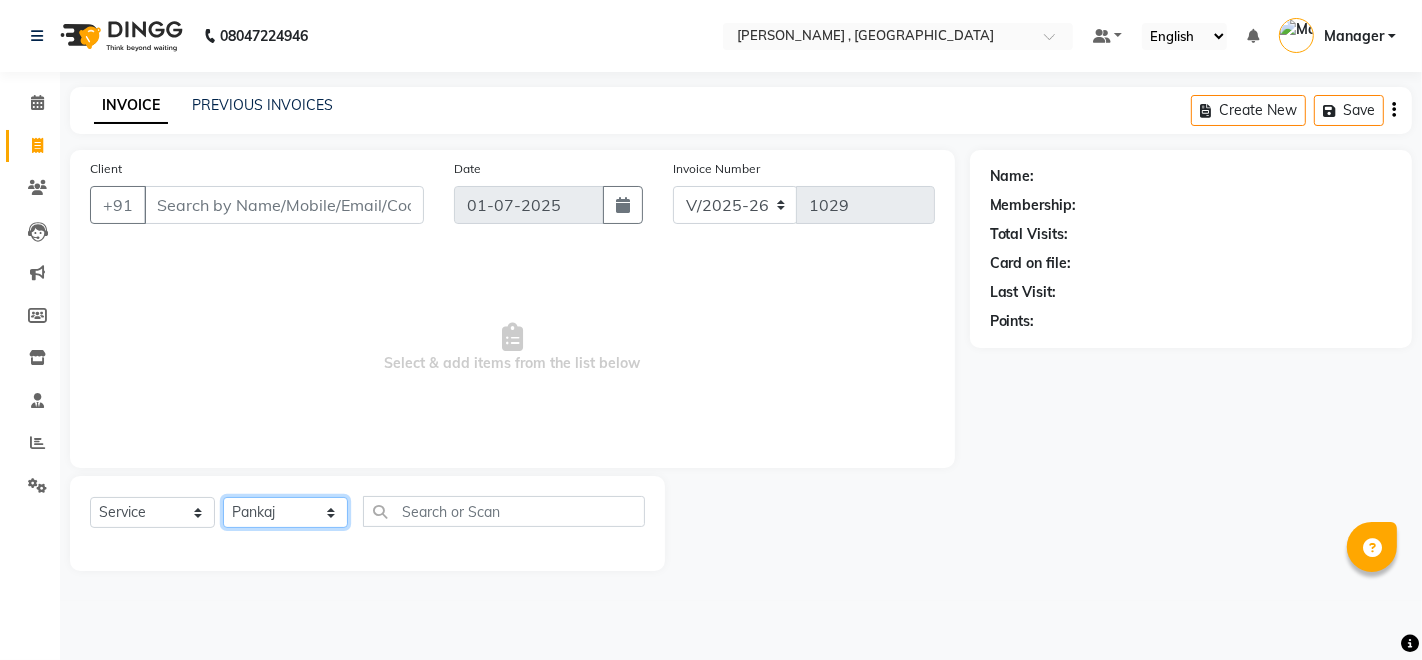 click on "Select Technician [PERSON_NAME] Manager [PERSON_NAME] Thangpi [PERSON_NAME]" 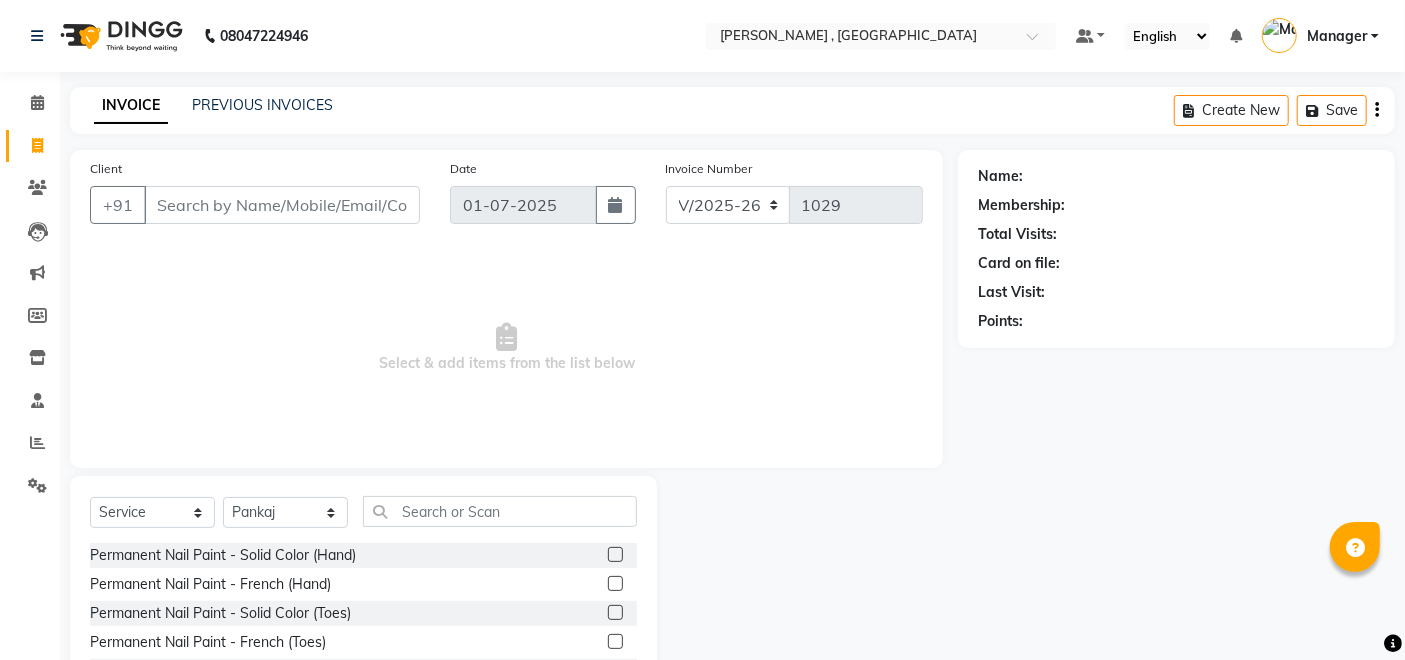 click 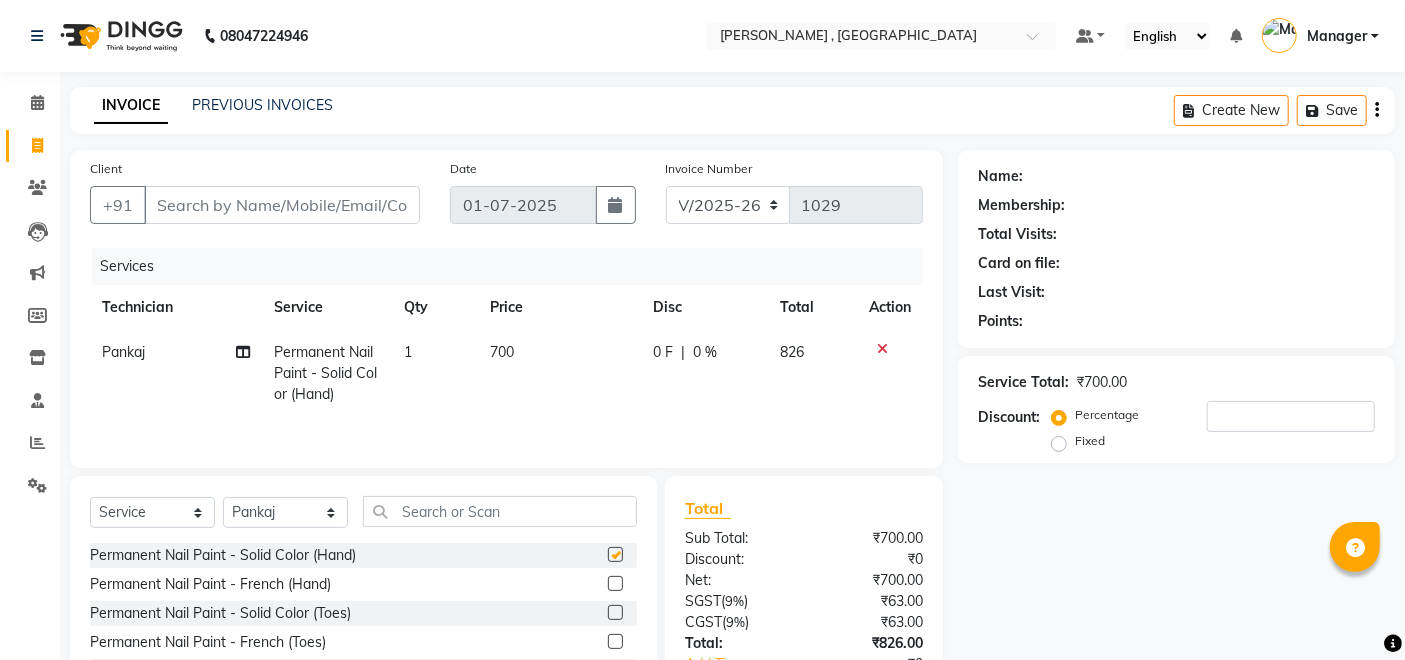 checkbox on "false" 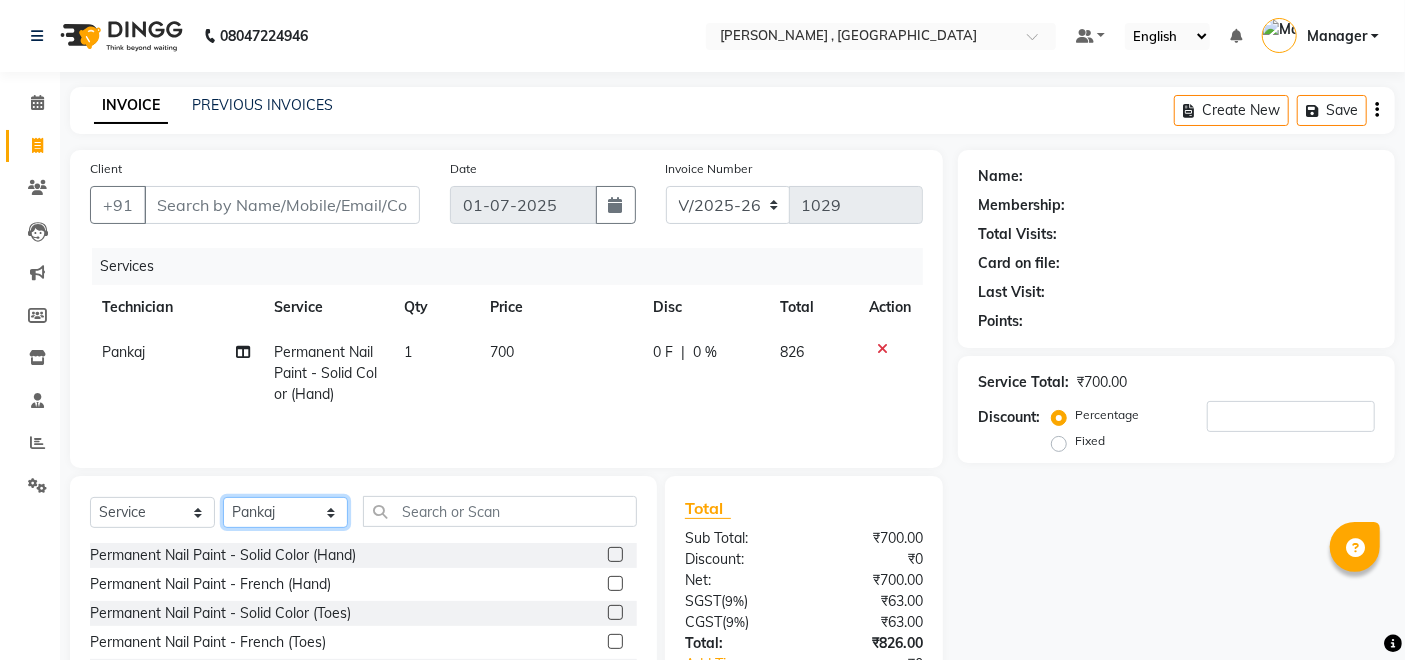 click on "Select Technician [PERSON_NAME] Manager [PERSON_NAME] Thangpi [PERSON_NAME]" 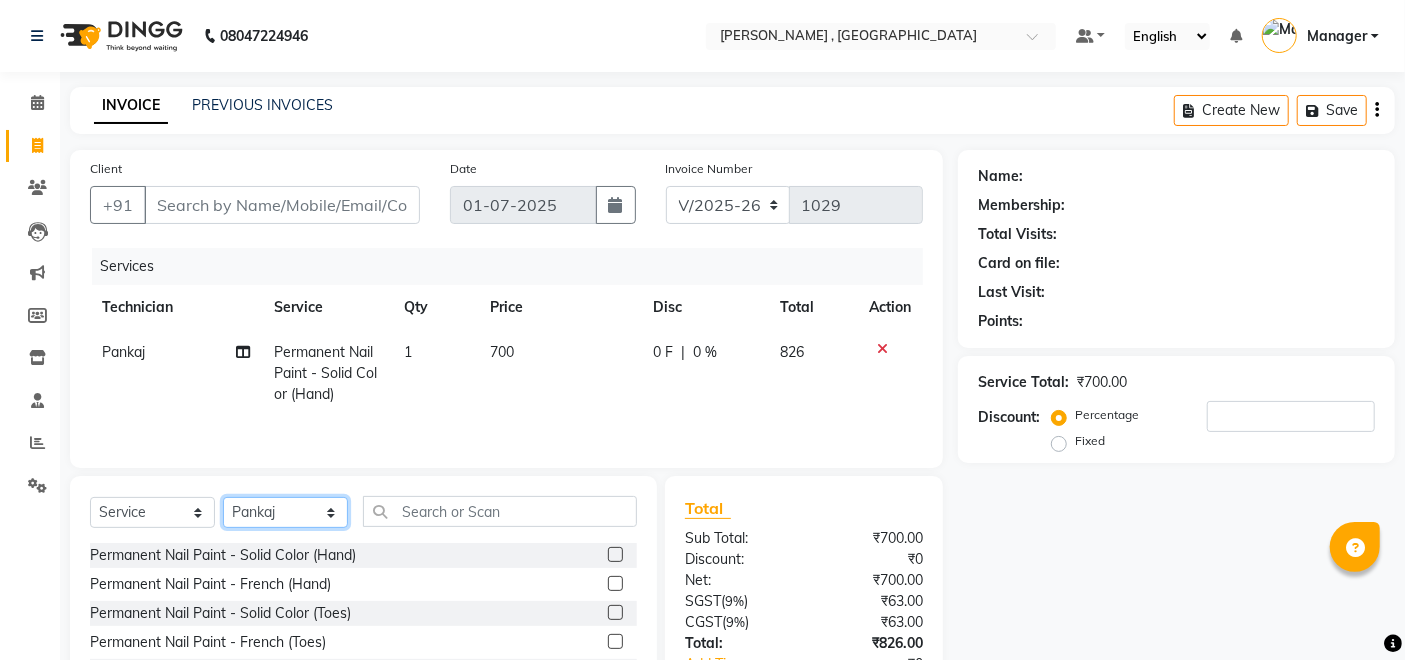 select on "37285" 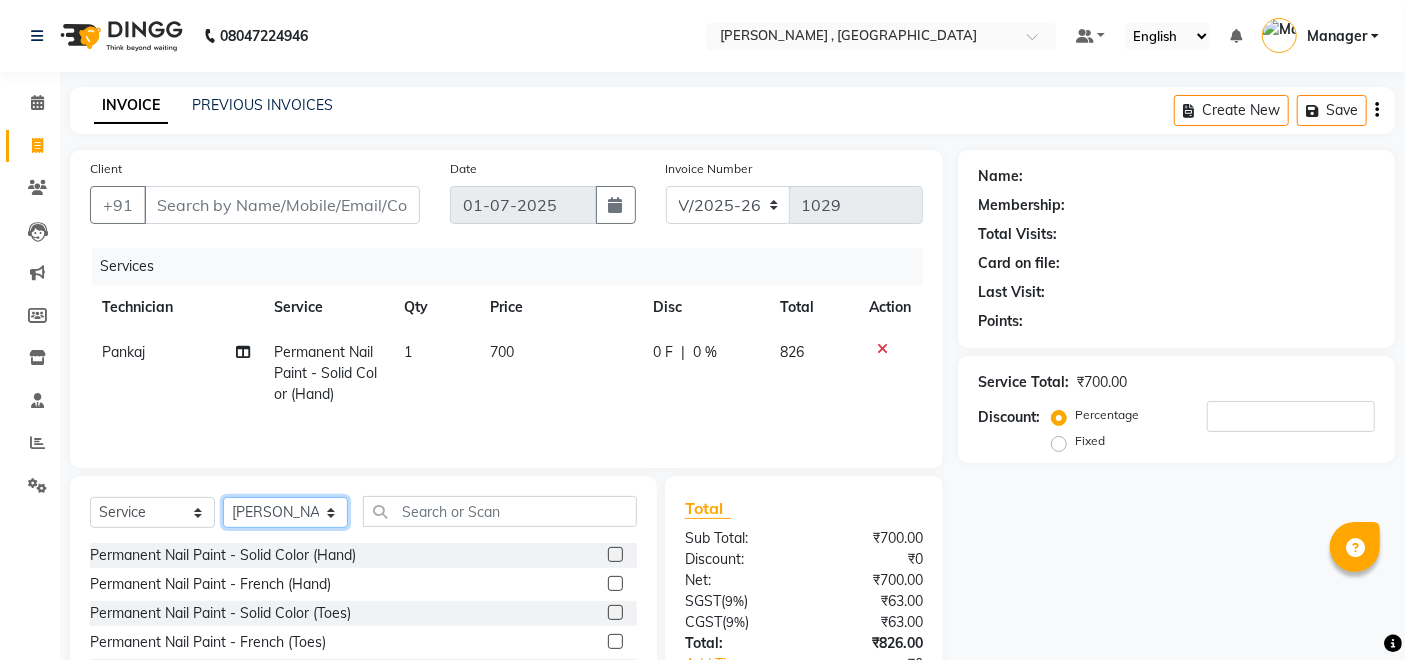 click on "Select Technician [PERSON_NAME] Manager [PERSON_NAME] Thangpi [PERSON_NAME]" 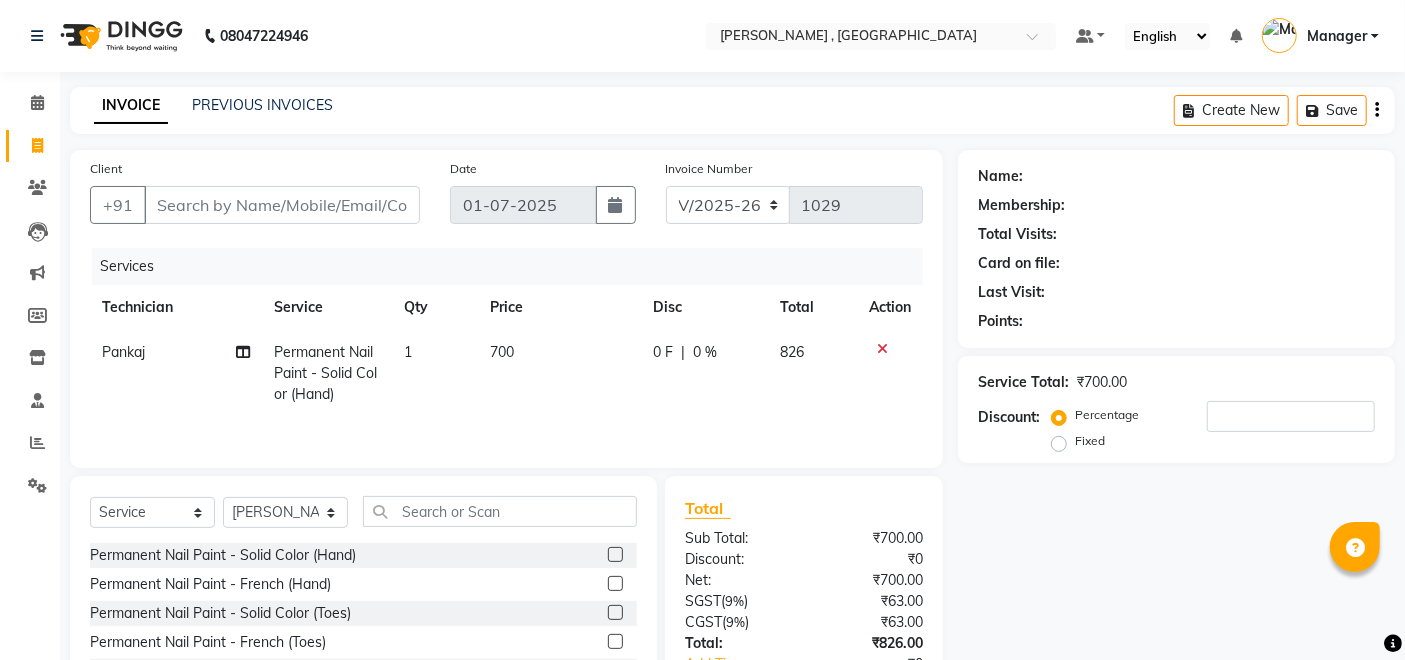 drag, startPoint x: 320, startPoint y: 504, endPoint x: 335, endPoint y: 352, distance: 152.73834 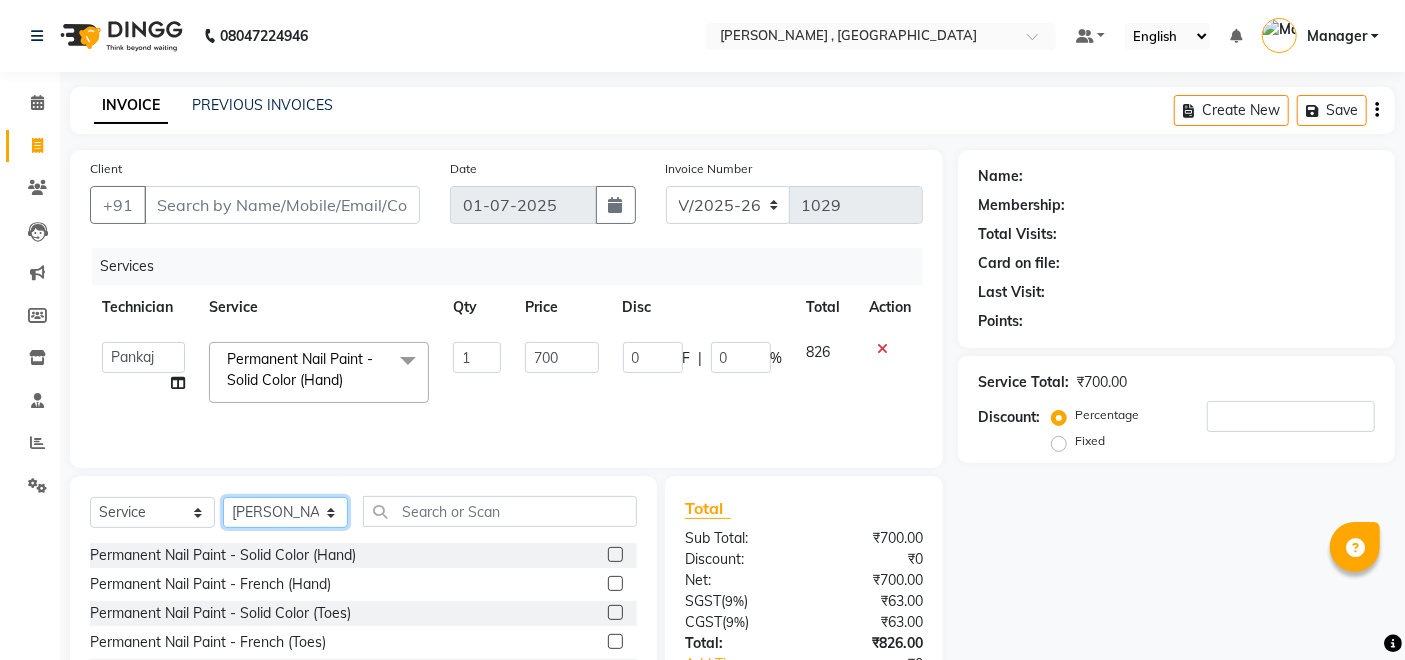 click on "Select Technician [PERSON_NAME] Manager [PERSON_NAME] Thangpi [PERSON_NAME]" 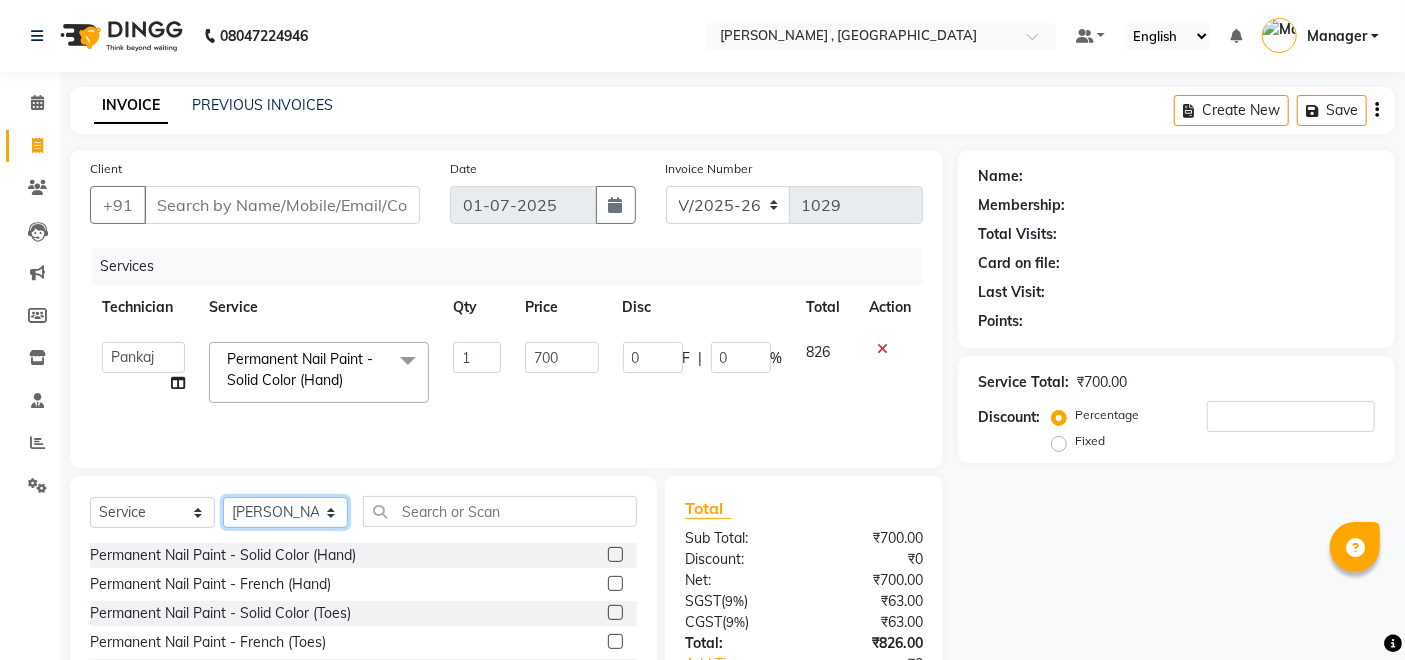 select on "23265" 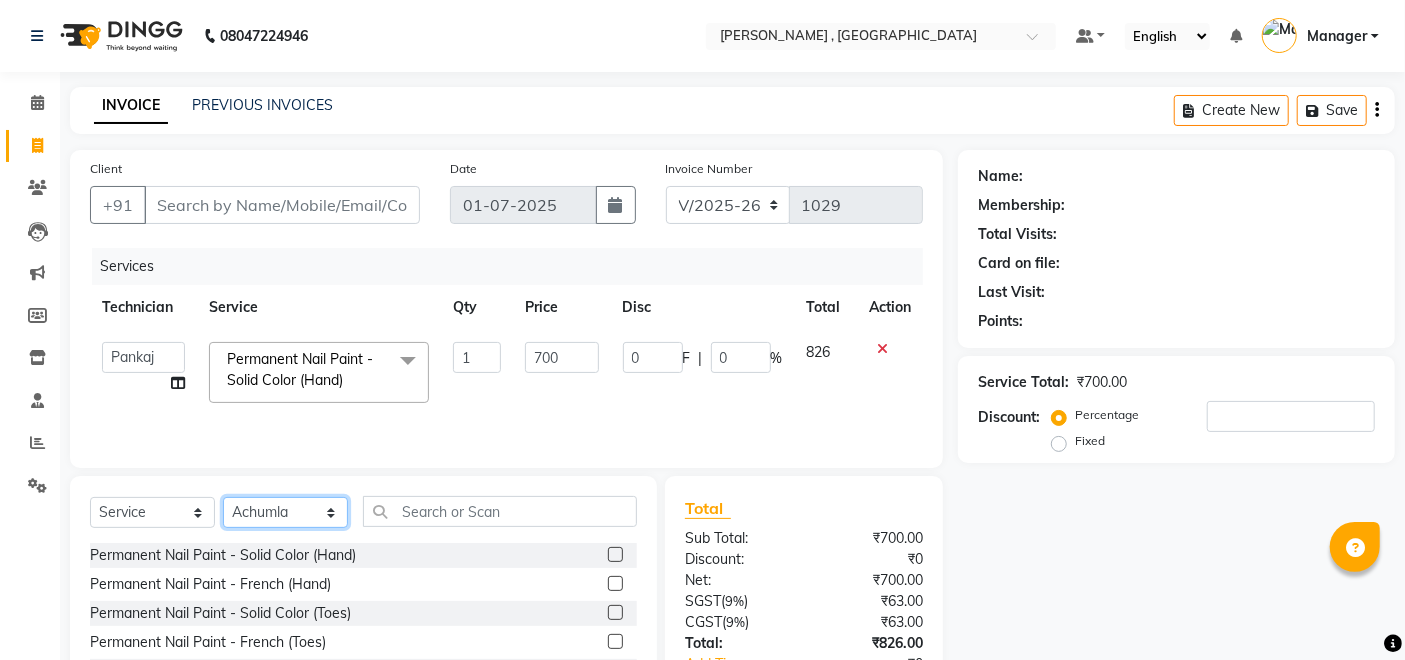 click on "Select Technician [PERSON_NAME] Manager [PERSON_NAME] Thangpi [PERSON_NAME]" 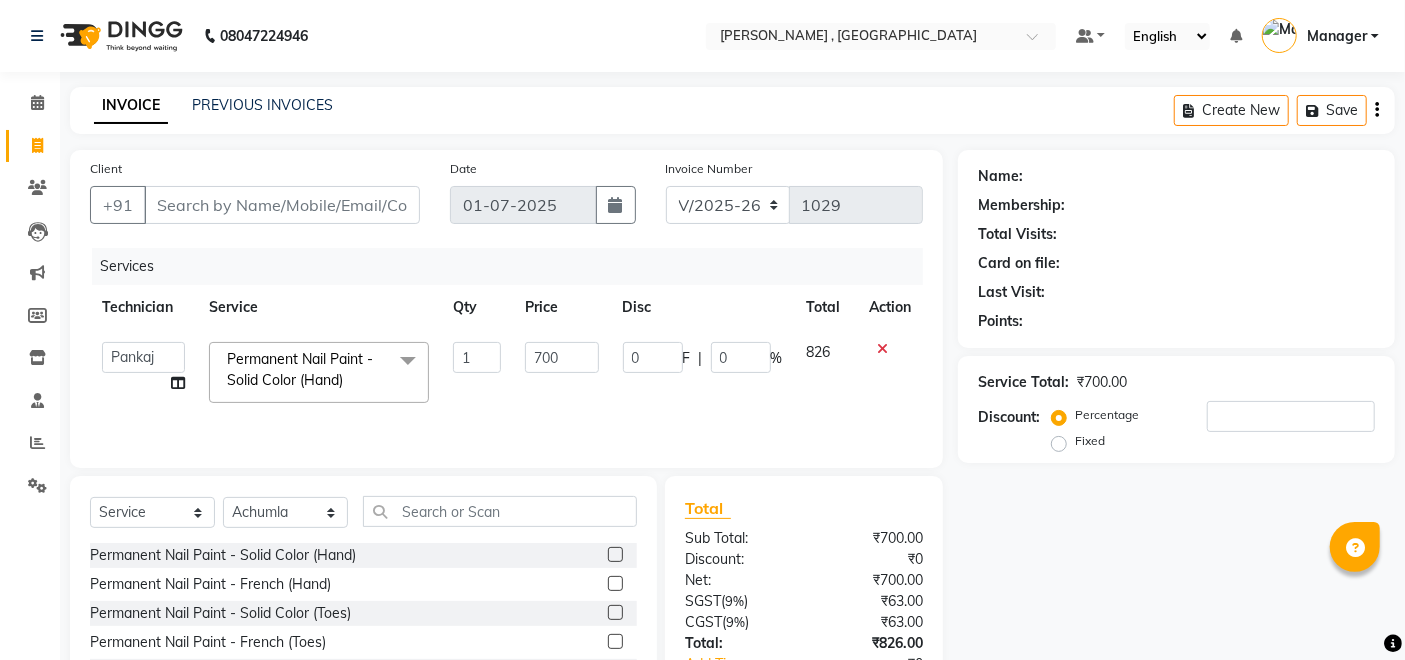 click 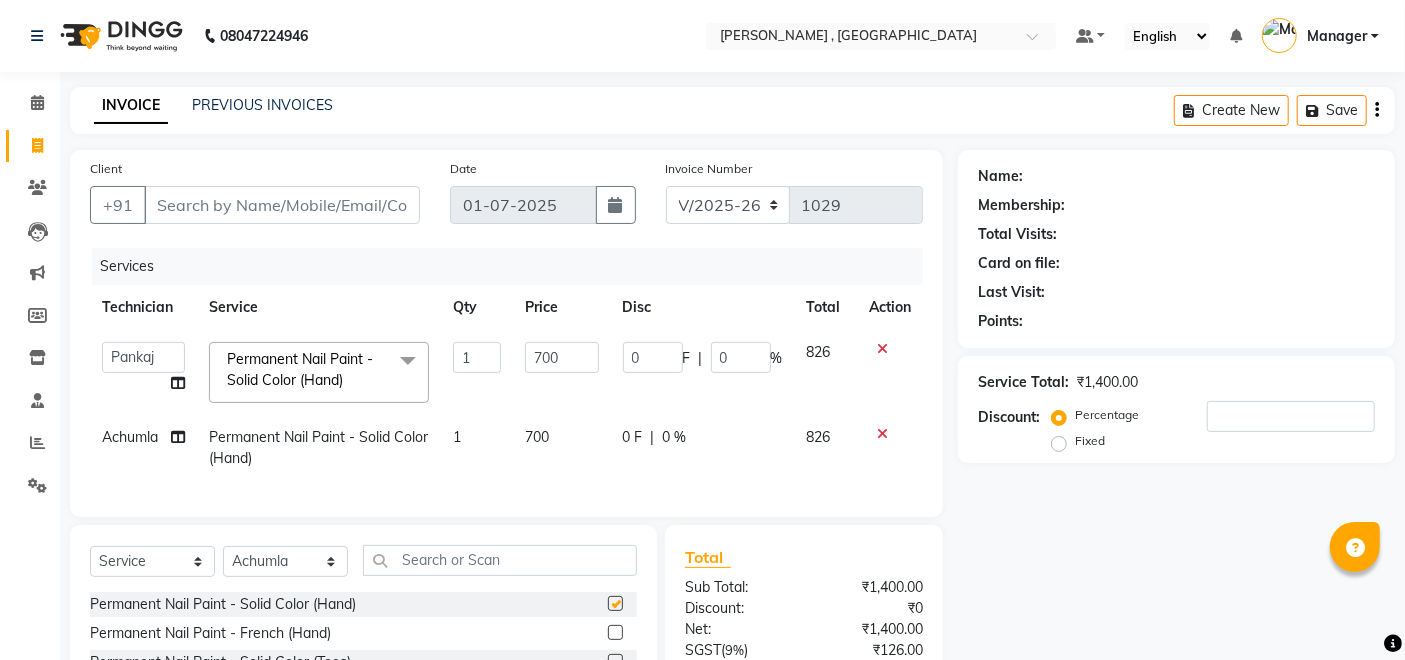 checkbox on "false" 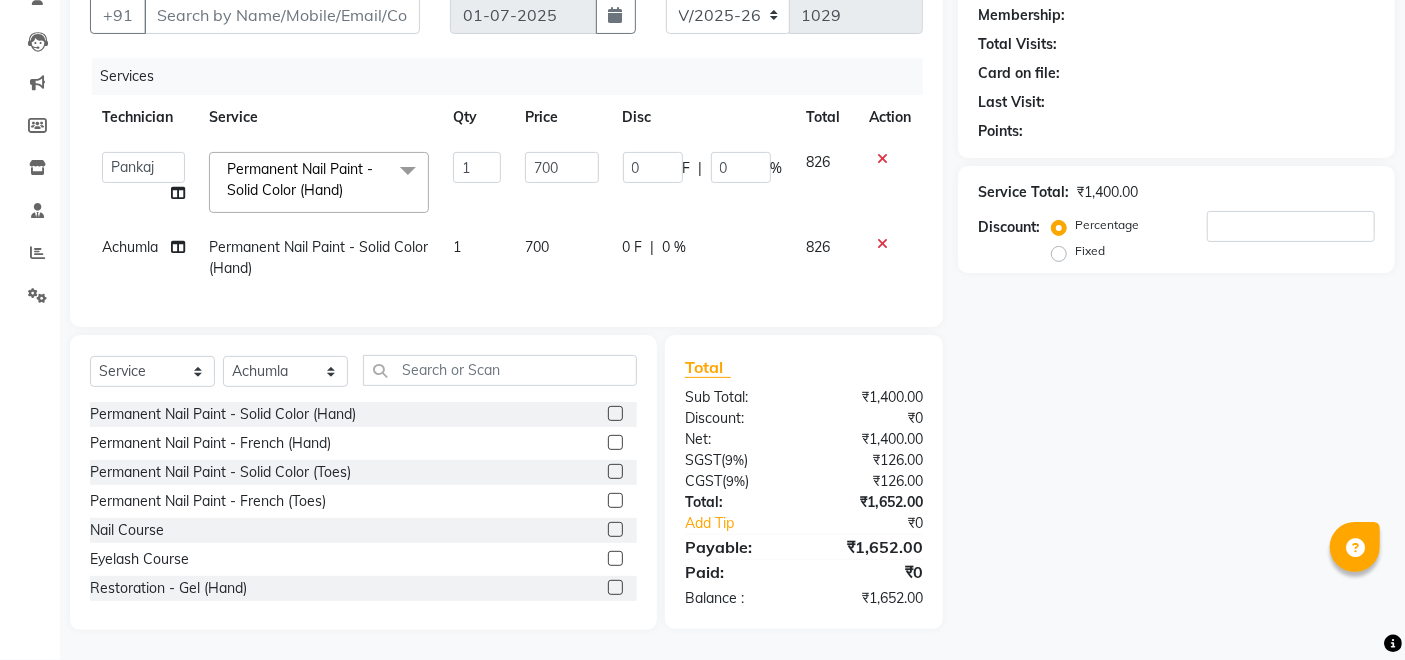 scroll, scrollTop: 0, scrollLeft: 0, axis: both 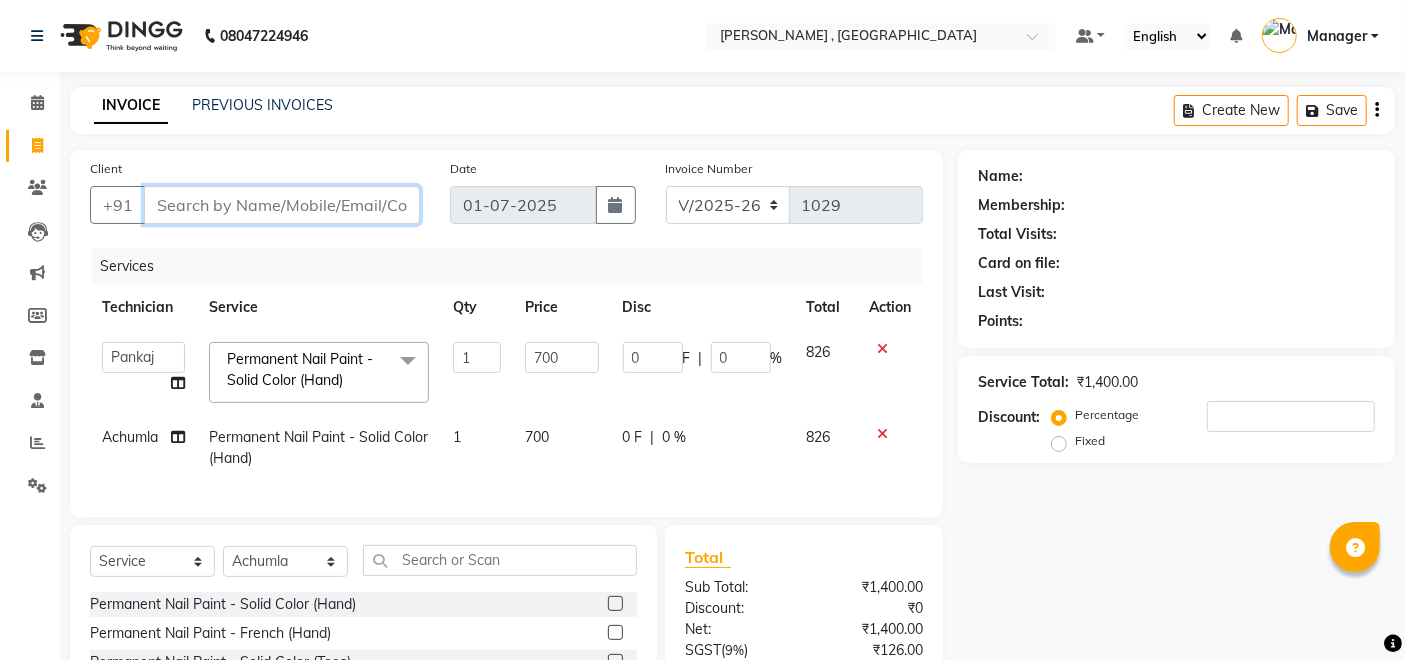 click on "Client" at bounding box center (282, 205) 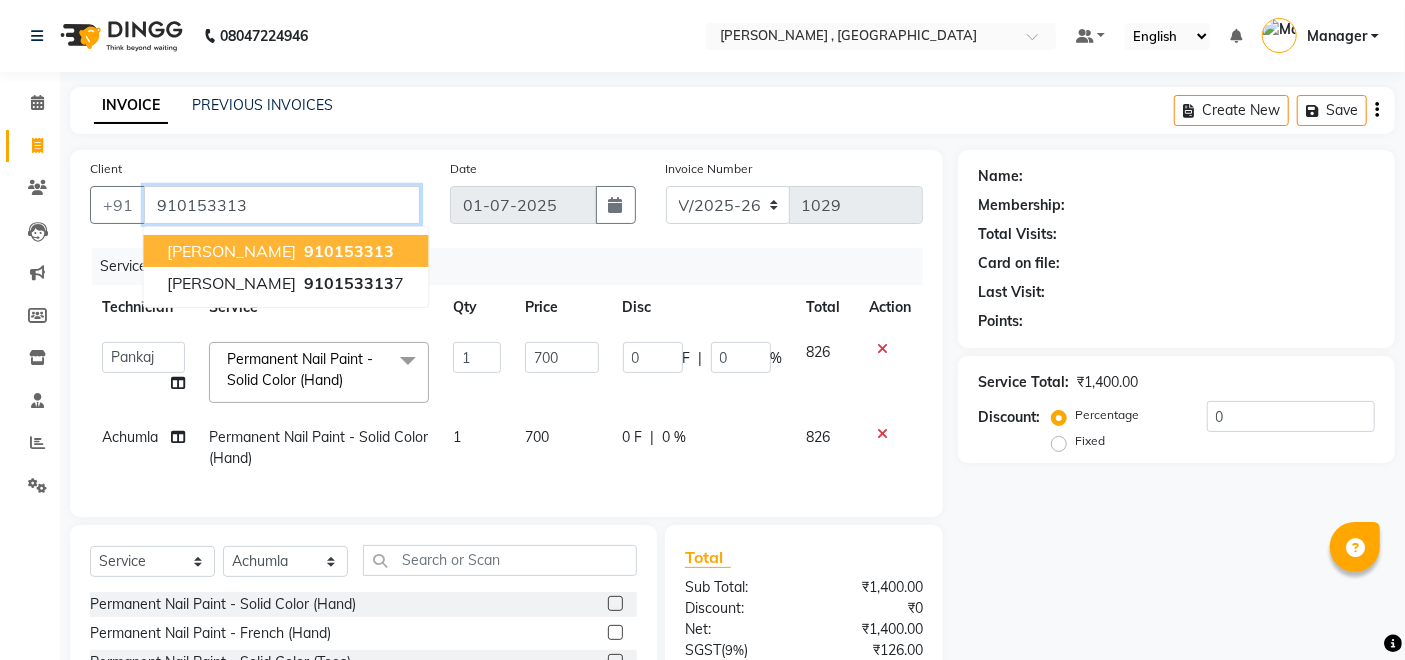 type on "910153313" 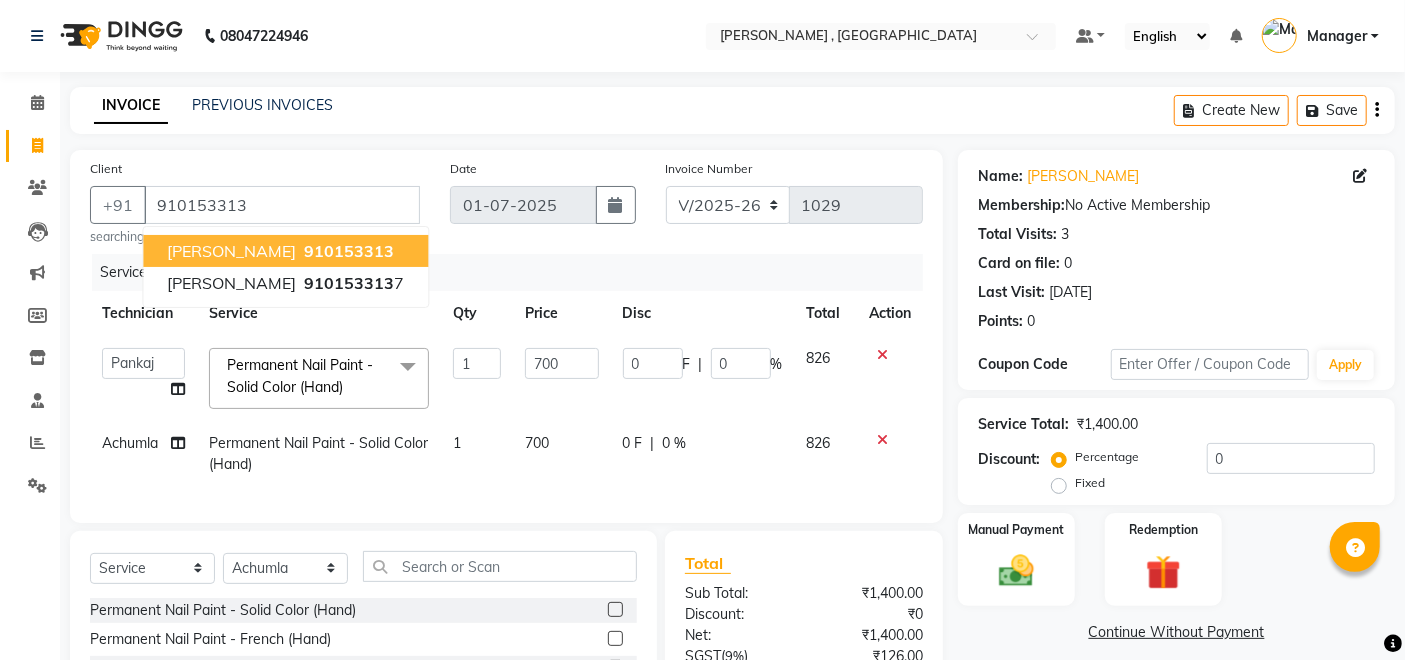 click on "[PERSON_NAME]   910153313" at bounding box center (285, 251) 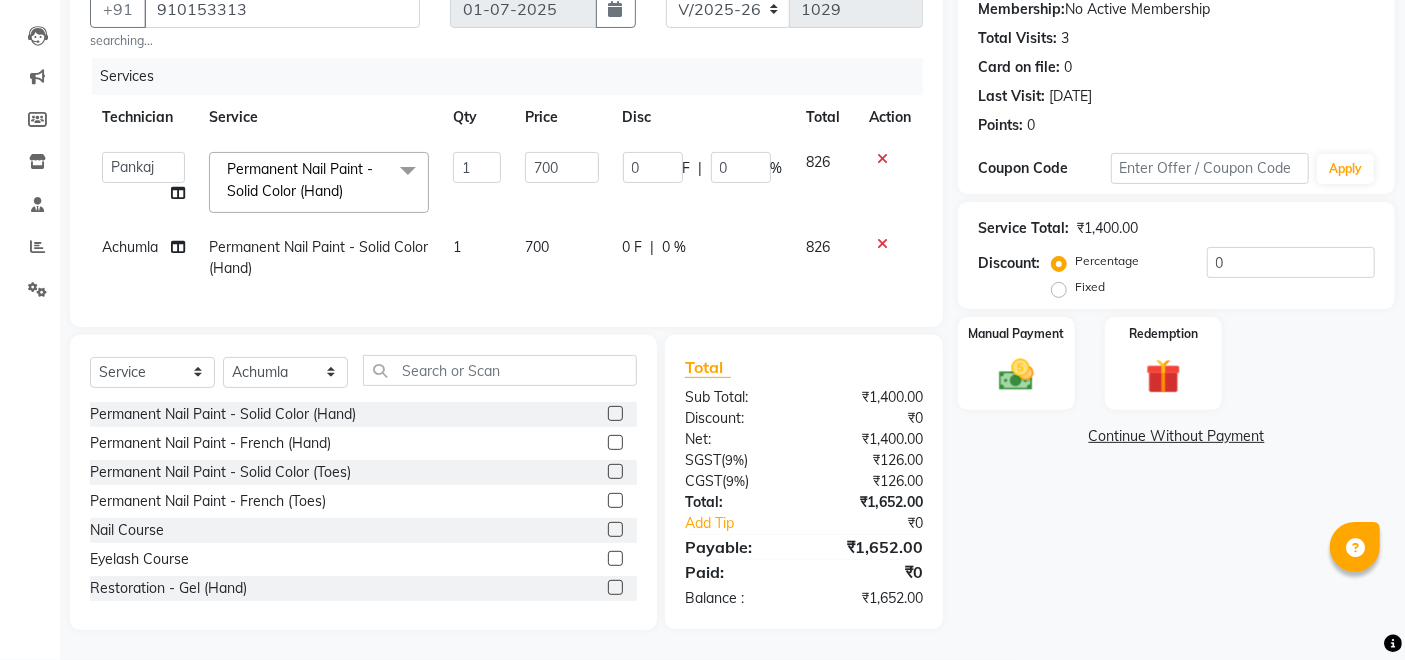 scroll, scrollTop: 212, scrollLeft: 0, axis: vertical 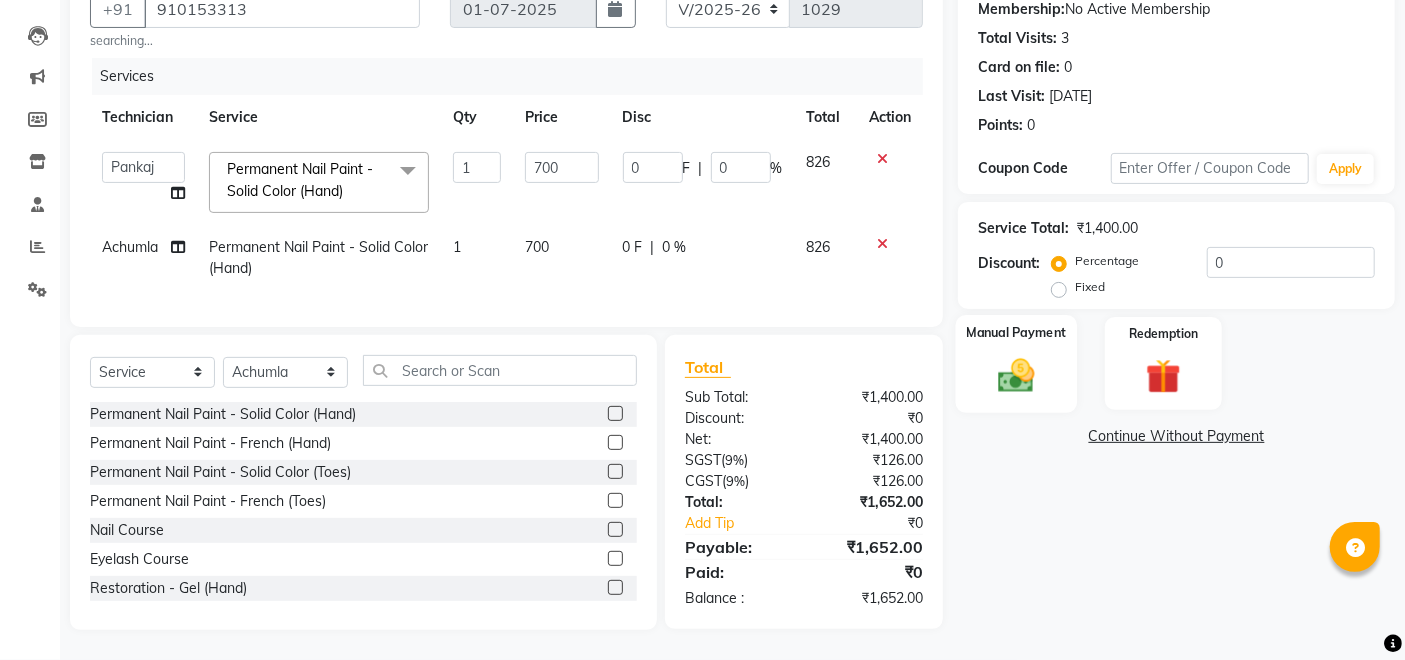 click on "Manual Payment" 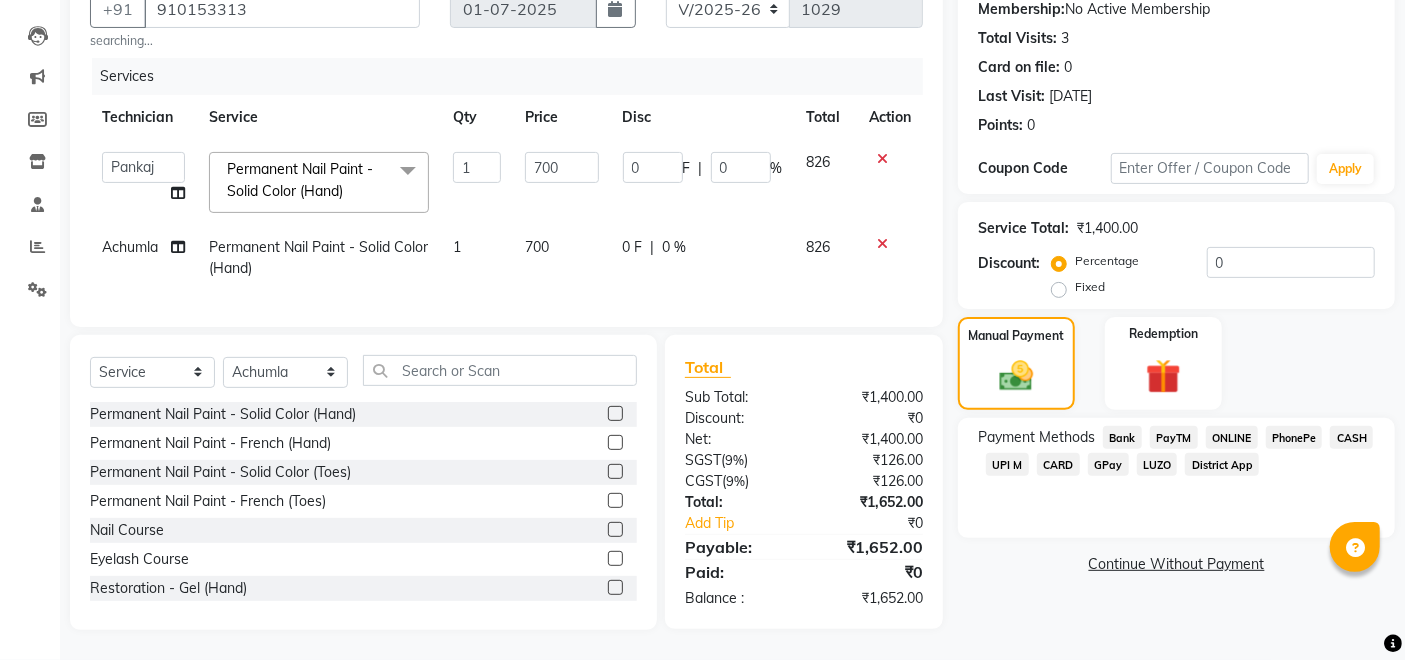 click on "GPay" 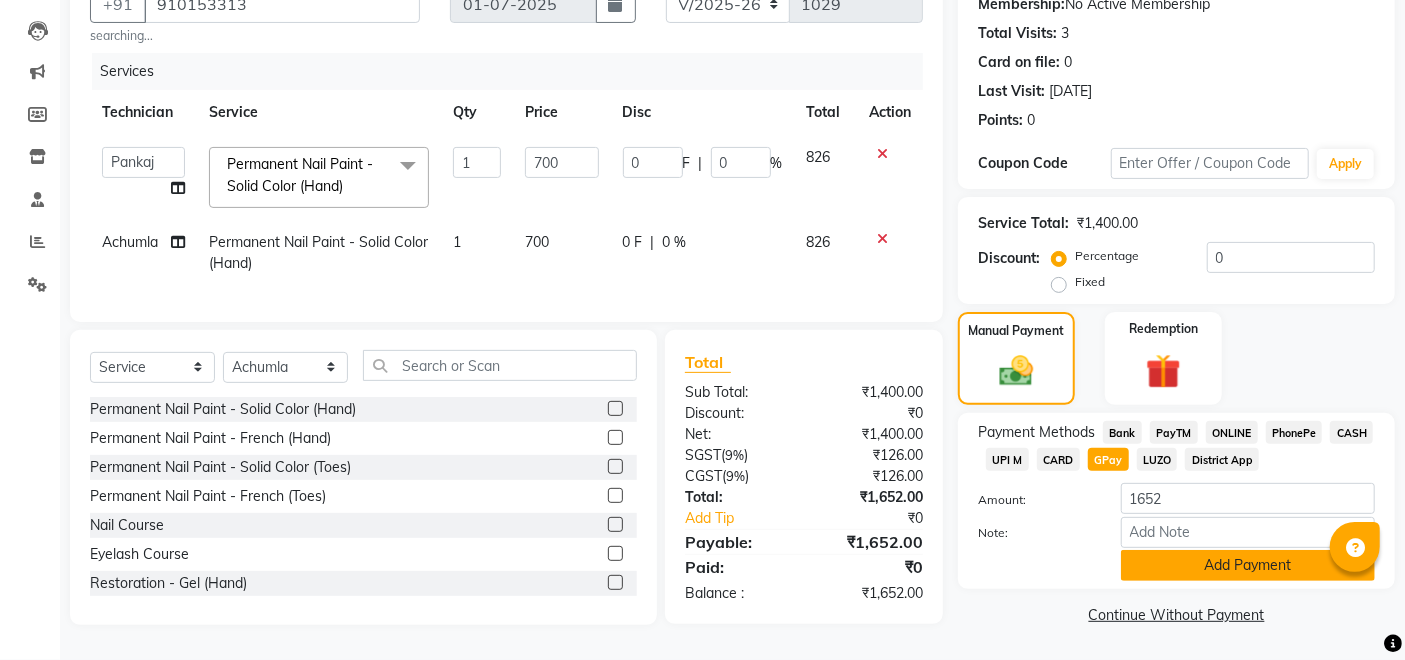 click on "Add Payment" 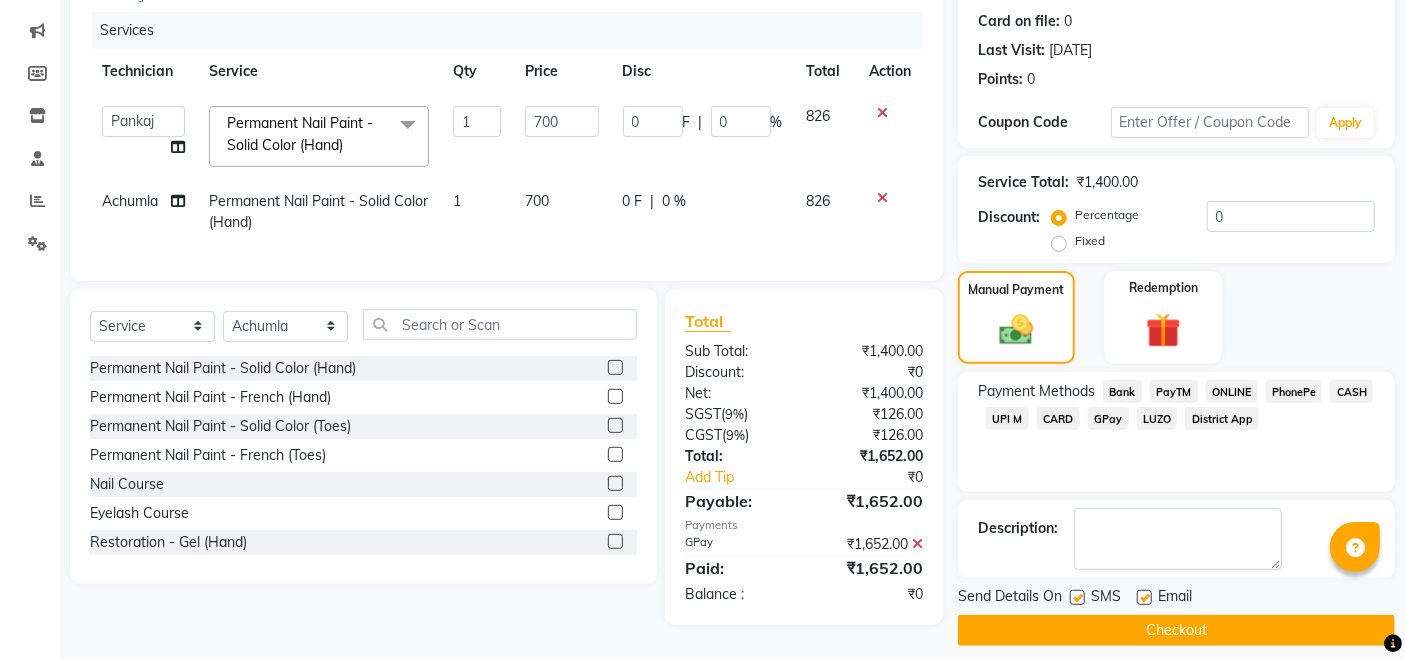 scroll, scrollTop: 258, scrollLeft: 0, axis: vertical 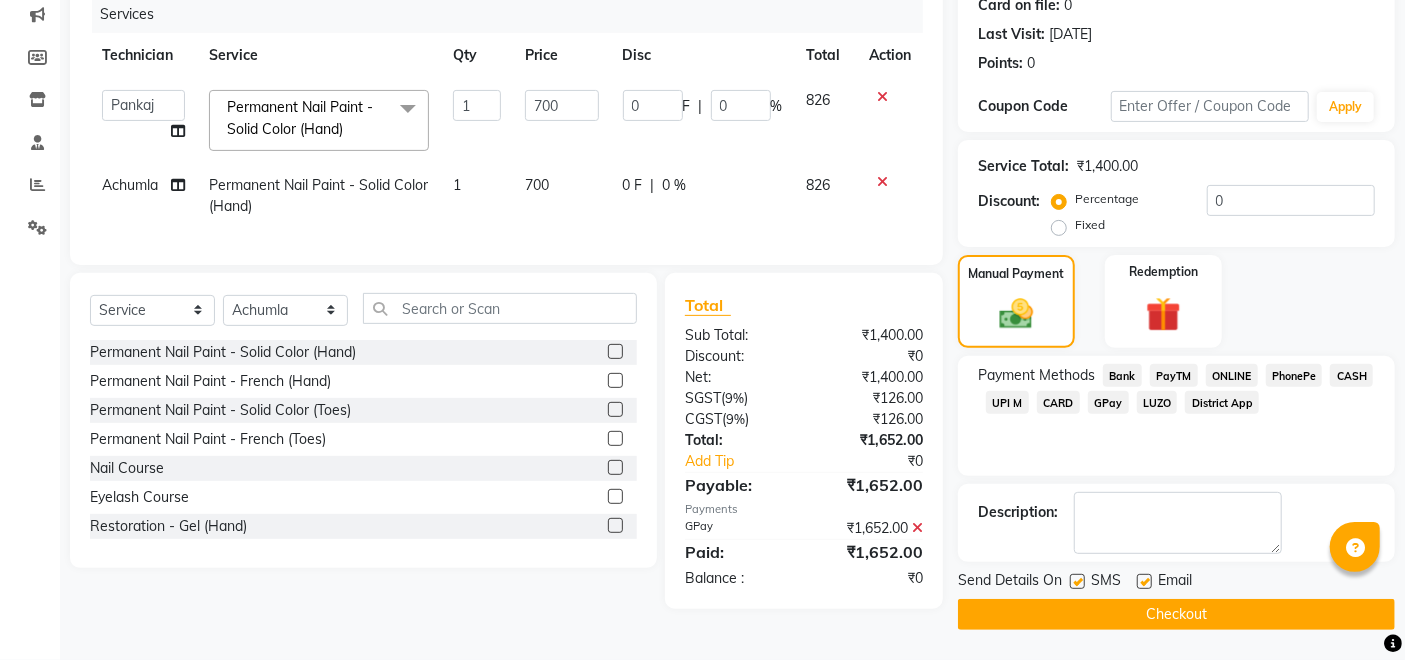 click on "Checkout" 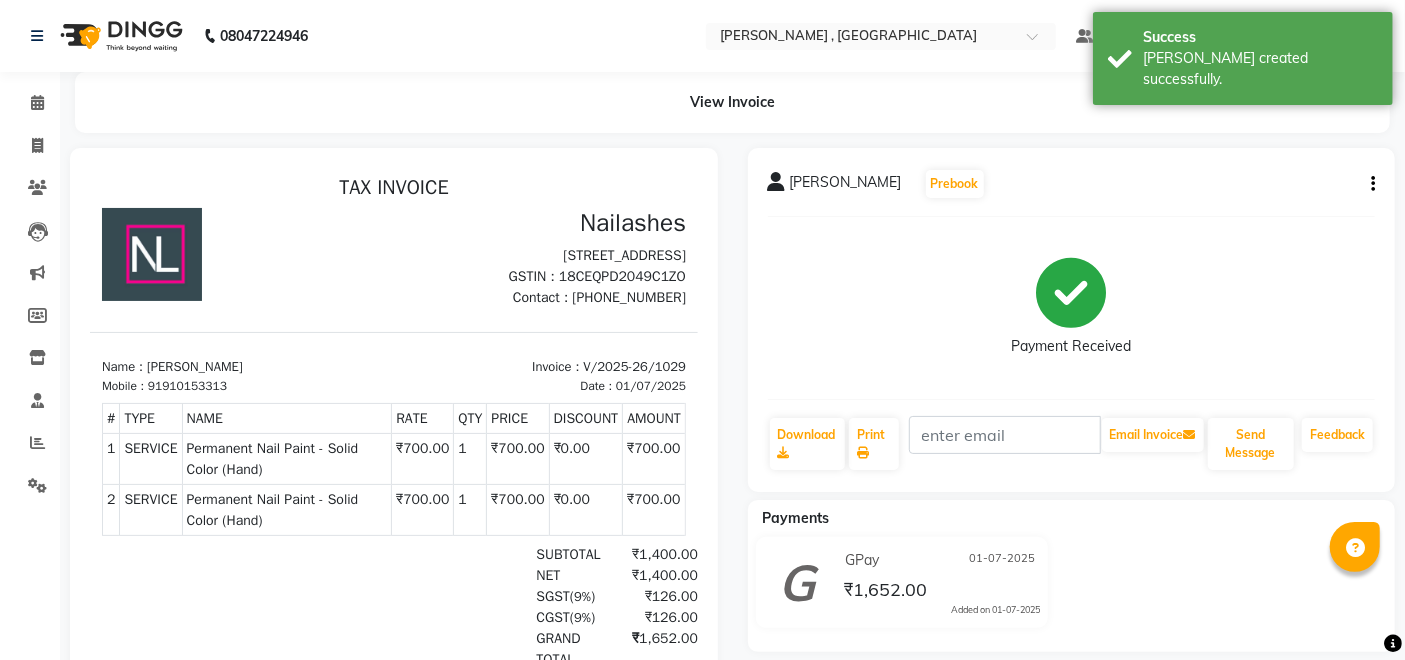 scroll, scrollTop: 0, scrollLeft: 0, axis: both 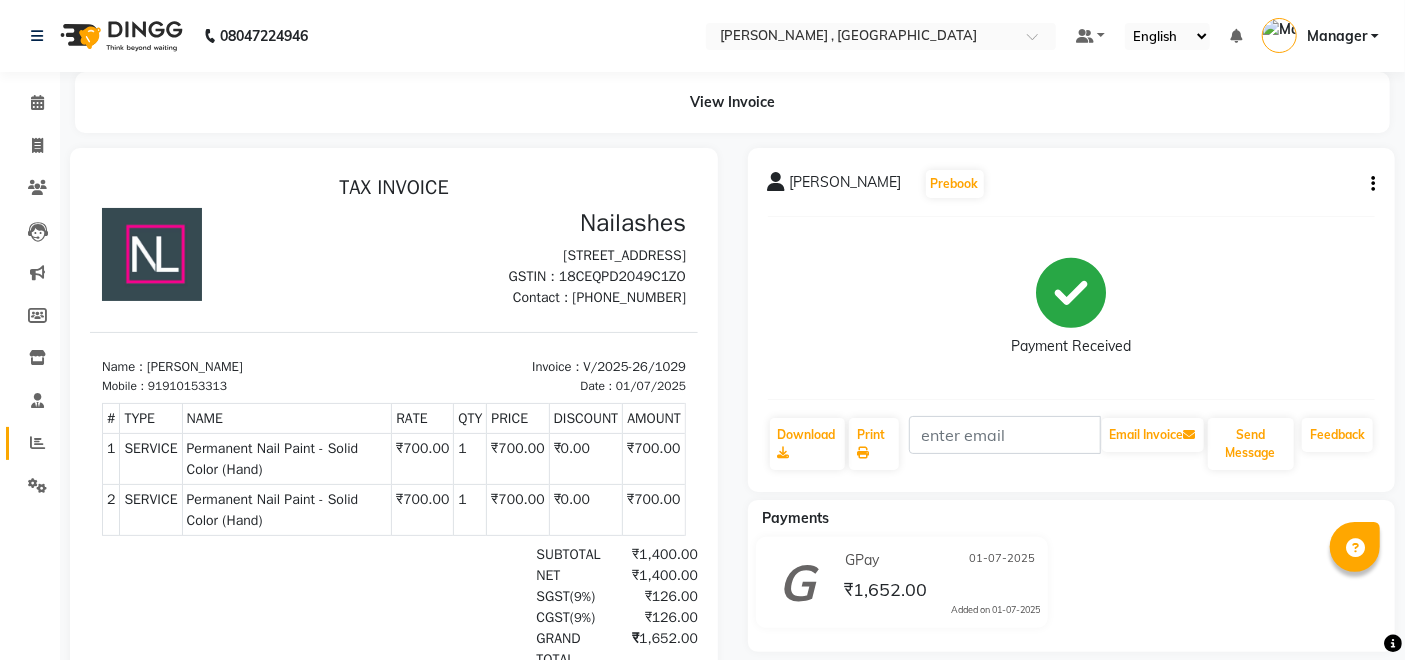 click 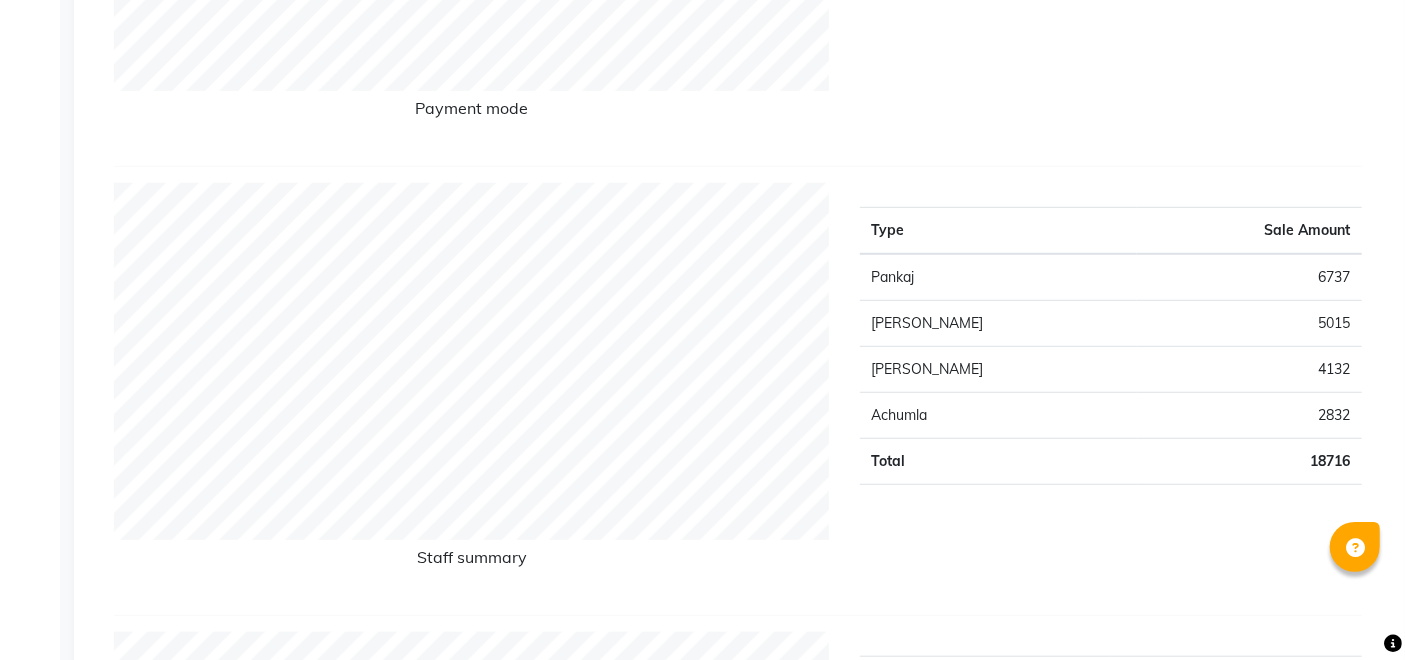 scroll, scrollTop: 555, scrollLeft: 0, axis: vertical 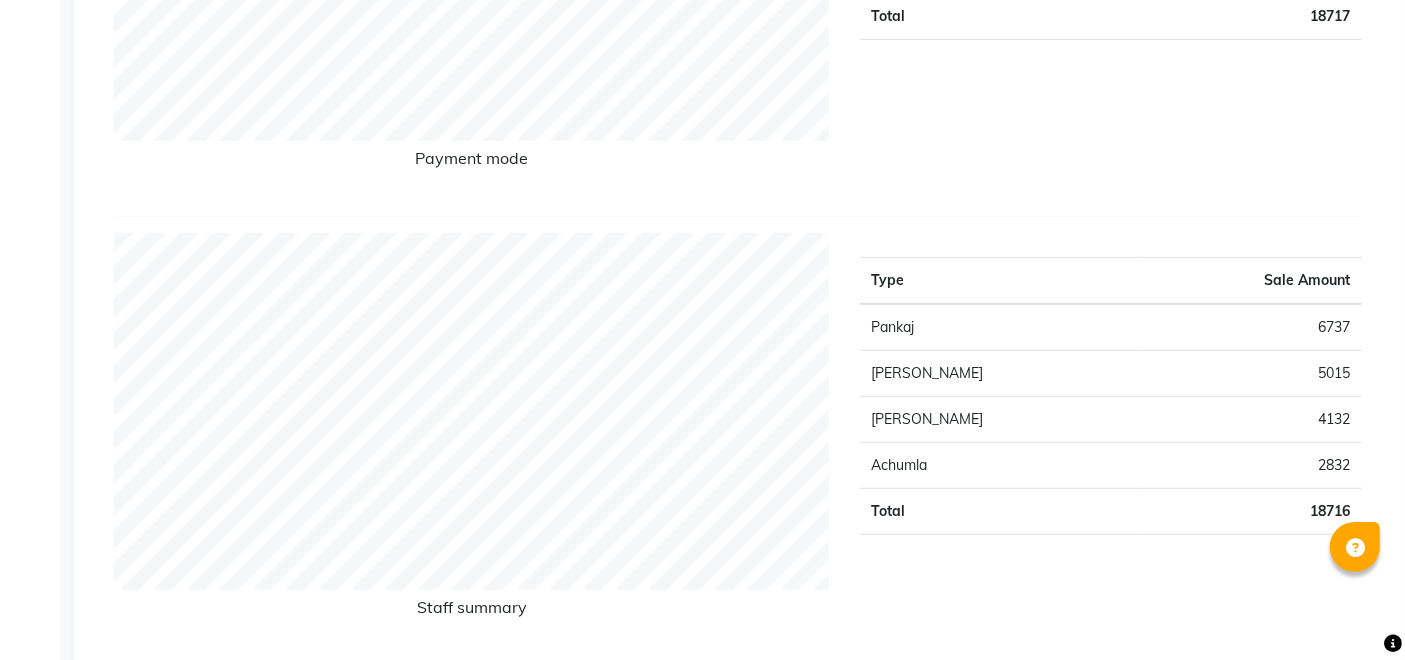 click on "Type Sale Amount GPAY 11741 CARD 4203 CASH 2773 Total 18717" 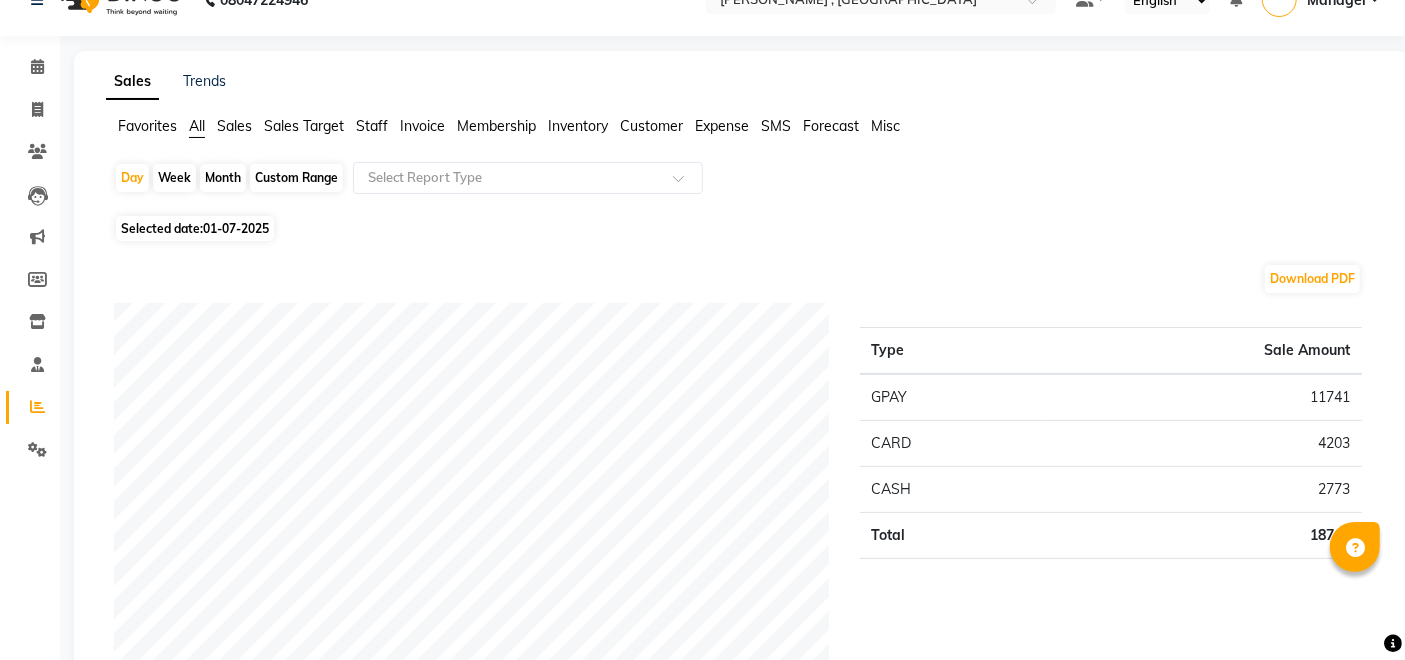 scroll, scrollTop: 0, scrollLeft: 0, axis: both 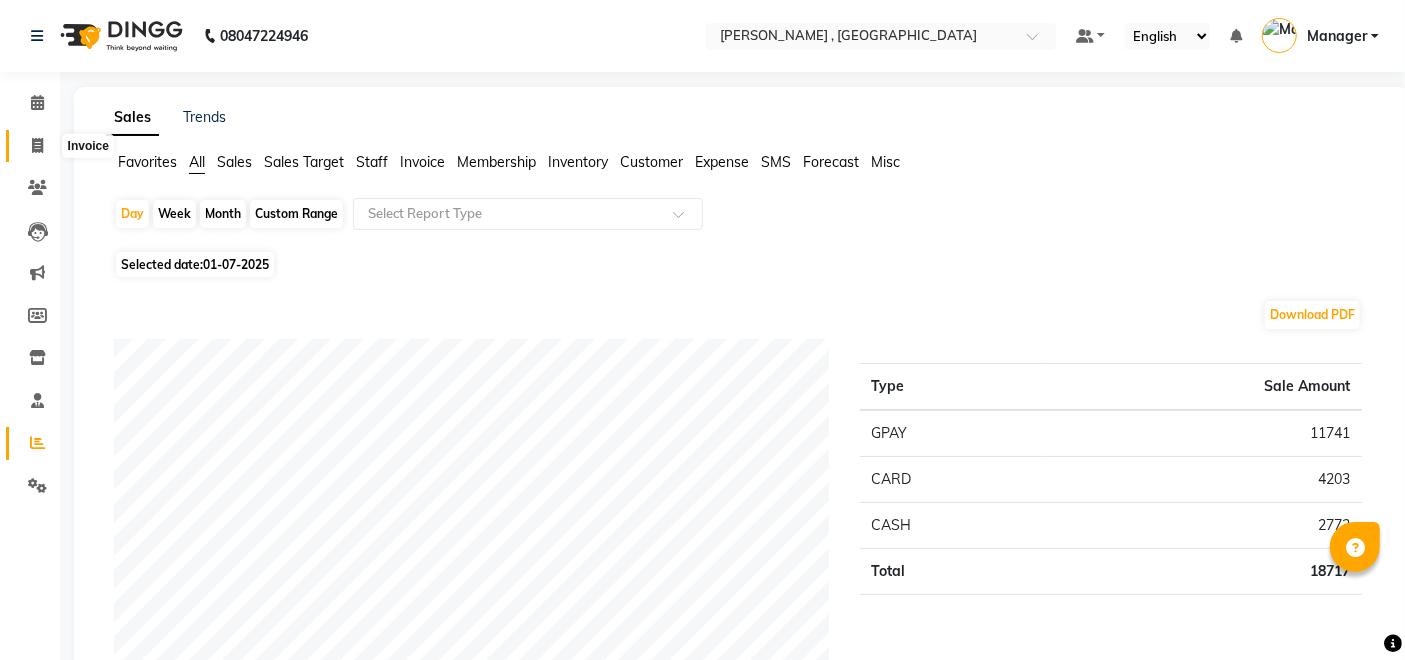 click 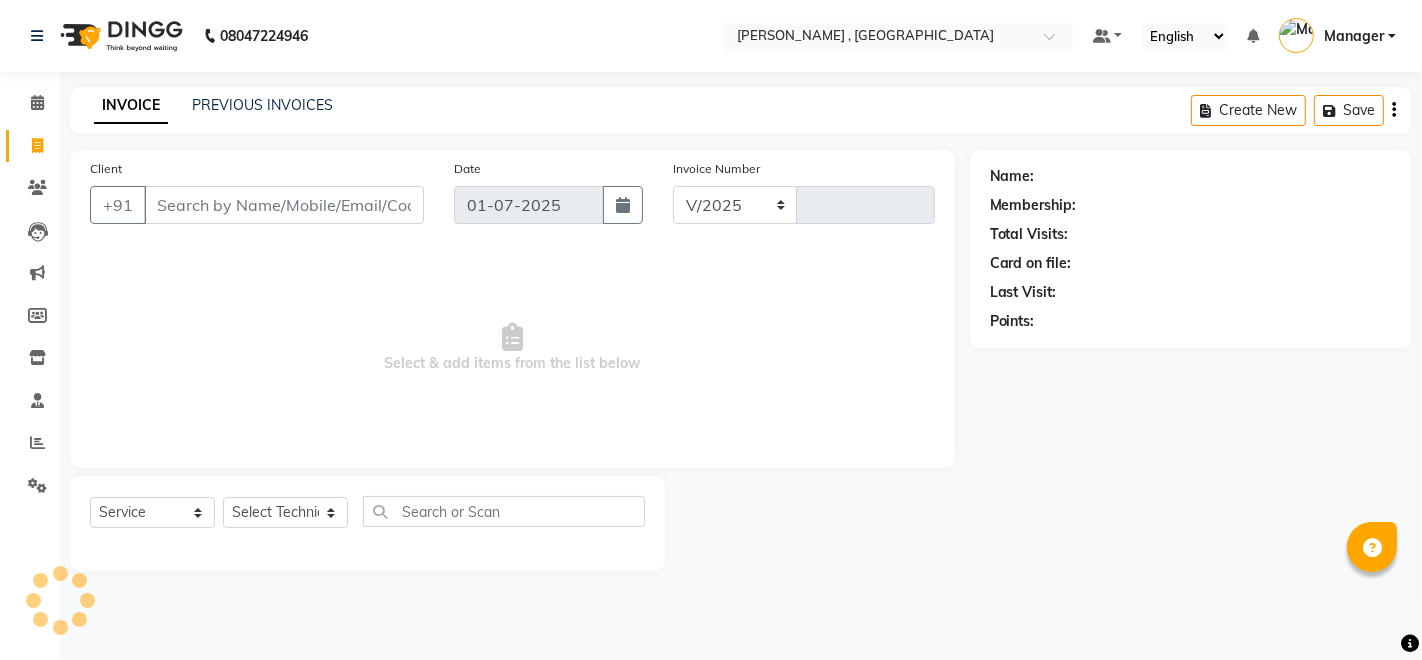 select on "4283" 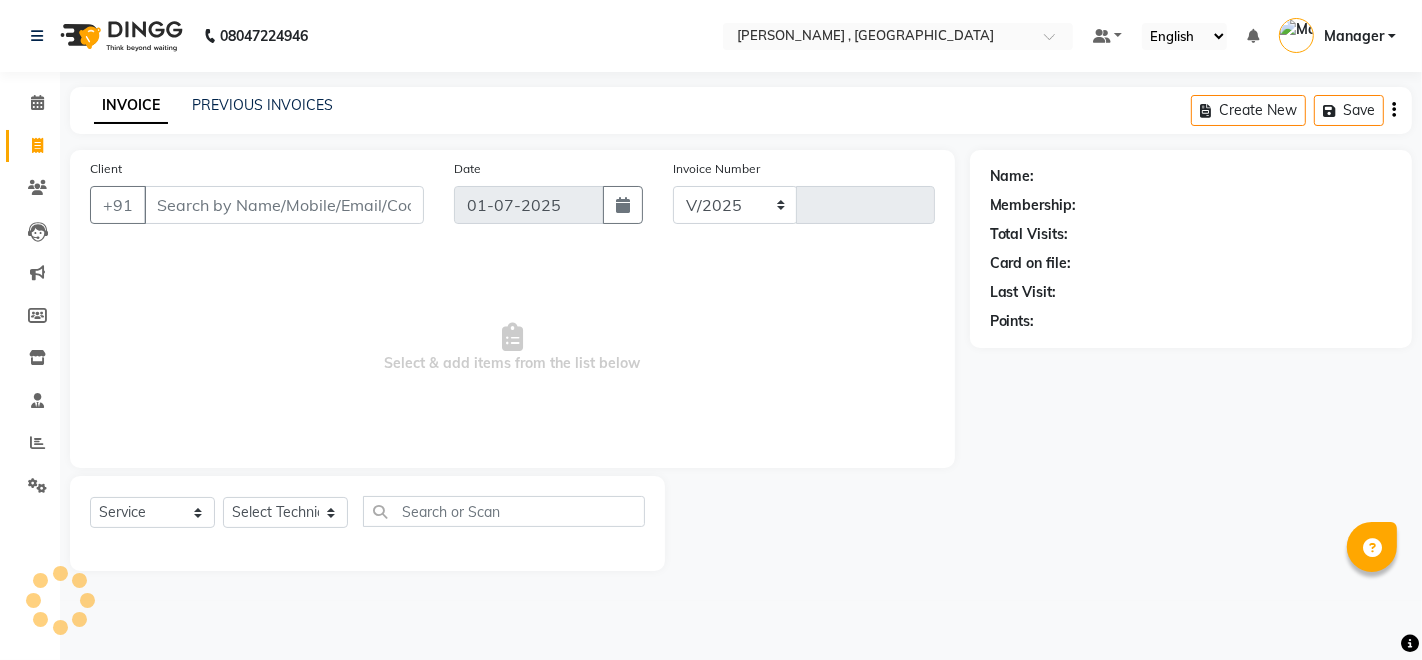 type on "1030" 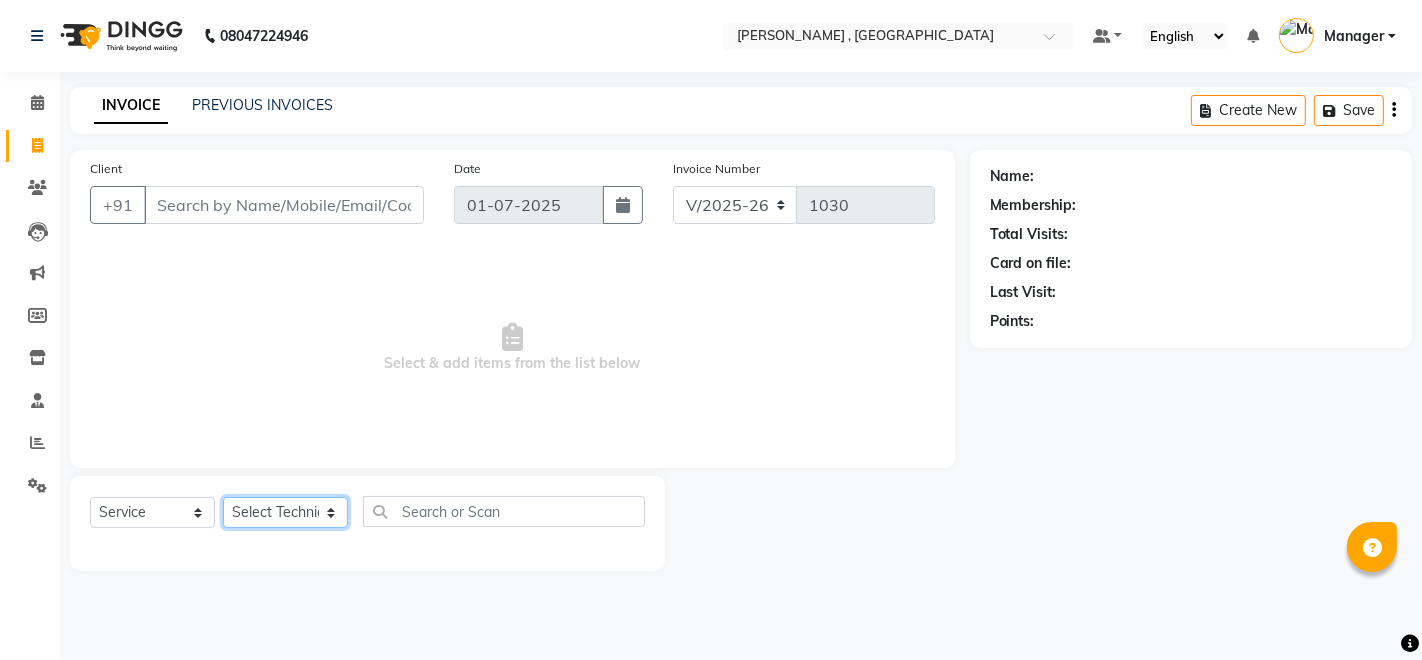 click on "Select Technician [PERSON_NAME] Manager [PERSON_NAME] Thangpi [PERSON_NAME]" 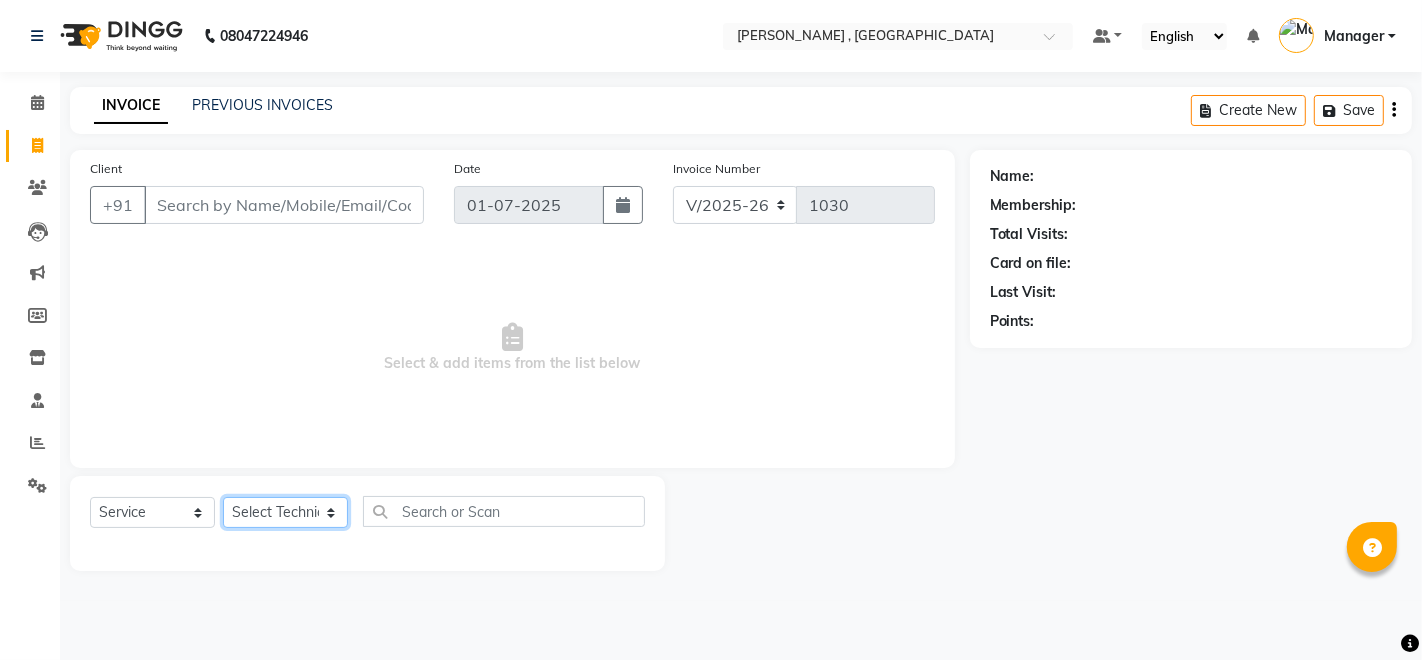 select on "35418" 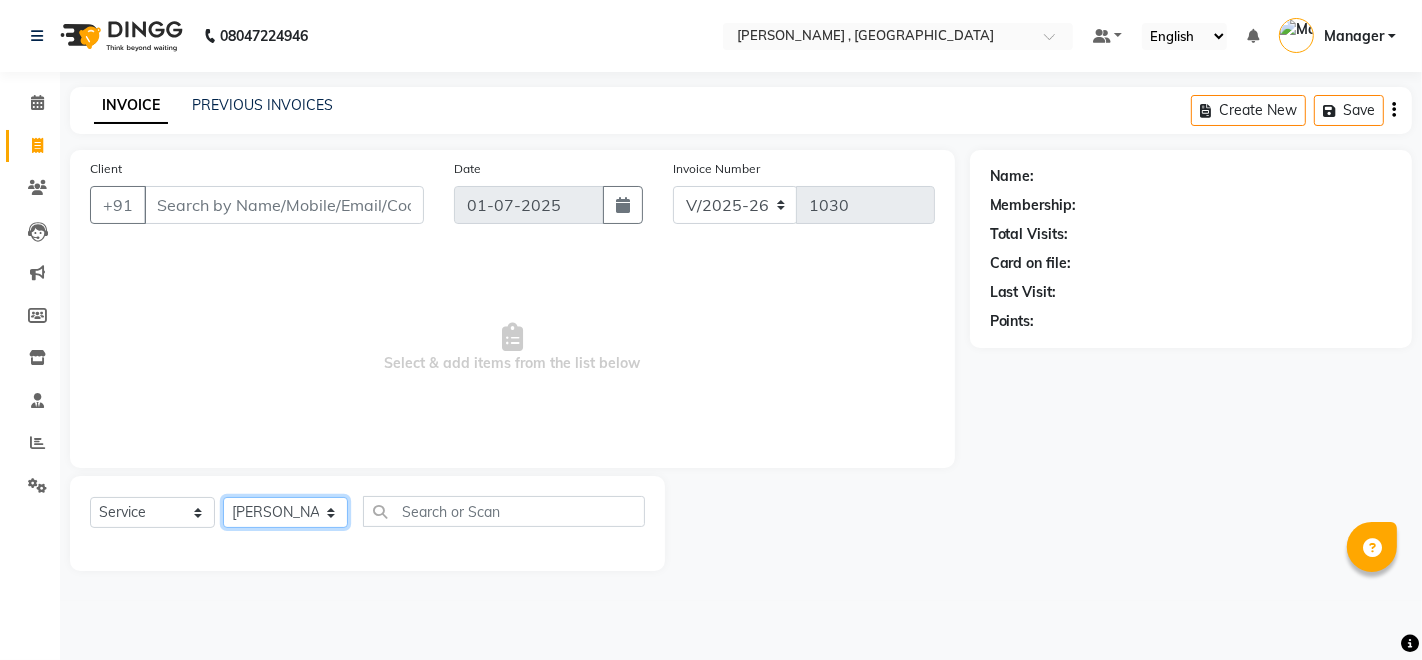 click on "Select Technician [PERSON_NAME] Manager [PERSON_NAME] Thangpi [PERSON_NAME]" 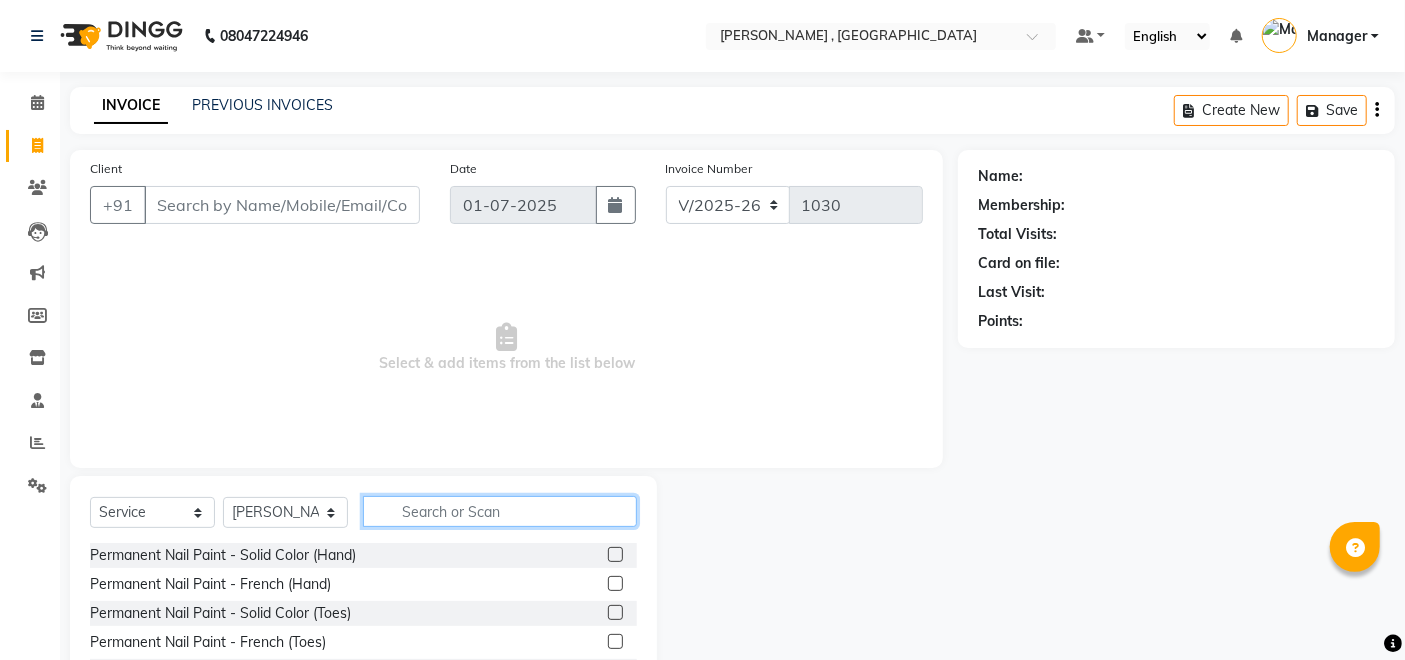click 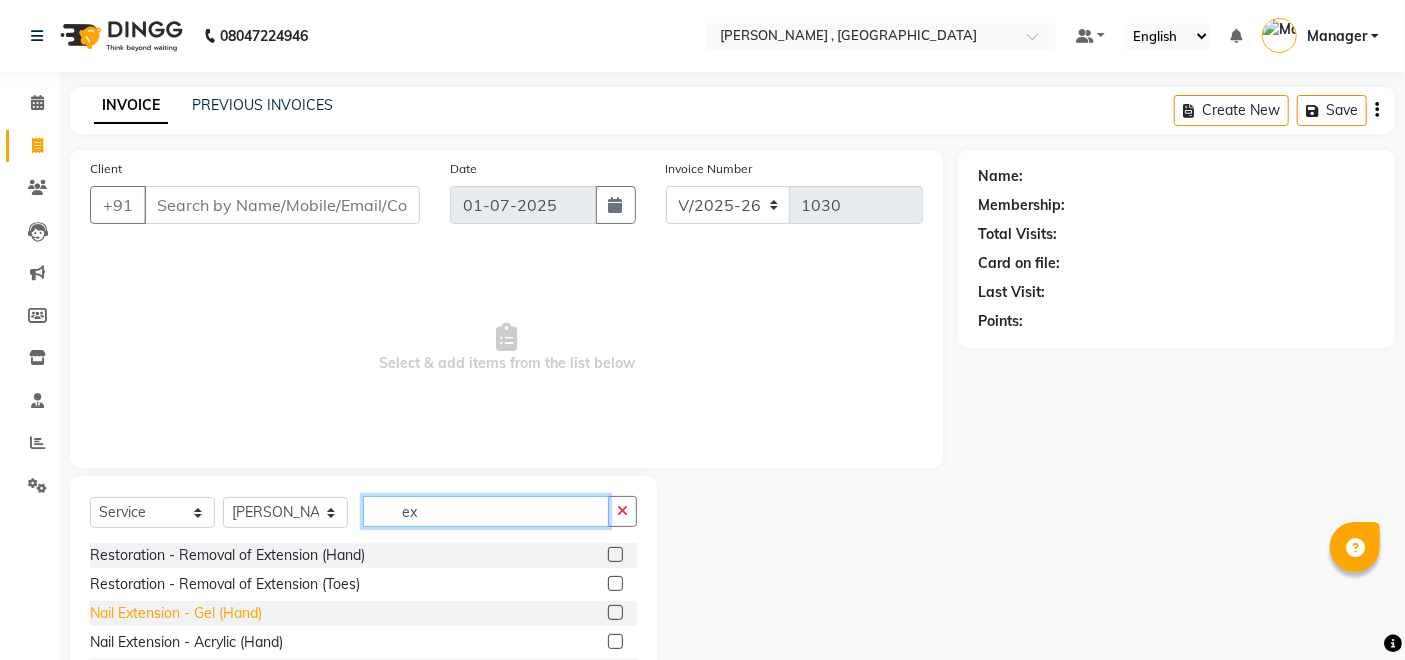 type on "ex" 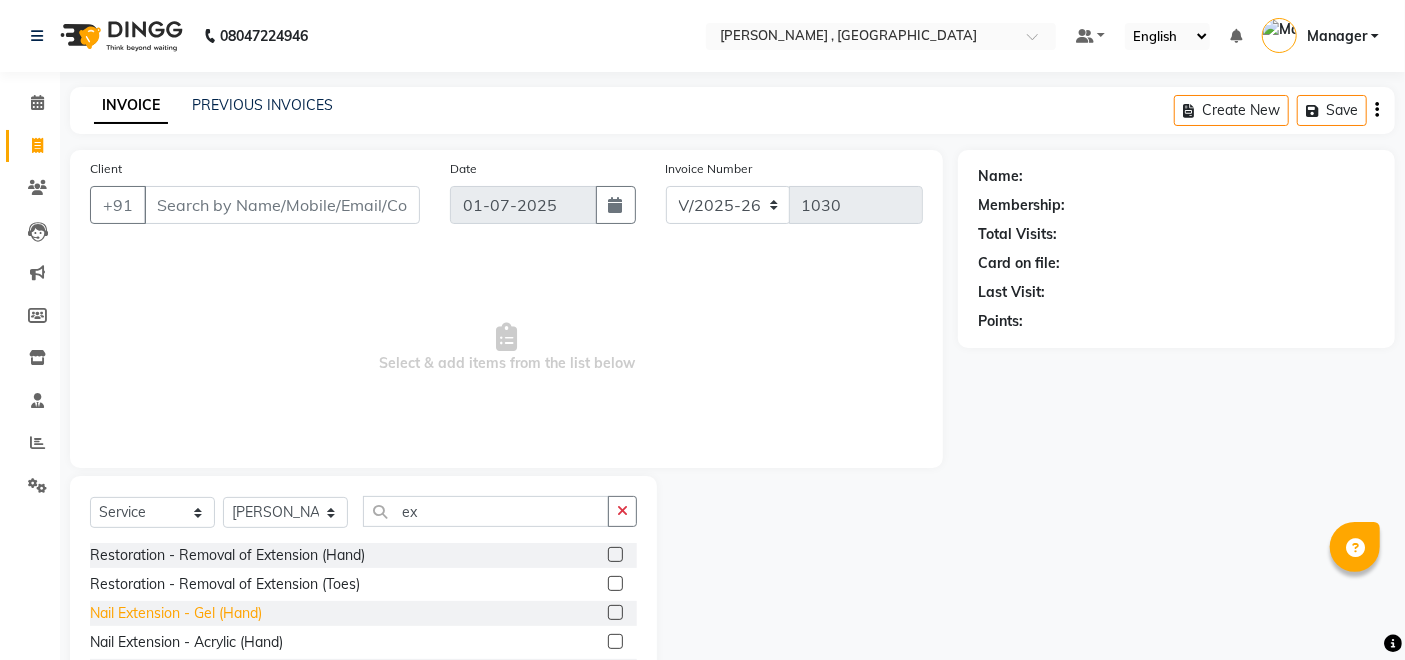 click on "Nail Extension - Gel (Hand)" 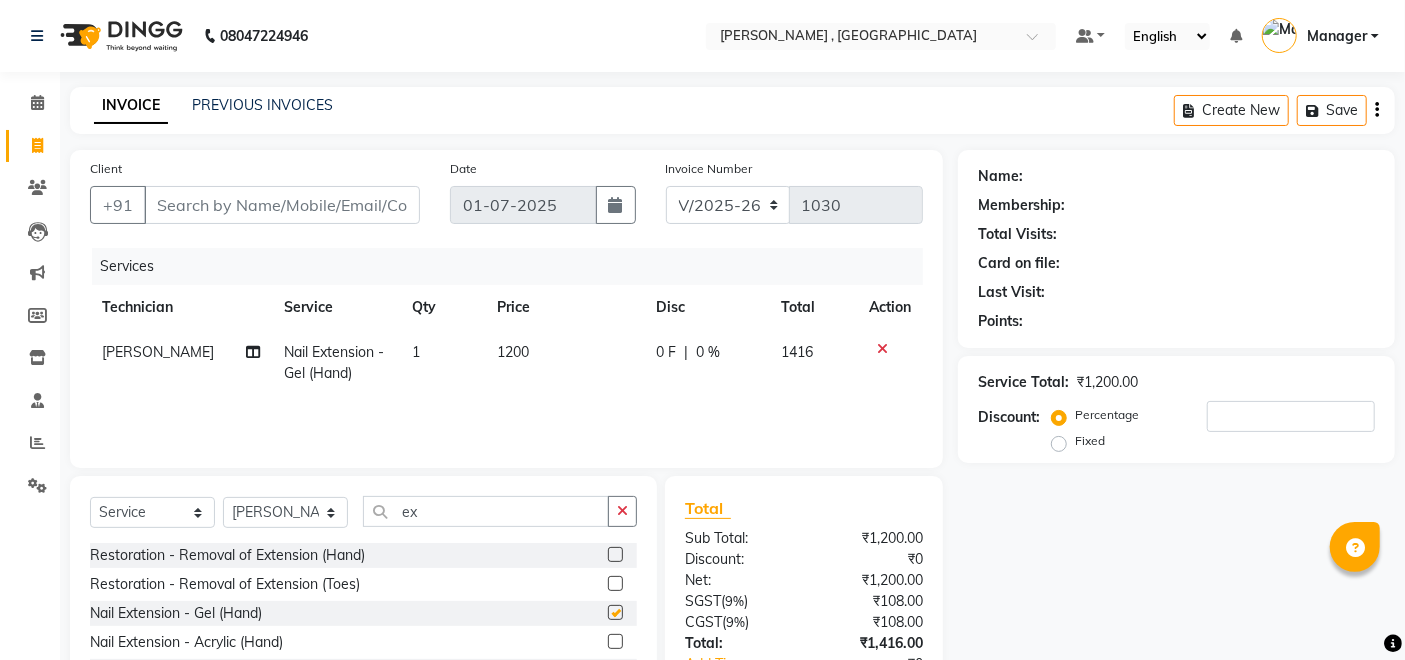 checkbox on "false" 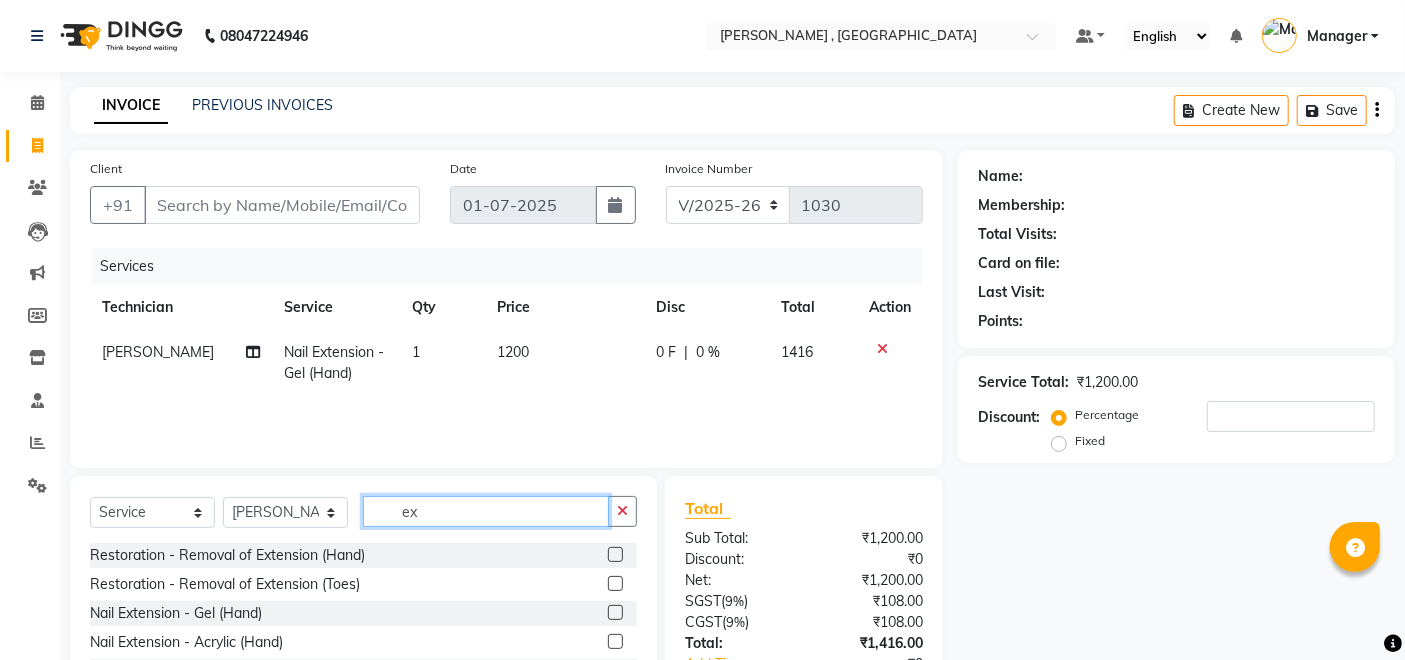 click on "ex" 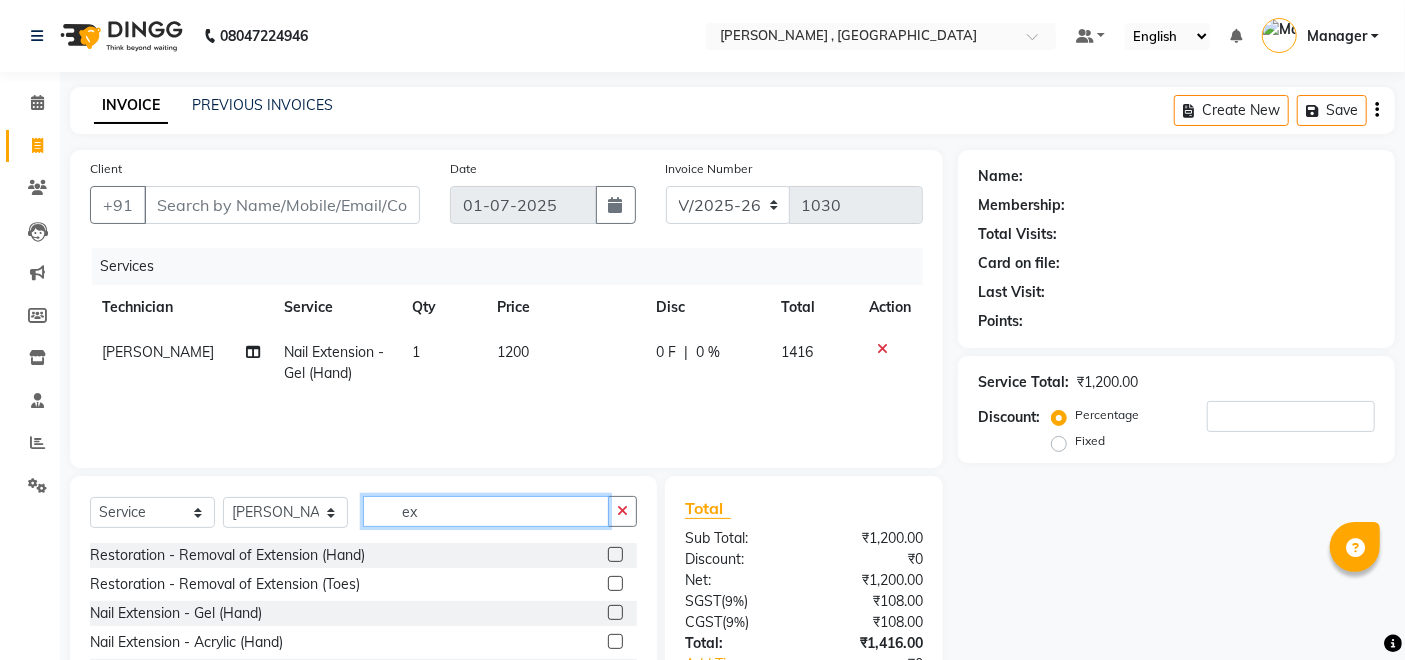 type on "e" 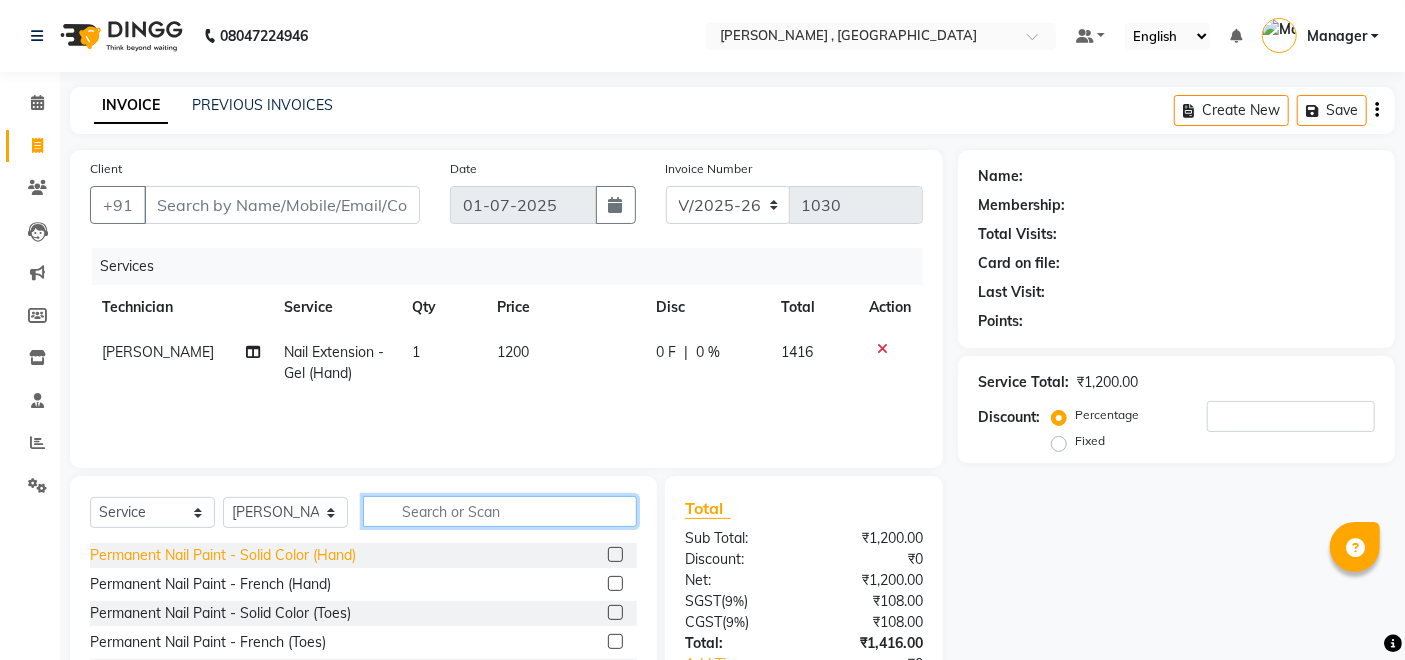 type 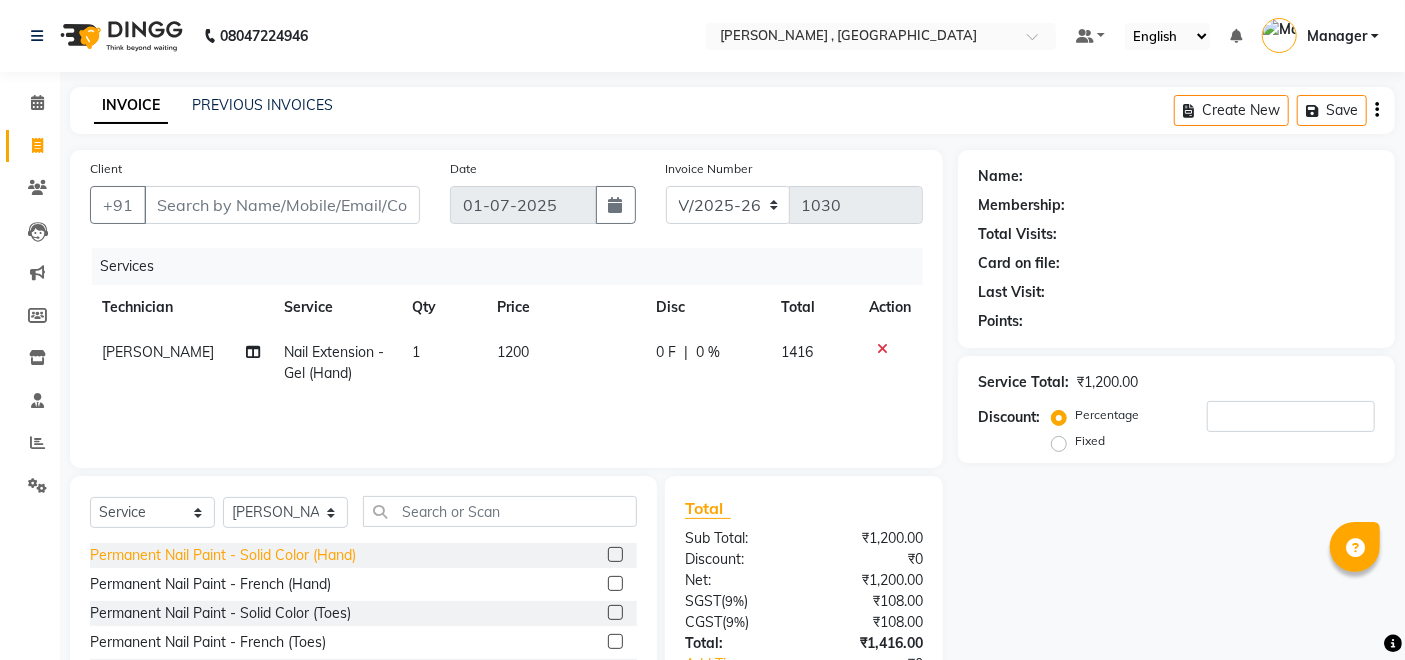 click on "Permanent Nail Paint - Solid Color (Hand)" 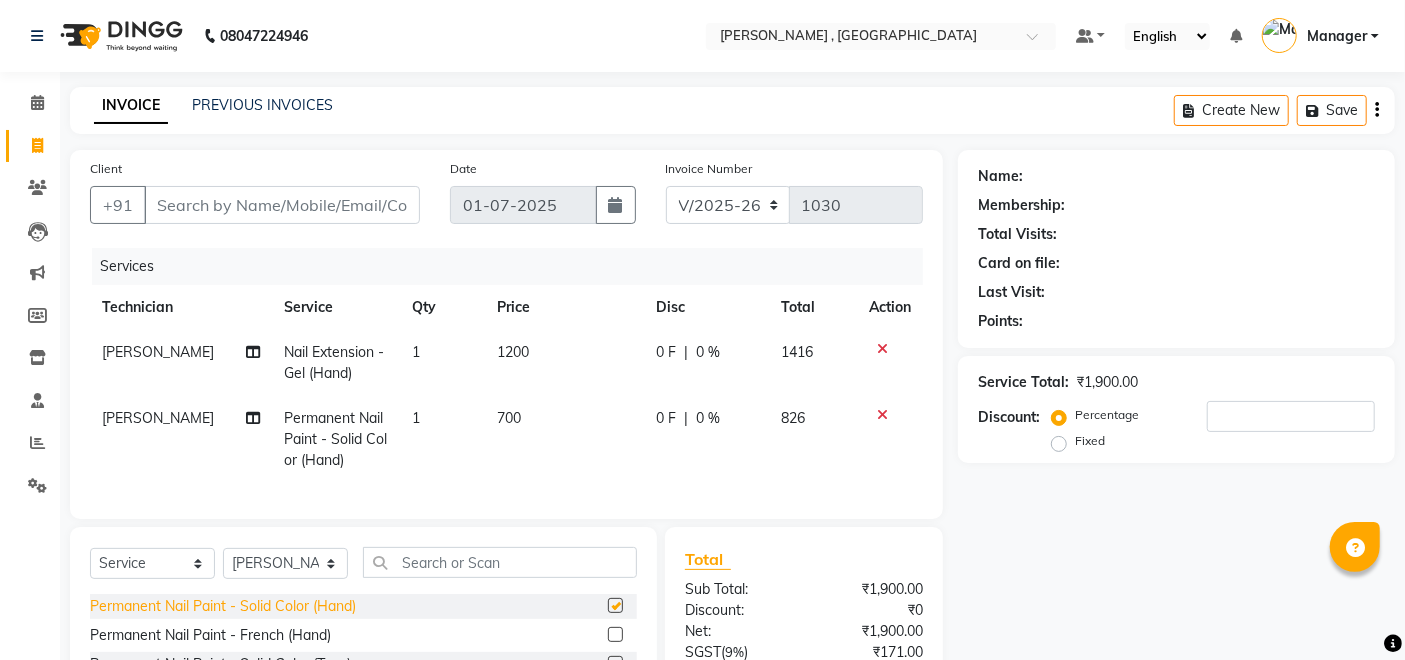 checkbox on "false" 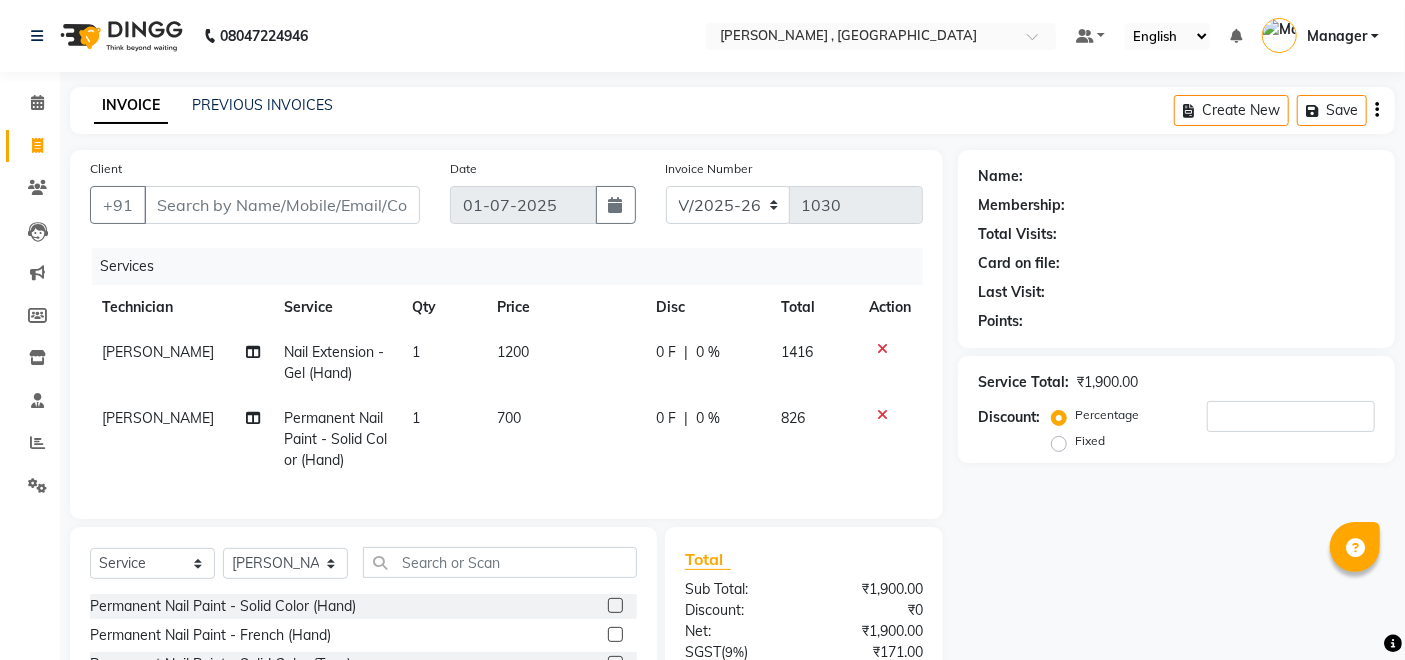 click on "700" 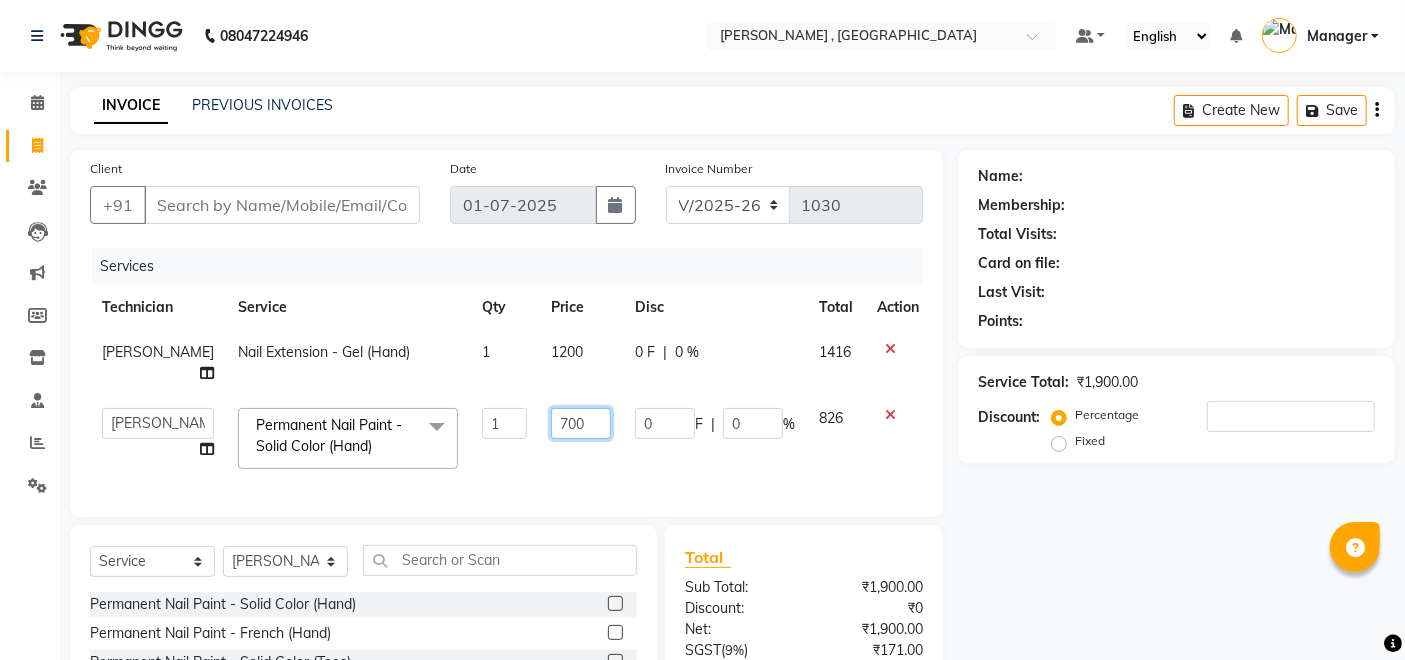 click on "700" 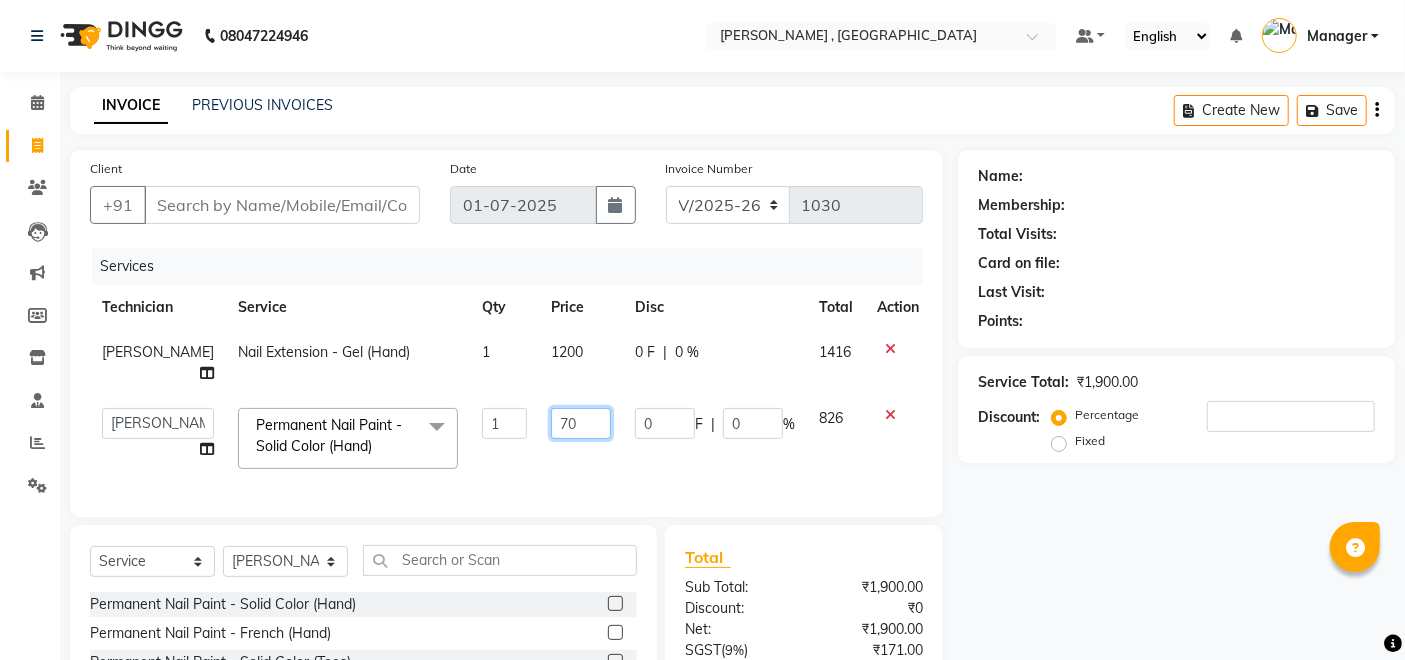 type on "7" 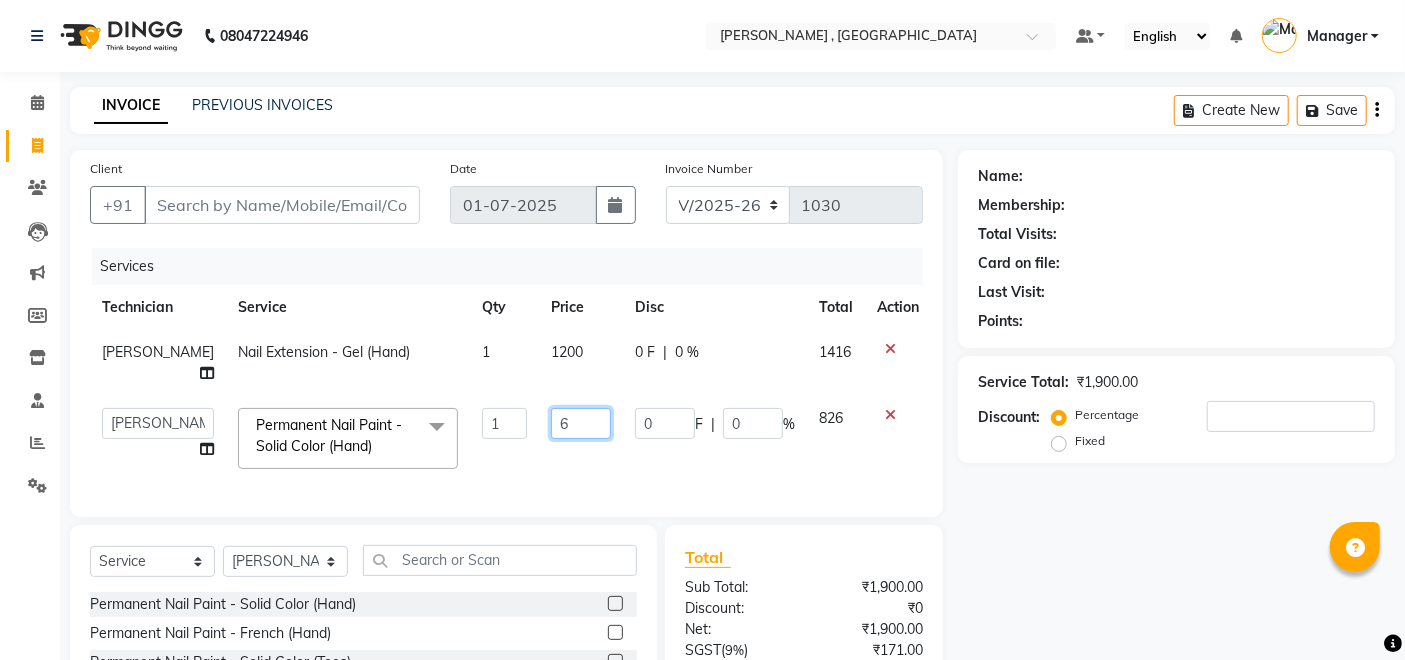 type on "60" 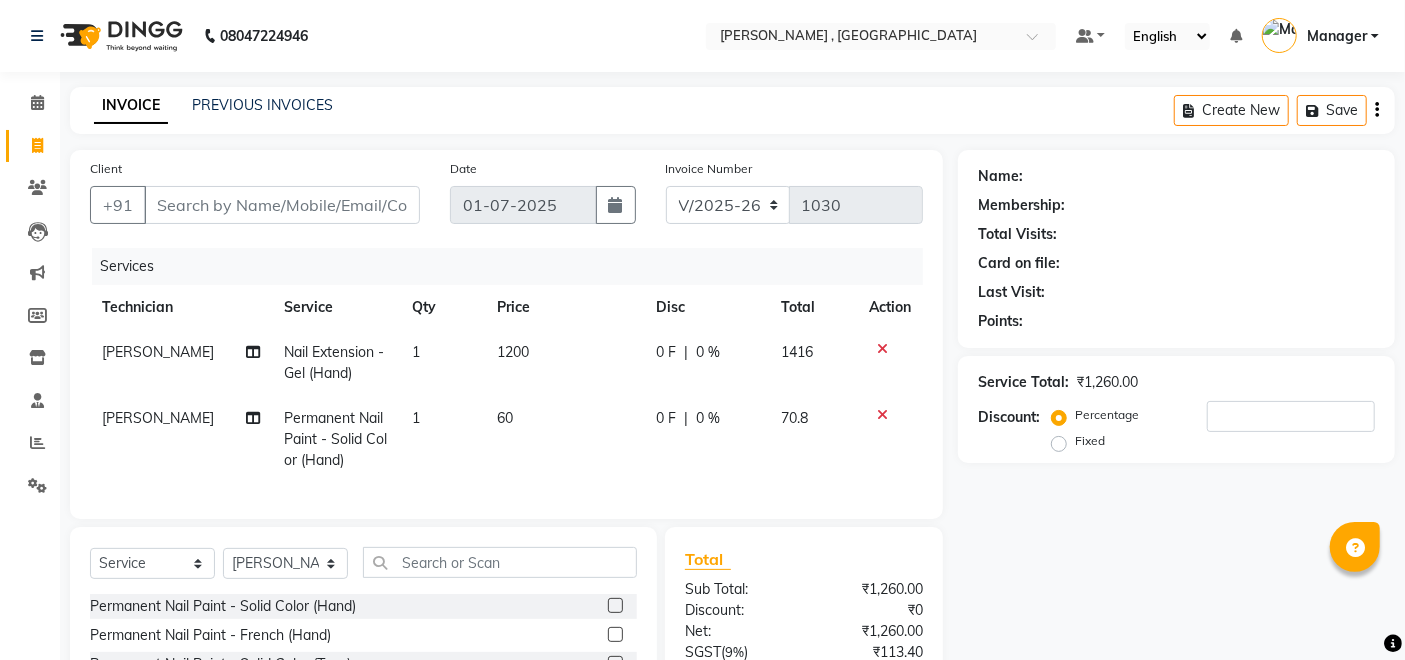 click on "1" 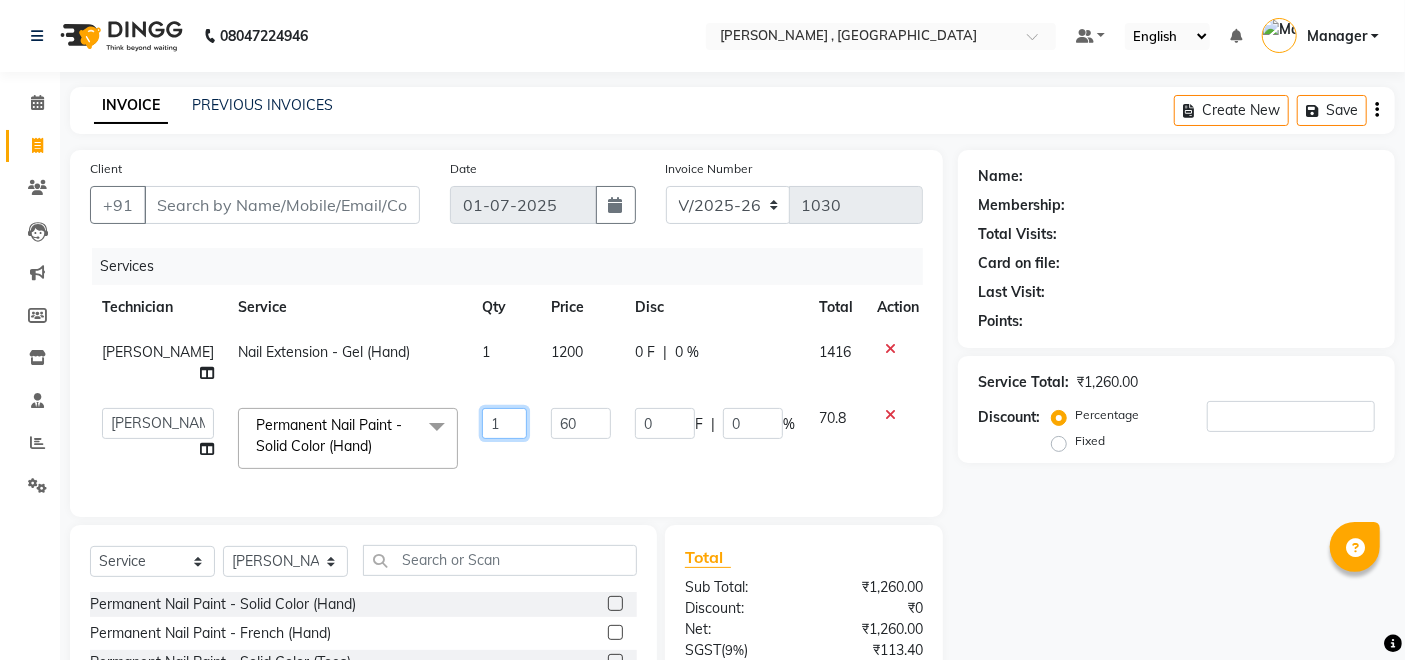 click on "1" 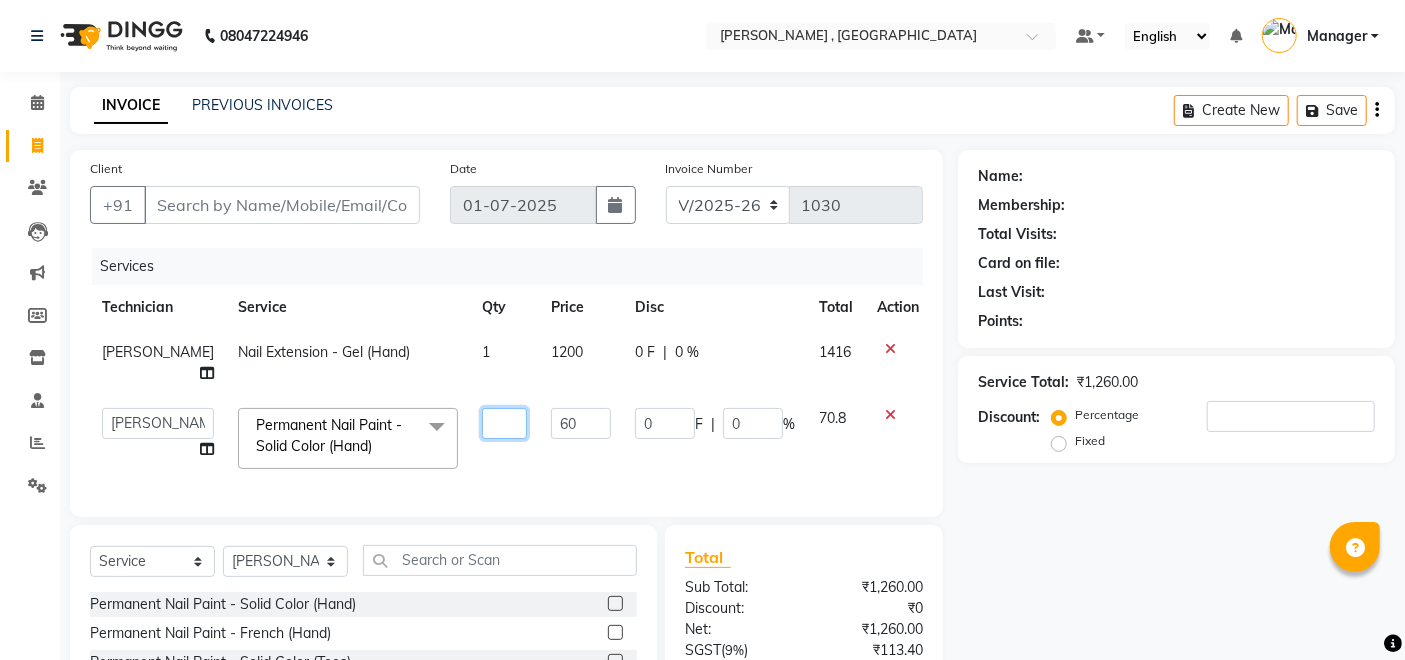 type on "6" 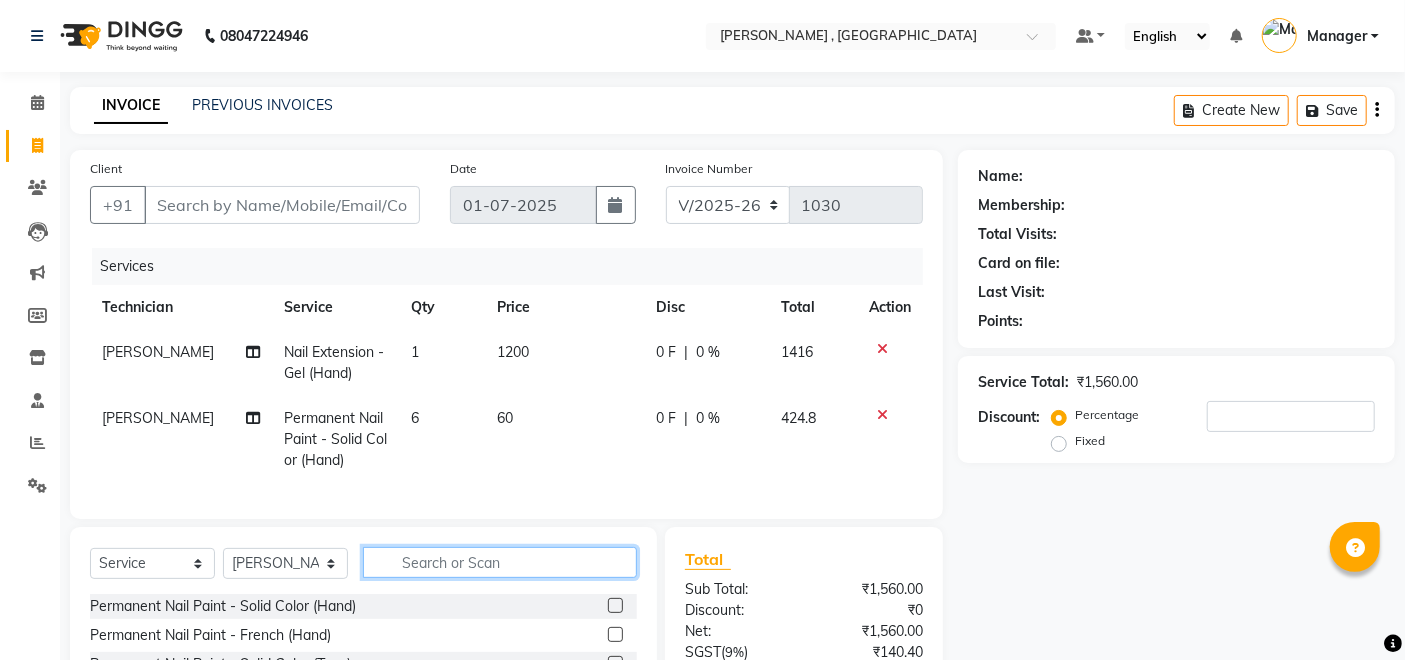 click on "Select  Service  Product  Membership  Package Voucher Prepaid Gift Card  Select Technician Achumla [PERSON_NAME] Manager Mithun Pankaj Thangpi [PERSON_NAME] Permanent Nail Paint - Solid Color (Hand)  Permanent Nail Paint - French (Hand)  Permanent Nail Paint - Solid Color (Toes)  Permanent Nail Paint - French (Toes)  Nail Course  Eyelash Course   Restoration - Gel (Hand)  Restoration - Tip Replacement (Hand)  Restoration - Touch -up (Hand)  Restoration - Gel Color Changes (Hand)  Restoration - Removal of Extension (Hand)  Restoration - Removal of Nail Paint (Hand)  Restoration - Gel (Toes)  Restoration - Tip Replacement (Toes)  Restoration - Touch -up (Toes)  Restoration - Gel Color Changes (Toes)  Restoration - Removal of Extension (Toes)  Restoration - Removal of Nail Paint (Toes)  Pedicure - Classic  Pedicure - Deluxe  Pedicure - Premium  Pedicure - Platinum  Manicure  - Classic  Manicure  - Deluxe  Manicure  - Premium  Eyelash Refil - Classic  Eyelash Refil - Hybrid  Eyelash Refil - Volume" 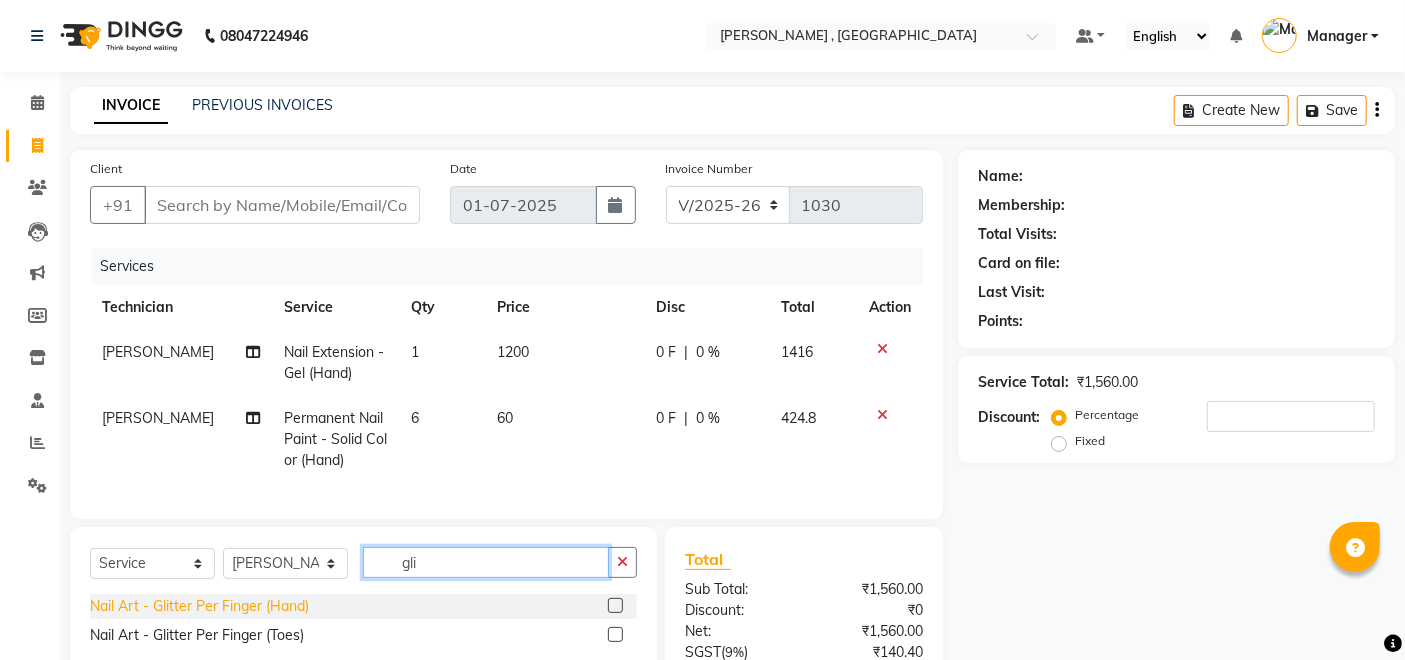 type on "gli" 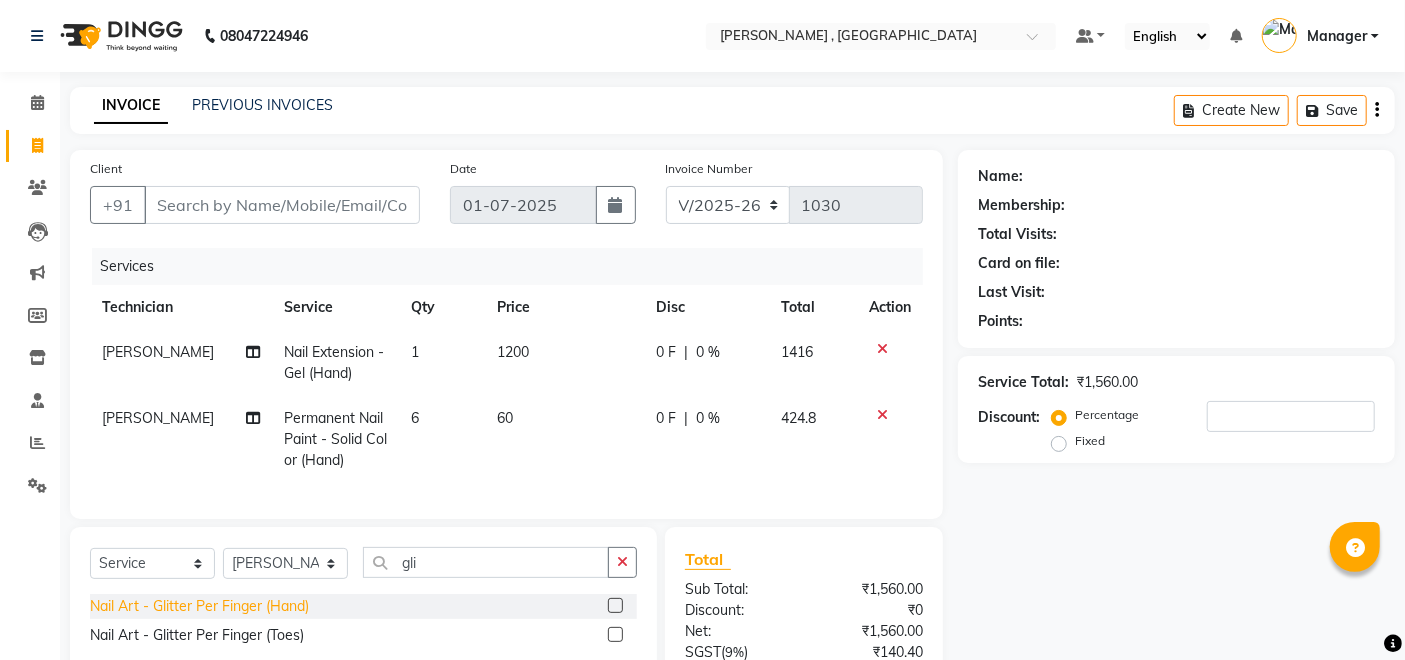 click on "Nail Art - Glitter Per Finger (Hand)" 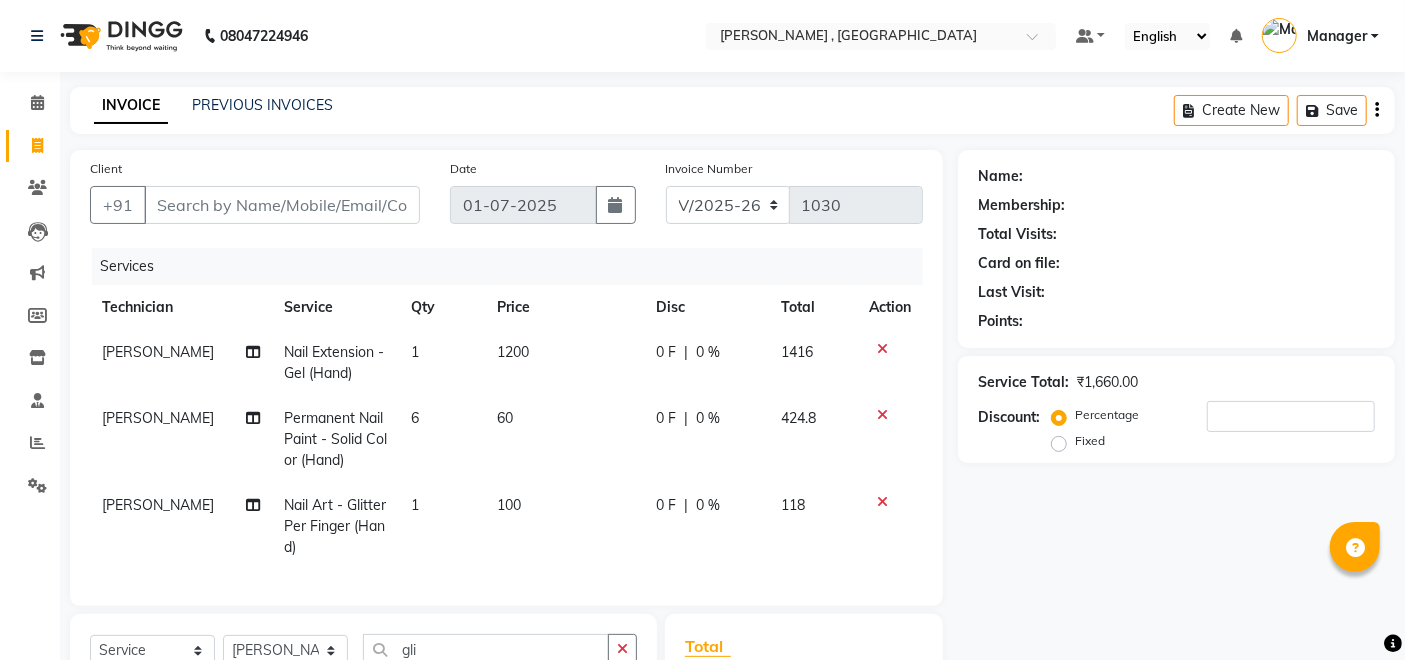 checkbox on "false" 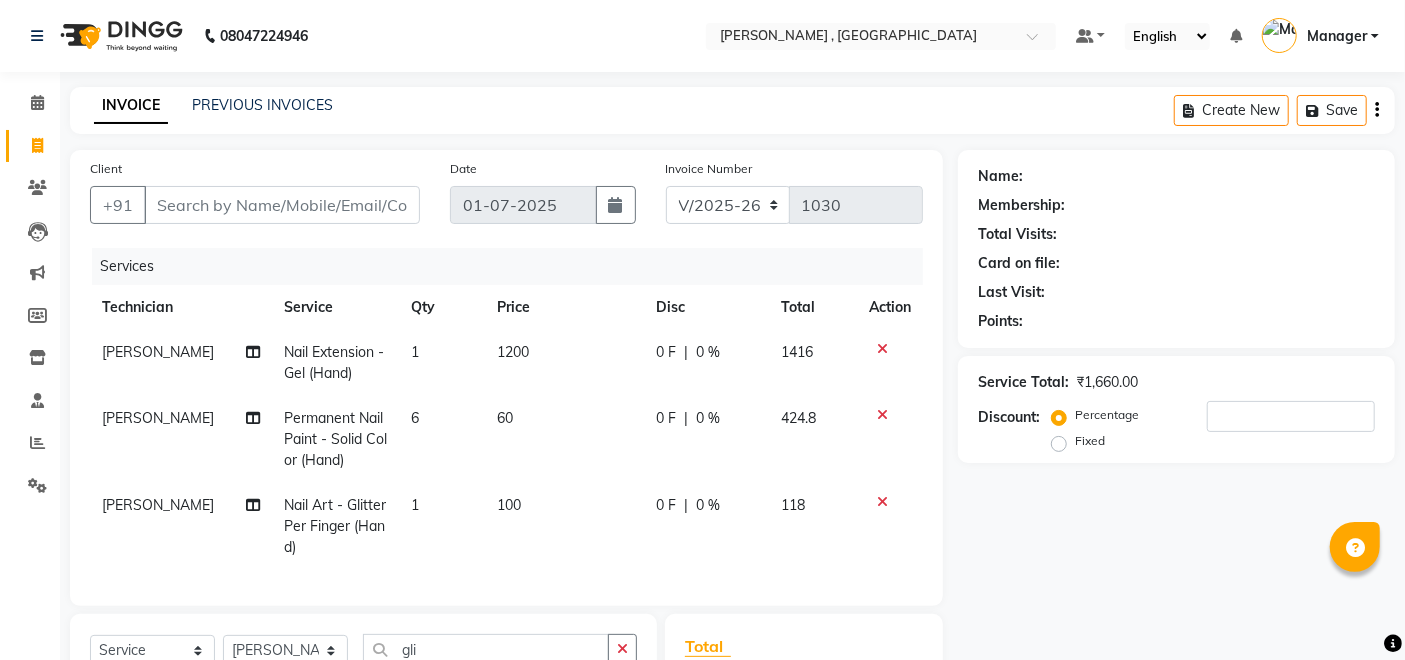 click on "100" 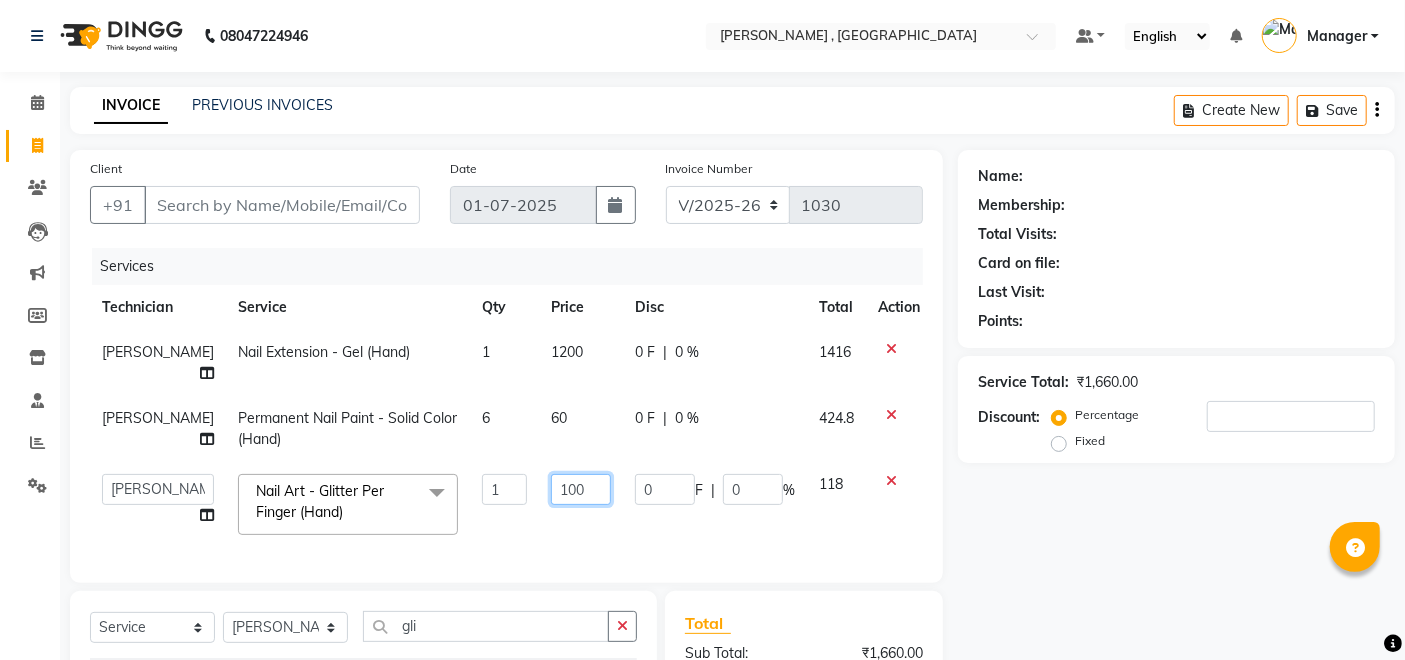 click on "100" 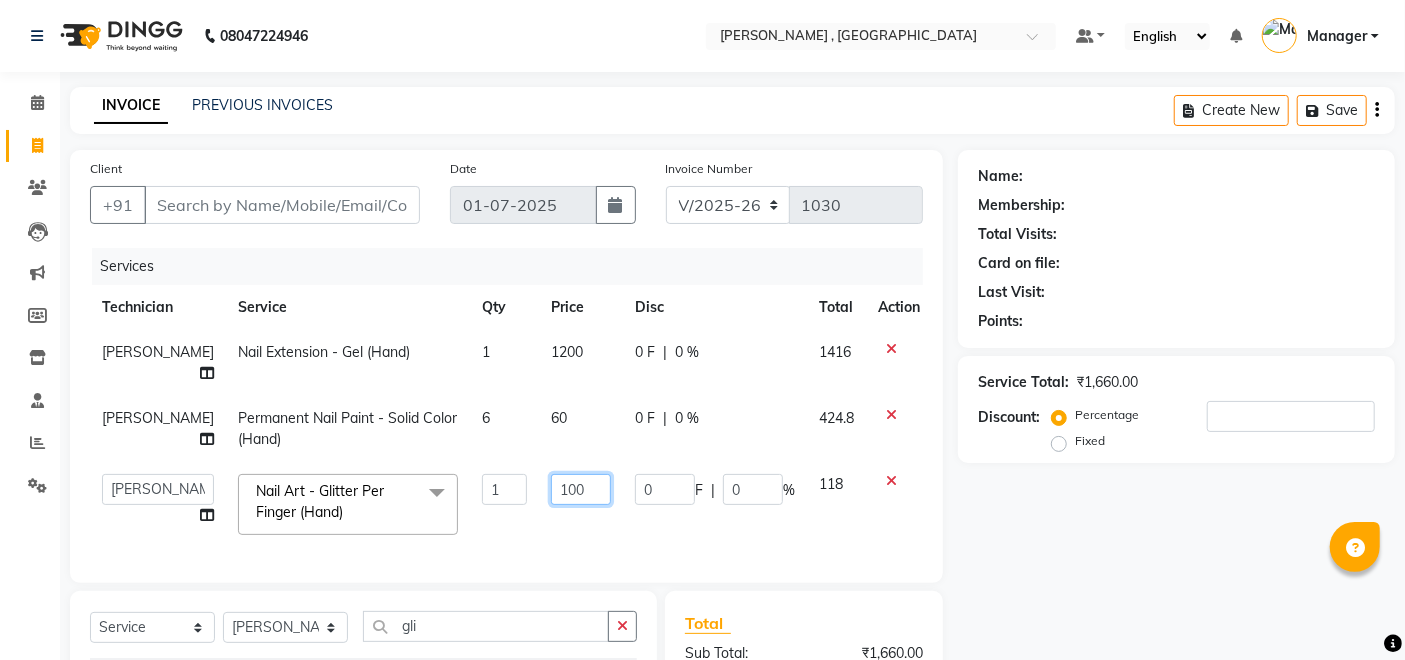 click on "100" 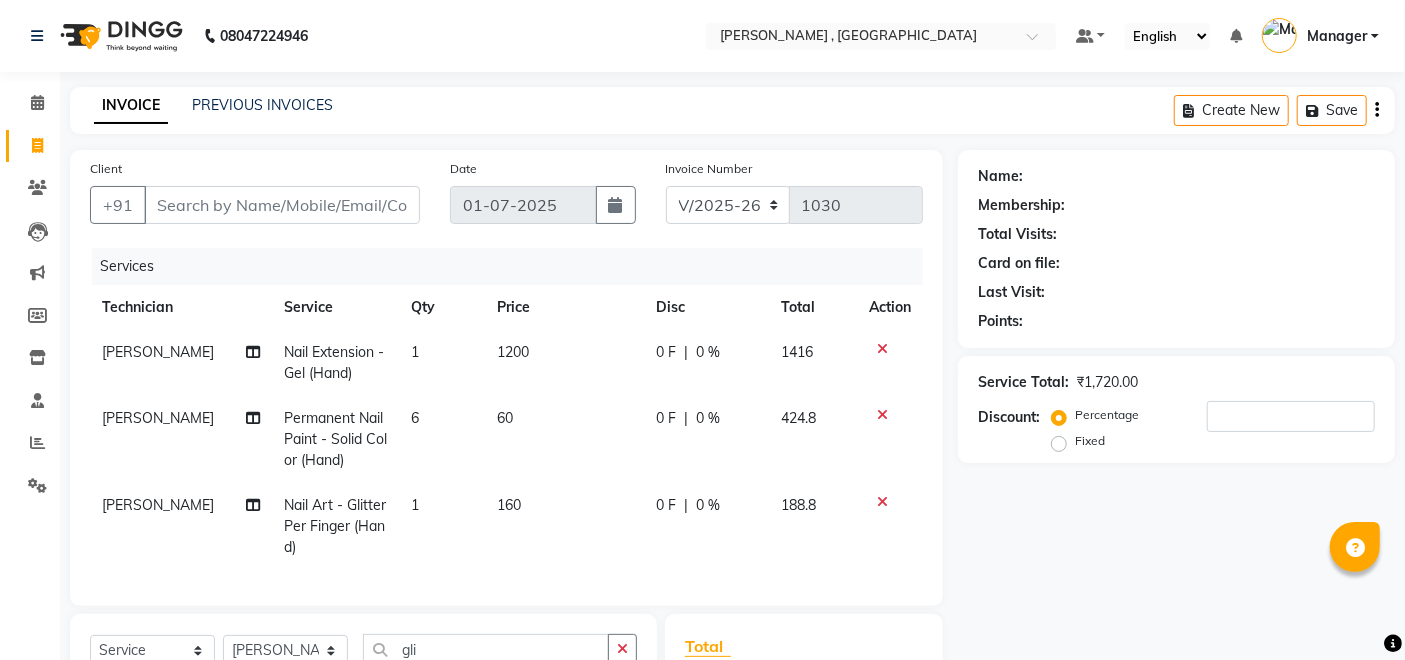 click on "1" 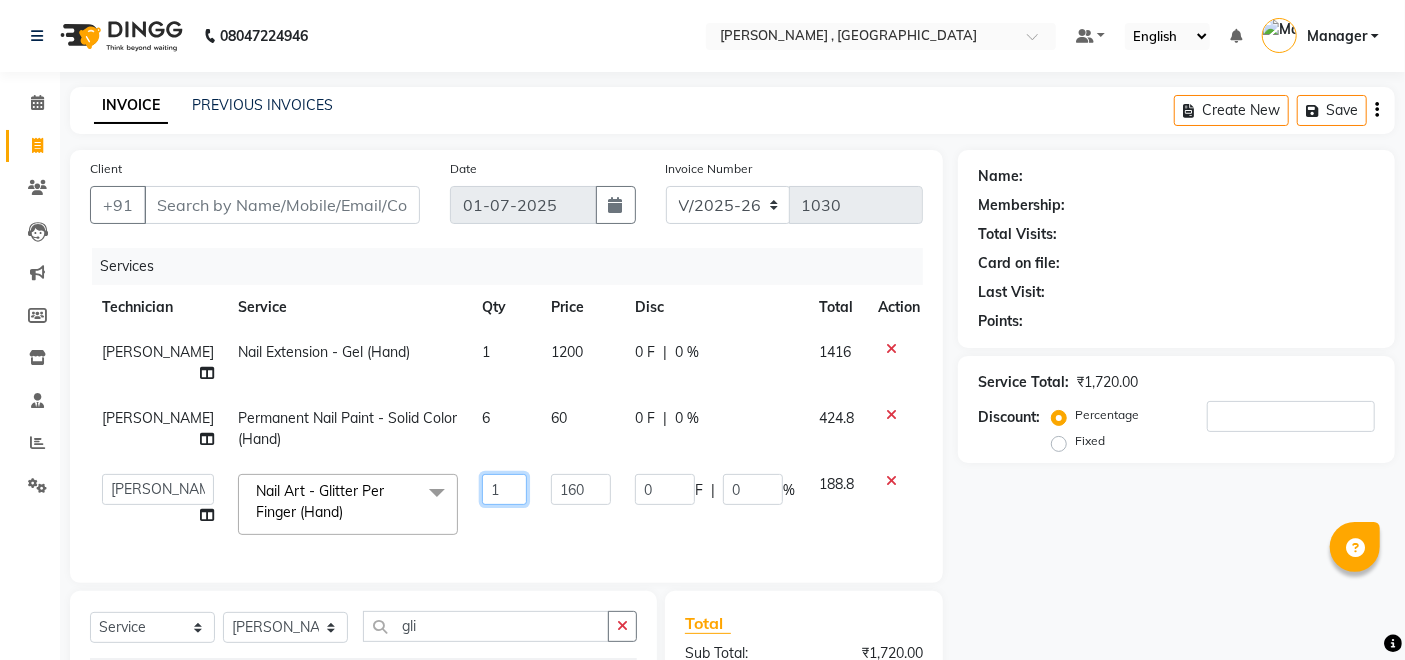 click on "1" 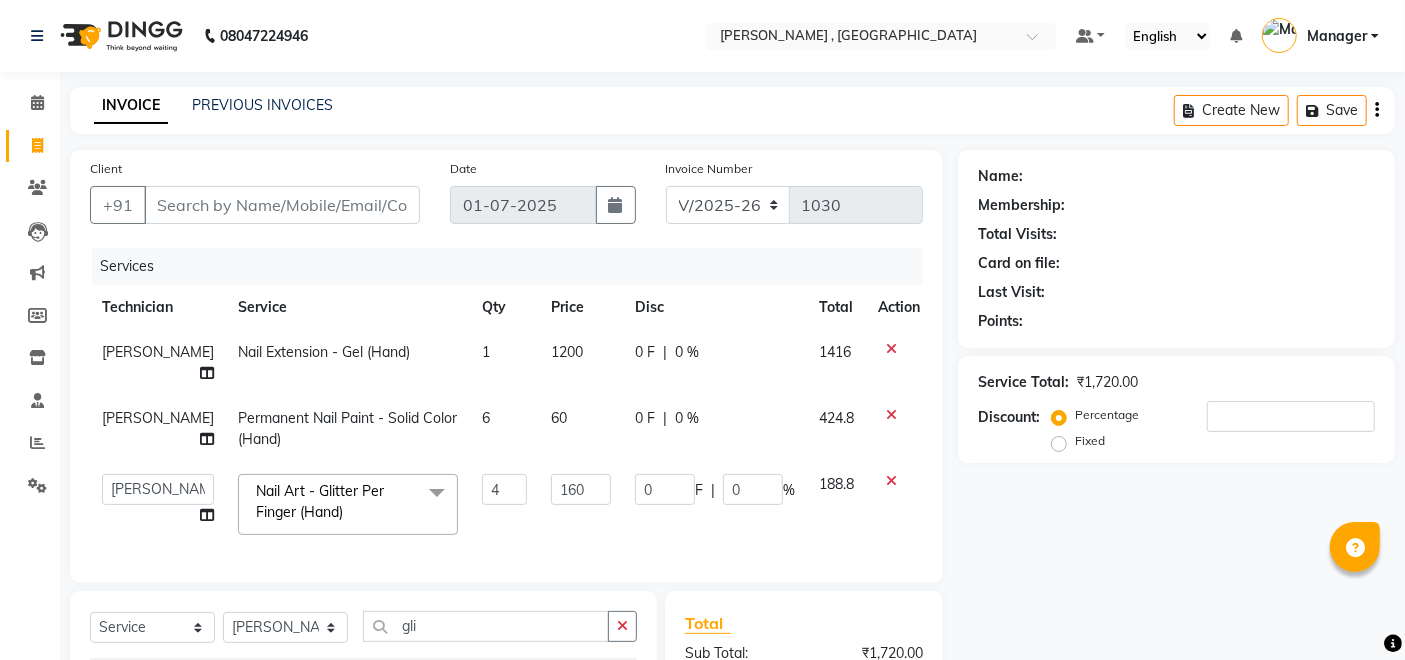 click on "Achumla   [PERSON_NAME]   Manager   [PERSON_NAME]   Thangpi   [PERSON_NAME]  Nail Art - Glitter Per Finger (Hand)  x Permanent Nail Paint - Solid Color (Hand) Permanent Nail Paint - French (Hand) Permanent Nail Paint - Solid Color (Toes) Permanent Nail Paint - French (Toes) Nail Course Eyelash Course  Restoration - Gel (Hand) Restoration - Tip Replacement (Hand) Restoration - Touch -up (Hand) Restoration - Gel Color Changes (Hand) Restoration - Removal of Extension (Hand) Restoration - Removal of Nail Paint (Hand) Restoration - Gel (Toes) Restoration - Tip Replacement (Toes) Restoration - Touch -up (Toes) Restoration - Gel Color Changes (Toes) Restoration - Removal of Extension (Toes) Restoration - Removal of Nail Paint (Toes) Pedicure - Classic Pedicure - Deluxe Pedicure - Premium Pedicure - Platinum Manicure  - Classic Manicure  - Deluxe Manicure  - Premium Eyelash Refil - Classic Eyelash Refil - Hybrid Eyelash Refil - Volume Eyelash Refil - Mega Volume Eyelash Refil - Lash Removal Hydra  - One Session 4 160" 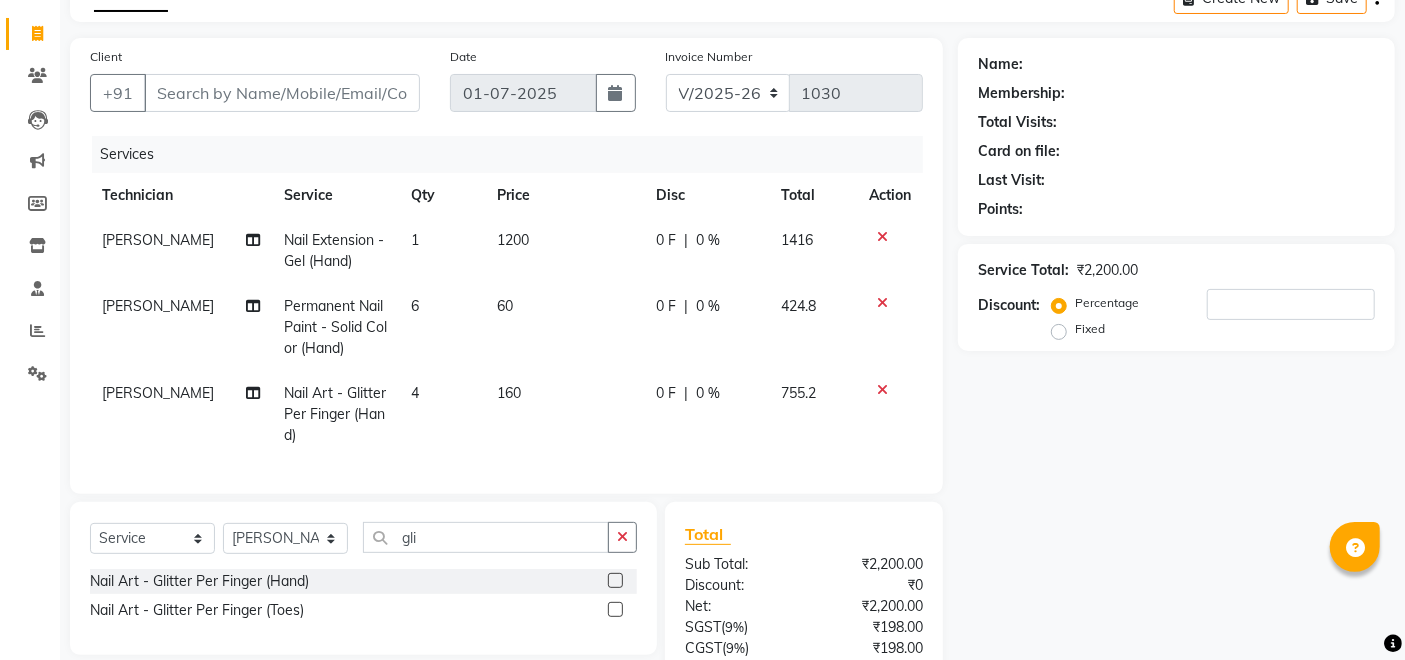 scroll, scrollTop: 72, scrollLeft: 0, axis: vertical 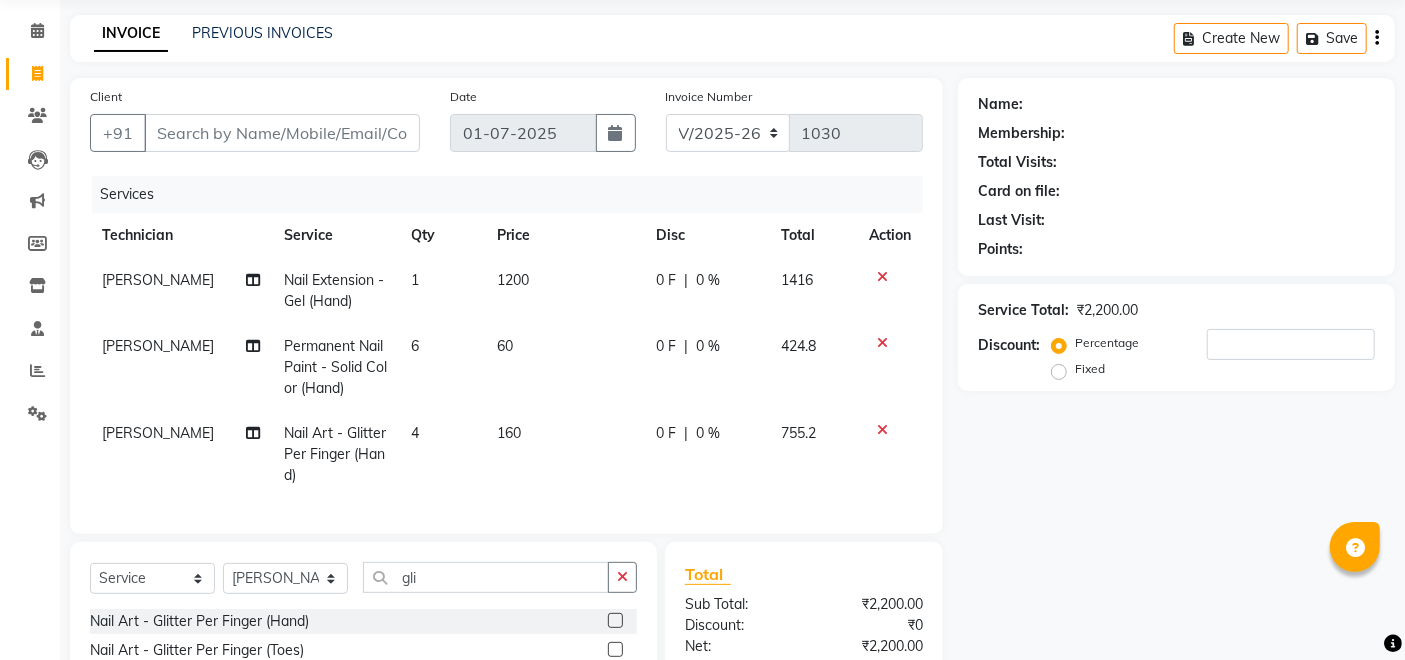 click on "160" 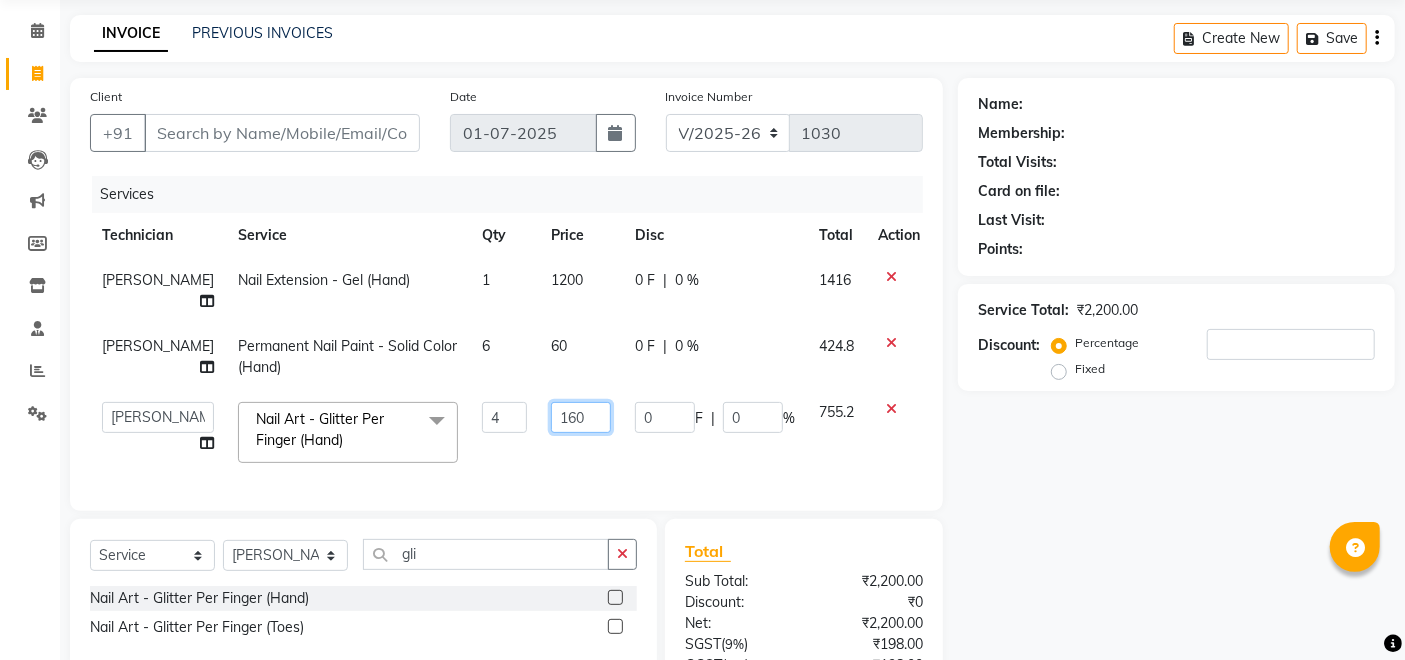 click on "160" 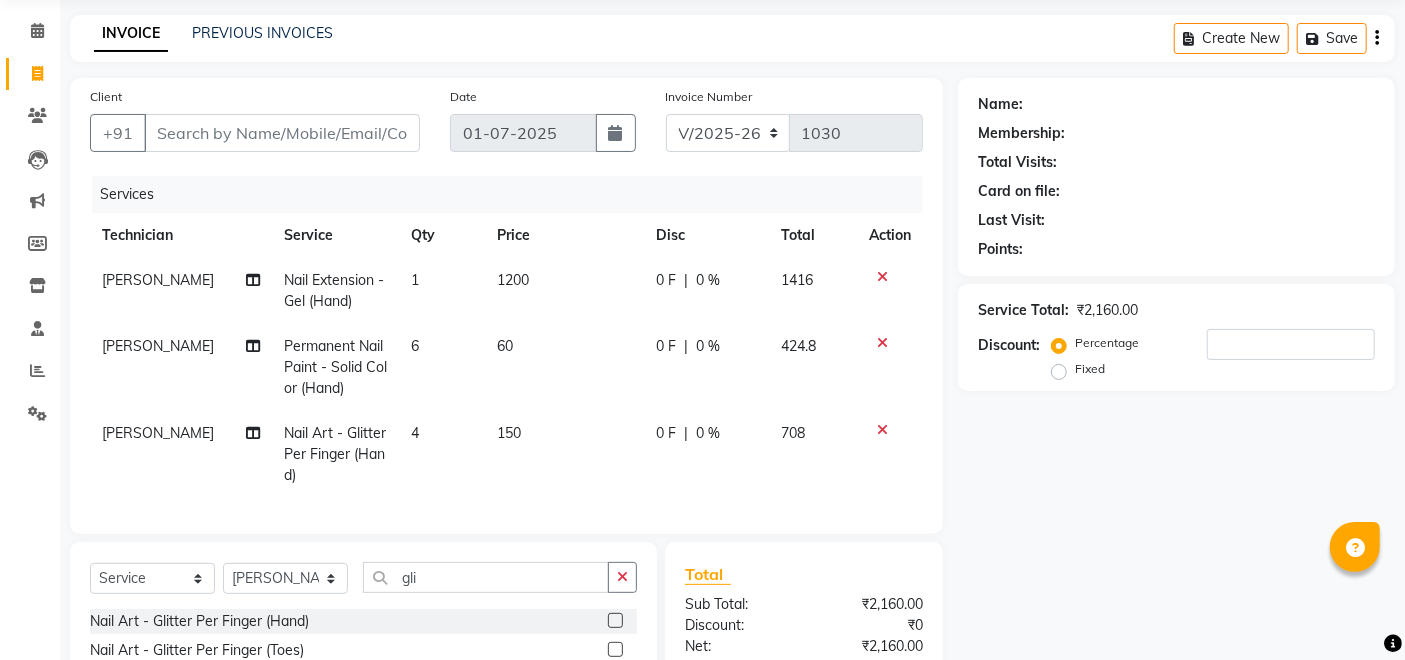 click on "150" 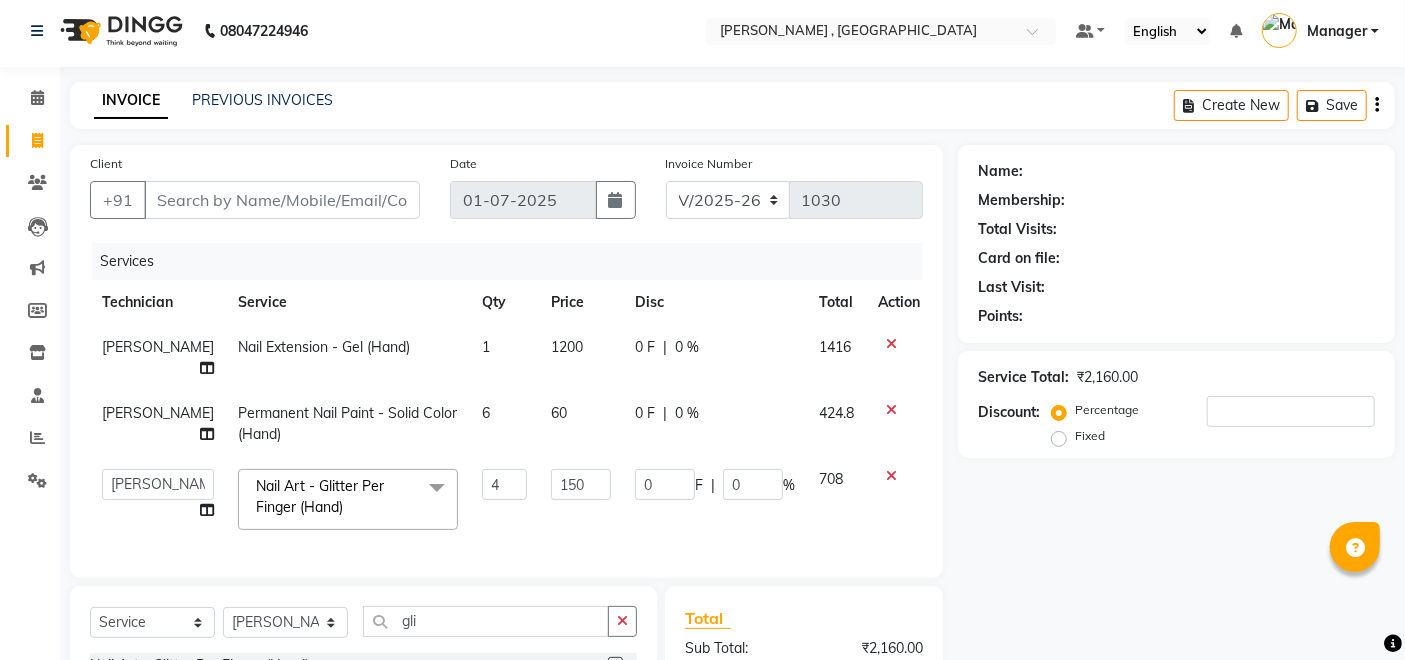 scroll, scrollTop: 0, scrollLeft: 0, axis: both 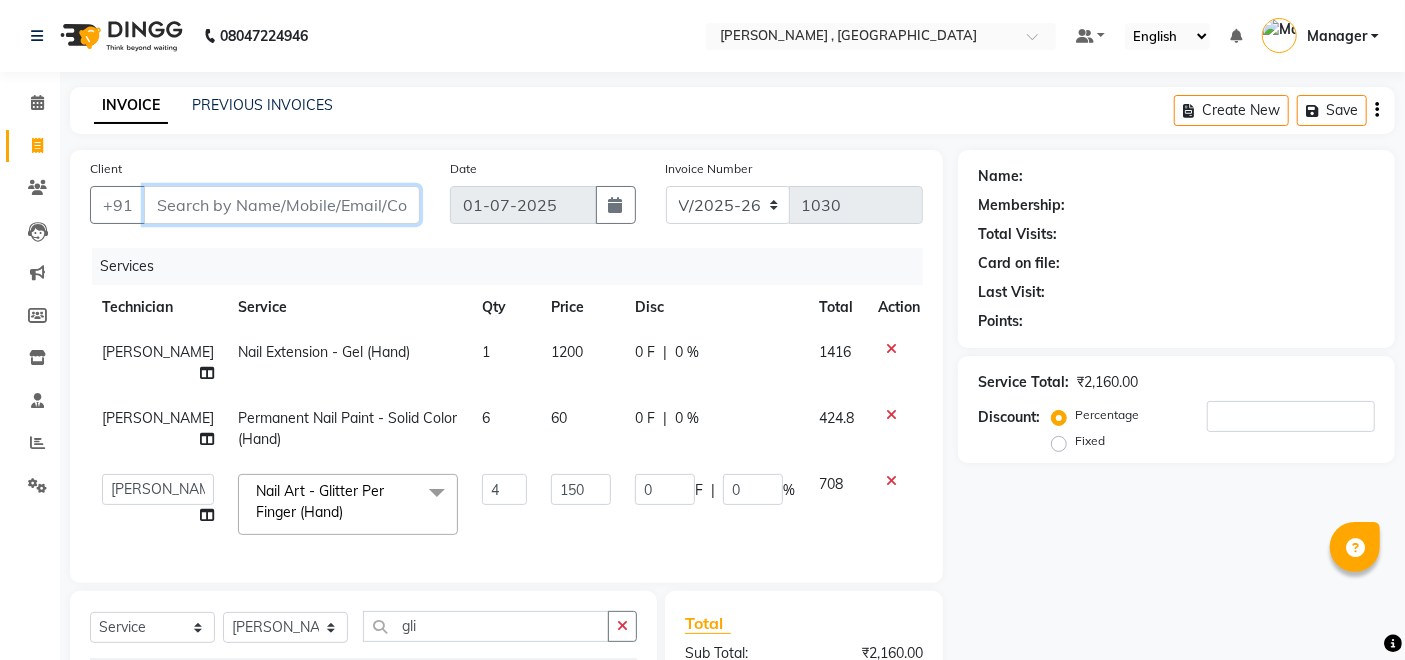 click on "Client" at bounding box center [282, 205] 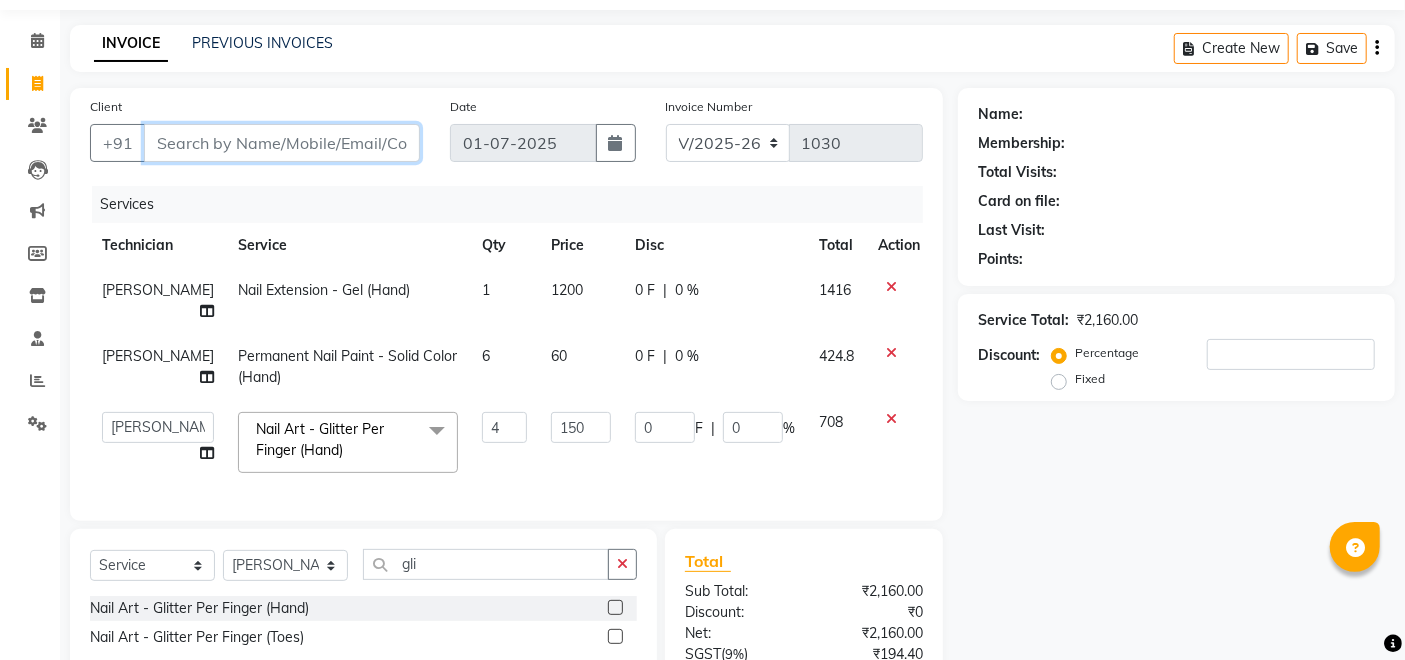 scroll, scrollTop: 0, scrollLeft: 0, axis: both 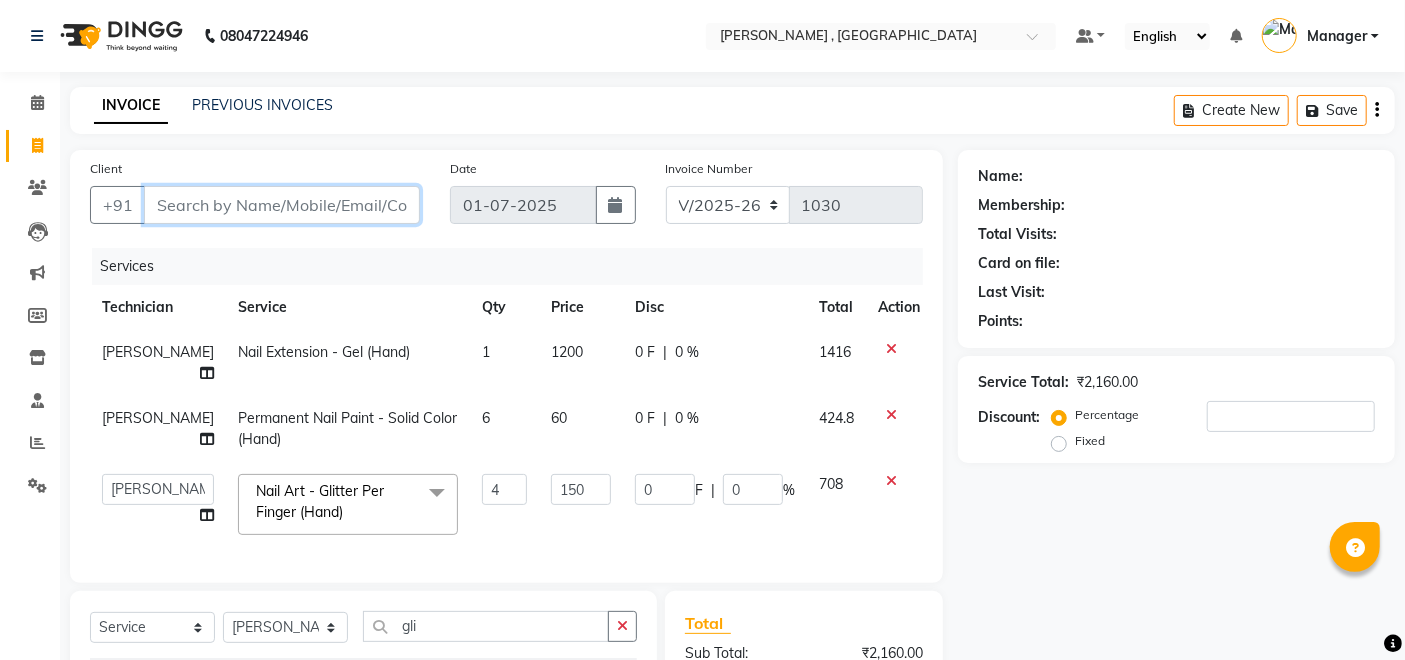 click on "Client" at bounding box center [282, 205] 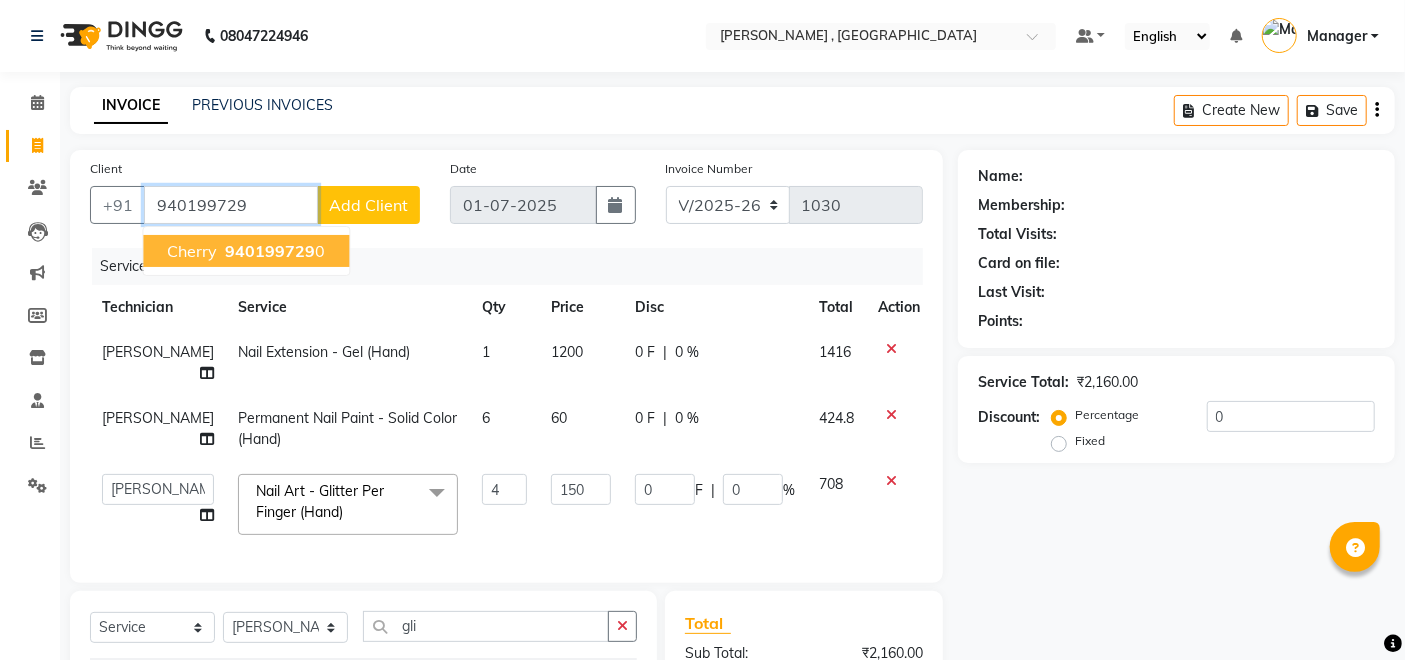 click on "Cherry   940199729 0" at bounding box center (246, 251) 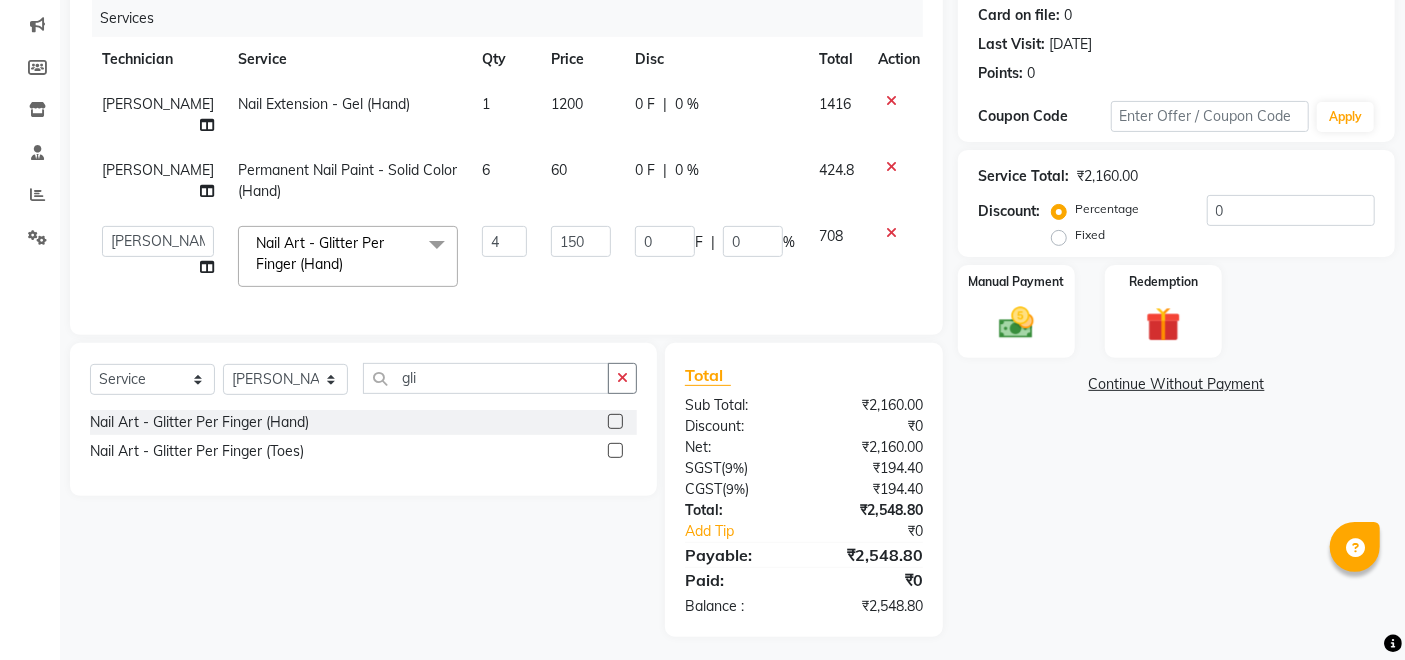 scroll, scrollTop: 250, scrollLeft: 0, axis: vertical 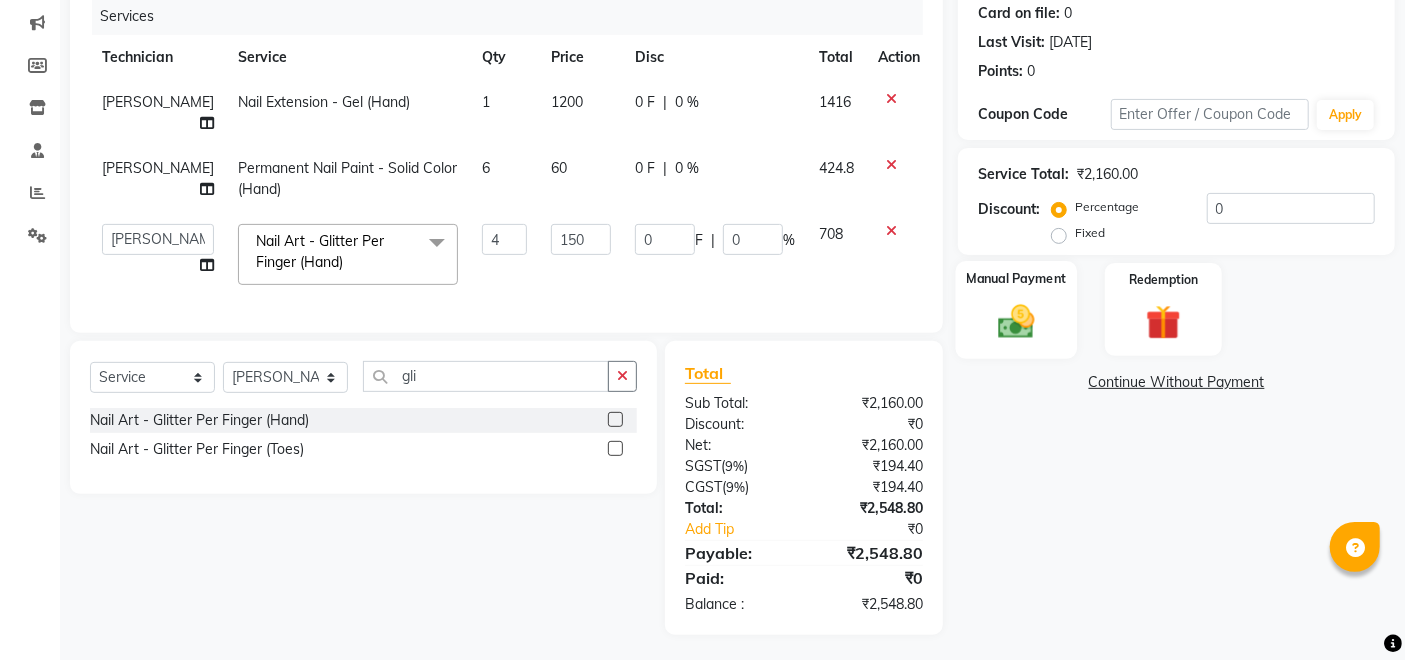 click 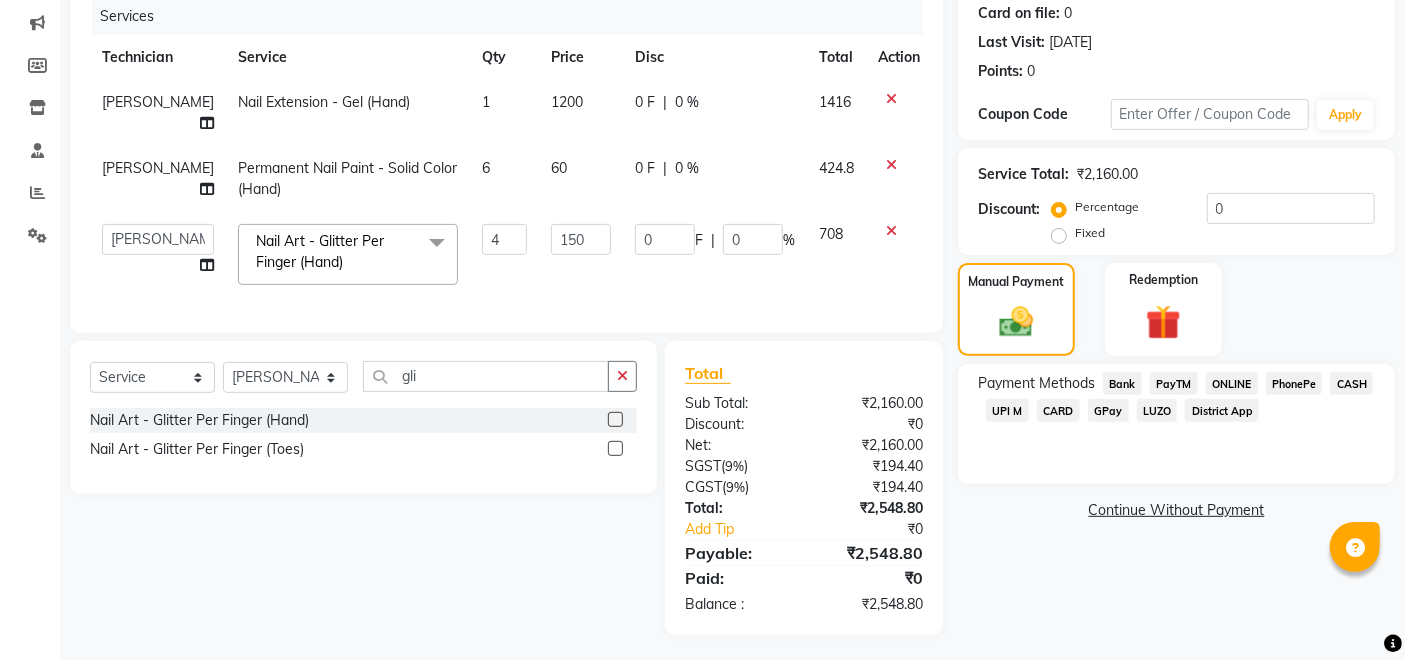 click on "CASH" 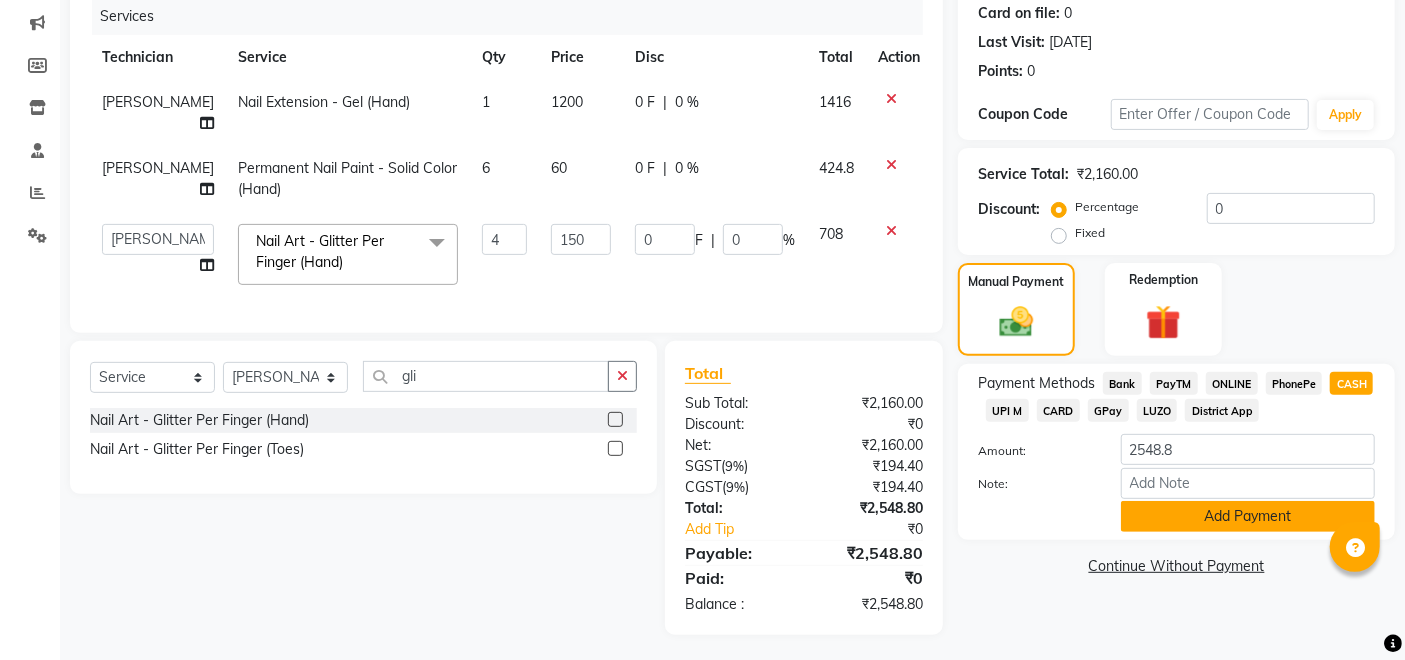 click on "Add Payment" 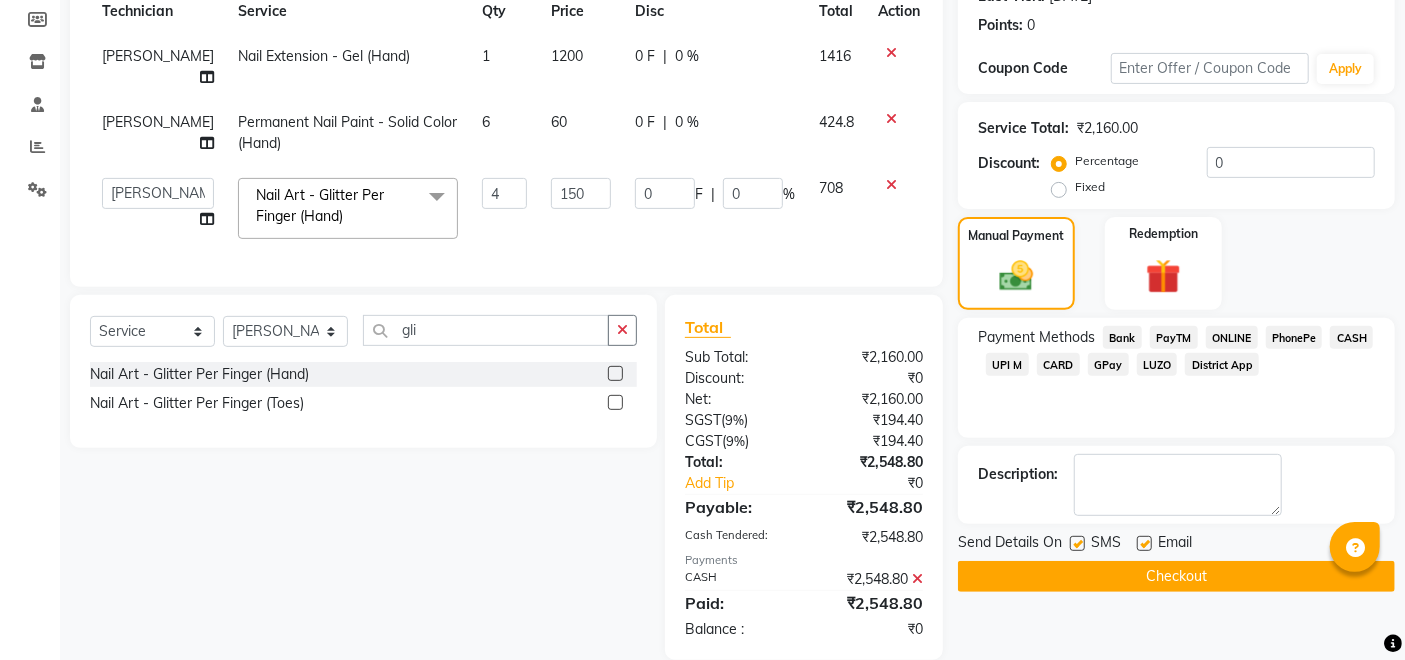 scroll, scrollTop: 320, scrollLeft: 0, axis: vertical 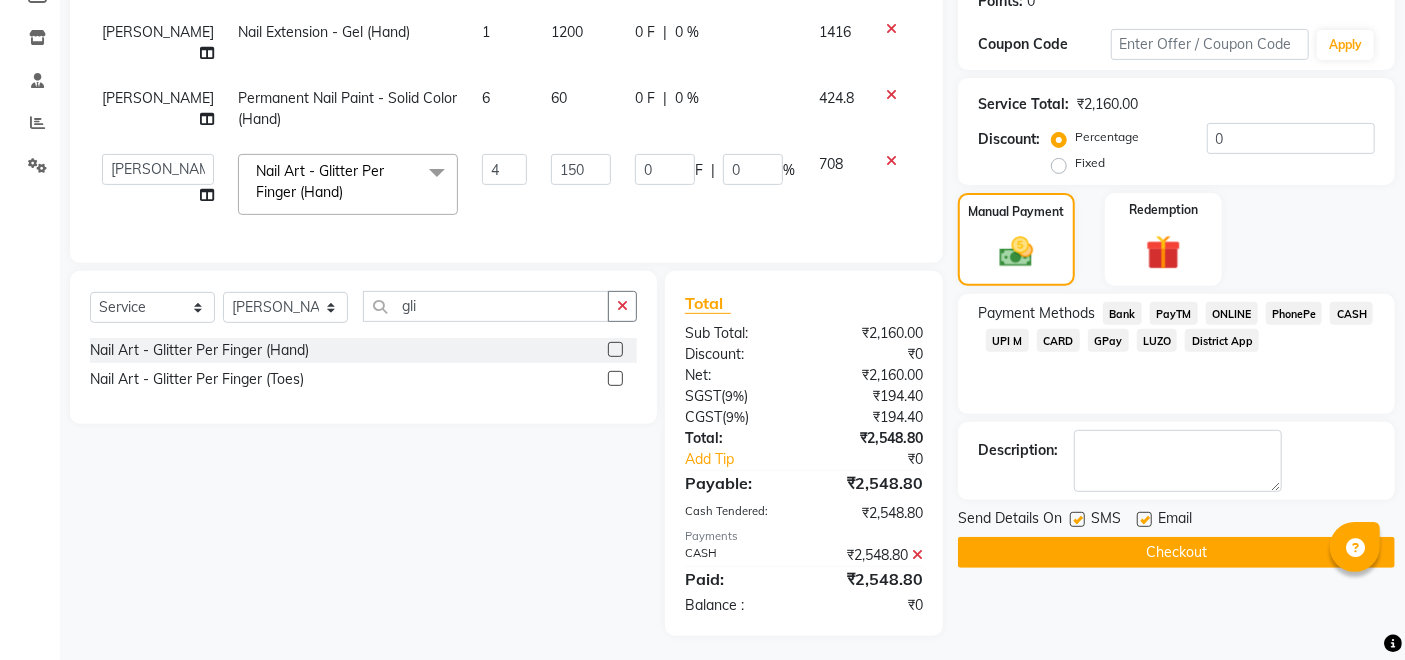 click on "Checkout" 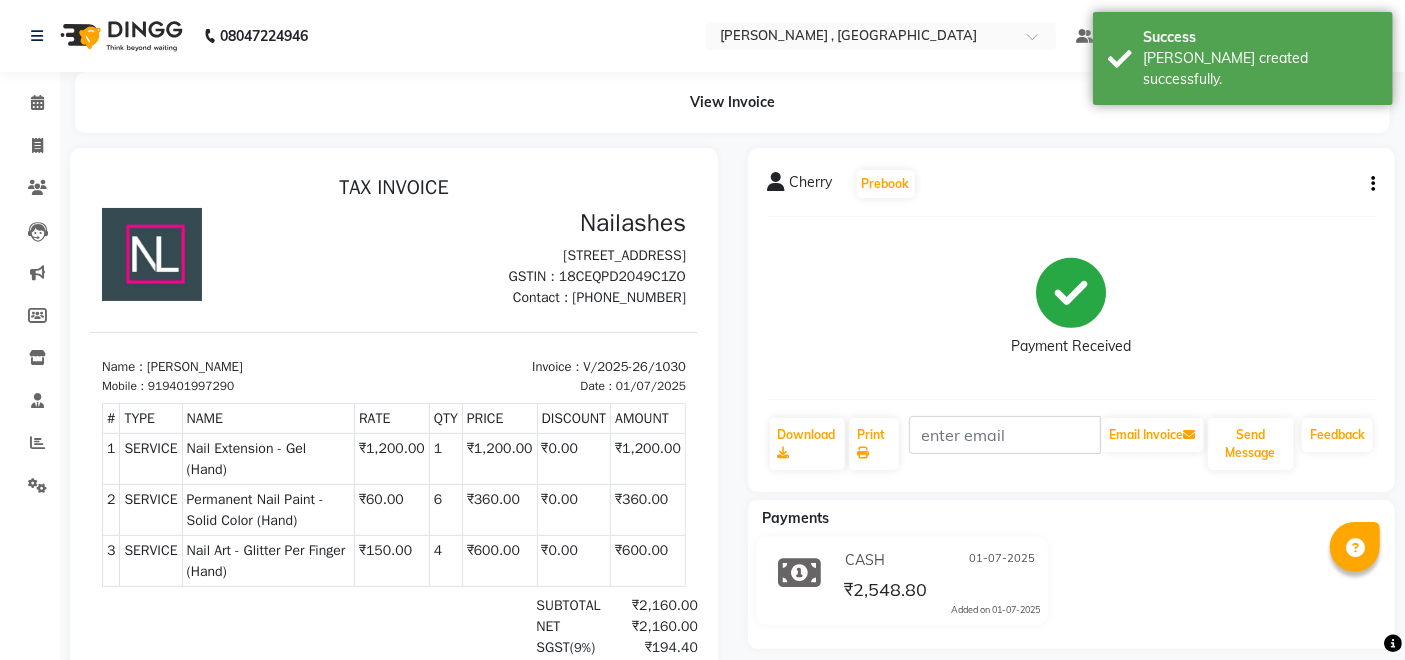 scroll, scrollTop: 0, scrollLeft: 0, axis: both 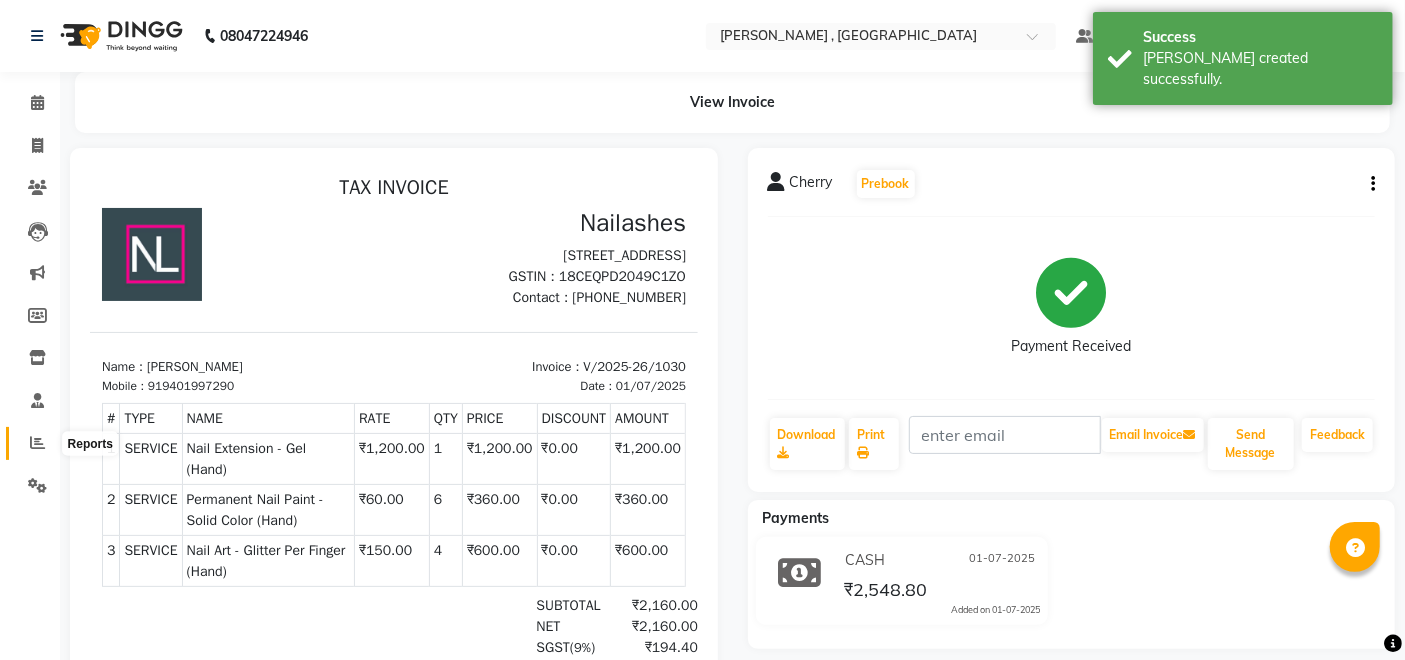 click 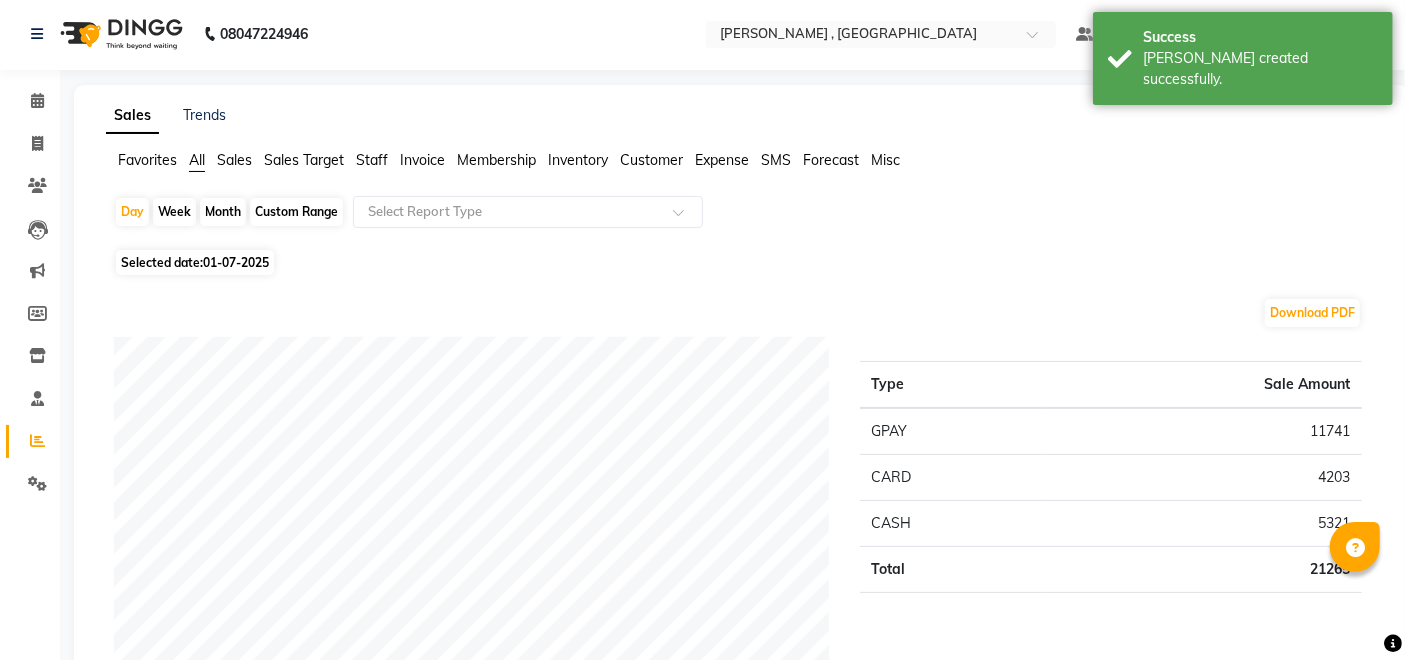 scroll, scrollTop: 0, scrollLeft: 0, axis: both 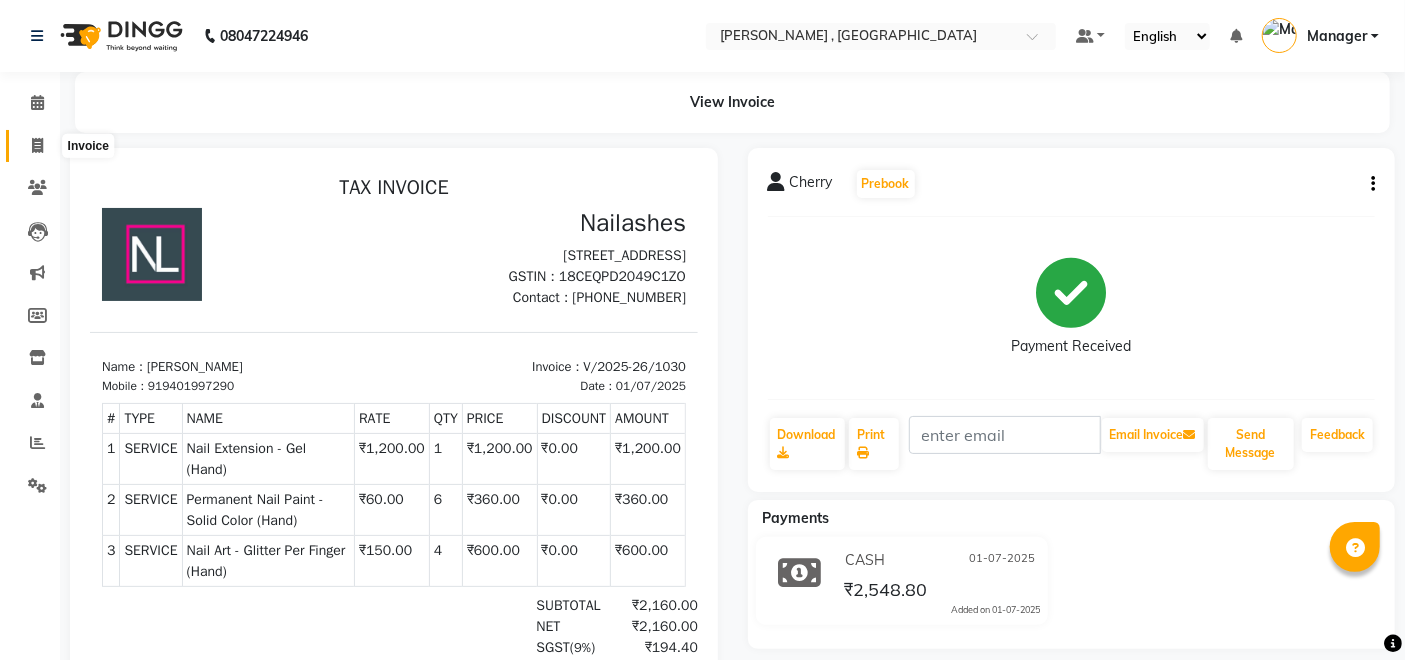 click 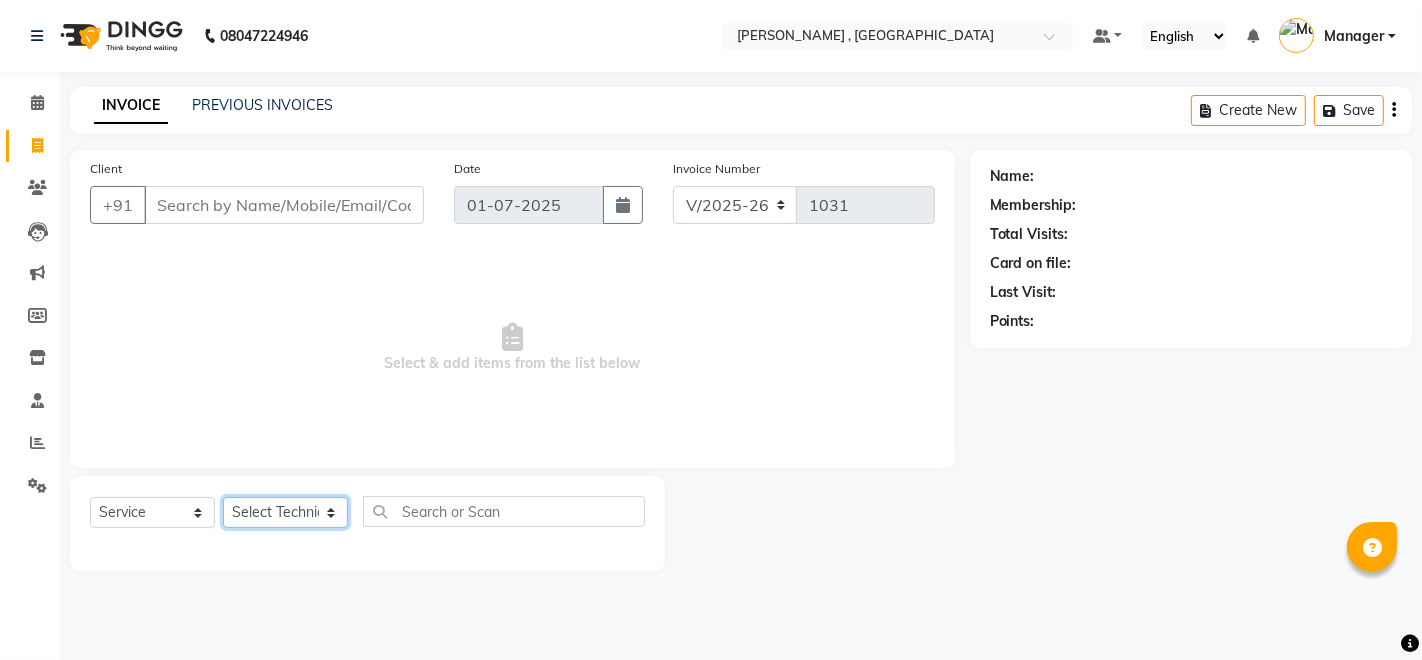 click on "Select Technician [PERSON_NAME] Manager [PERSON_NAME] Thangpi [PERSON_NAME]" 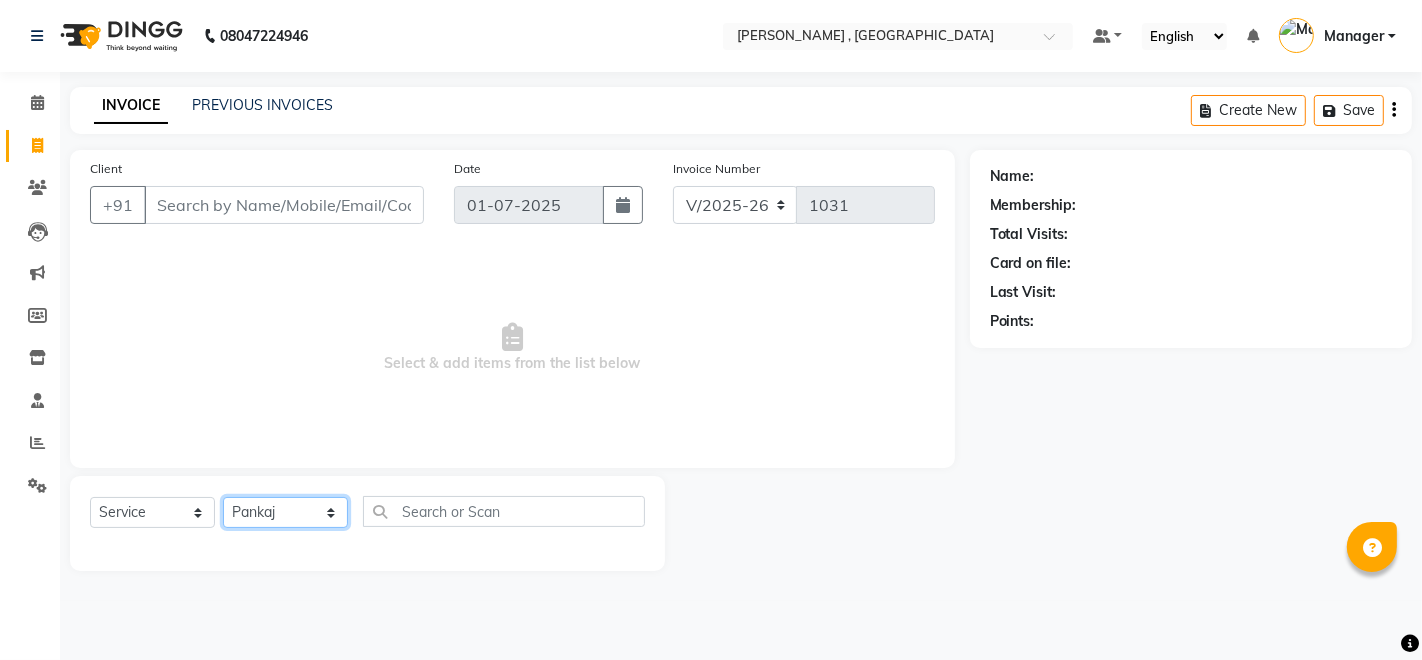 click on "Select Technician [PERSON_NAME] Manager [PERSON_NAME] Thangpi [PERSON_NAME]" 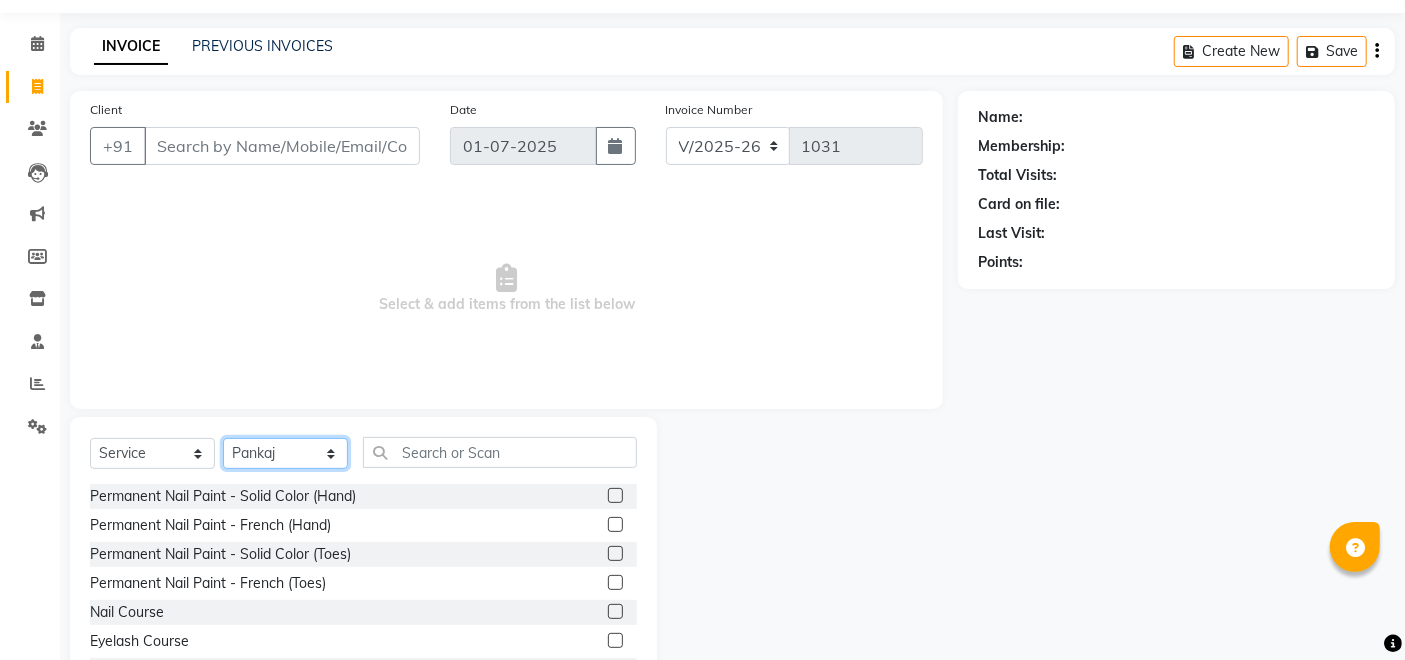 scroll, scrollTop: 111, scrollLeft: 0, axis: vertical 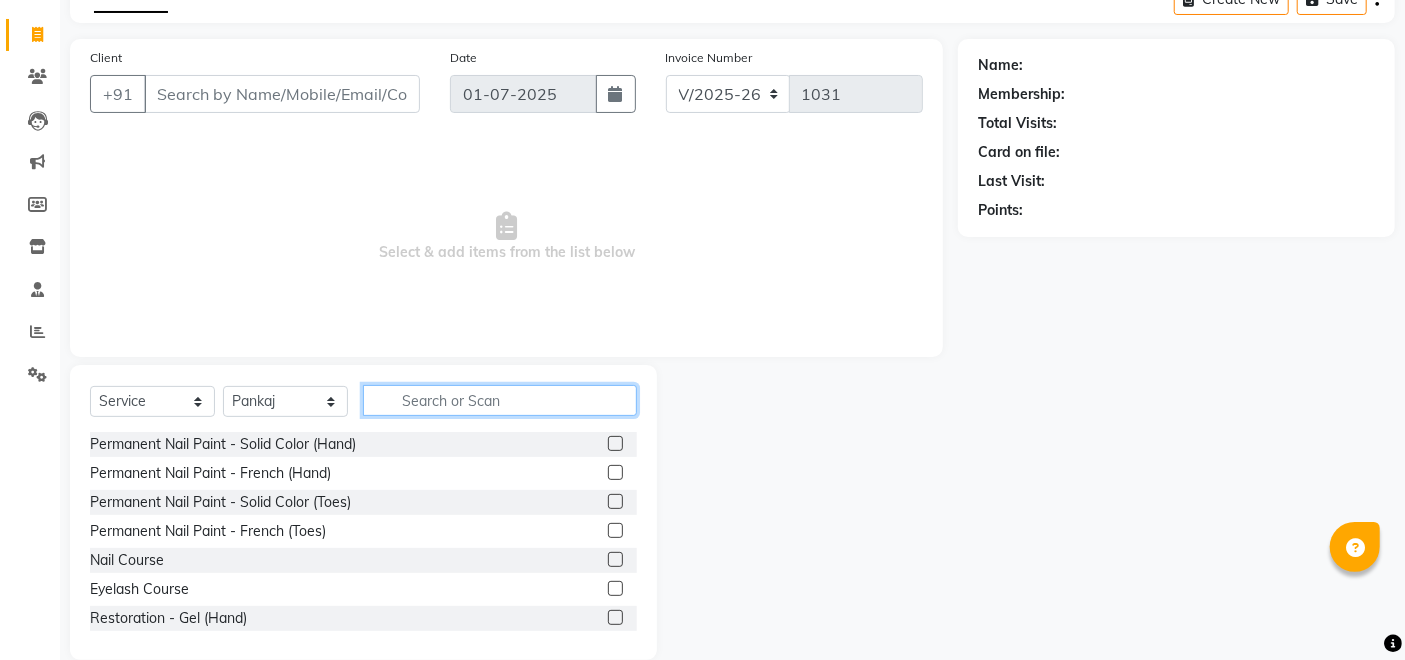 click 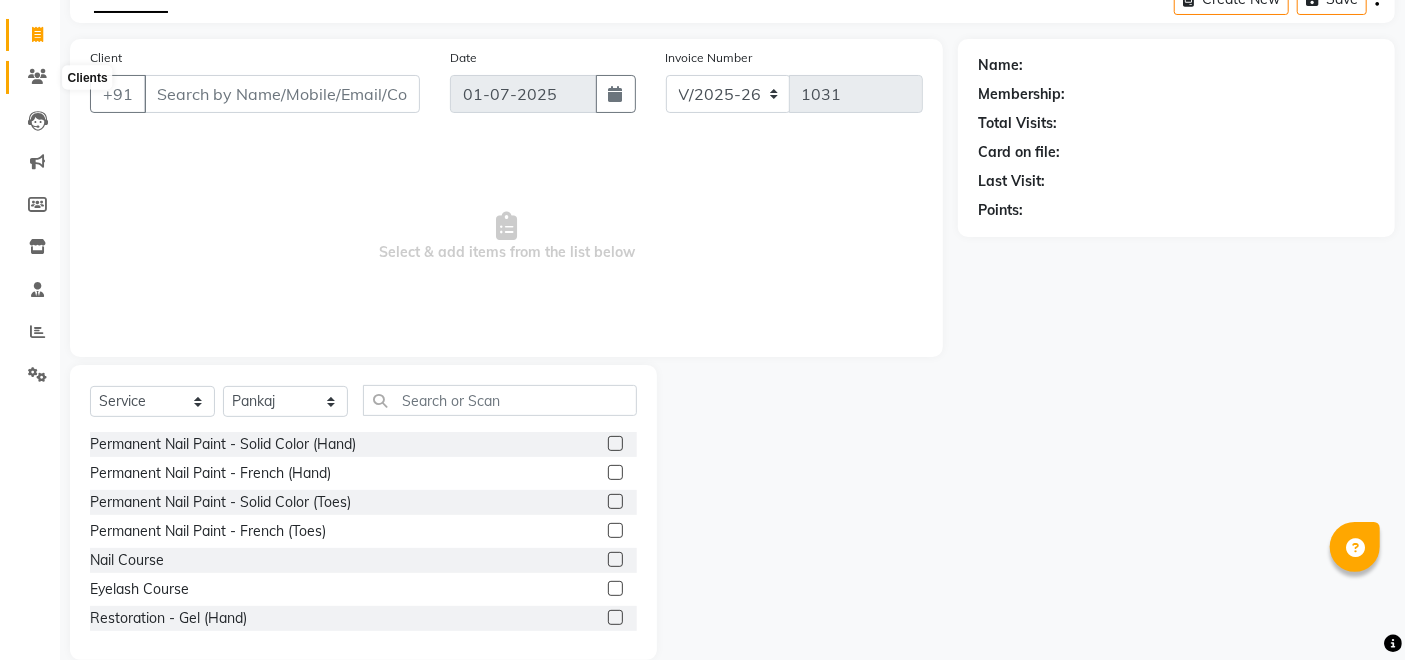 click 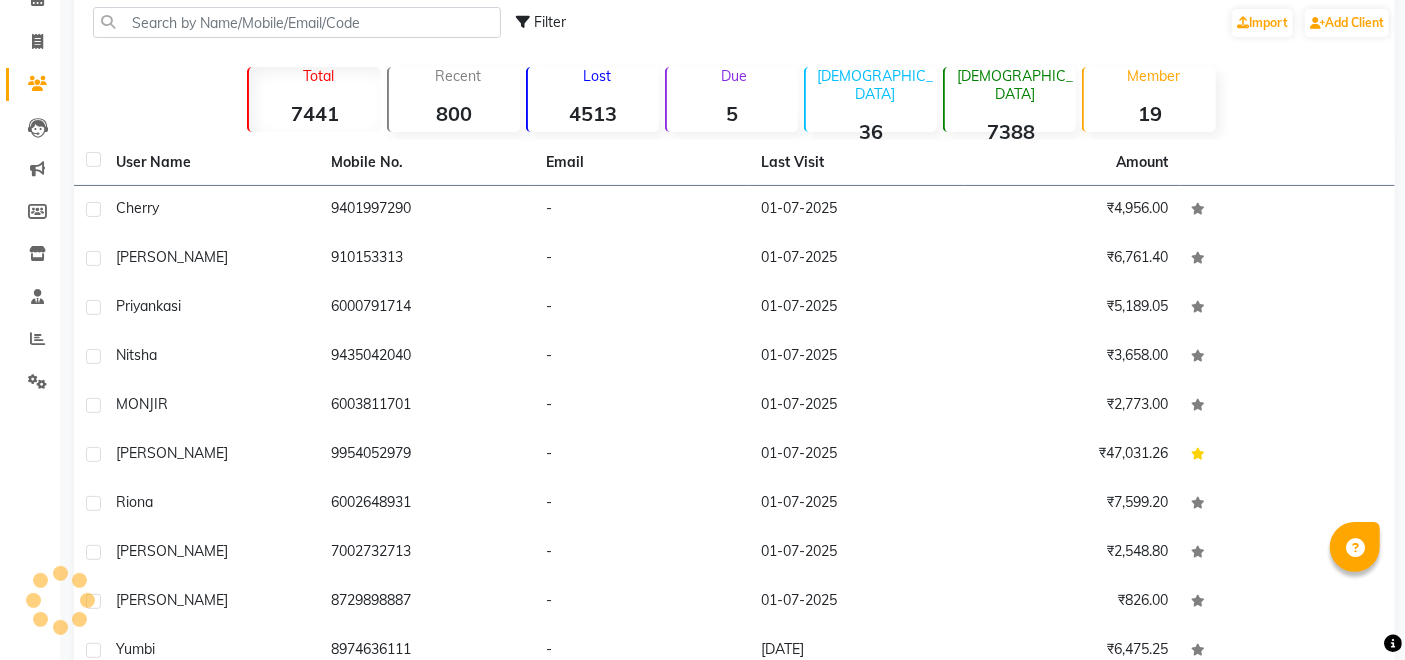 scroll, scrollTop: 111, scrollLeft: 0, axis: vertical 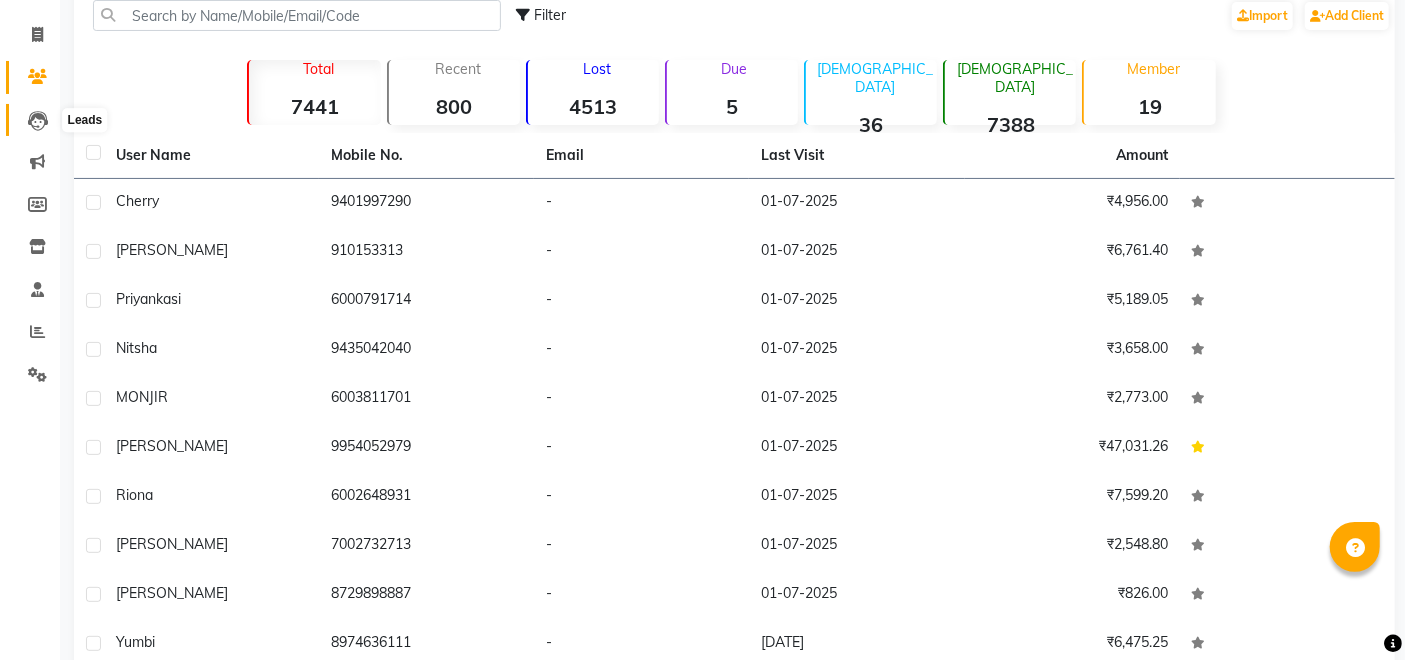 click 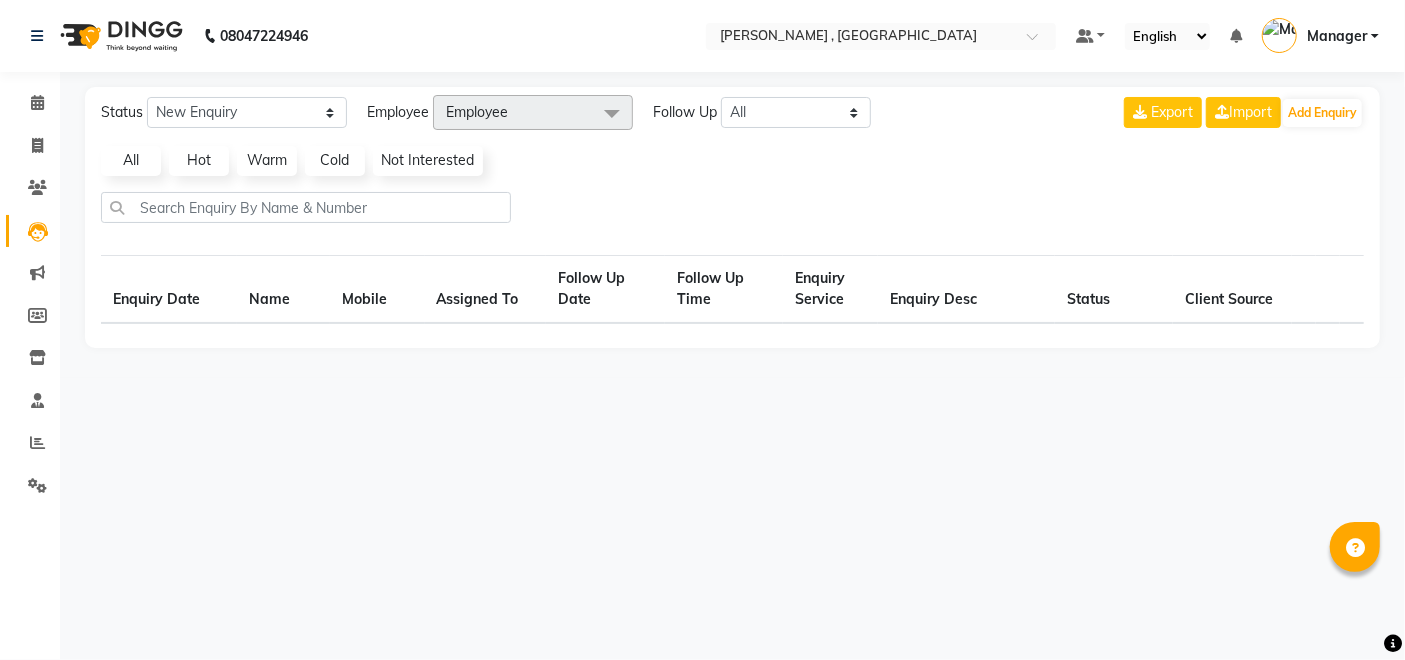 scroll, scrollTop: 0, scrollLeft: 0, axis: both 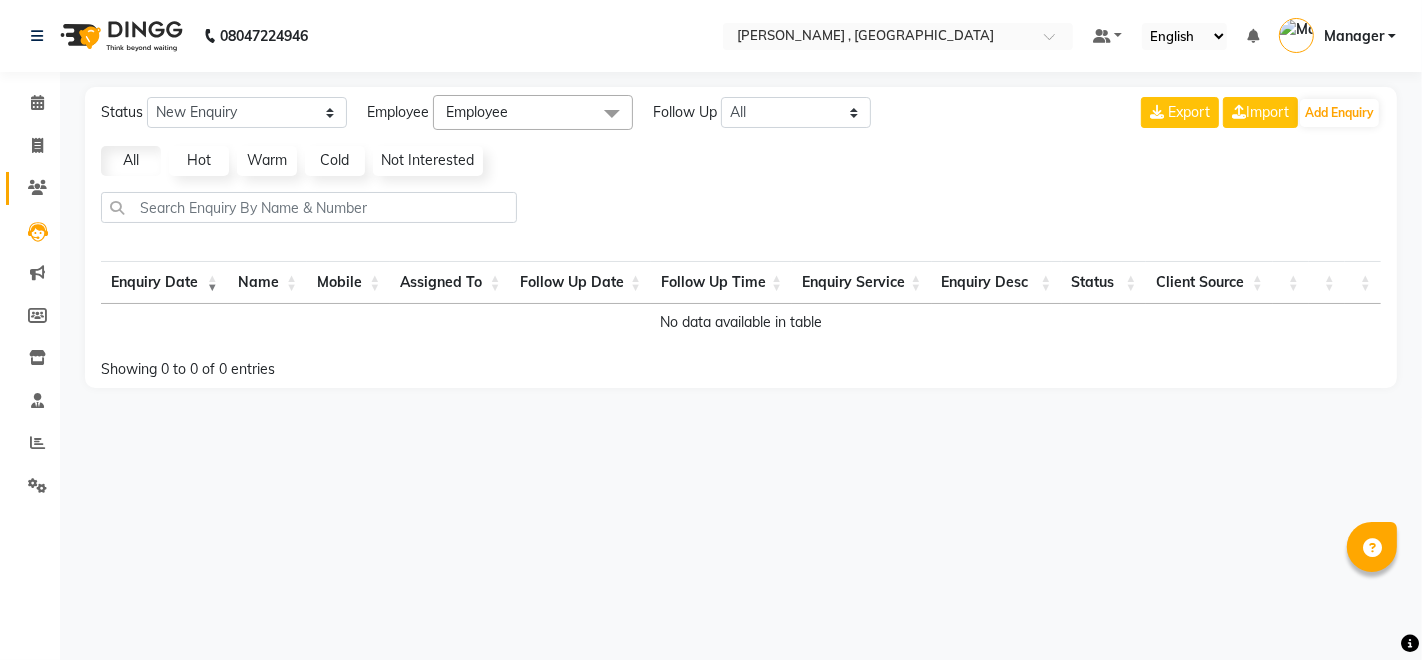 click on "Clients" 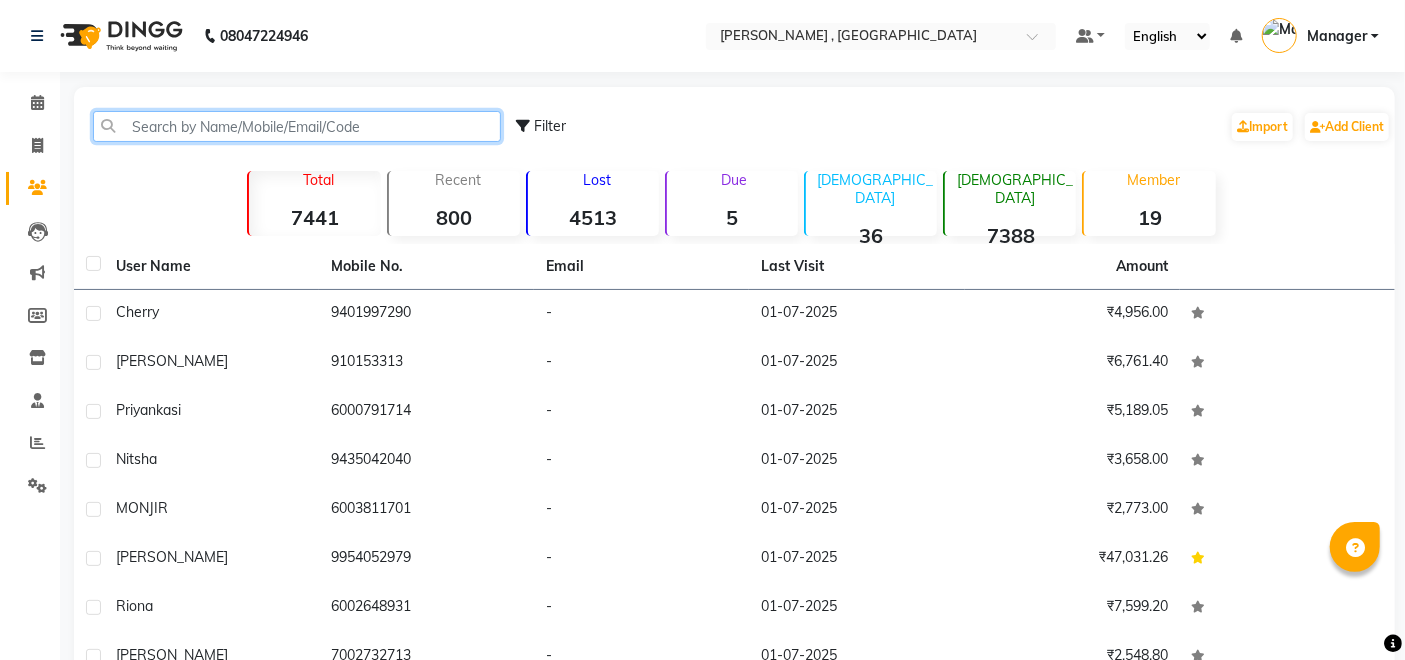 click 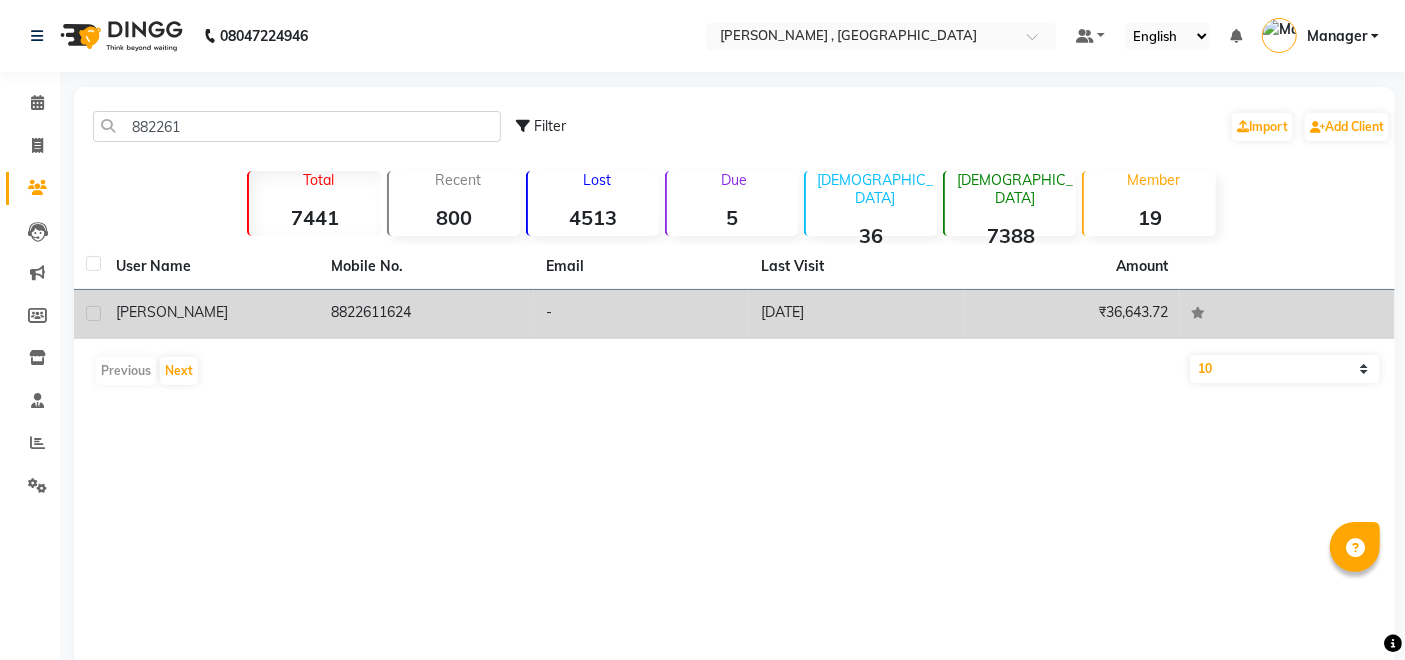click on "8822611624" 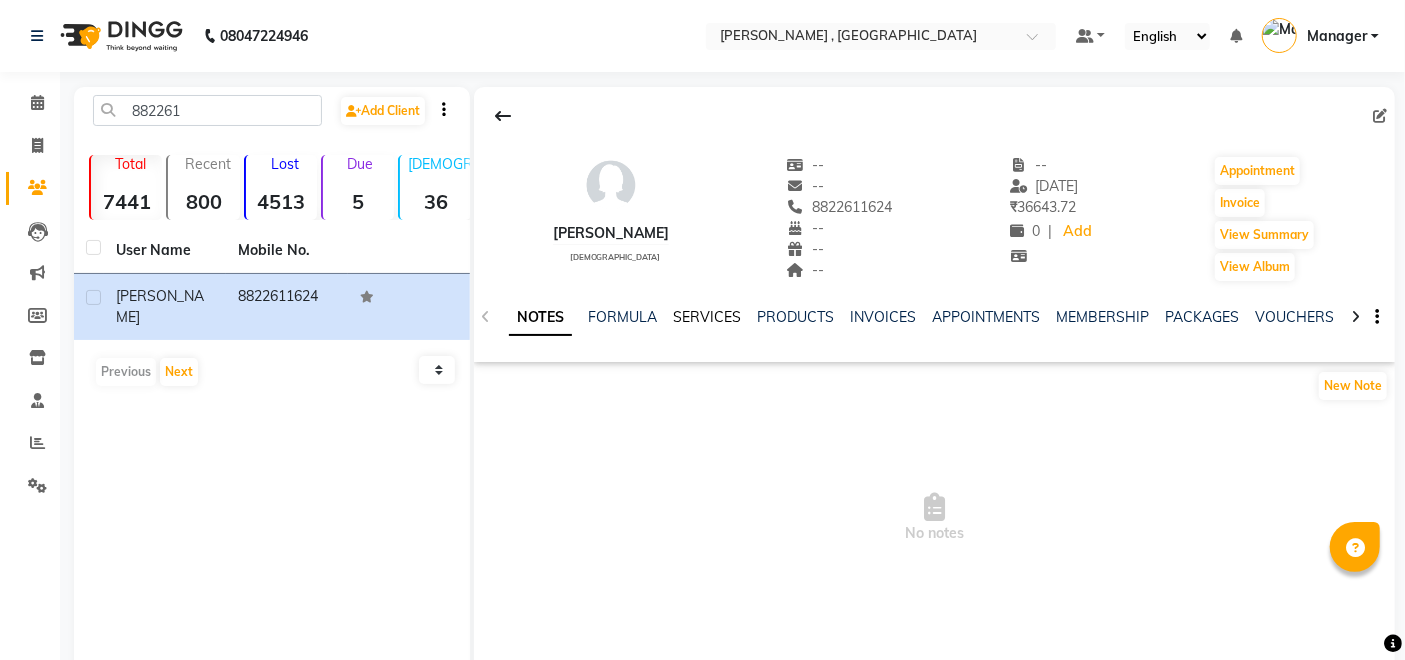 click on "SERVICES" 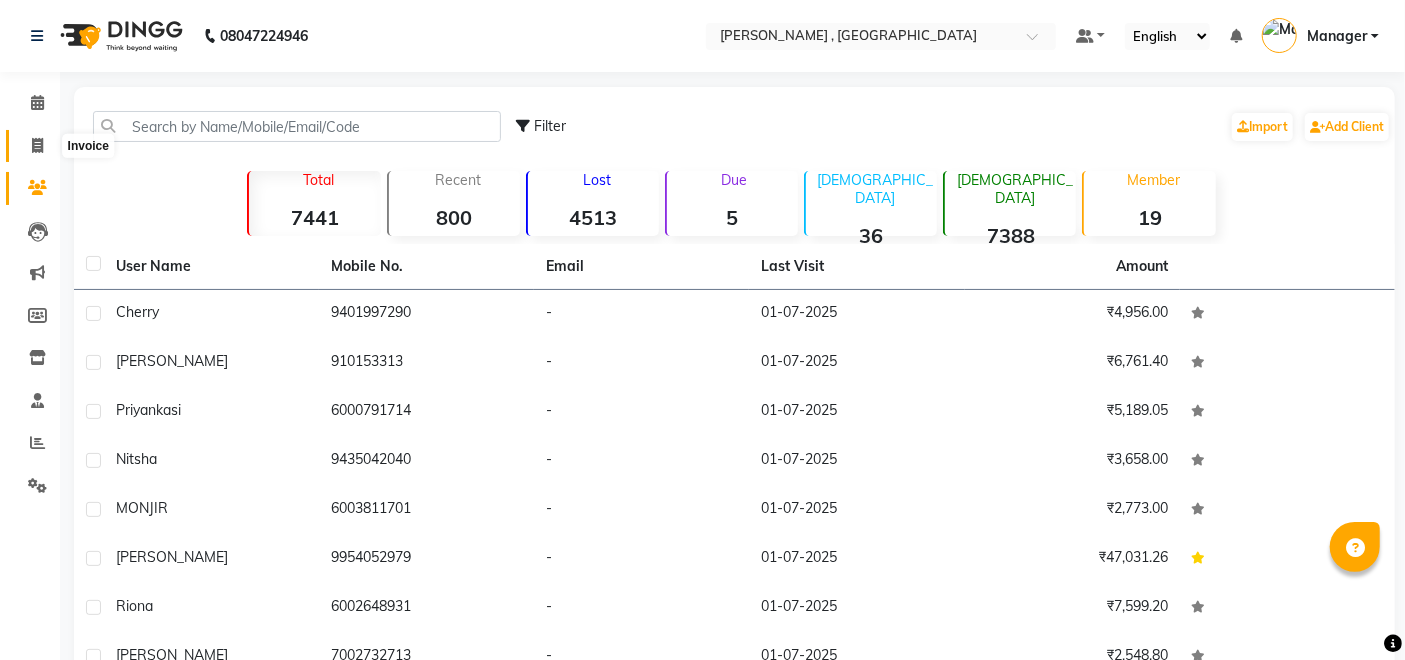 click 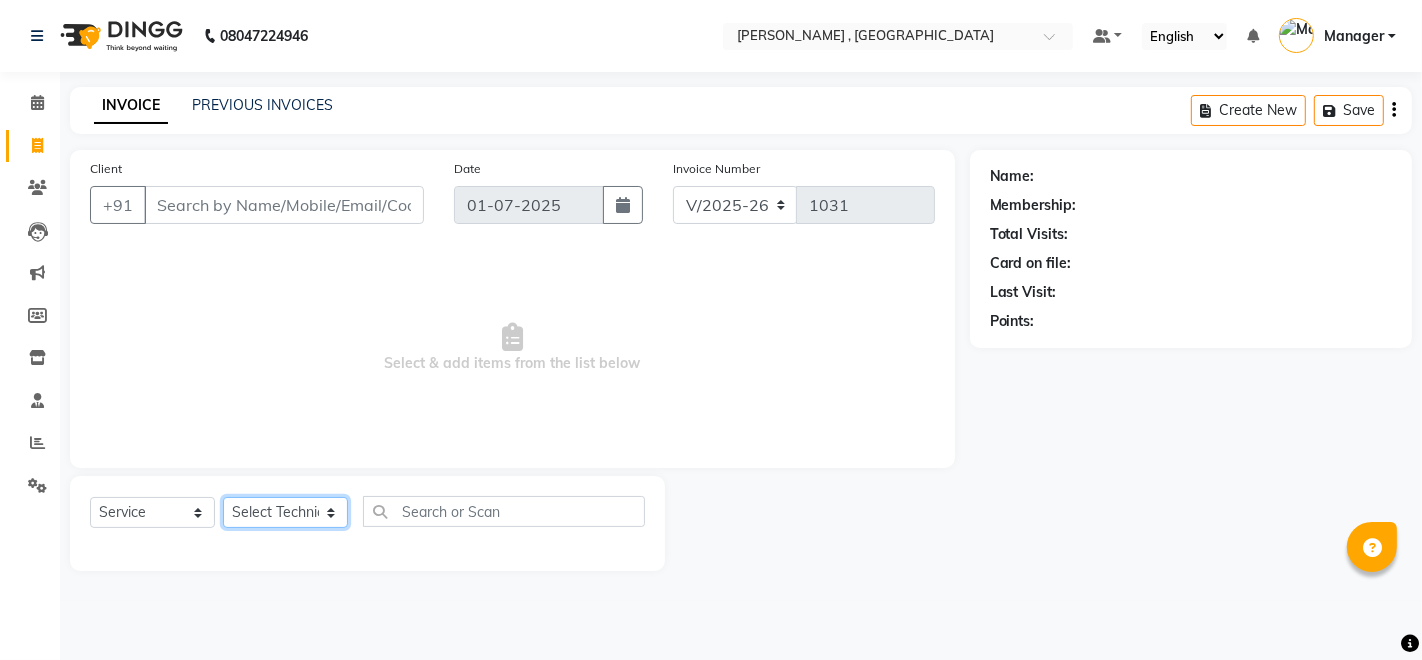 click on "Select Technician [PERSON_NAME] Manager [PERSON_NAME] Thangpi [PERSON_NAME]" 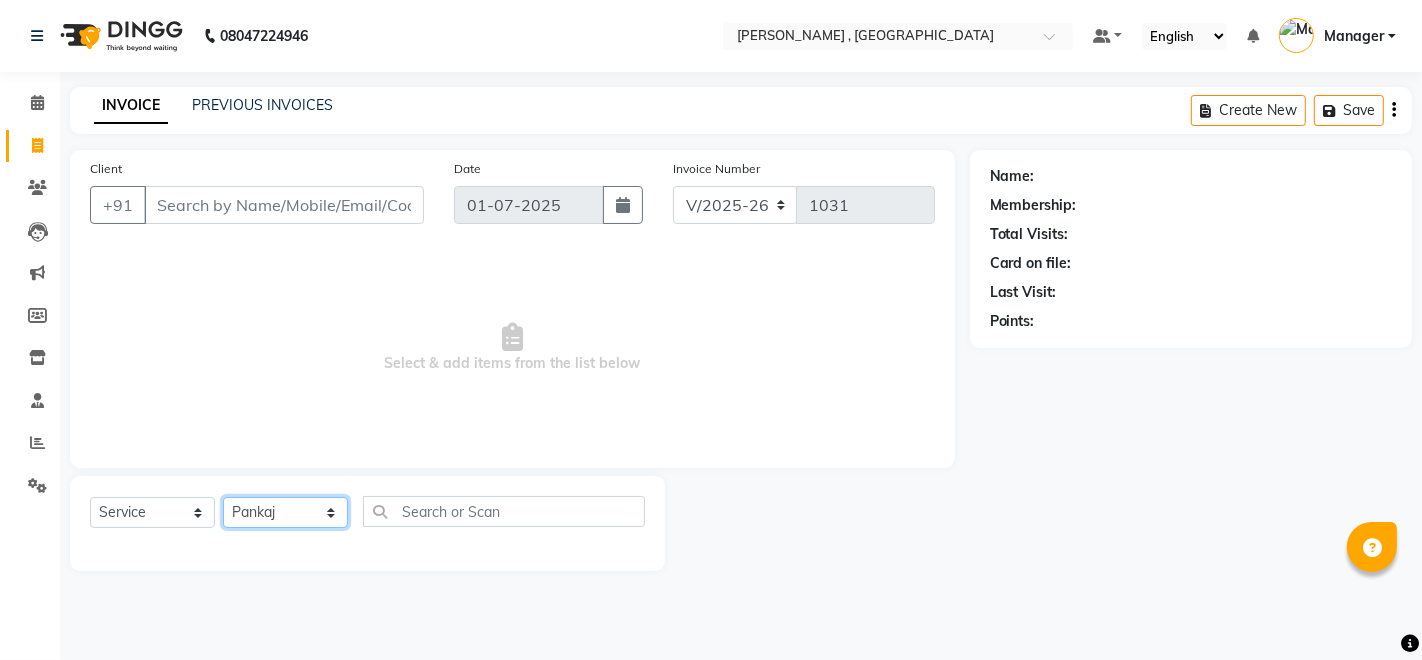 click on "Select Technician [PERSON_NAME] Manager [PERSON_NAME] Thangpi [PERSON_NAME]" 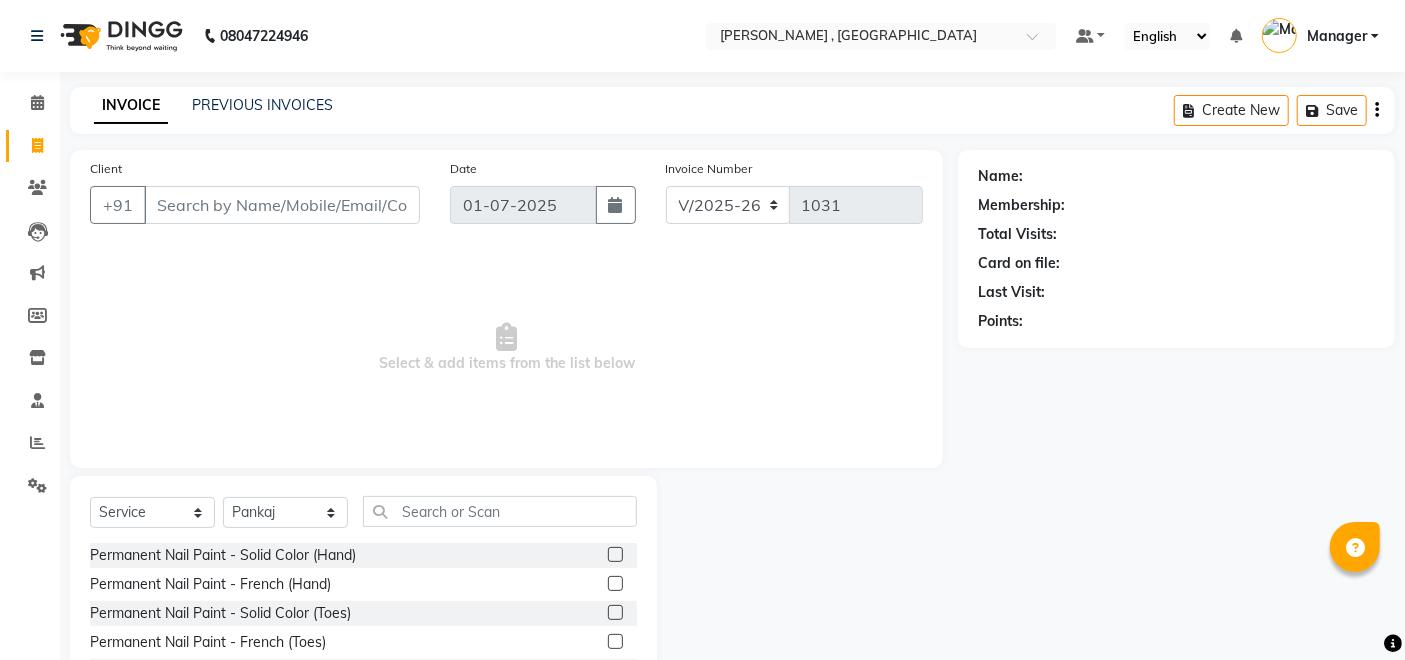 click on "Select  Service  Product  Membership  Package Voucher Prepaid Gift Card  Select Technician Achumla [PERSON_NAME] Manager Mithun Pankaj Thangpi [PERSON_NAME] Permanent Nail Paint - Solid Color (Hand)  Permanent Nail Paint - French (Hand)  Permanent Nail Paint - Solid Color (Toes)  Permanent Nail Paint - French (Toes)  Nail Course  Eyelash Course   Restoration - Gel (Hand)  Restoration - Tip Replacement (Hand)  Restoration - Touch -up (Hand)  Restoration - Gel Color Changes (Hand)  Restoration - Removal of Extension (Hand)  Restoration - Removal of Nail Paint (Hand)  Restoration - Gel (Toes)  Restoration - Tip Replacement (Toes)  Restoration - Touch -up (Toes)  Restoration - Gel Color Changes (Toes)  Restoration - Removal of Extension (Toes)  Restoration - Removal of Nail Paint (Toes)  Pedicure - Classic  Pedicure - Deluxe  Pedicure - Premium  Pedicure - Platinum  Manicure  - Classic  Manicure  - Deluxe  Manicure  - Premium  Eyelash Refil - Classic  Eyelash Refil - Hybrid  Eyelash Refil - Volume" 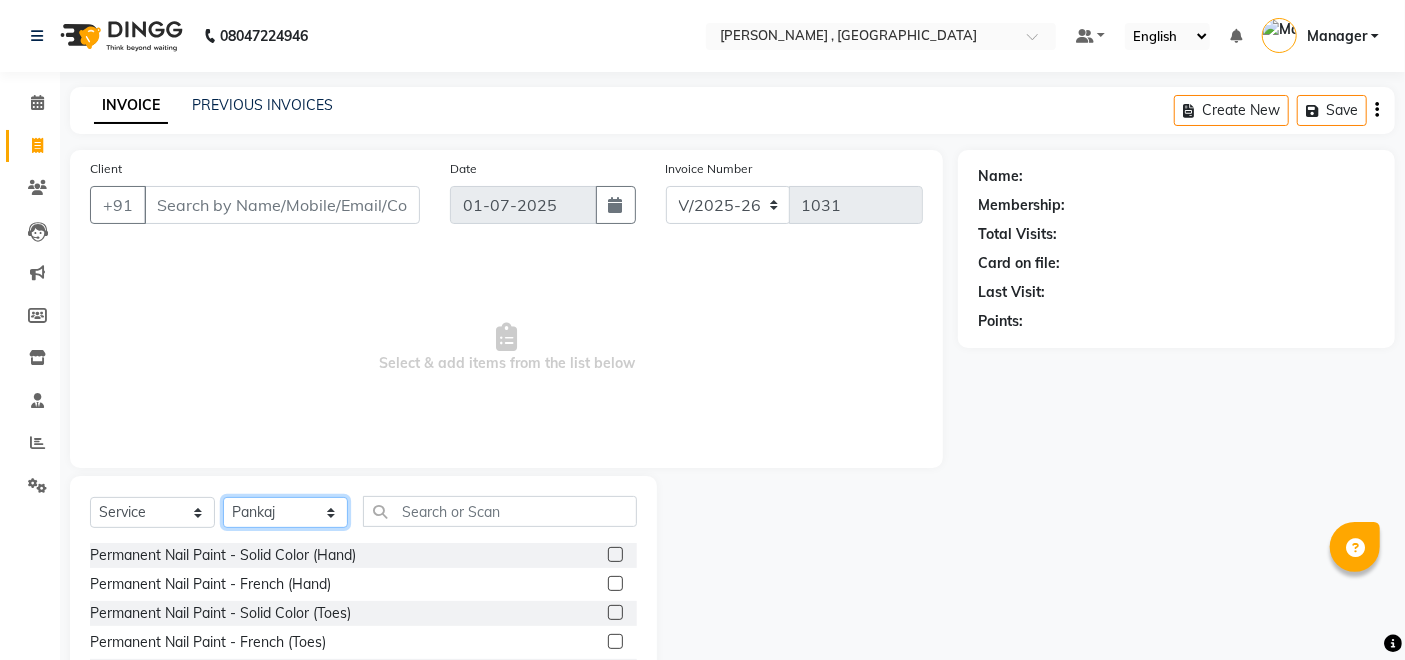 click on "Select Technician [PERSON_NAME] Manager [PERSON_NAME] Thangpi [PERSON_NAME]" 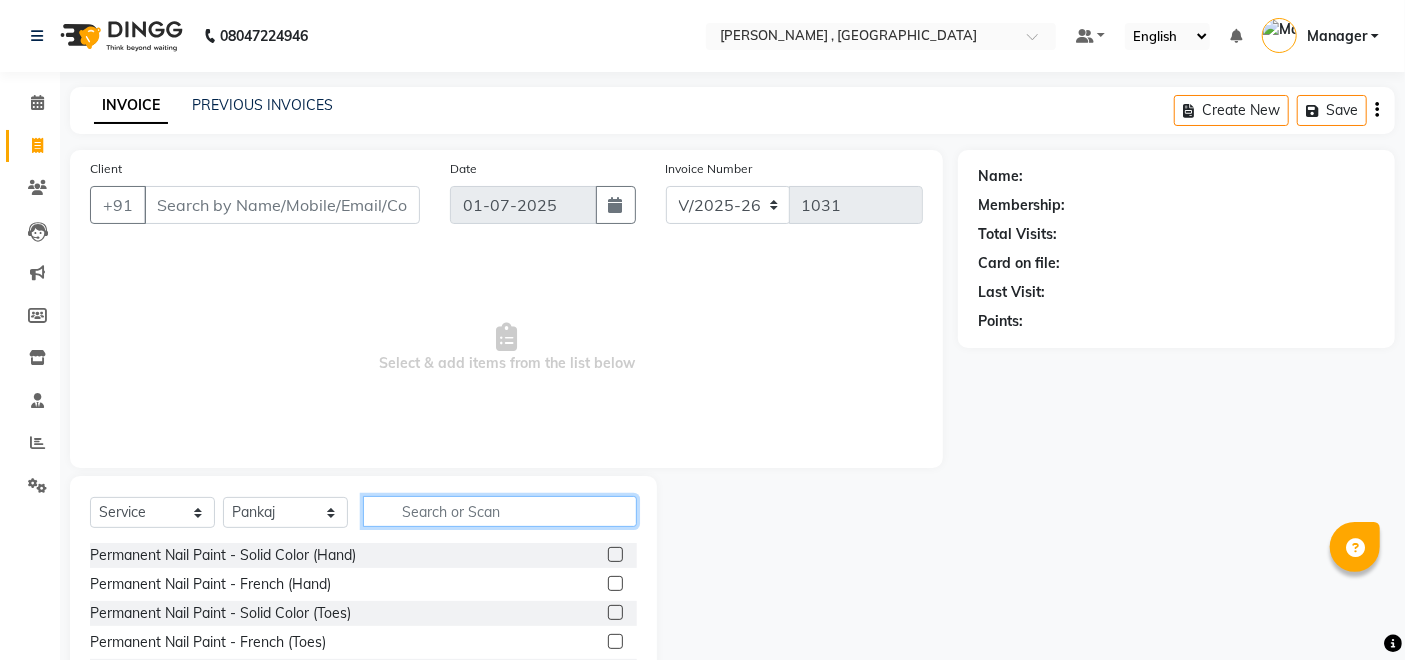 click 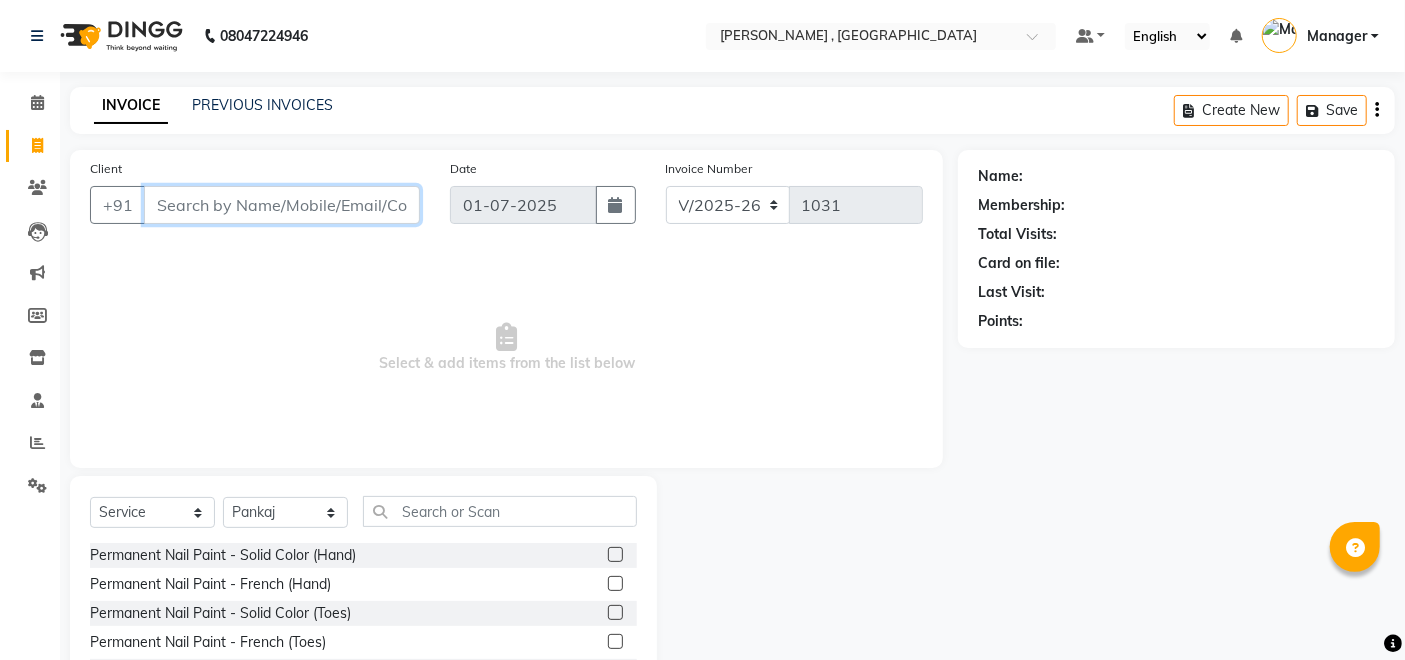 click on "Client" at bounding box center (282, 205) 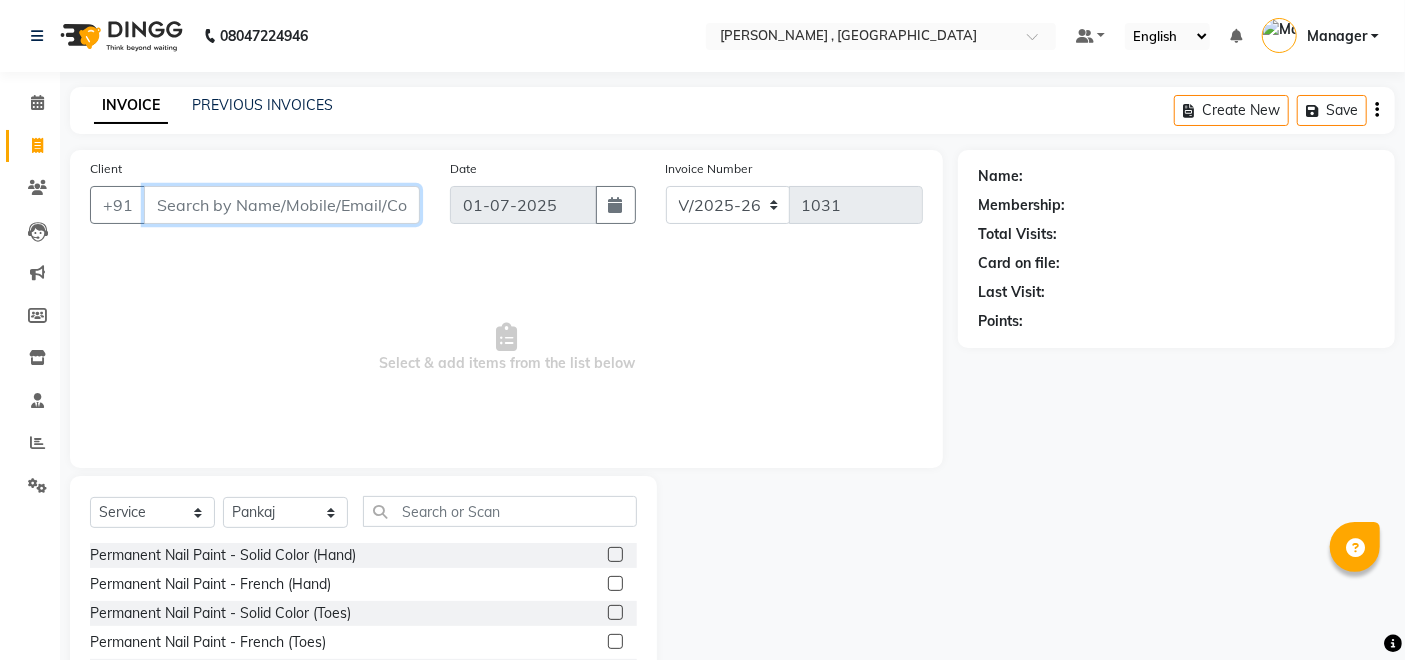 click on "Client" at bounding box center [282, 205] 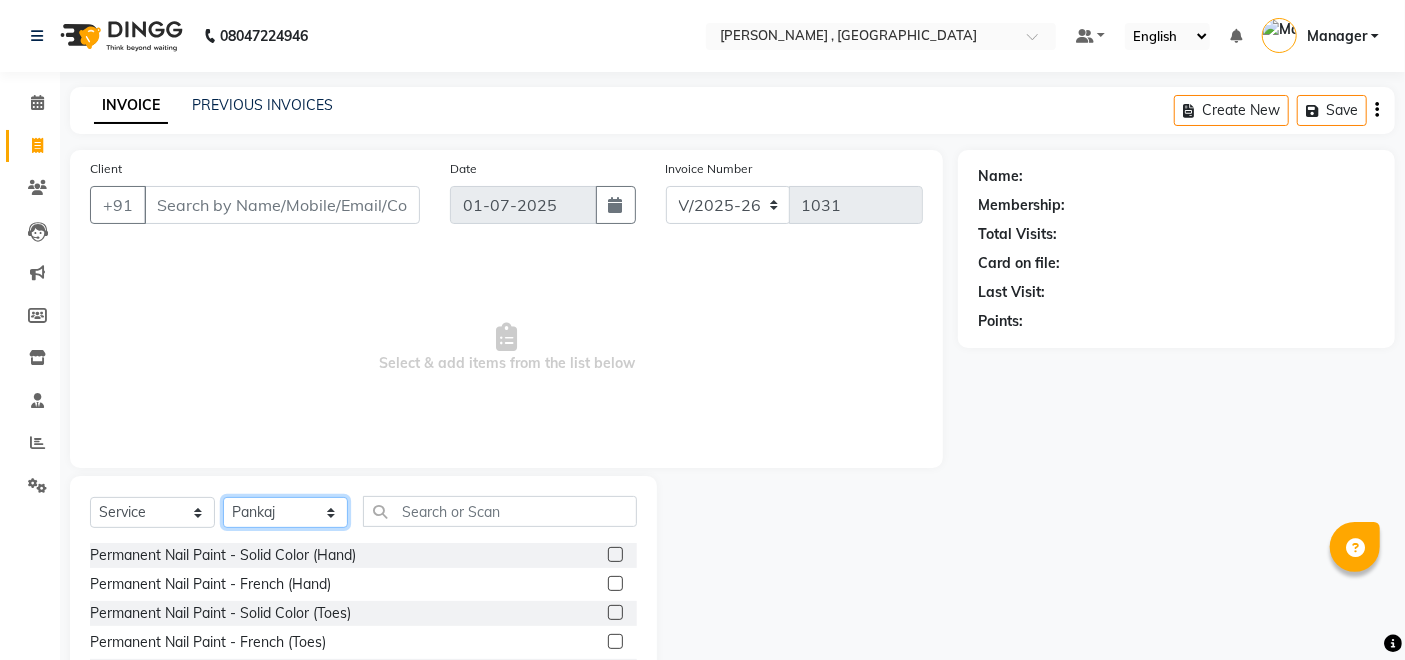 click on "Select Technician [PERSON_NAME] Manager [PERSON_NAME] Thangpi [PERSON_NAME]" 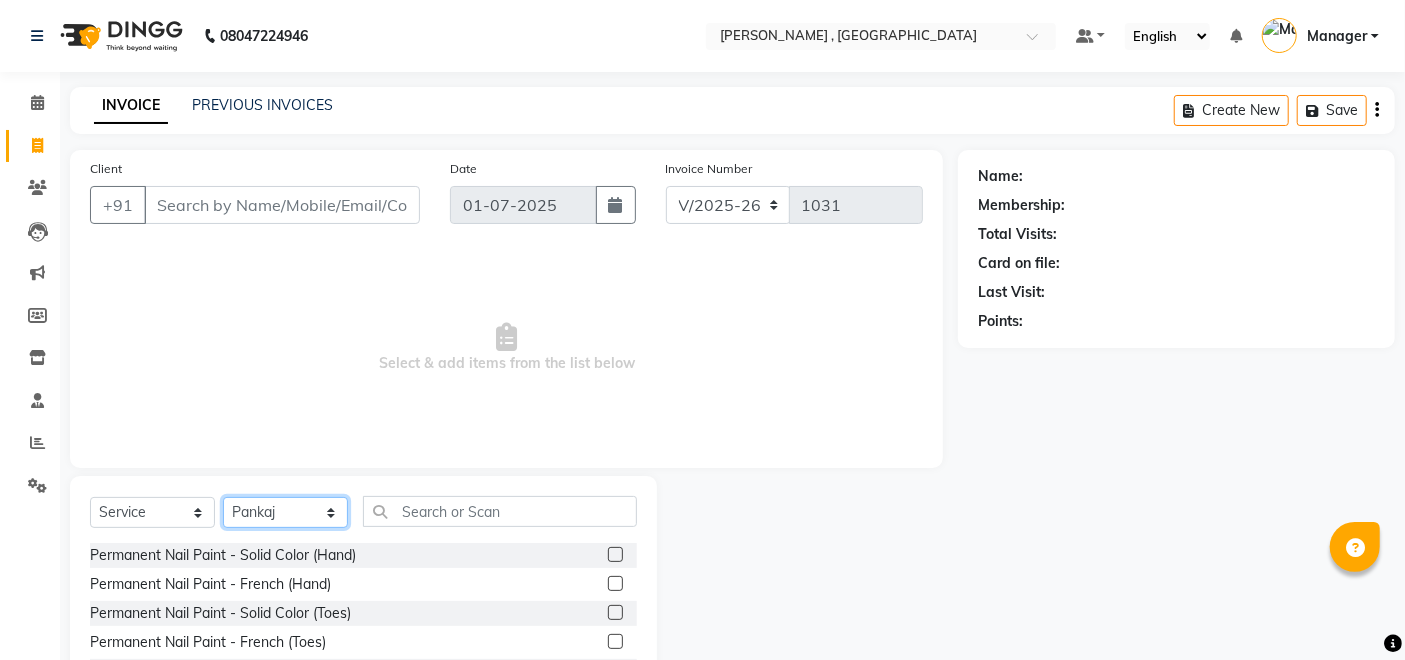 click on "Select Technician [PERSON_NAME] Manager [PERSON_NAME] Thangpi [PERSON_NAME]" 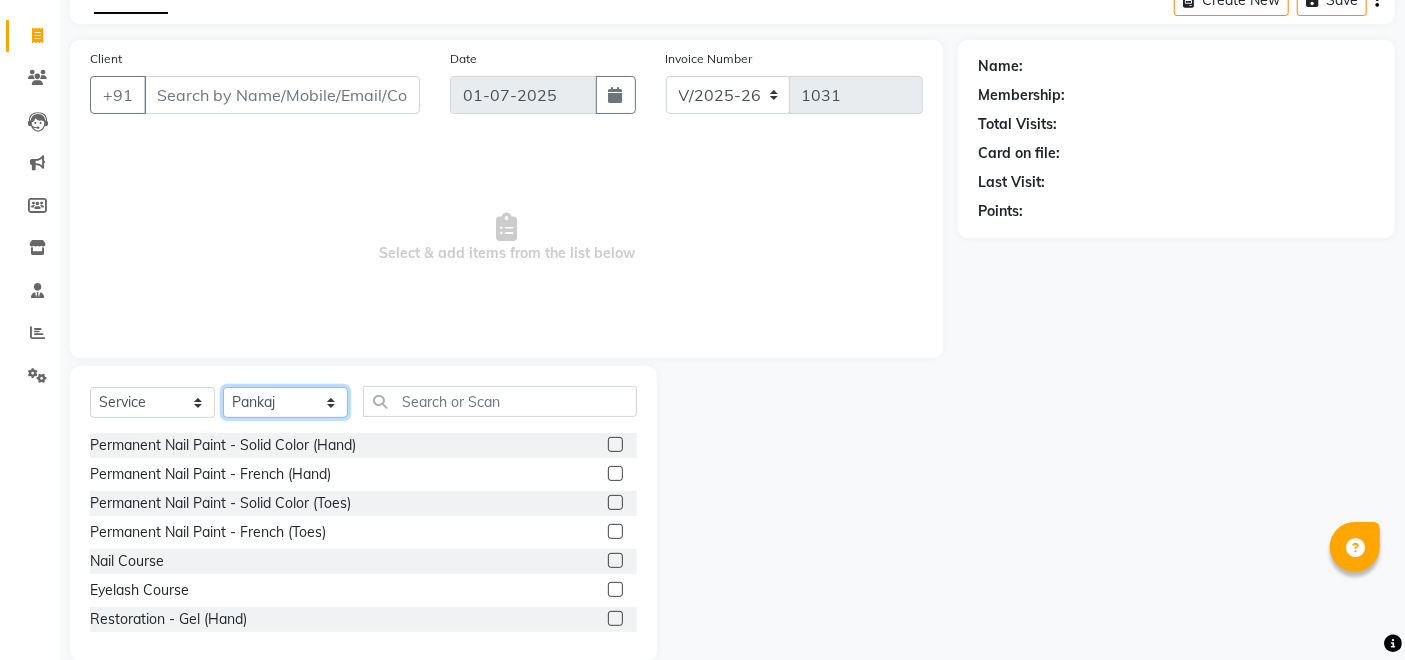 scroll, scrollTop: 111, scrollLeft: 0, axis: vertical 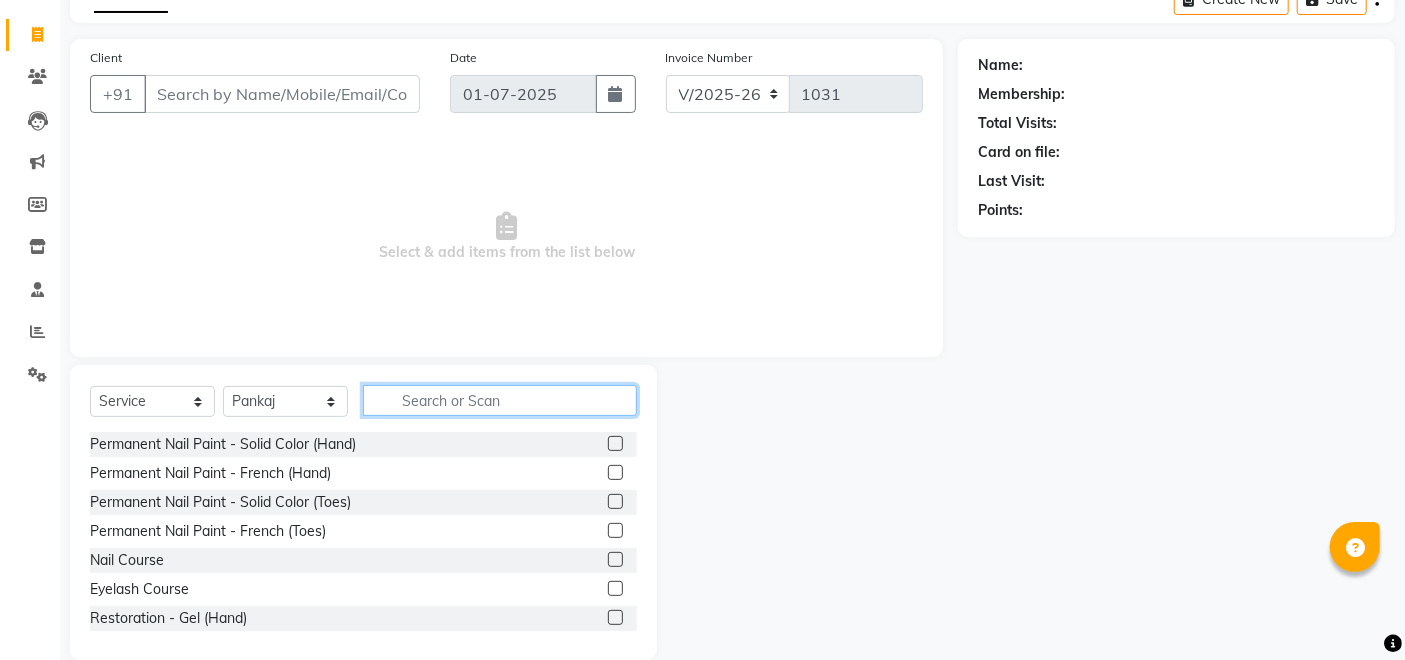 click 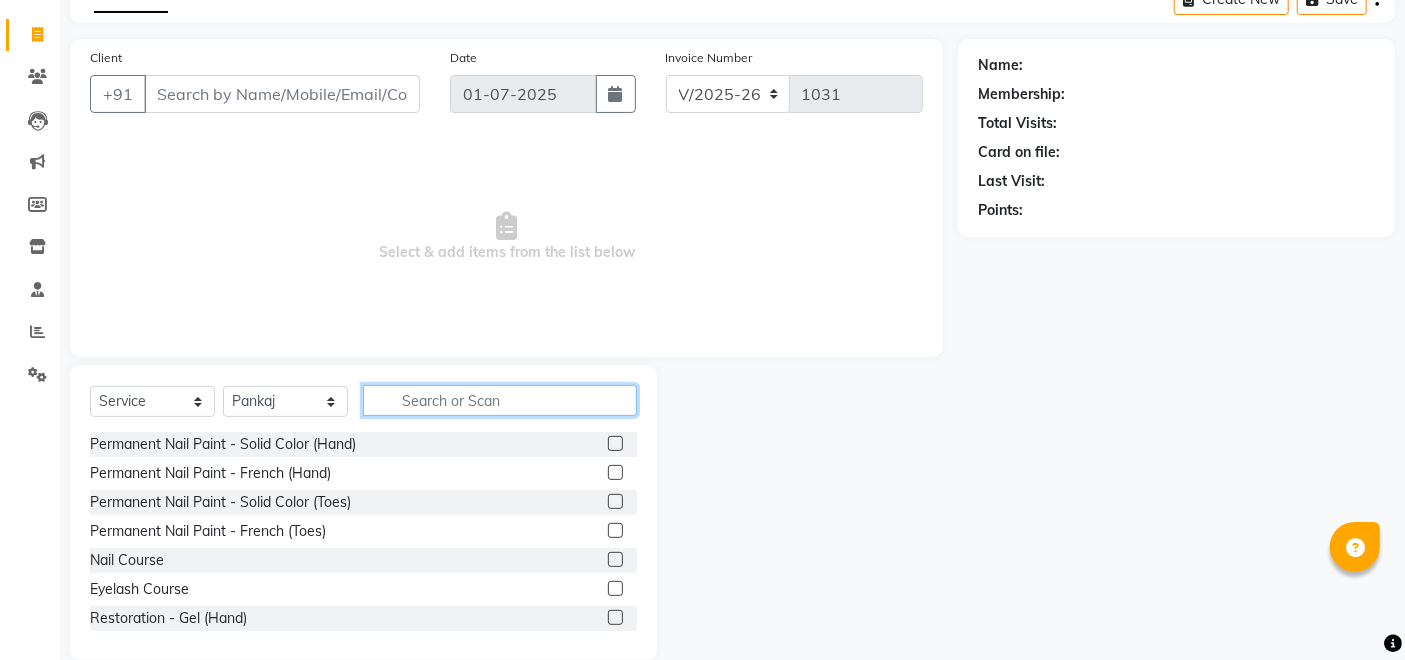 click 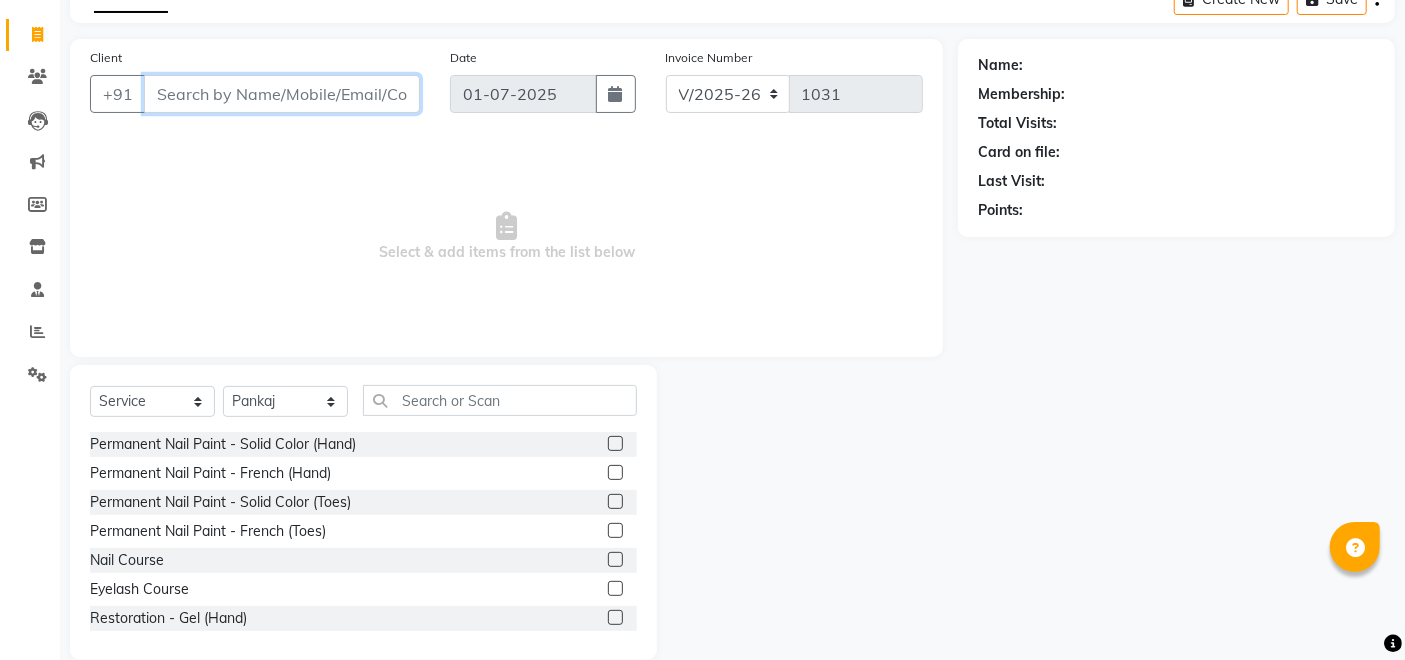 click on "Client" at bounding box center (282, 94) 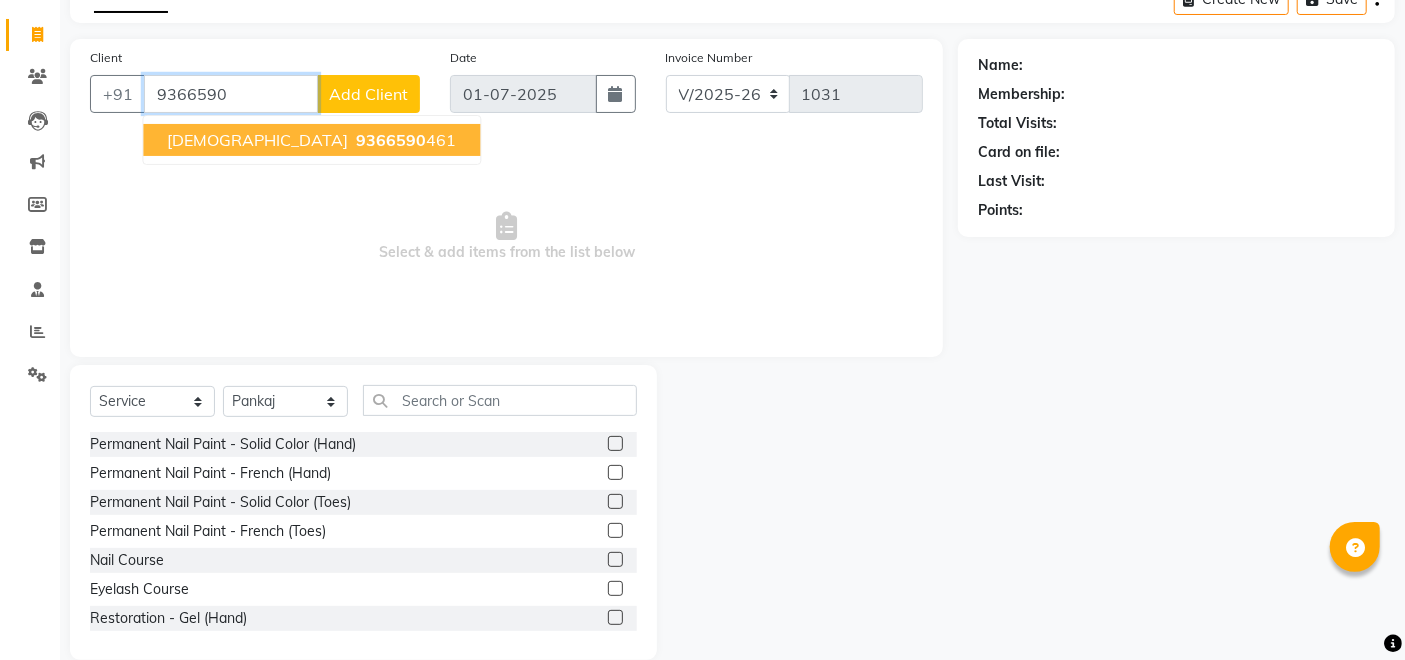 click on "9366590 461" at bounding box center (404, 140) 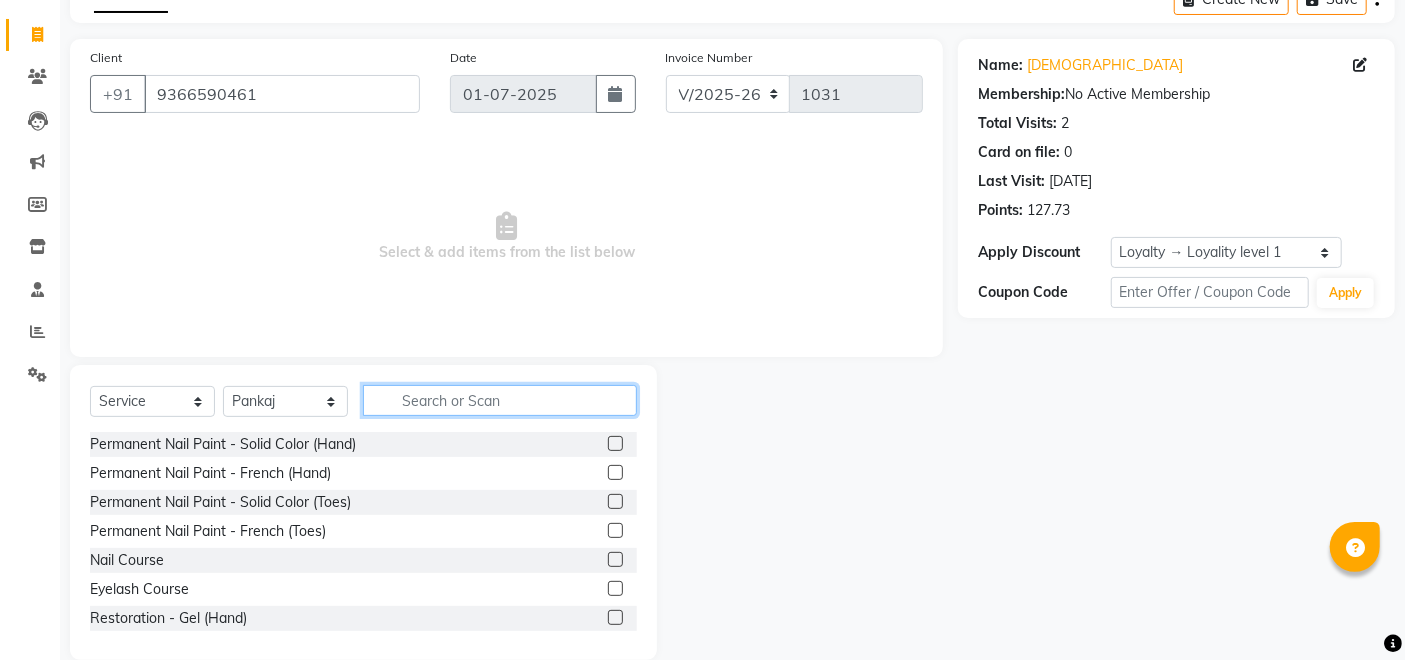click 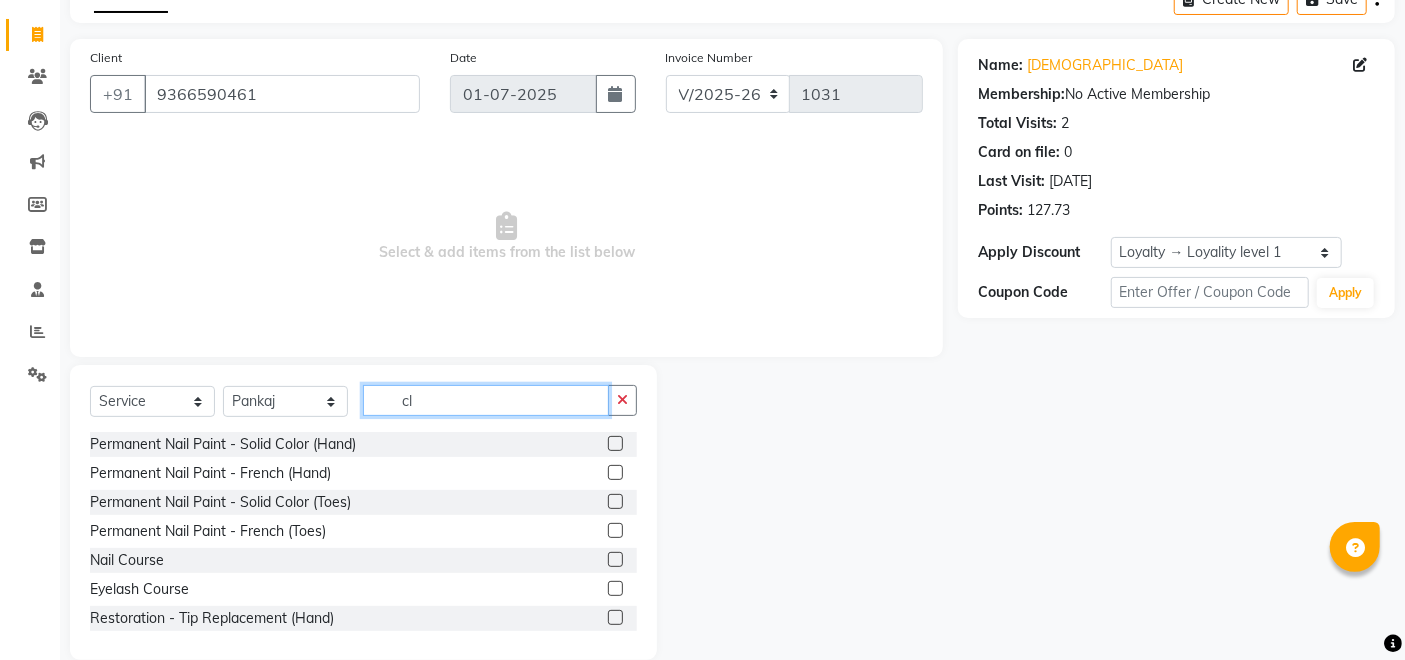 scroll, scrollTop: 56, scrollLeft: 0, axis: vertical 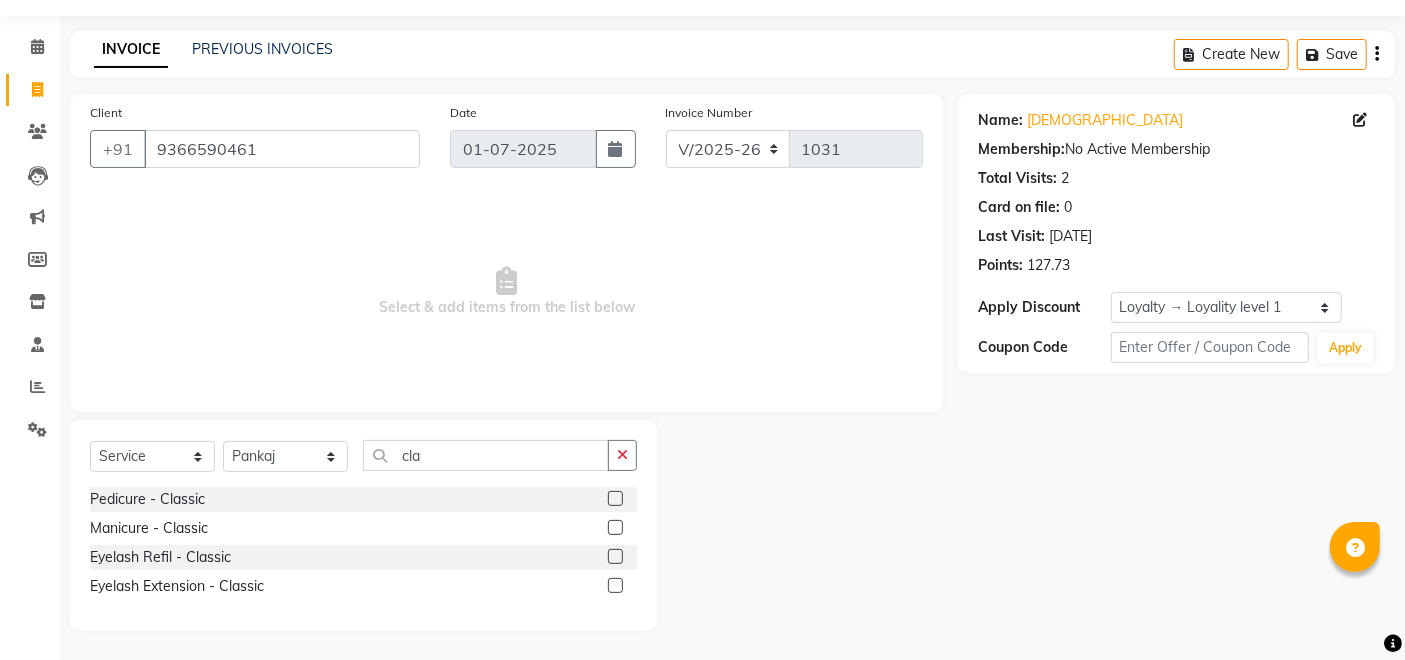 click 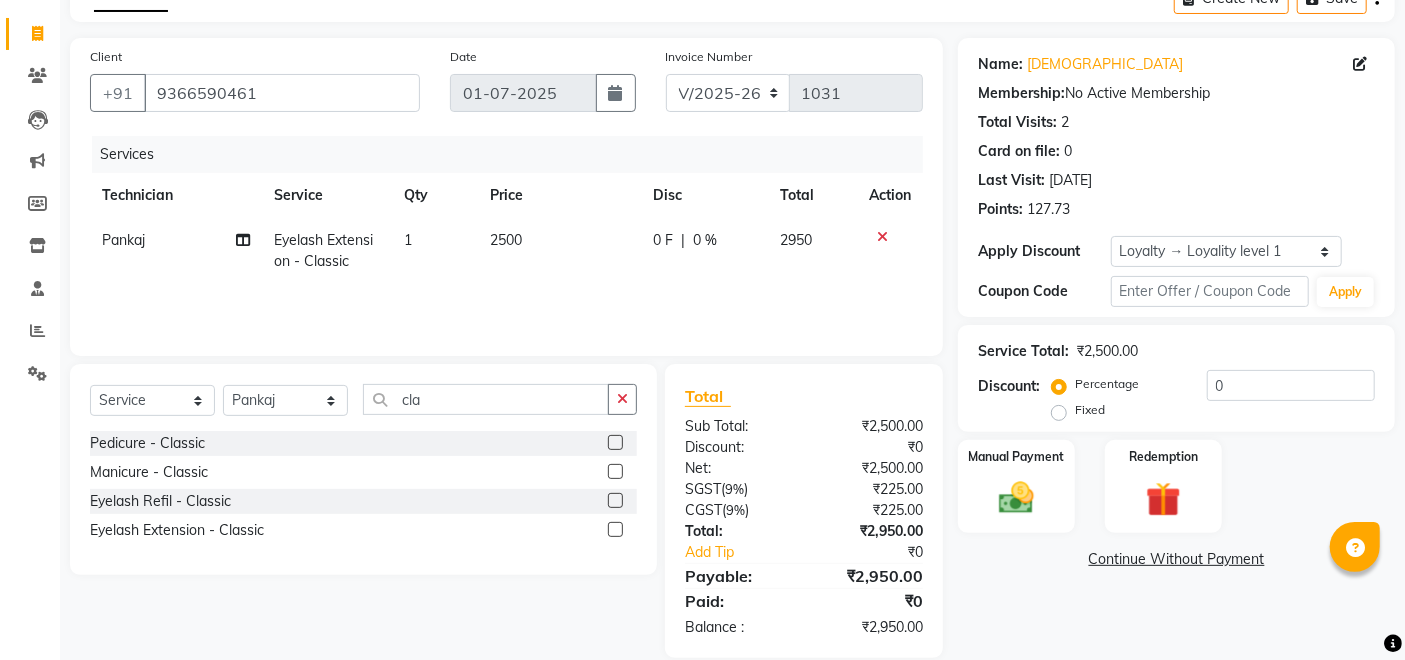 scroll, scrollTop: 139, scrollLeft: 0, axis: vertical 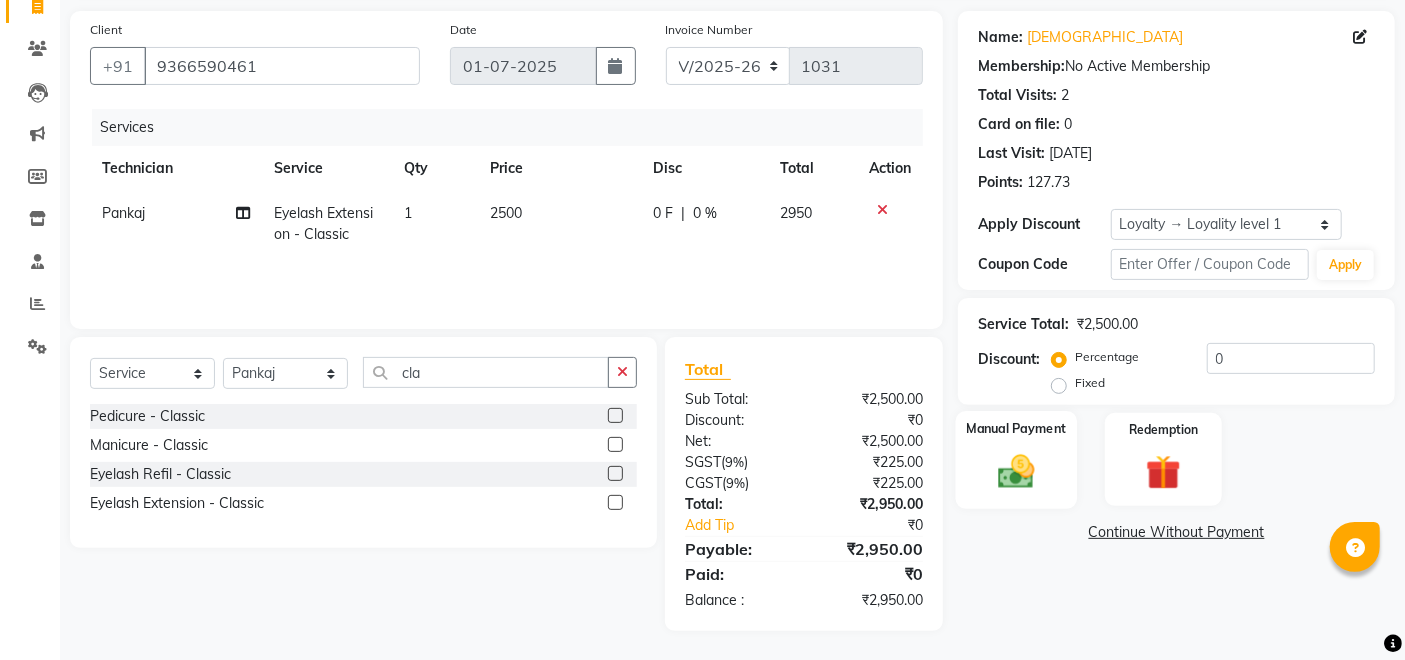 click 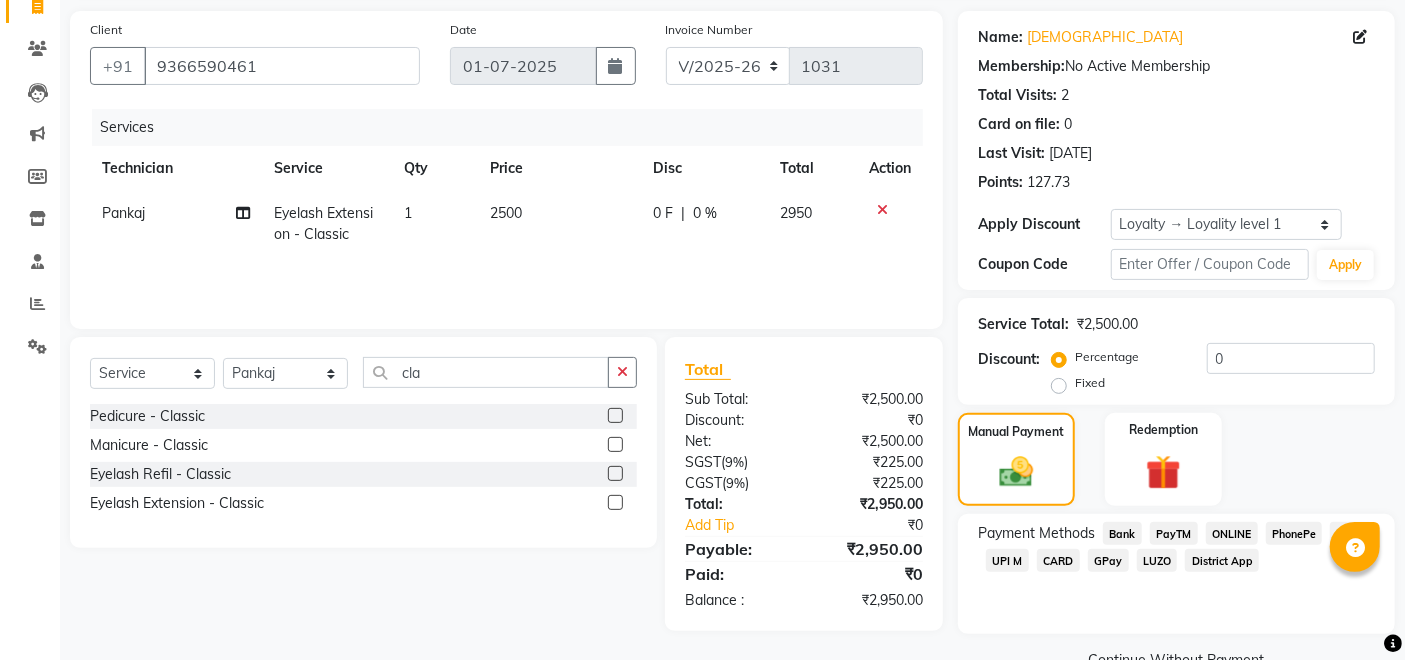 click on "2500" 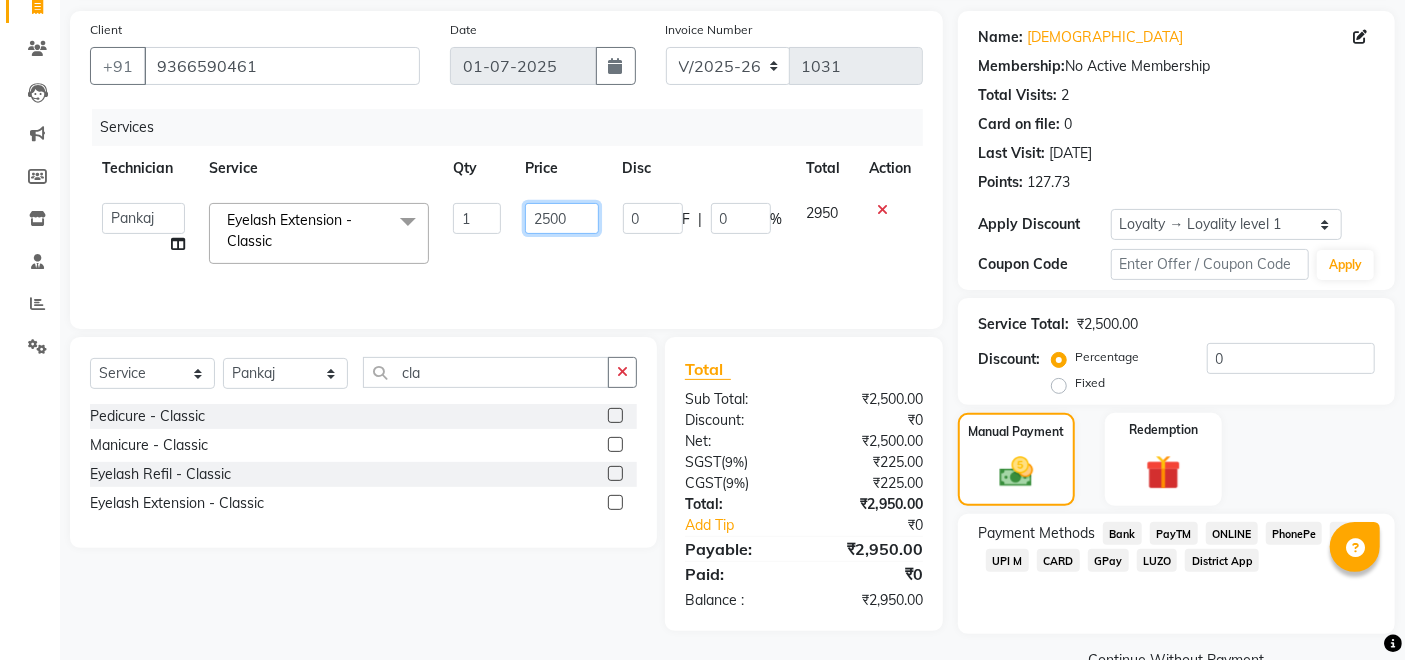 click on "2500" 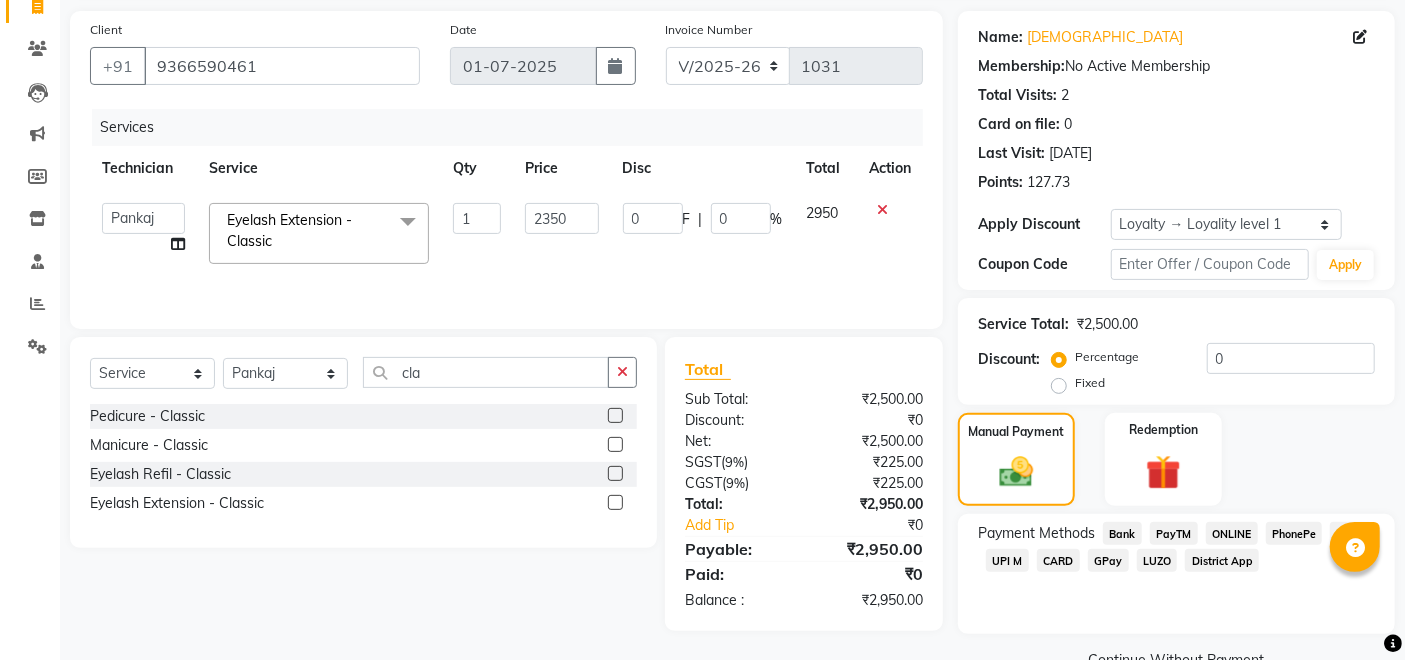 click on "Payment Methods  Bank   PayTM   ONLINE   PhonePe   CASH   UPI M   CARD   GPay   LUZO   District App" 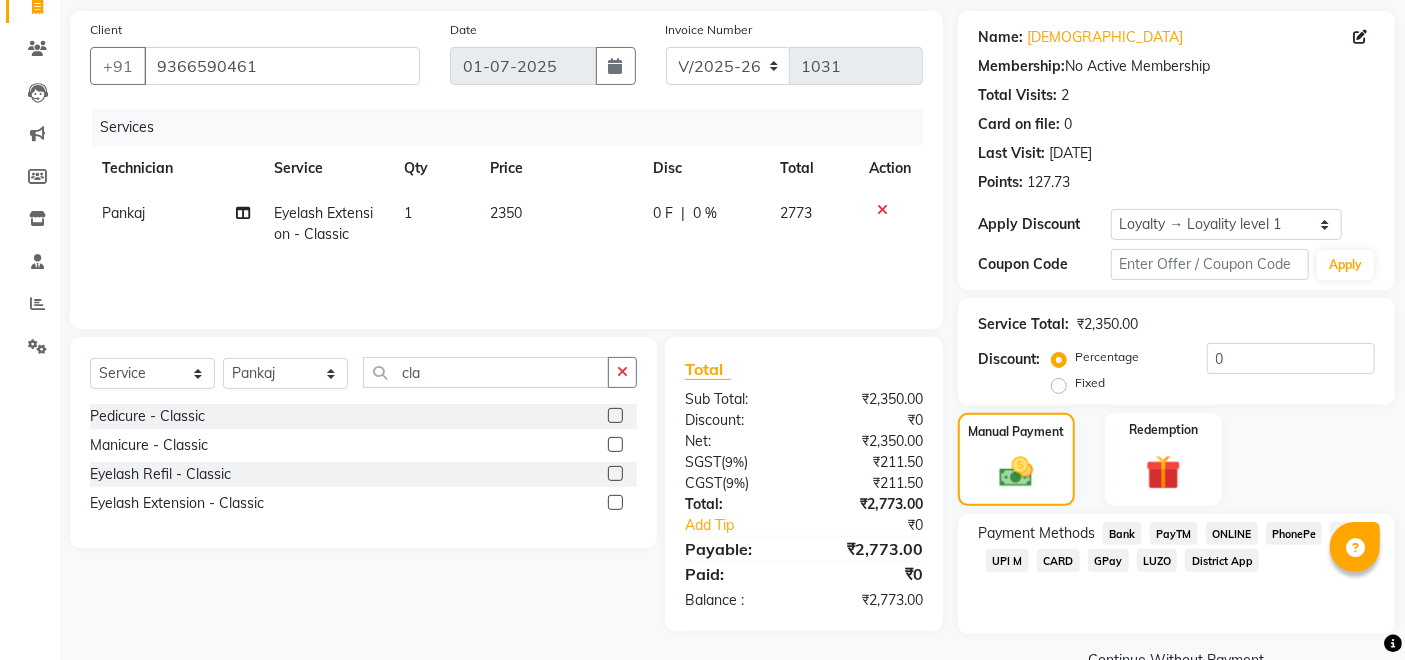 scroll, scrollTop: 184, scrollLeft: 0, axis: vertical 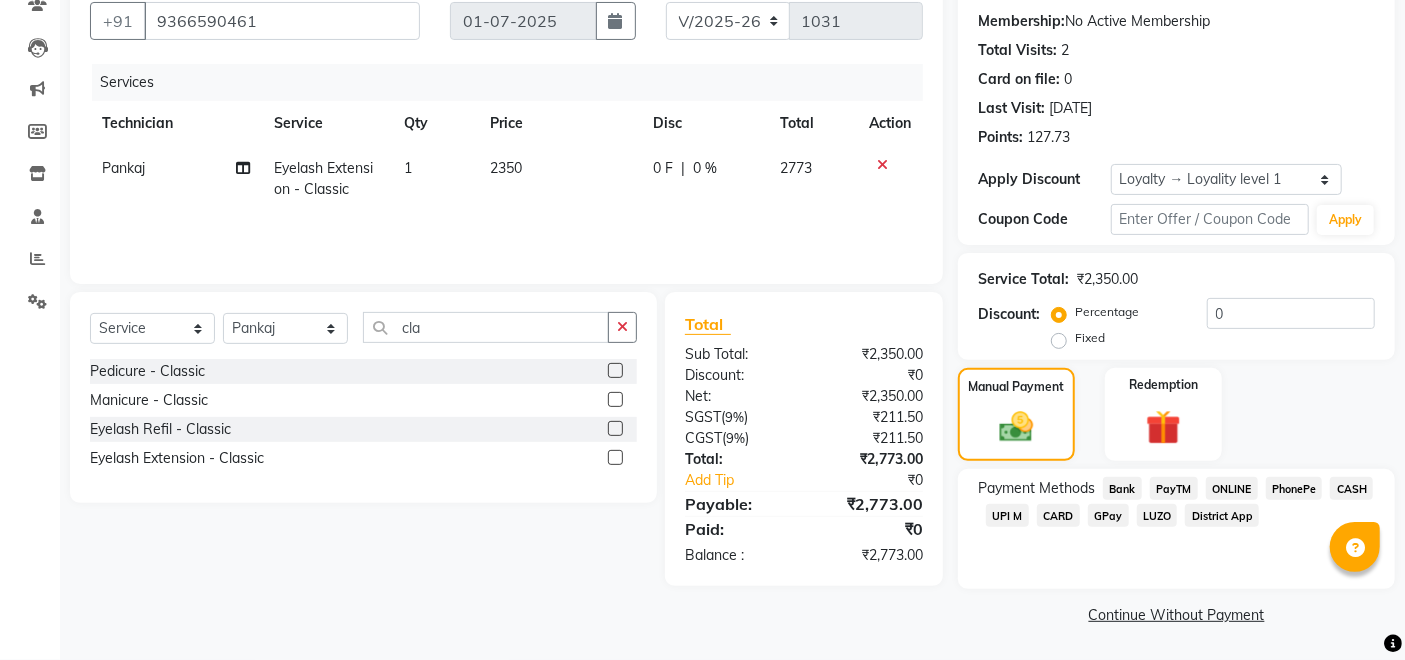click on "GPay" 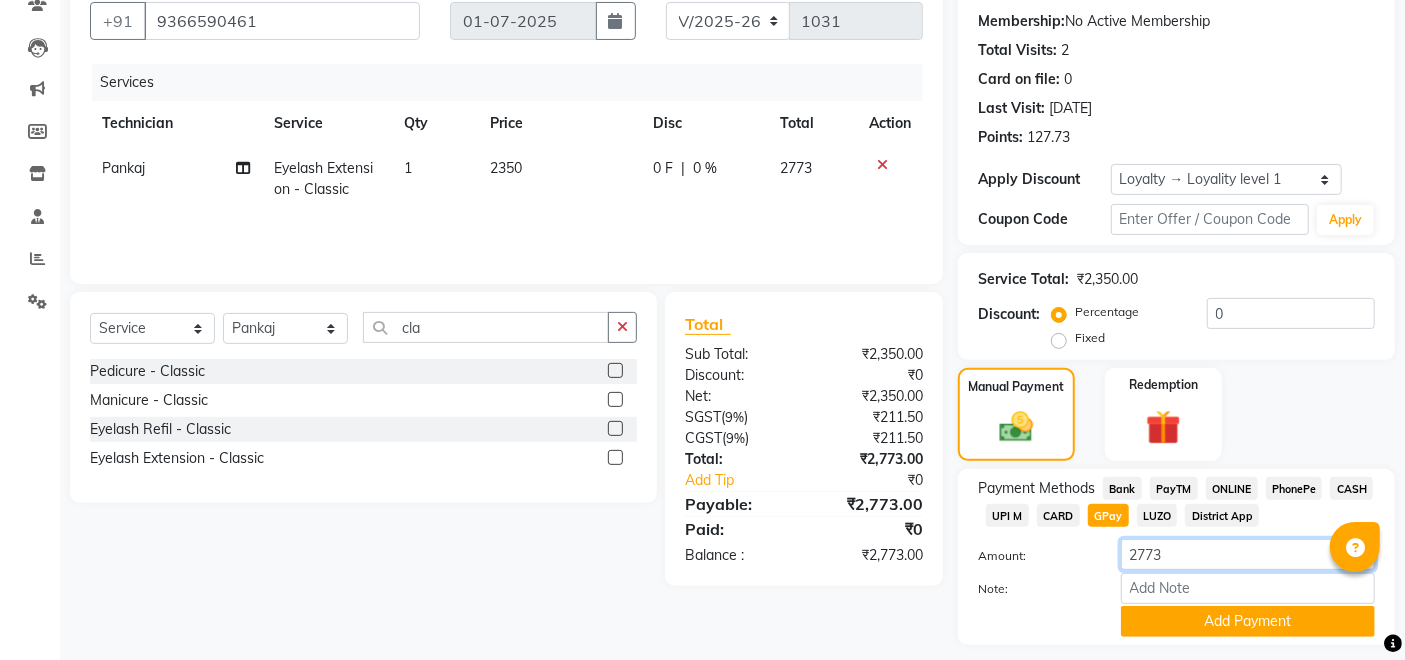 click on "2773" 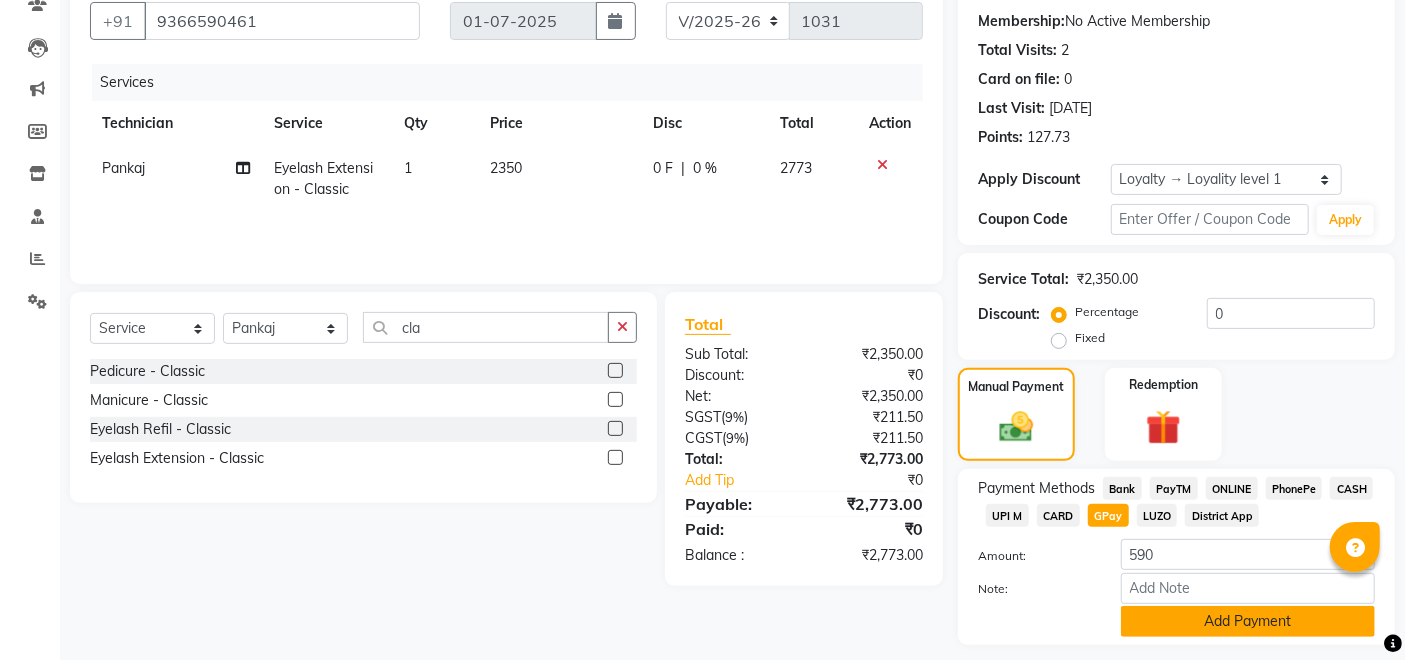 click on "Add Payment" 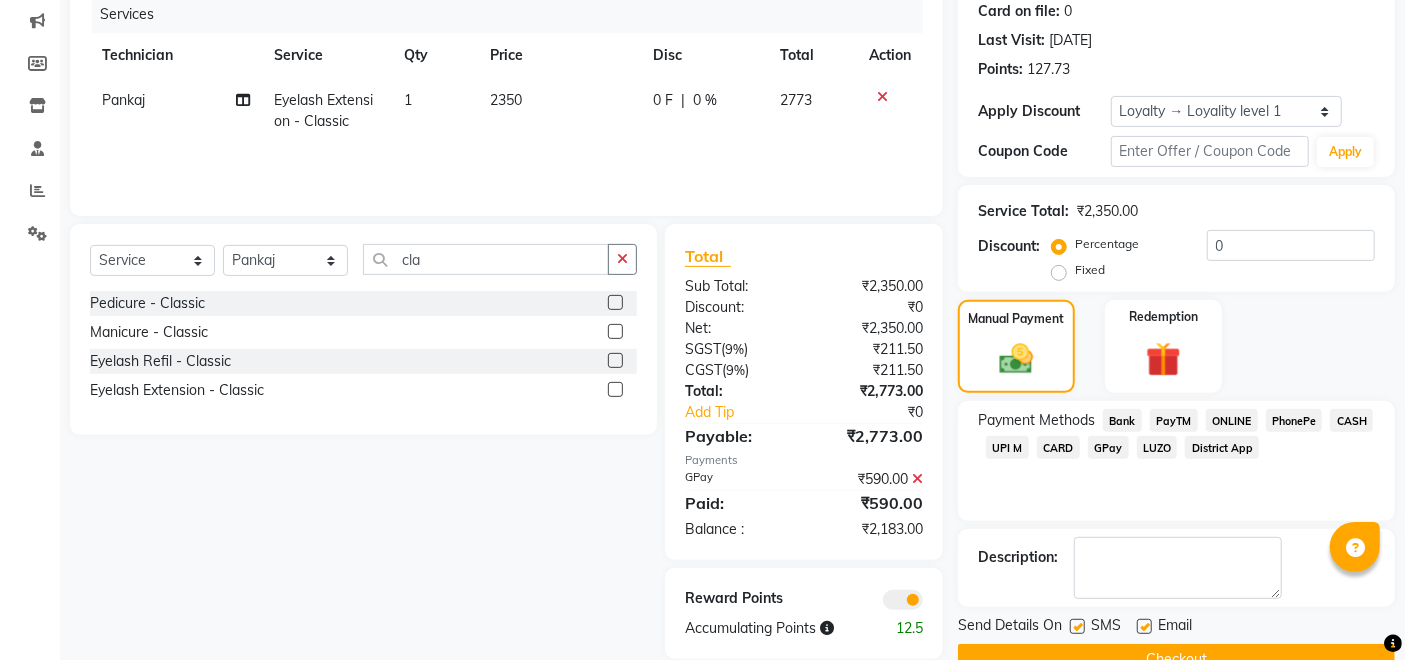 scroll, scrollTop: 297, scrollLeft: 0, axis: vertical 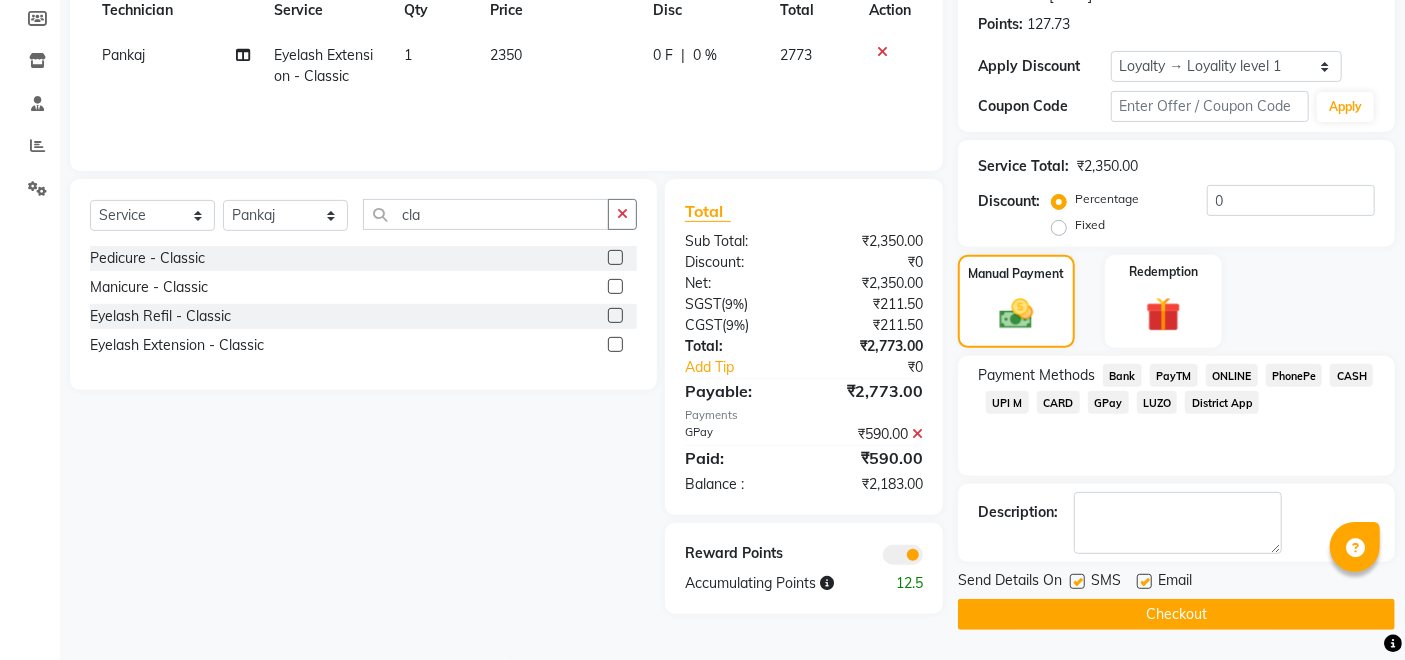 click on "CASH" 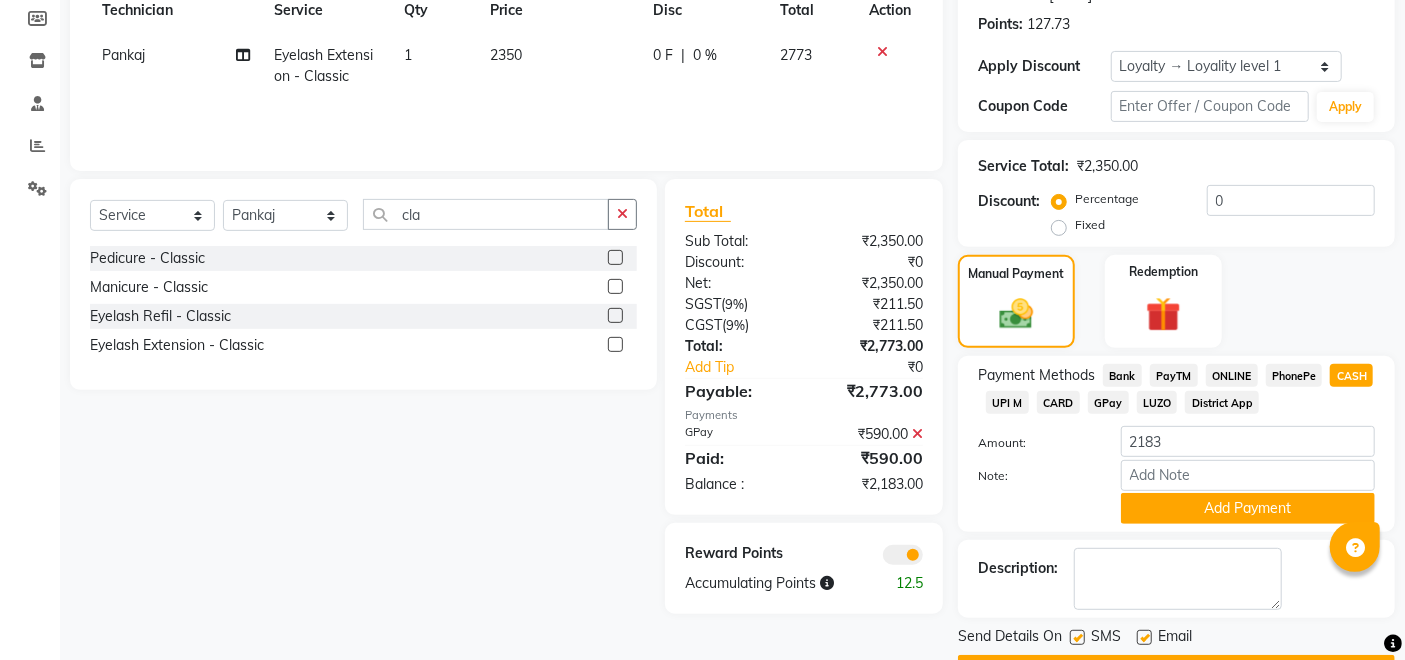 scroll, scrollTop: 353, scrollLeft: 0, axis: vertical 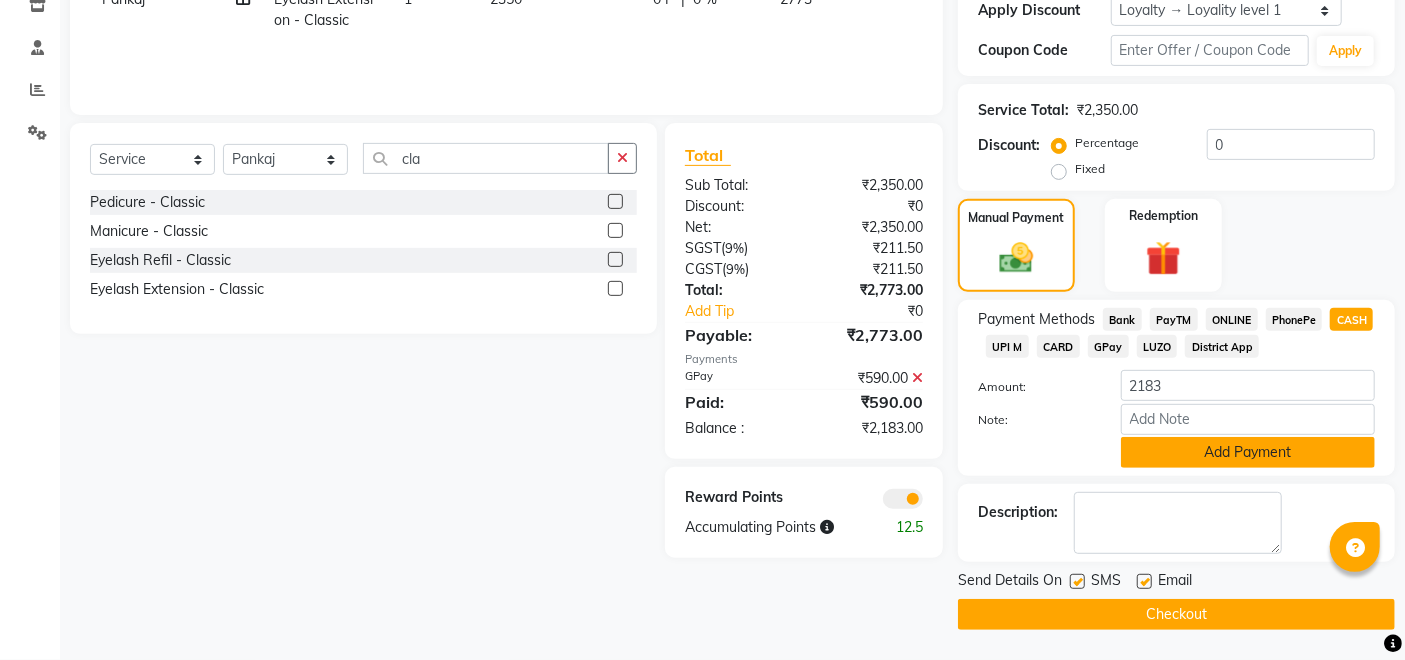 click on "Add Payment" 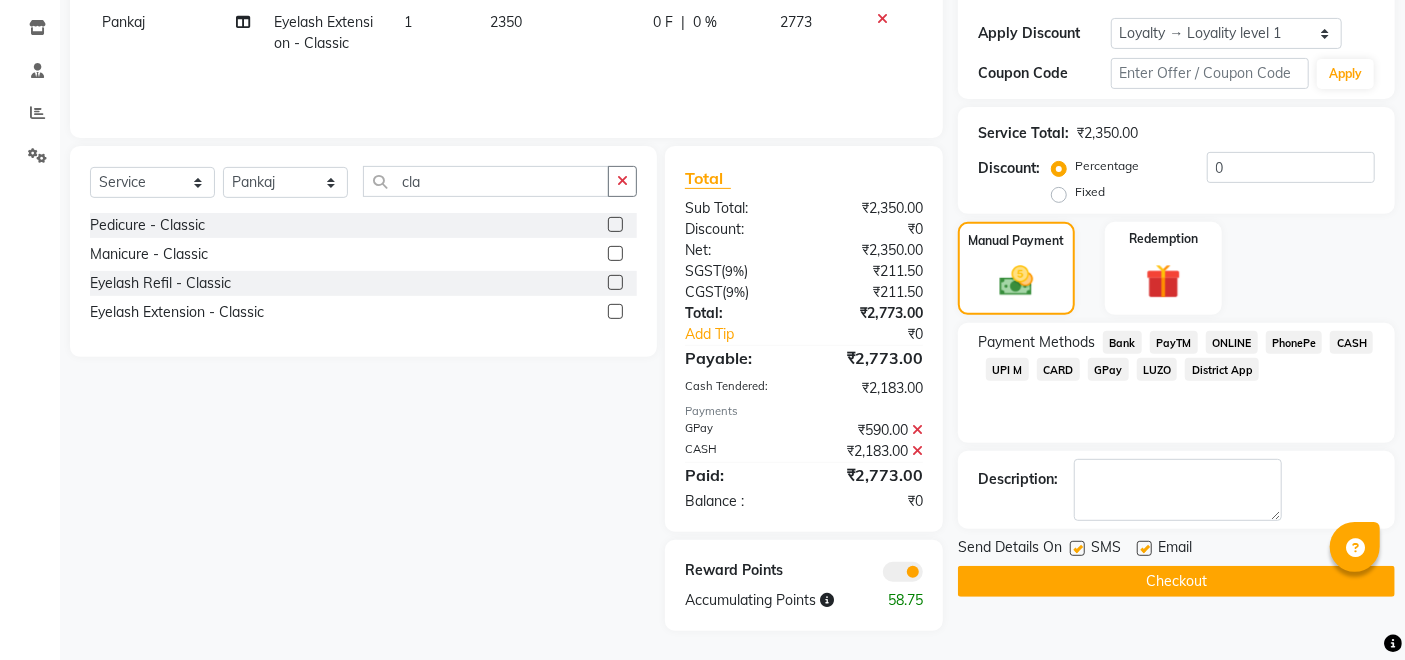 click on "Checkout" 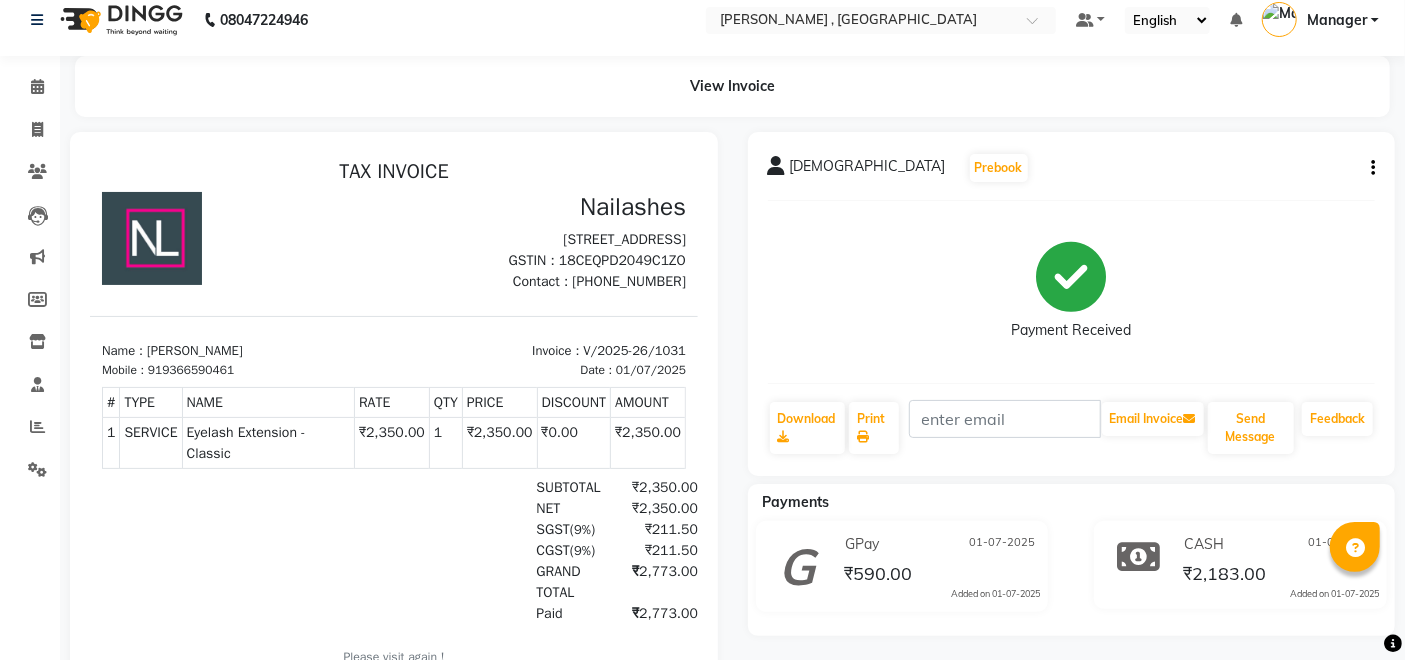 scroll, scrollTop: 0, scrollLeft: 0, axis: both 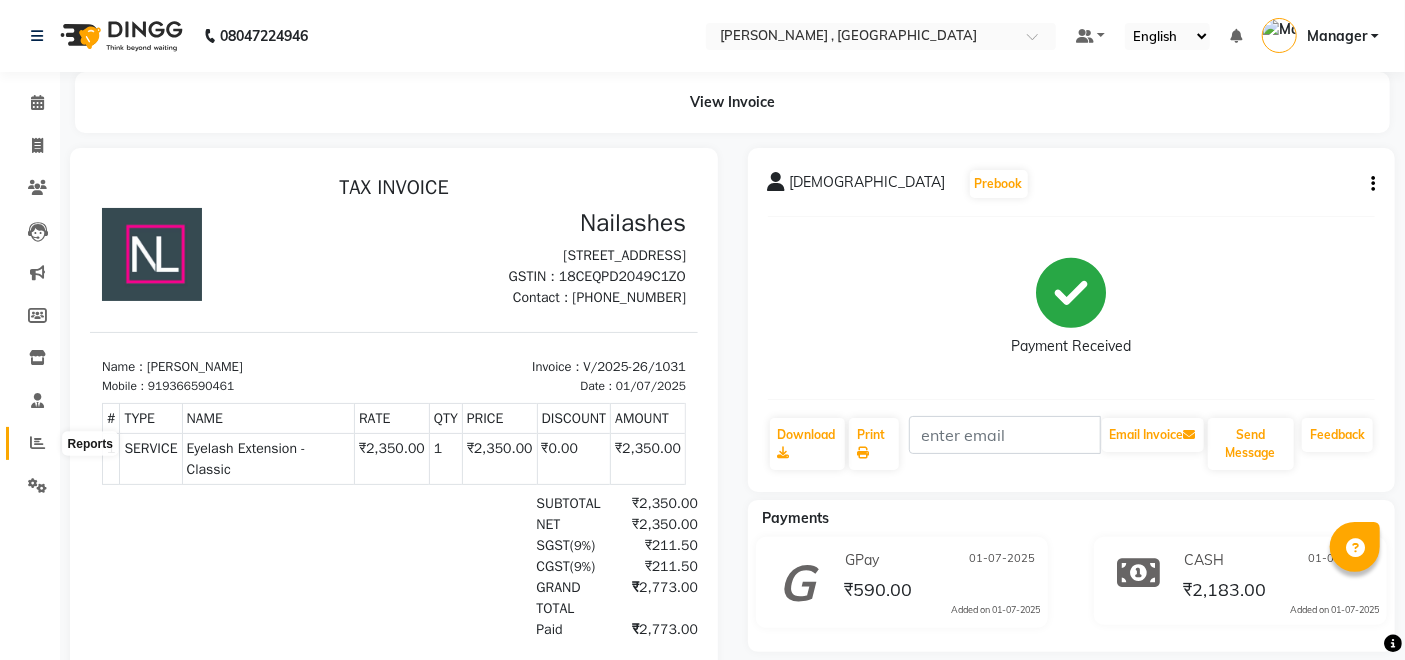 click 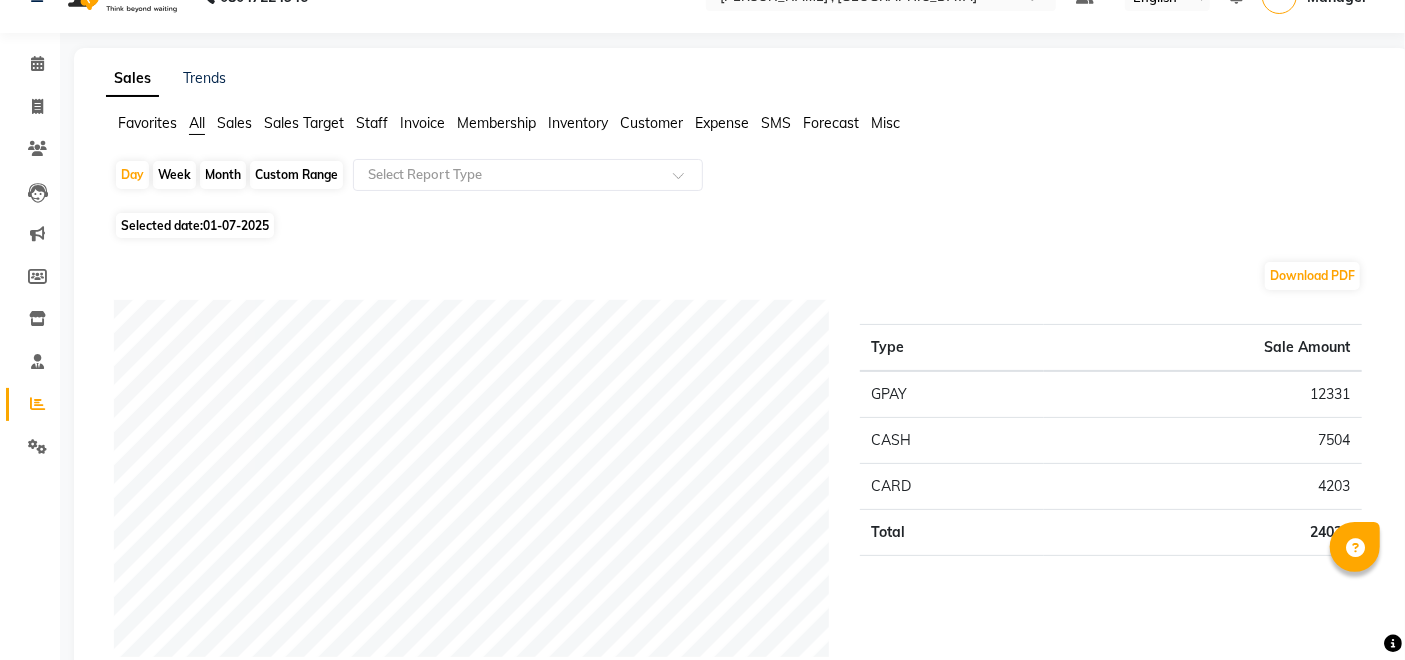 scroll, scrollTop: 0, scrollLeft: 0, axis: both 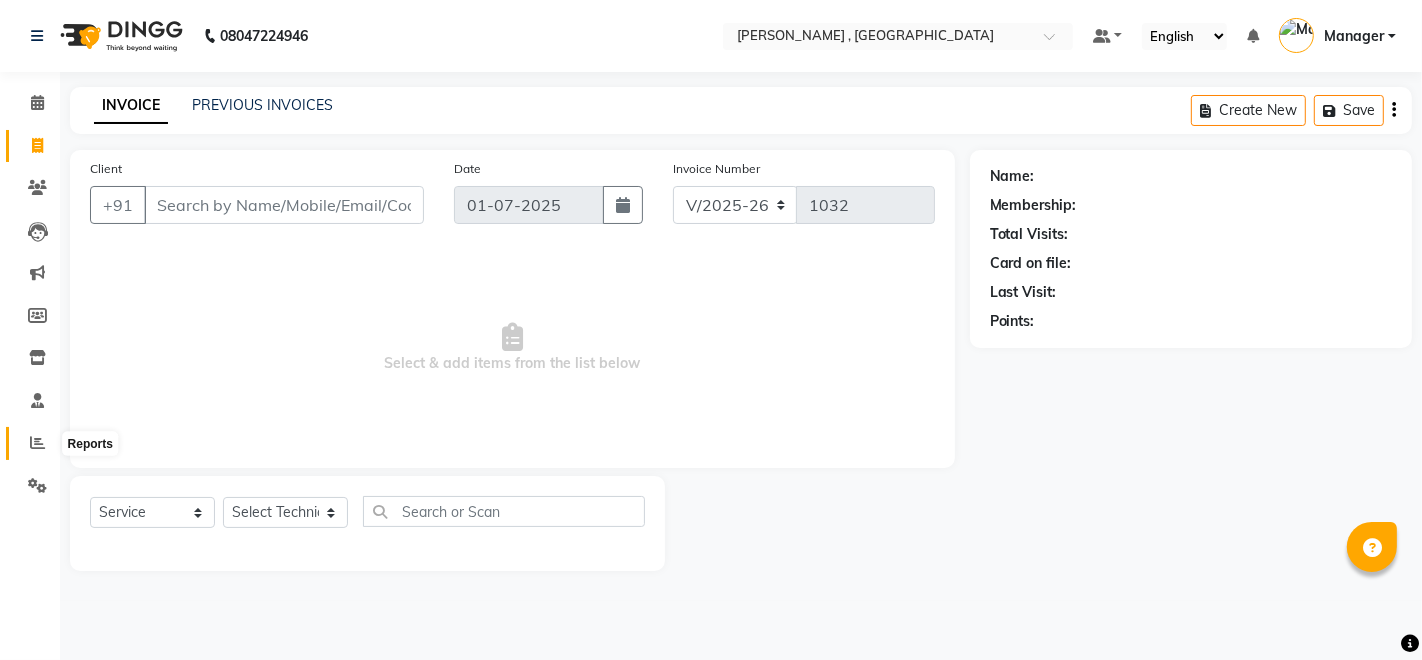 click 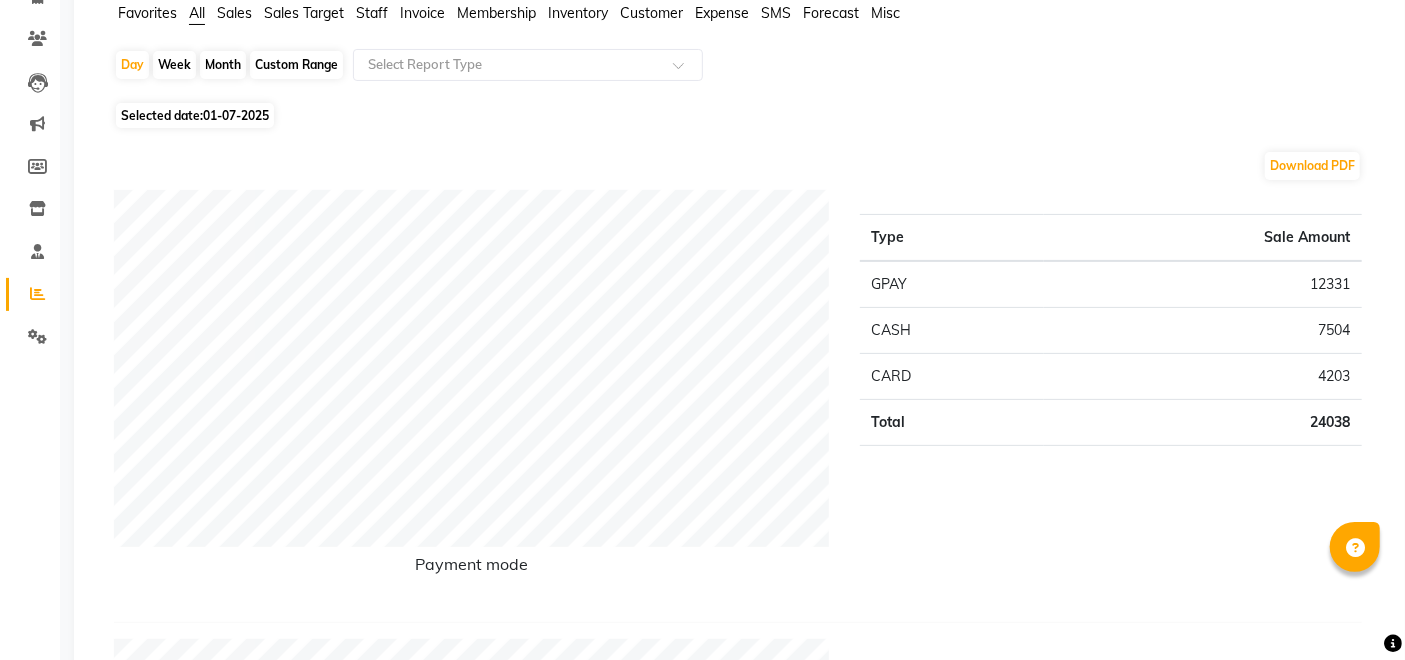 scroll, scrollTop: 111, scrollLeft: 0, axis: vertical 